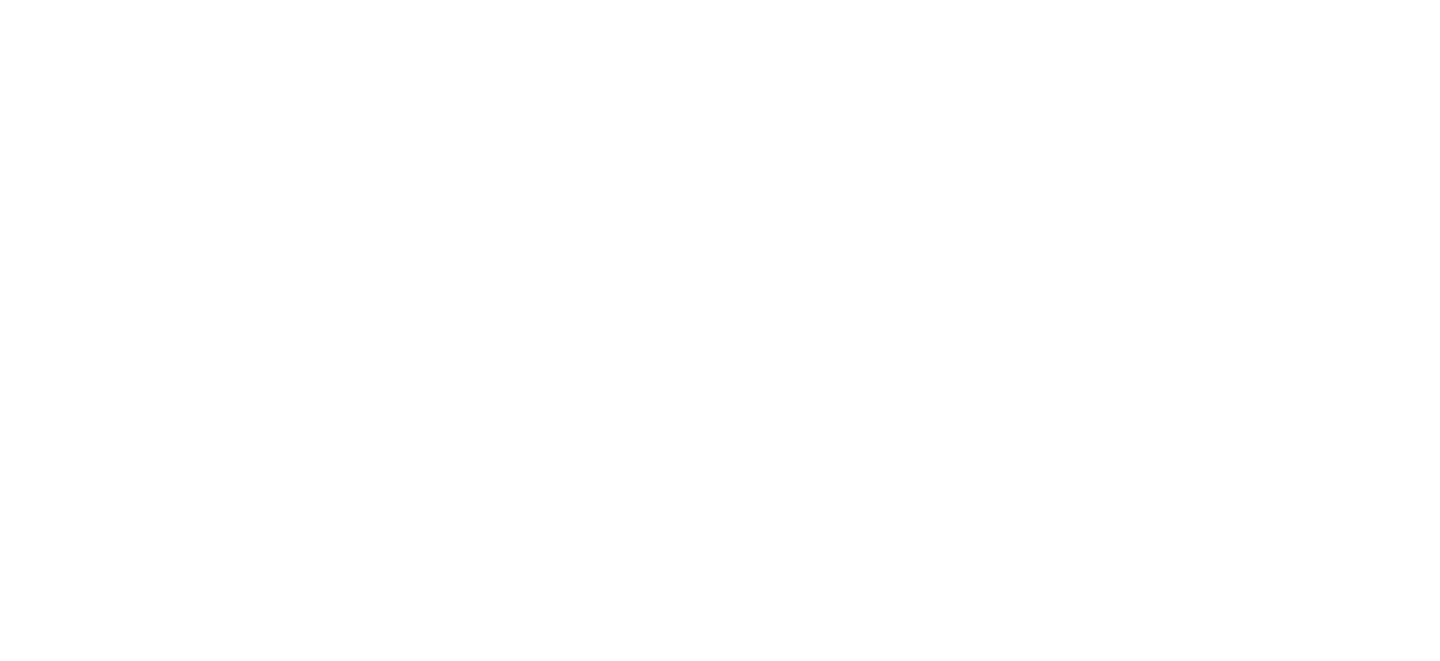 scroll, scrollTop: 0, scrollLeft: 0, axis: both 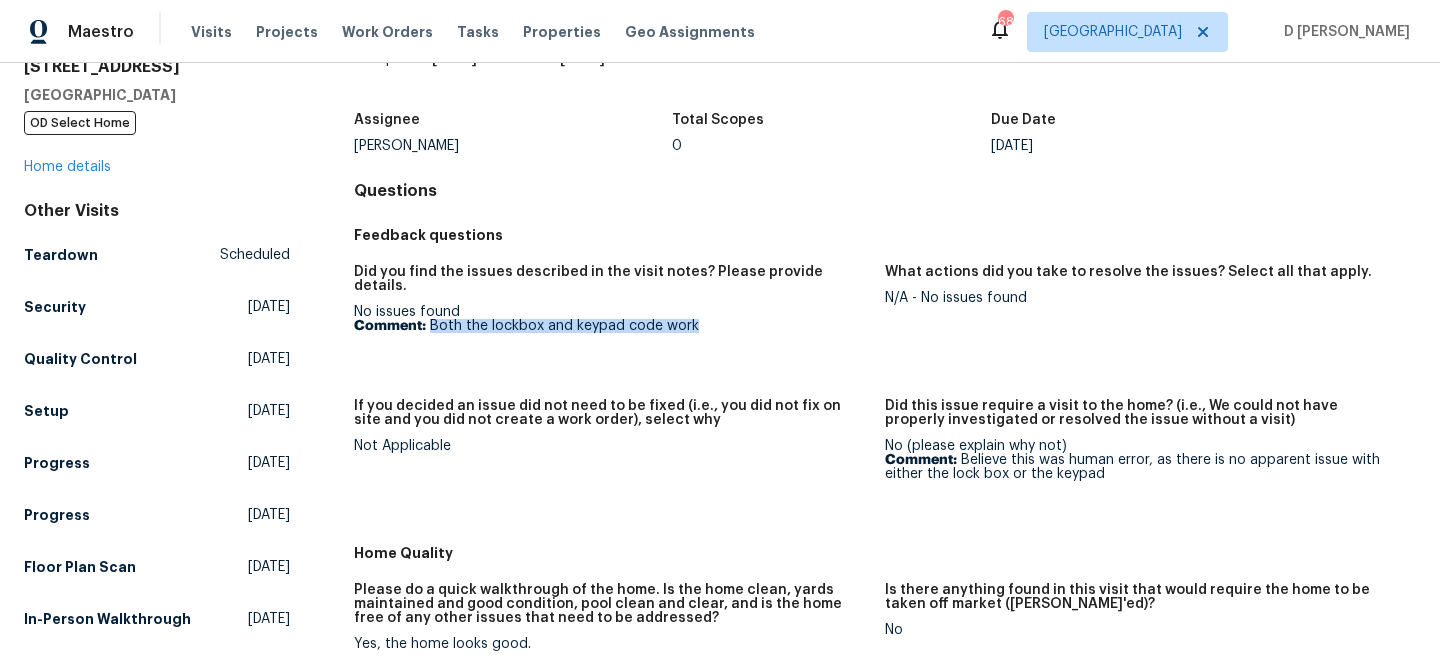 drag, startPoint x: 431, startPoint y: 311, endPoint x: 729, endPoint y: 307, distance: 298.02686 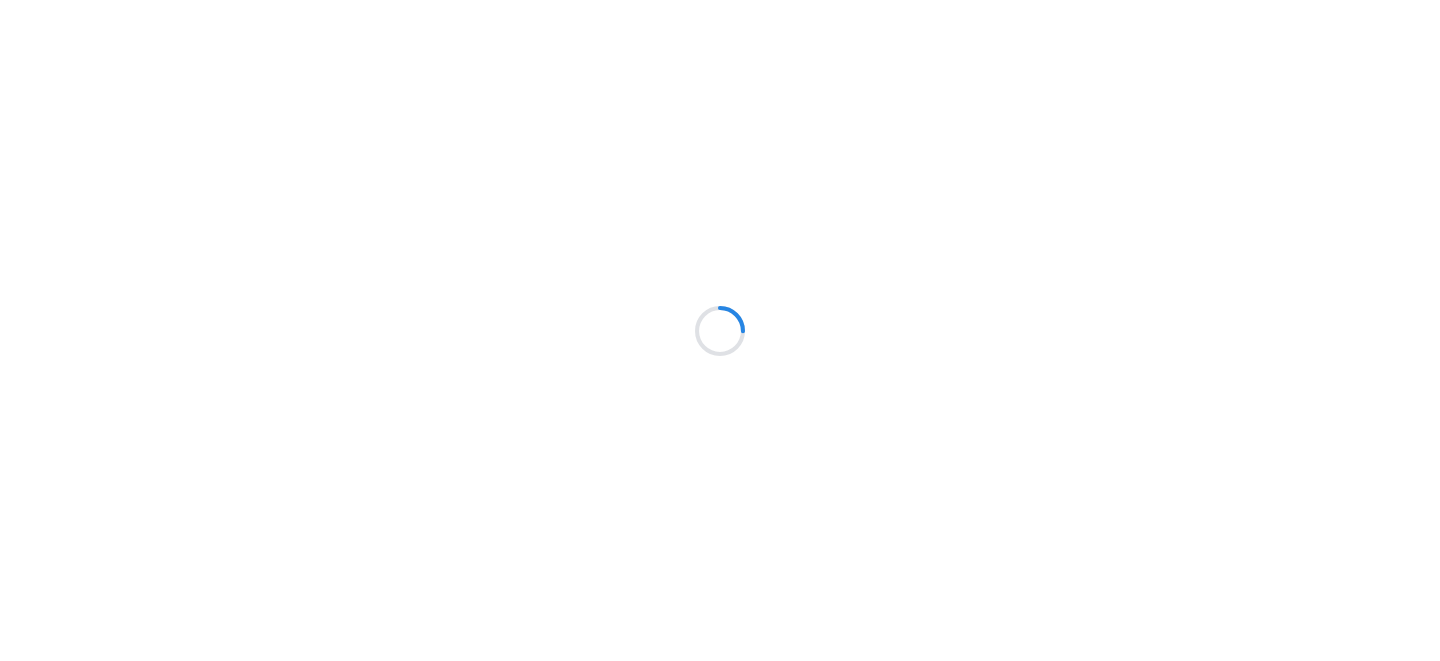 scroll, scrollTop: 0, scrollLeft: 0, axis: both 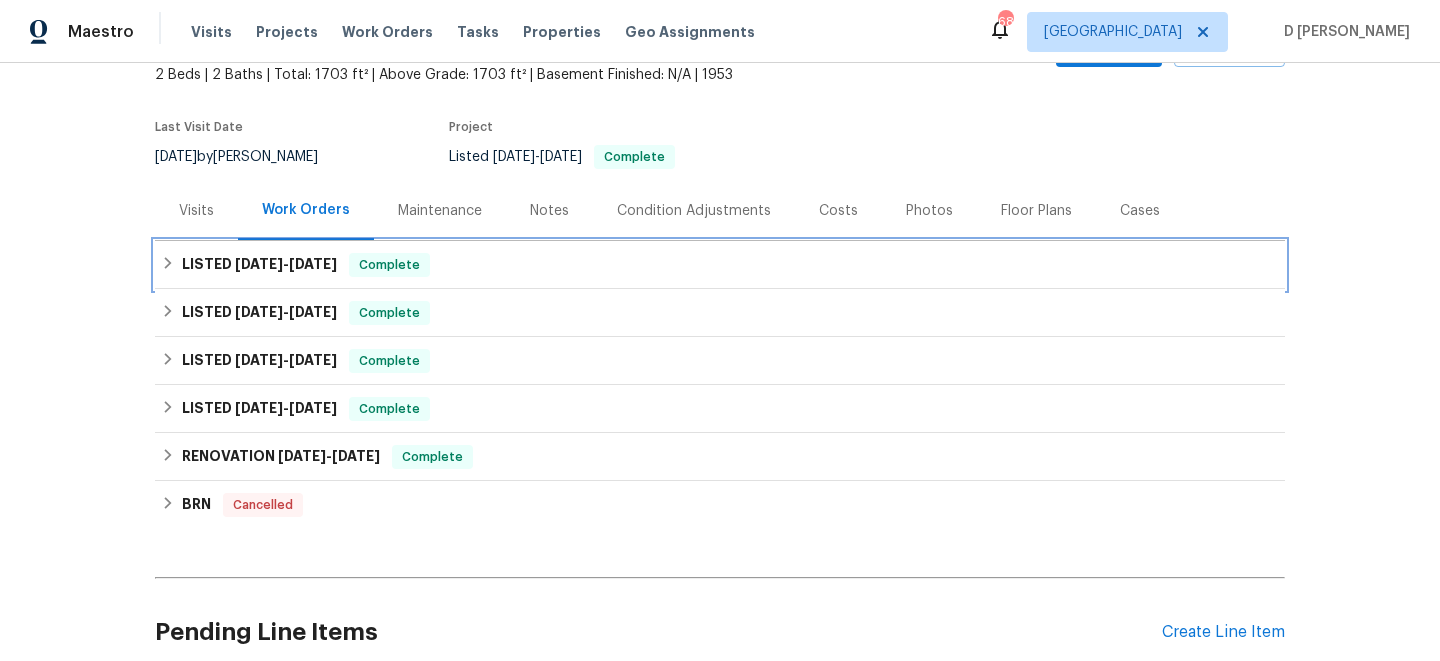 click 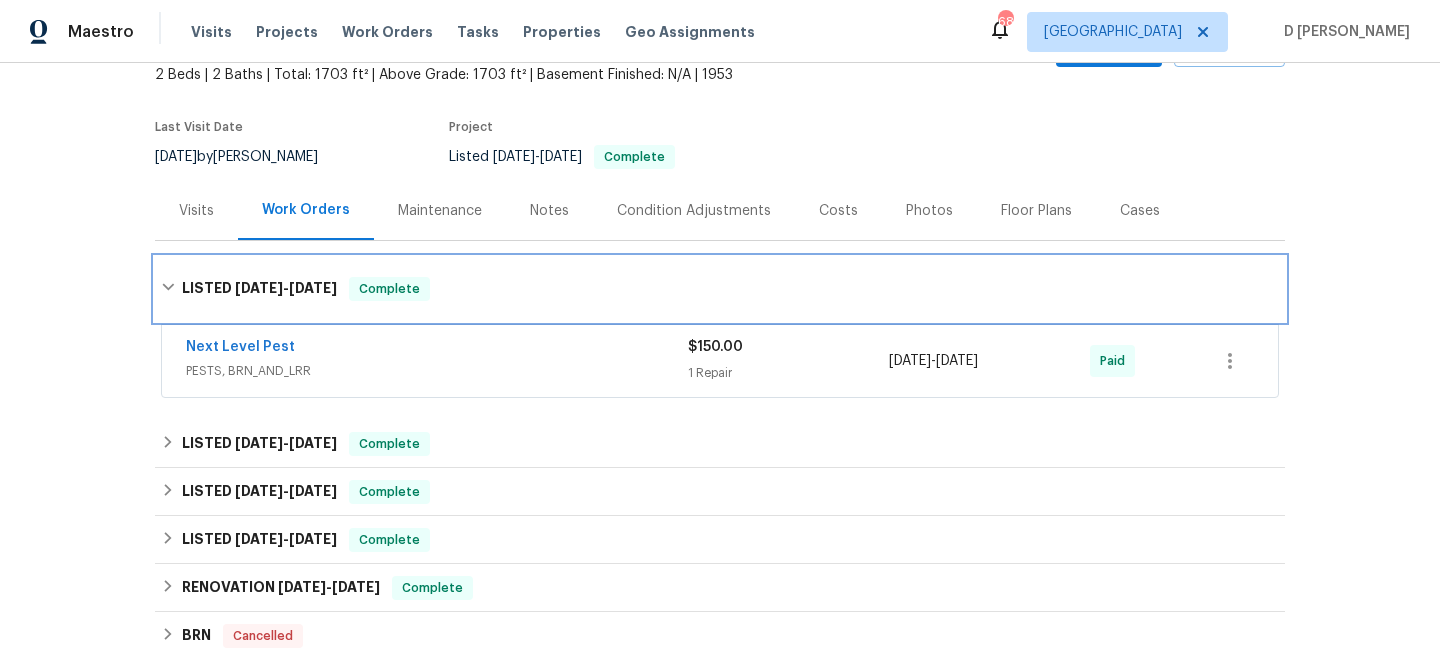 click on "LISTED   [DATE]  -  [DATE] Complete" at bounding box center [720, 289] 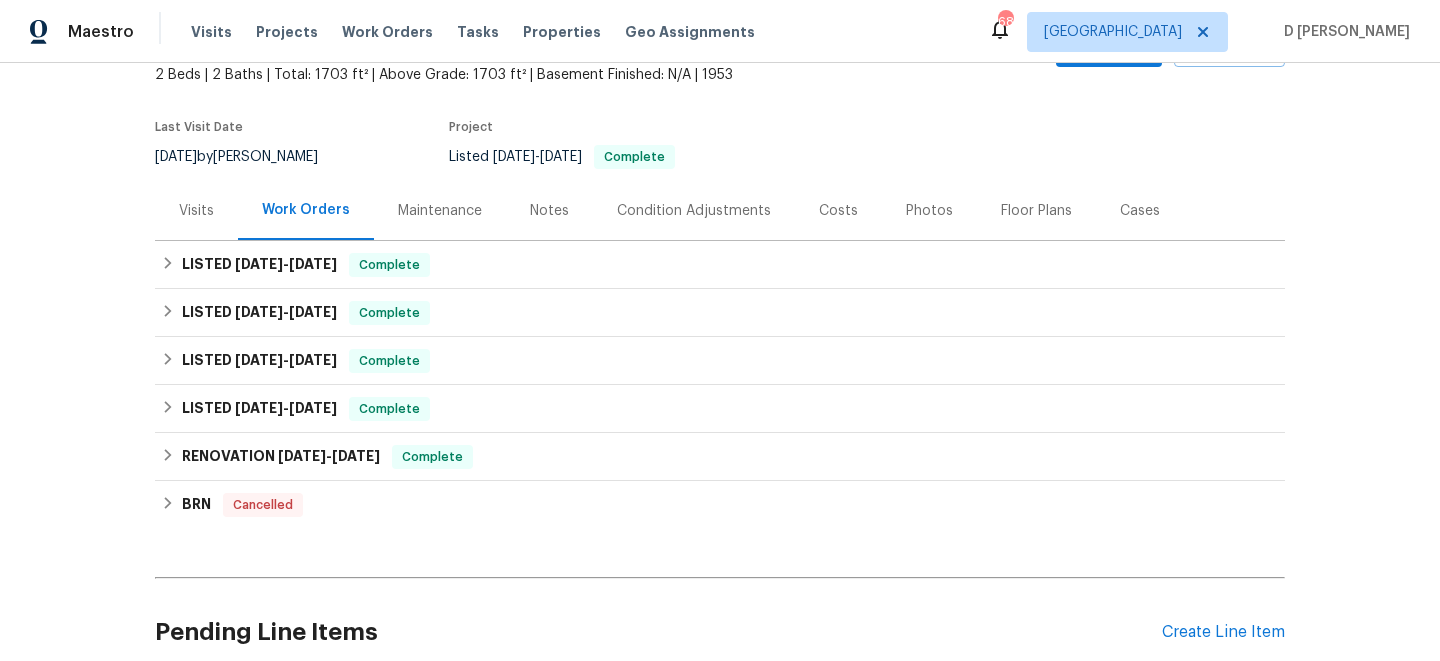 click on "Visits" at bounding box center (196, 211) 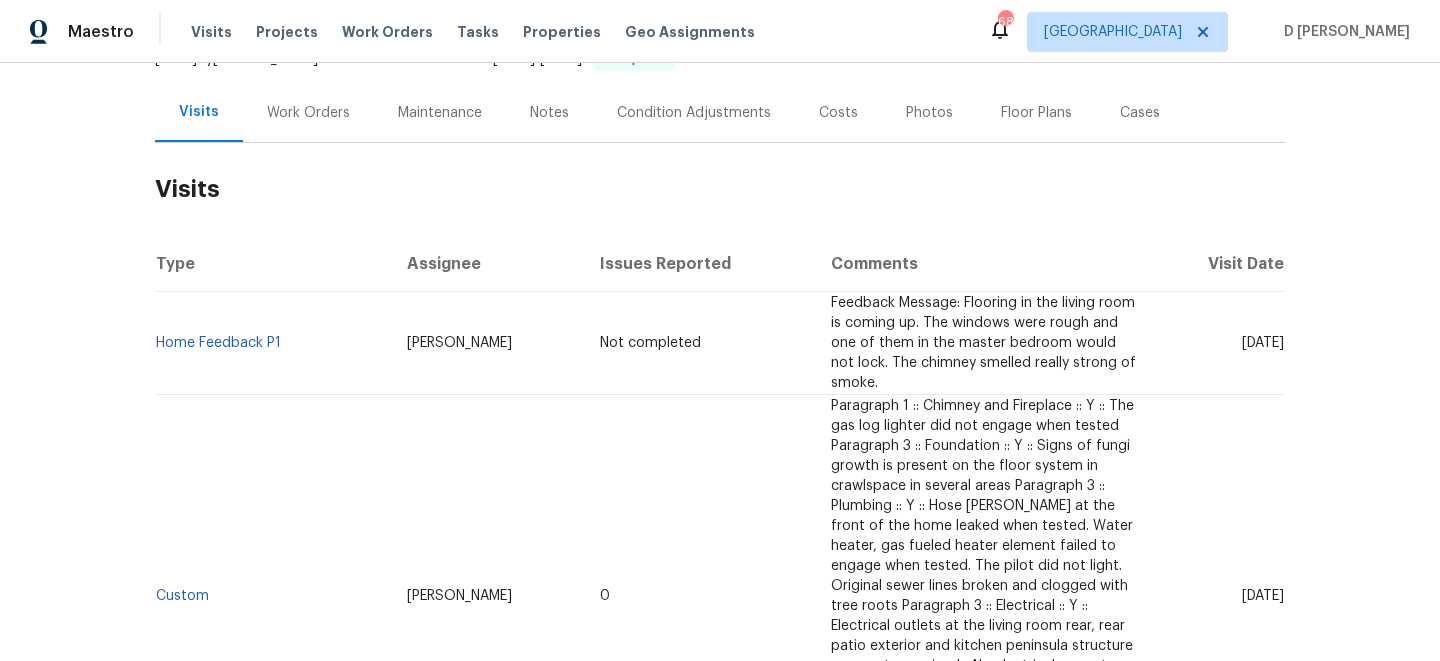 scroll, scrollTop: 227, scrollLeft: 0, axis: vertical 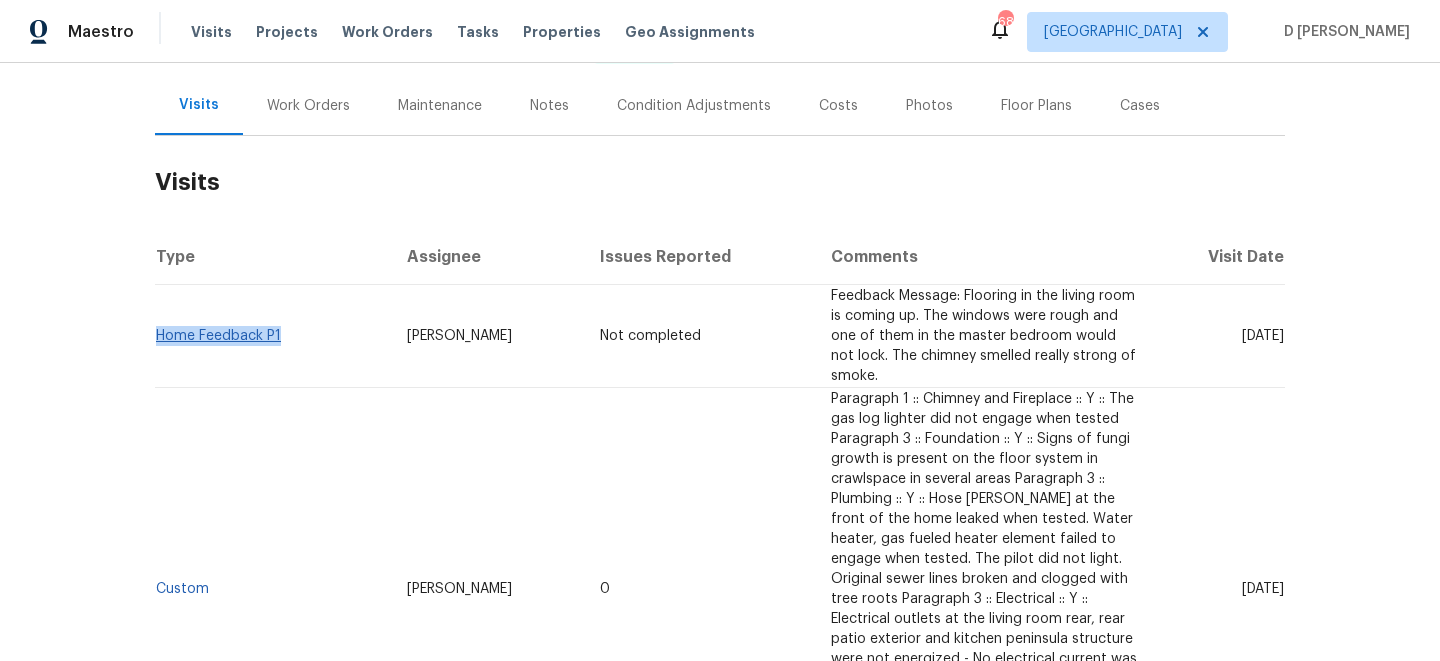 drag, startPoint x: 297, startPoint y: 344, endPoint x: 156, endPoint y: 333, distance: 141.42842 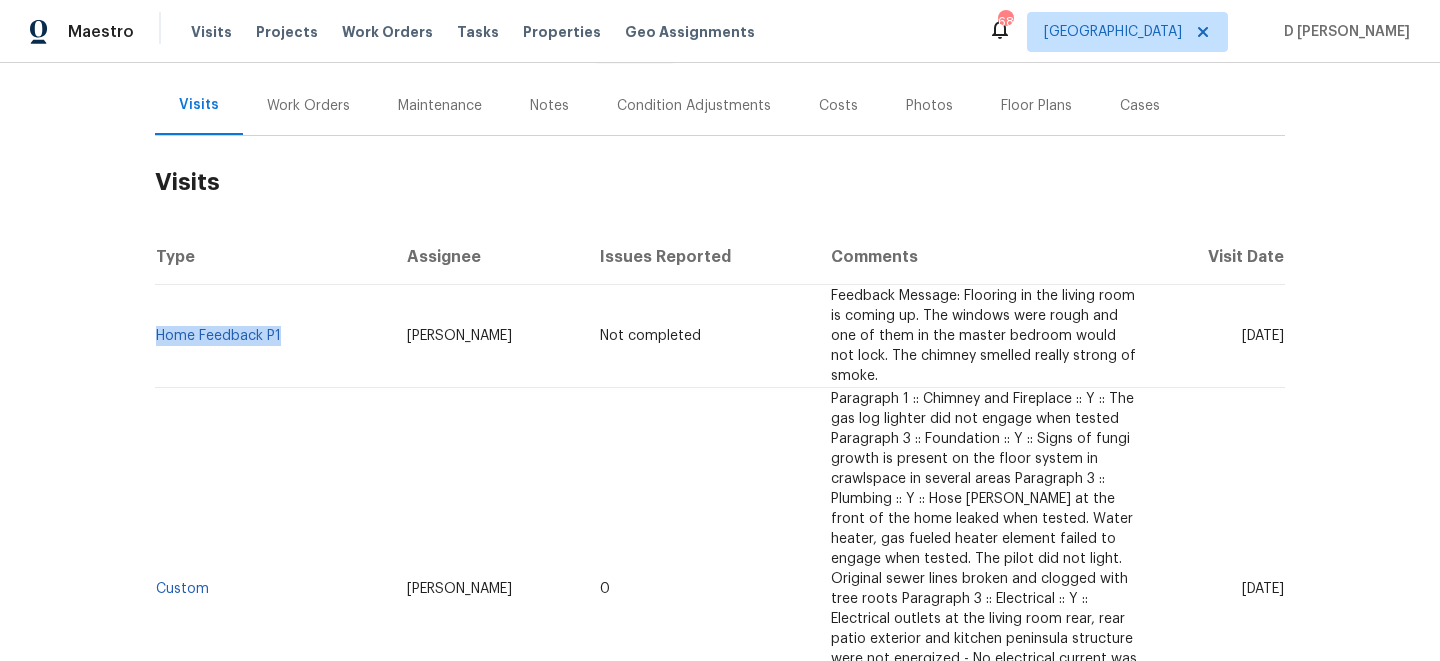 copy on "Home Feedback P1" 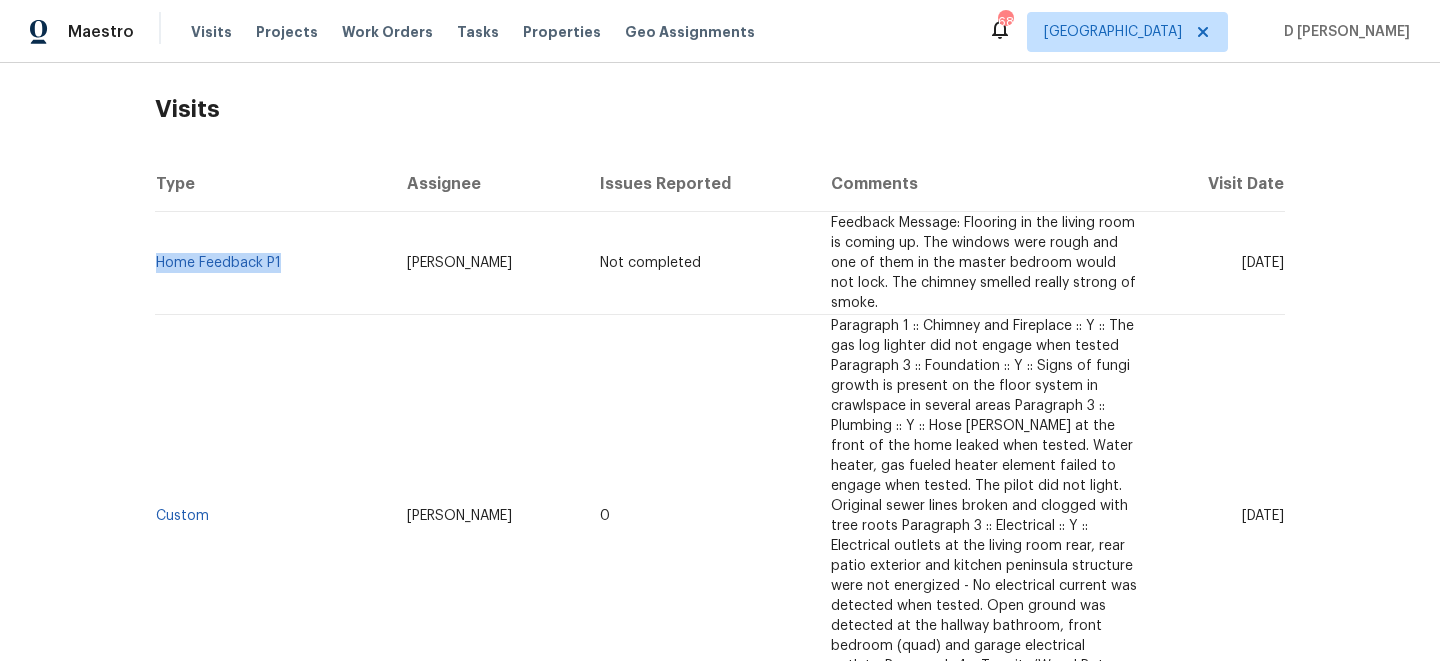 scroll, scrollTop: 103, scrollLeft: 0, axis: vertical 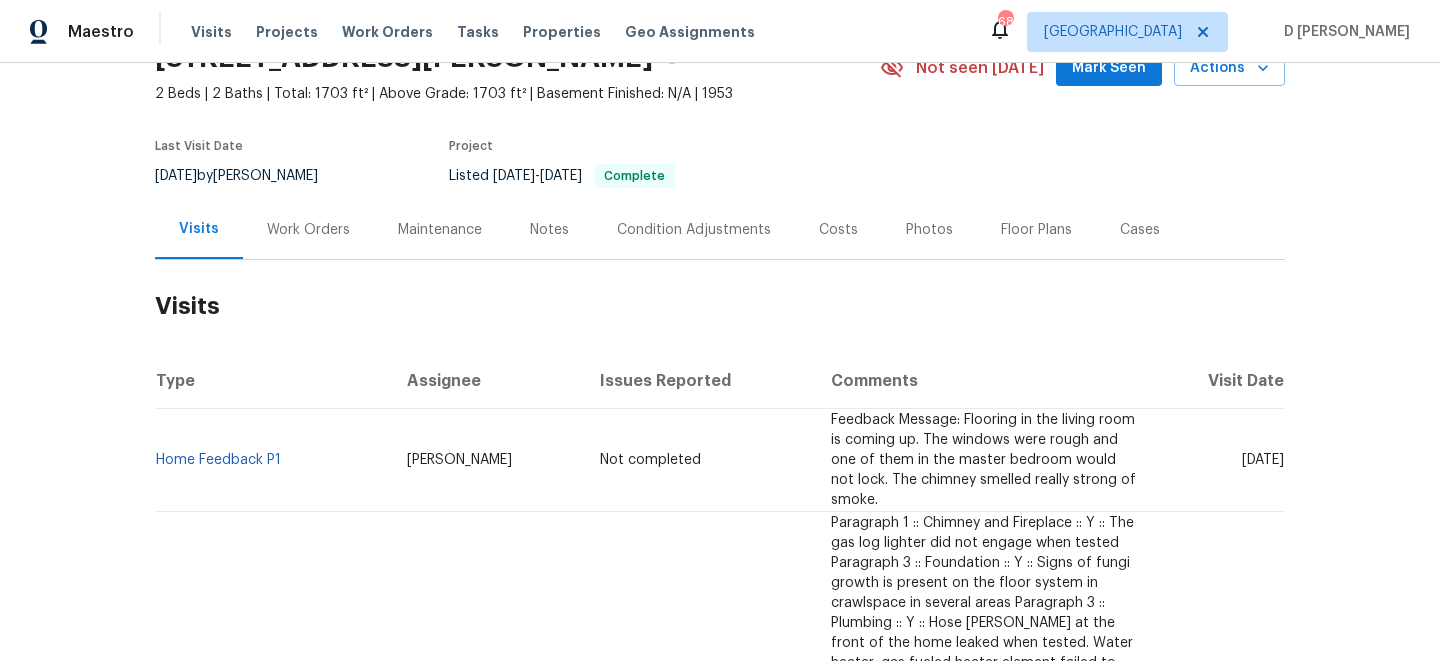 click on "Work Orders" at bounding box center (308, 230) 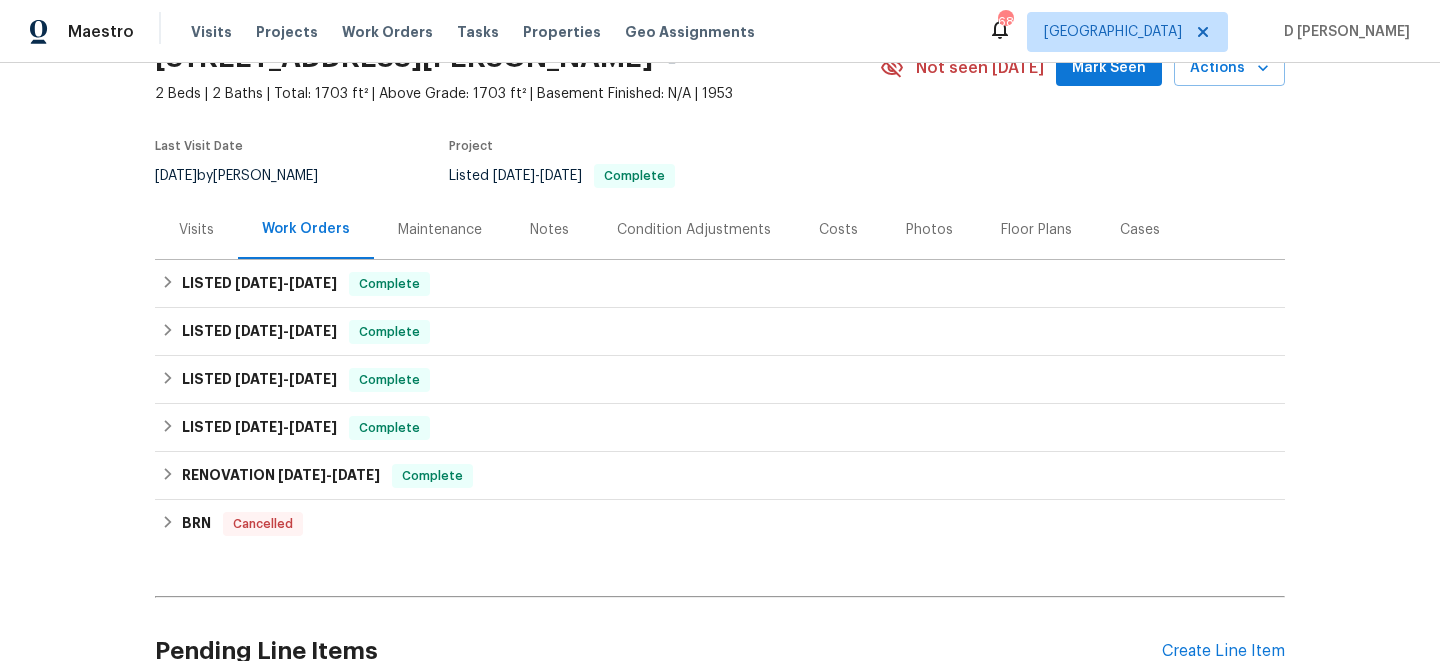 click on "Visits" at bounding box center [196, 229] 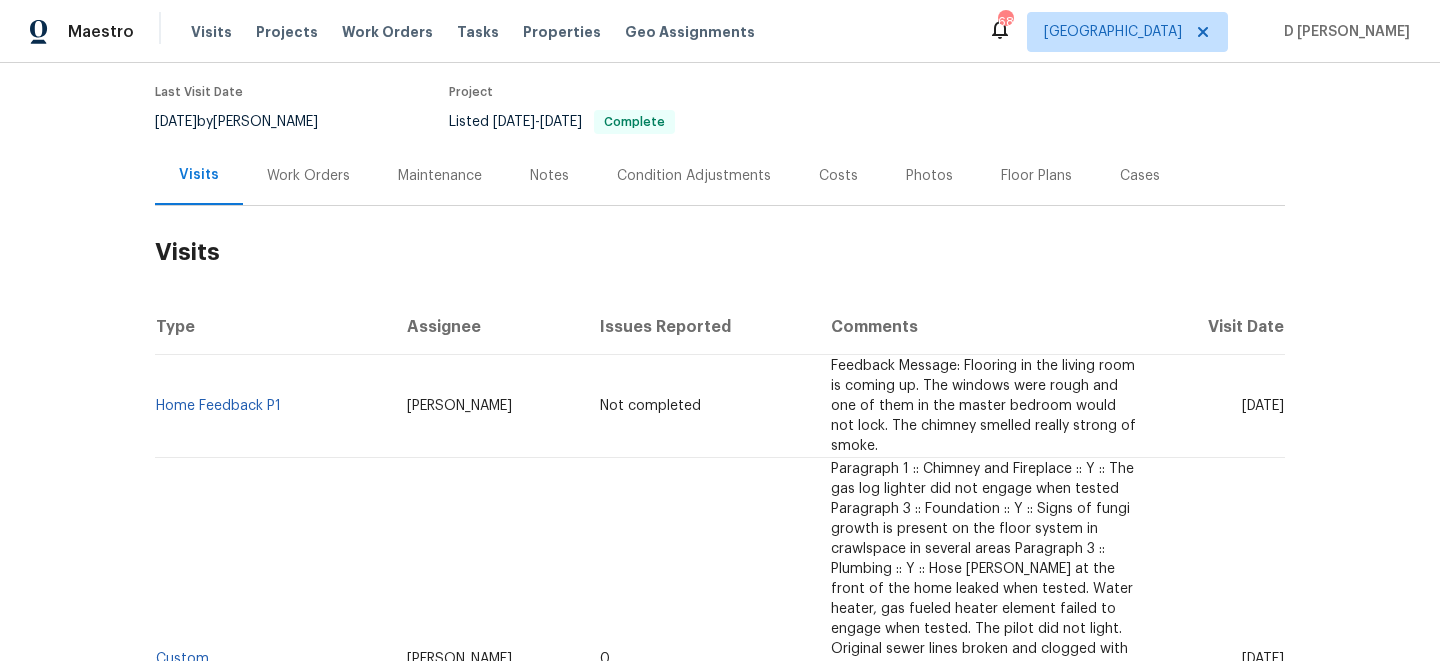 scroll, scrollTop: 81, scrollLeft: 0, axis: vertical 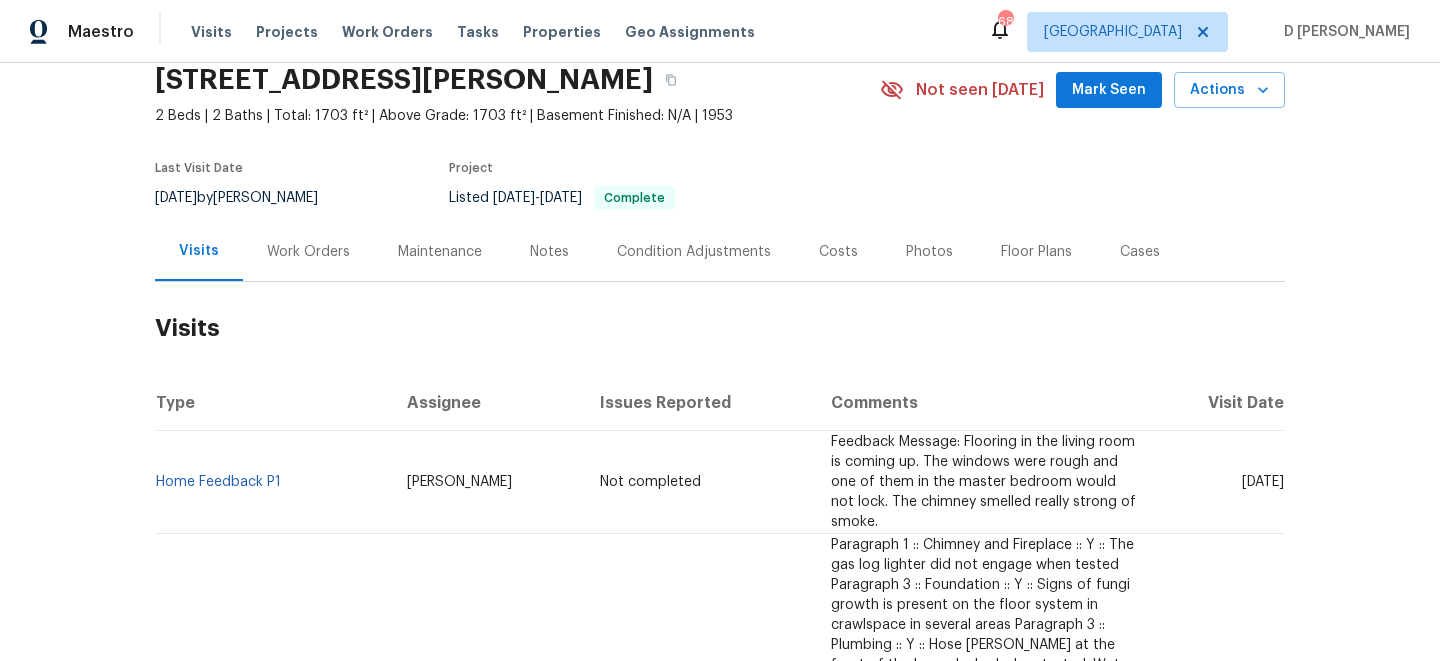 click on "Work Orders" at bounding box center (308, 251) 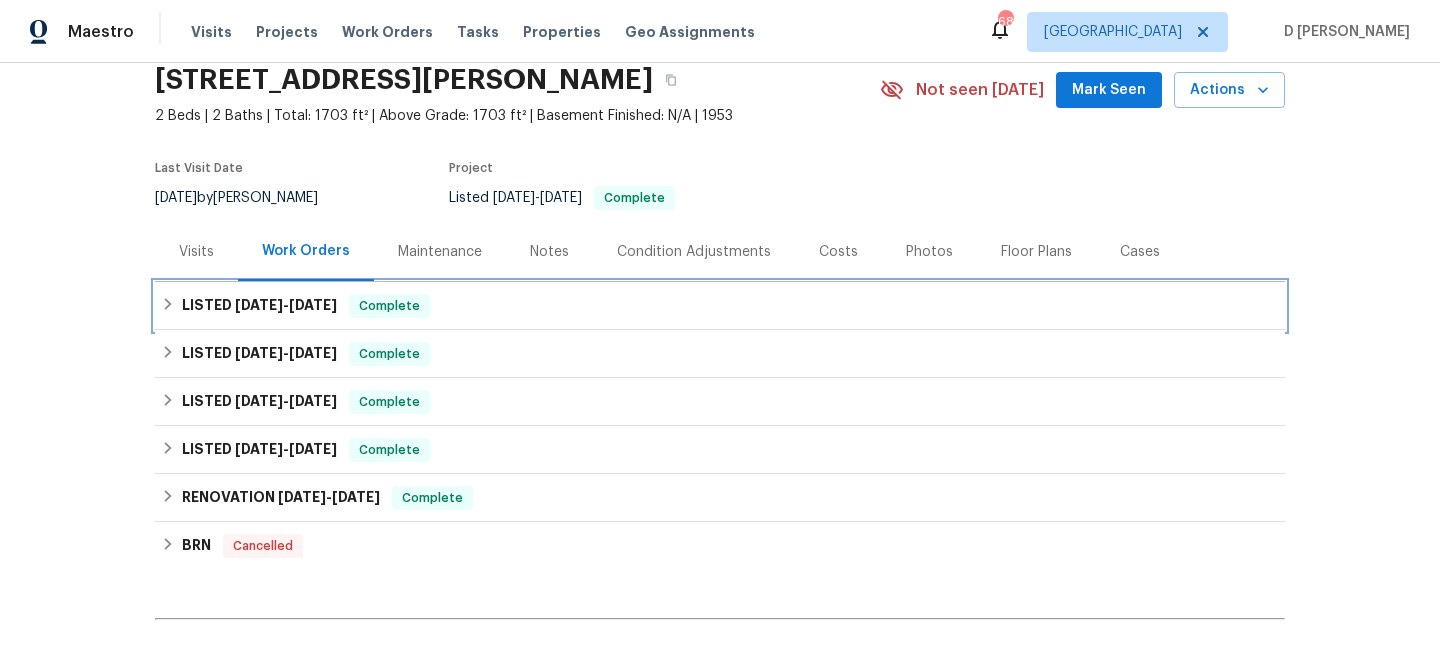 click on "LISTED   5/30/25  -  6/6/25 Complete" at bounding box center [720, 306] 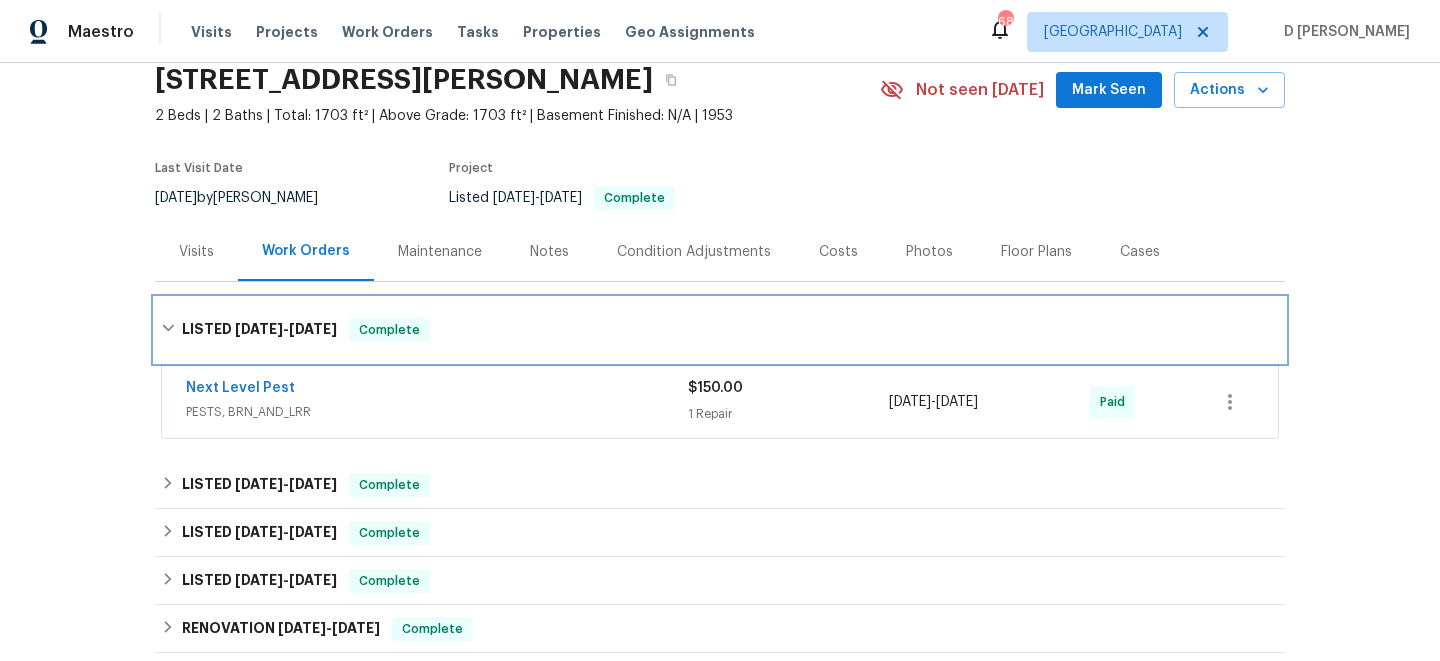 click on "LISTED   5/30/25  -  6/6/25 Complete" at bounding box center [720, 330] 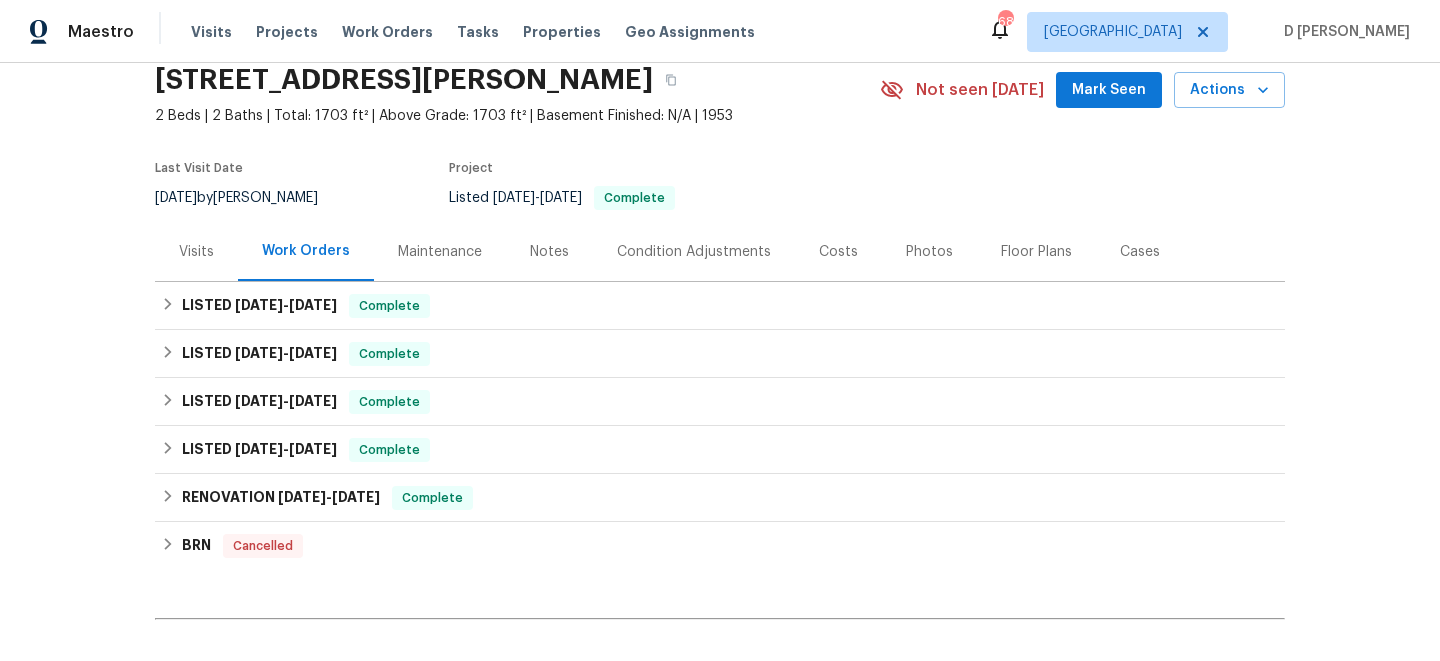 click on "Visits" at bounding box center [196, 252] 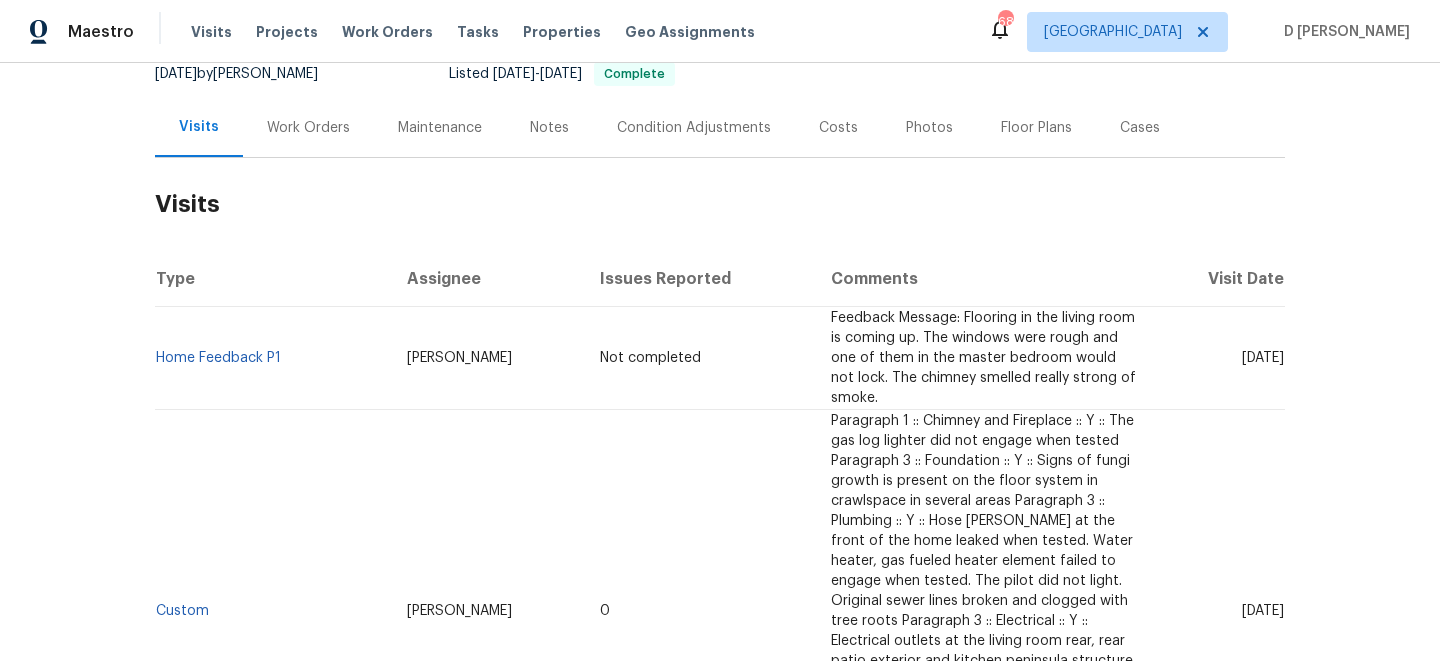 scroll, scrollTop: 0, scrollLeft: 0, axis: both 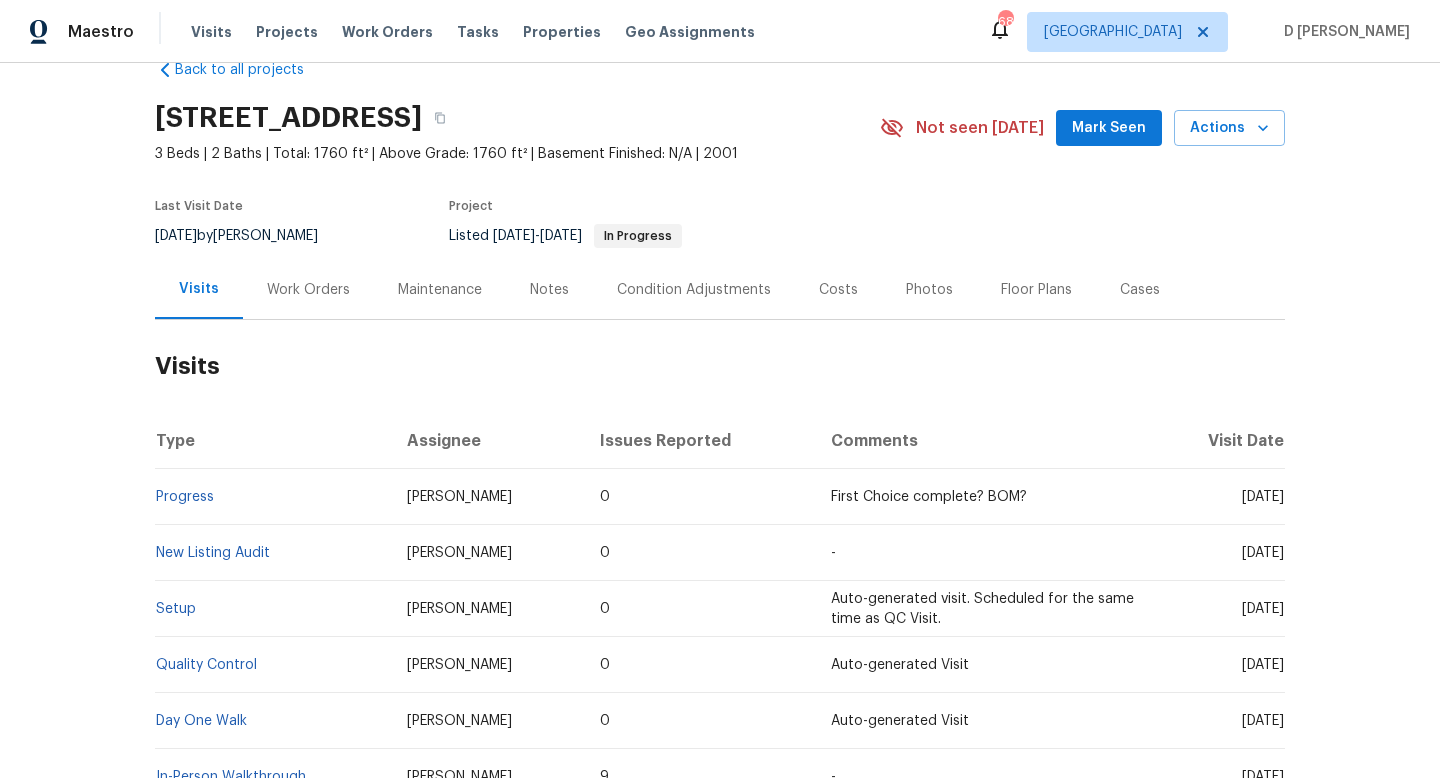 click on "Work Orders" at bounding box center [308, 290] 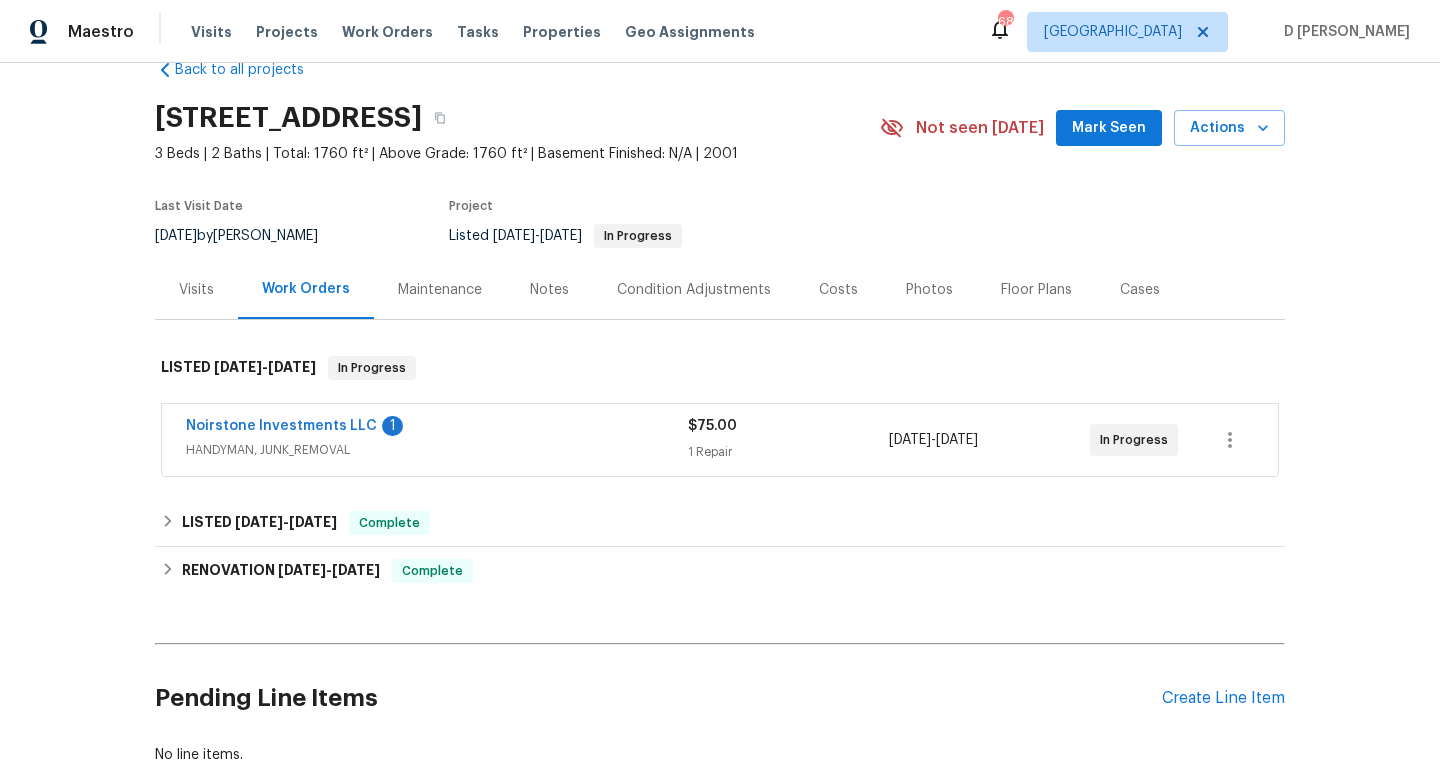 click on "Noirstone Investments LLC 1 HANDYMAN, JUNK_REMOVAL $75.00 1 Repair 7/10/2025  -  7/14/2025 In Progress" at bounding box center [720, 440] 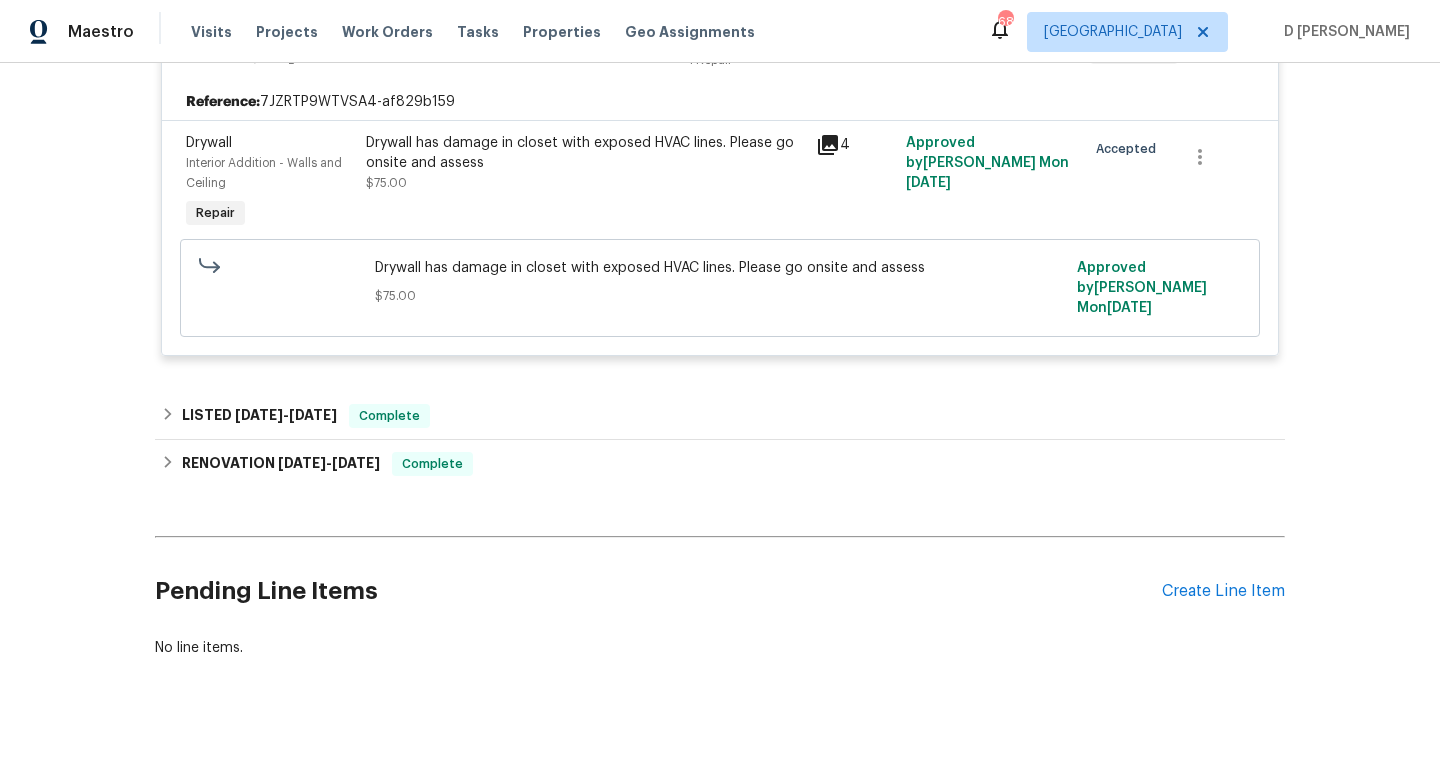 scroll, scrollTop: 455, scrollLeft: 0, axis: vertical 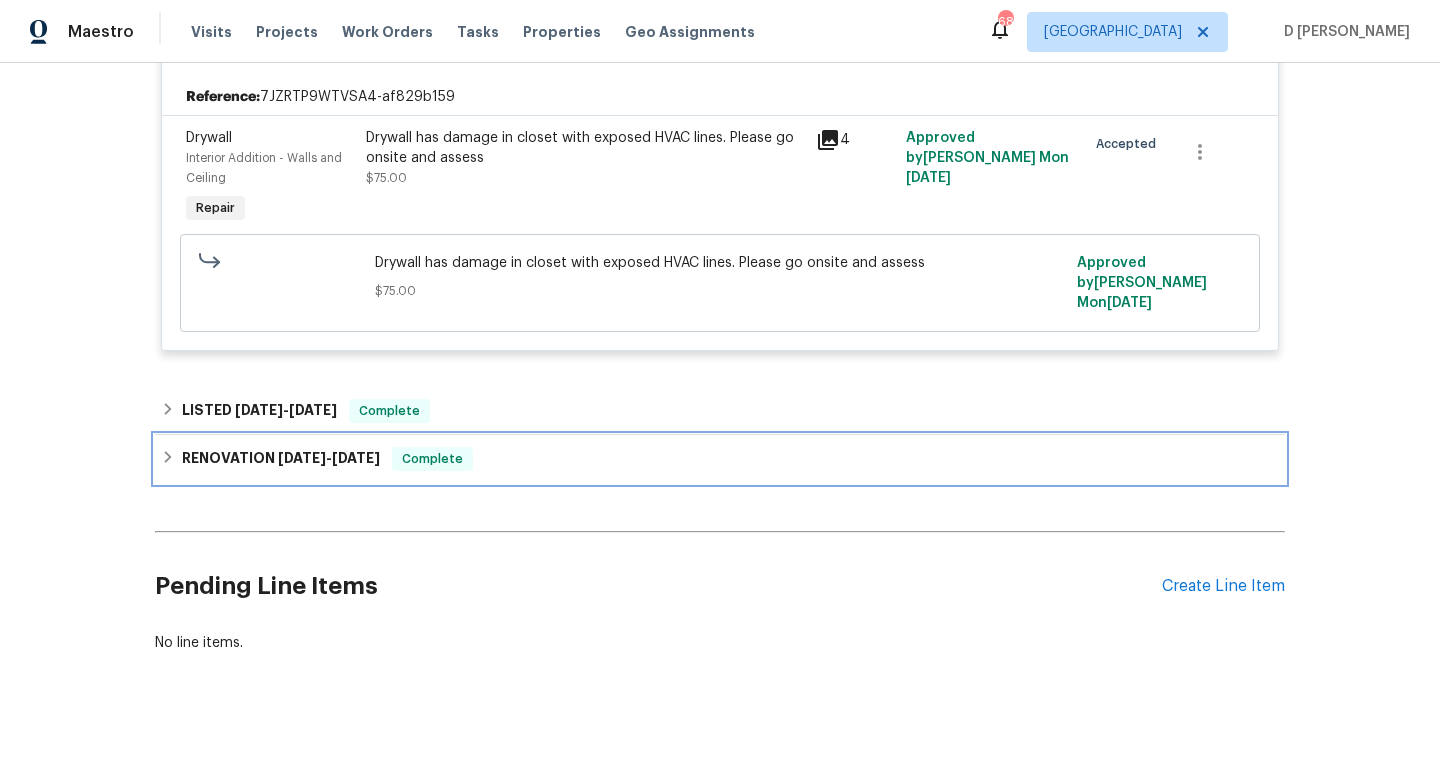 click on "RENOVATION   5/19/25  -  6/6/25" at bounding box center [281, 459] 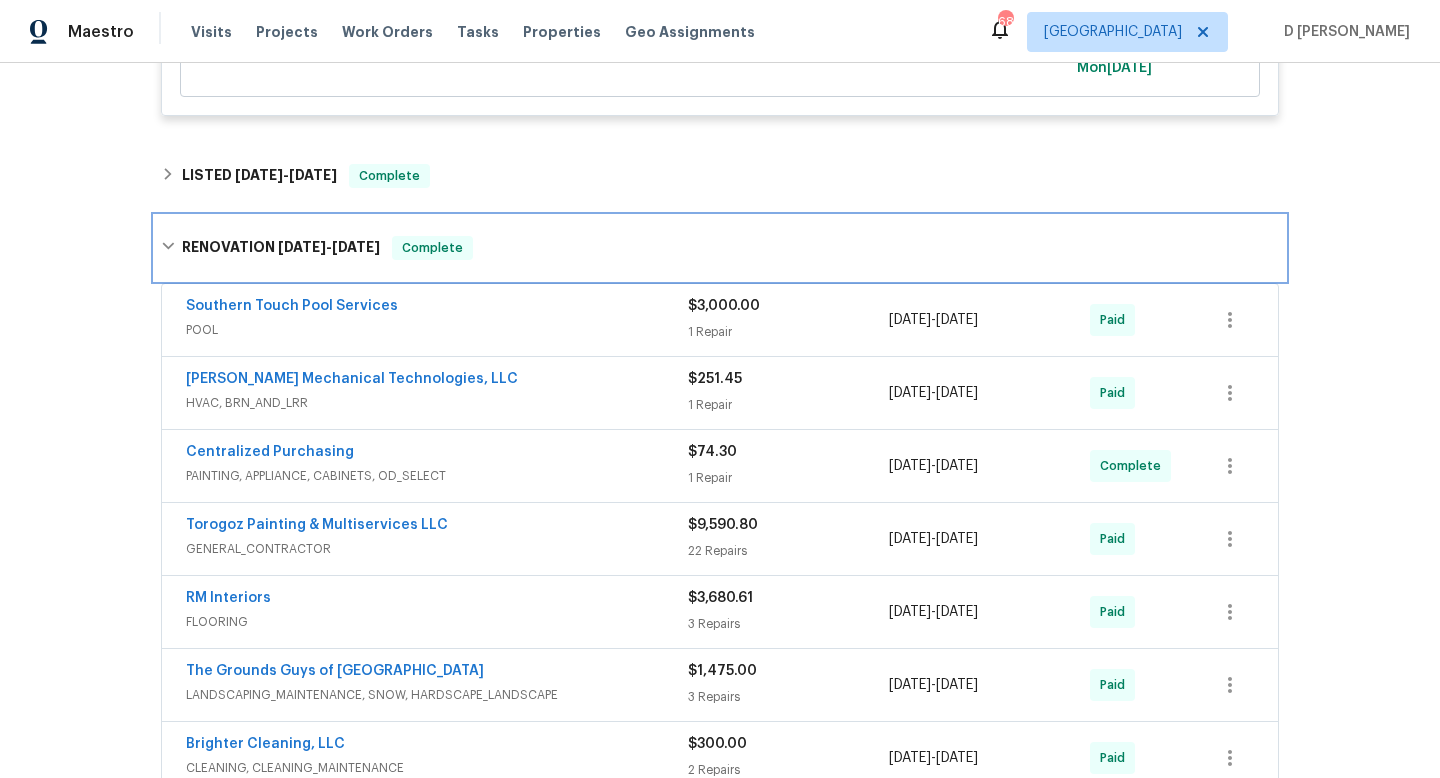 scroll, scrollTop: 765, scrollLeft: 0, axis: vertical 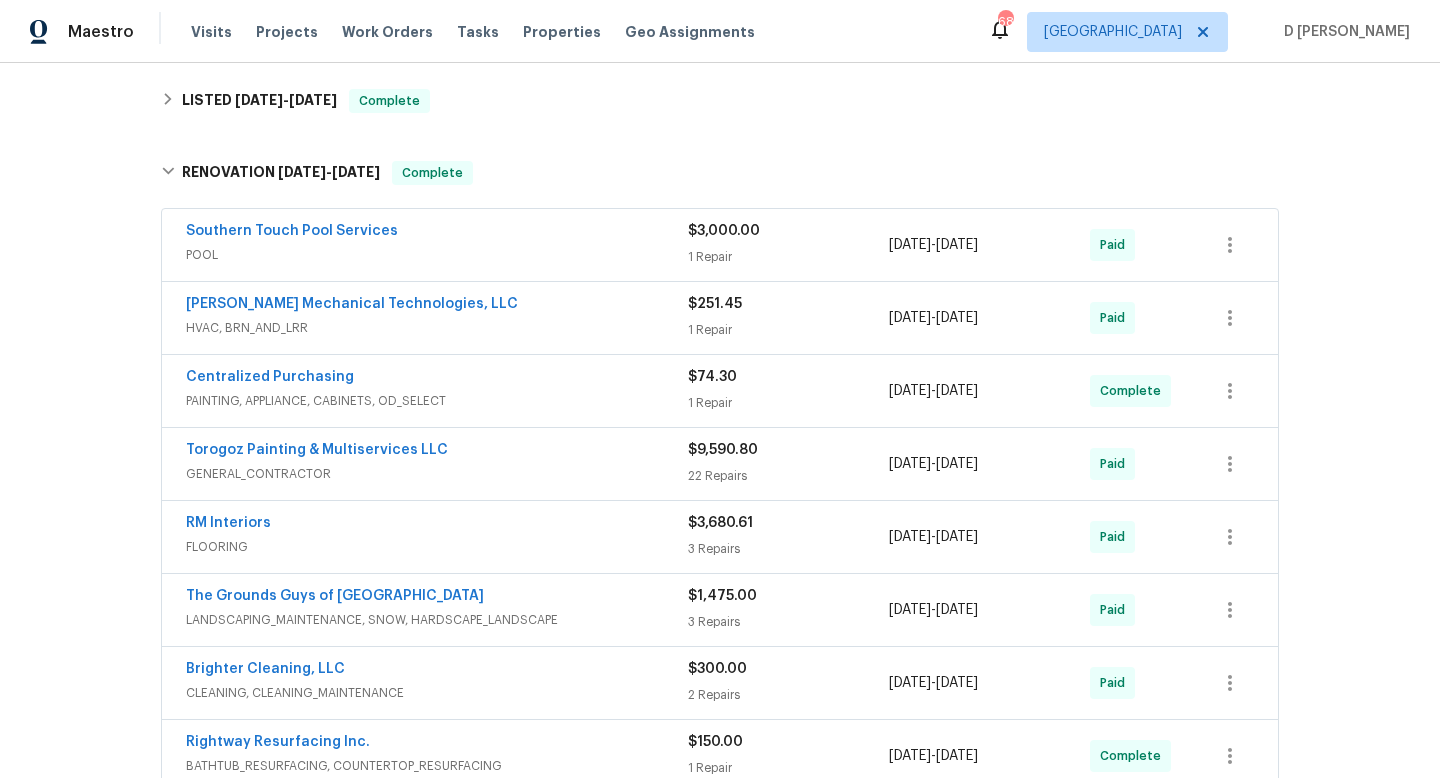 click on "FLOORING" at bounding box center [437, 547] 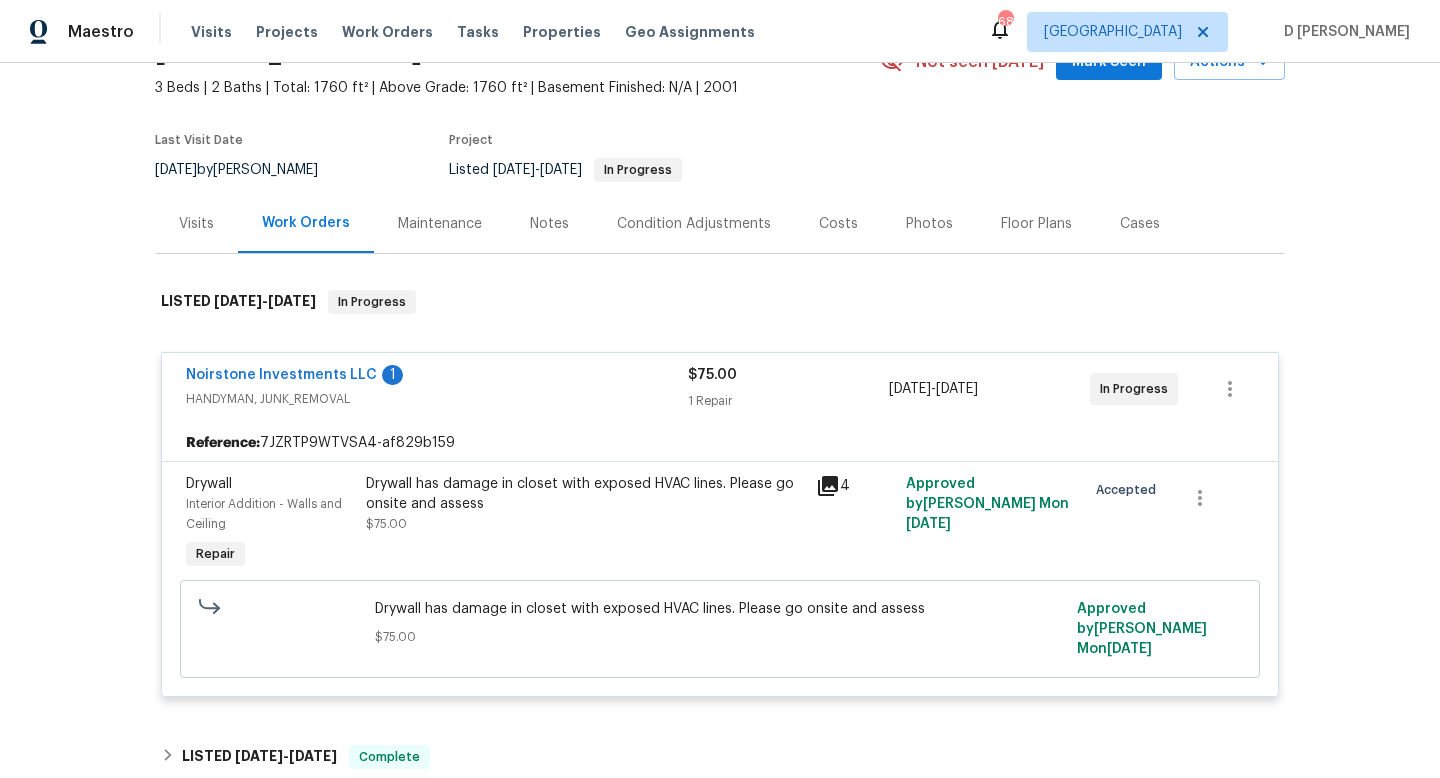 scroll, scrollTop: 76, scrollLeft: 0, axis: vertical 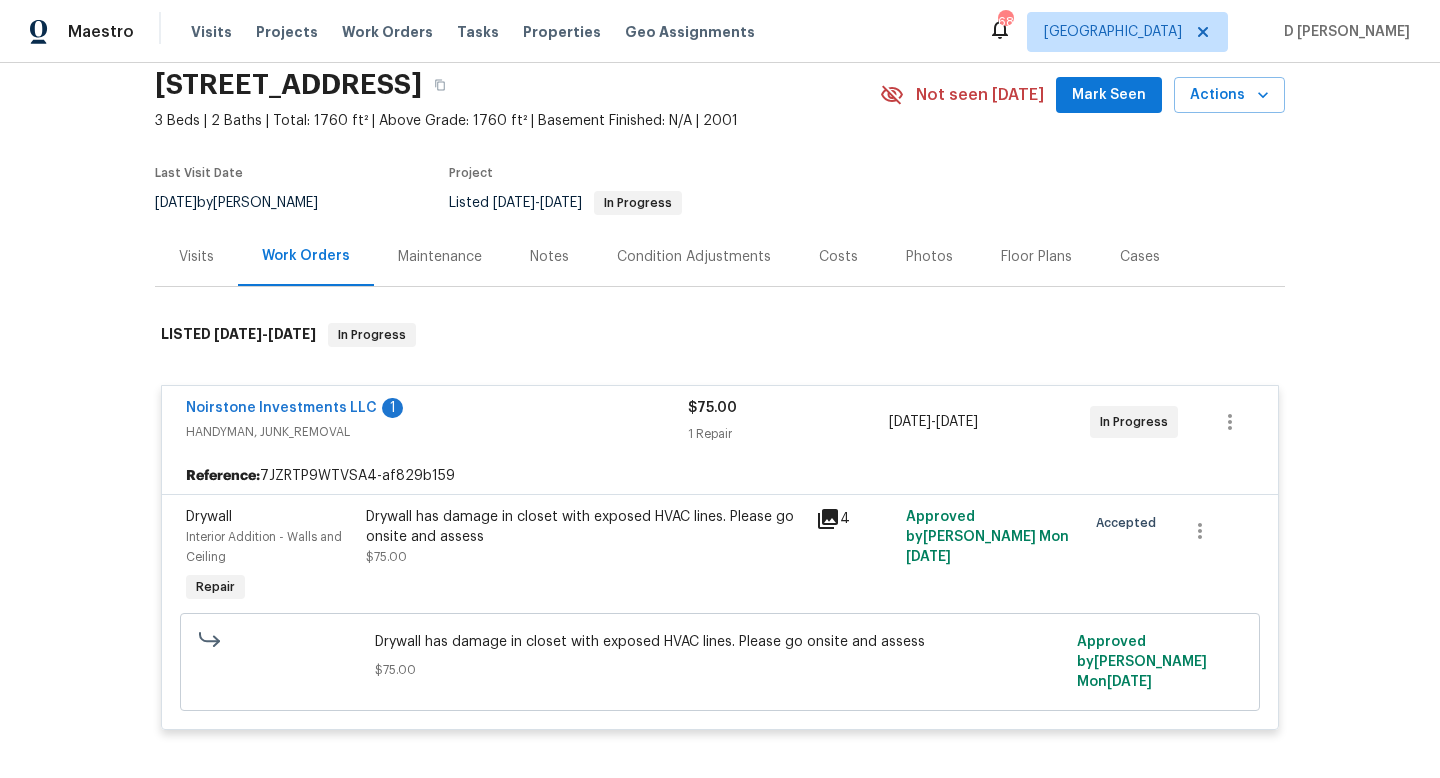 click on "Visits" at bounding box center [196, 257] 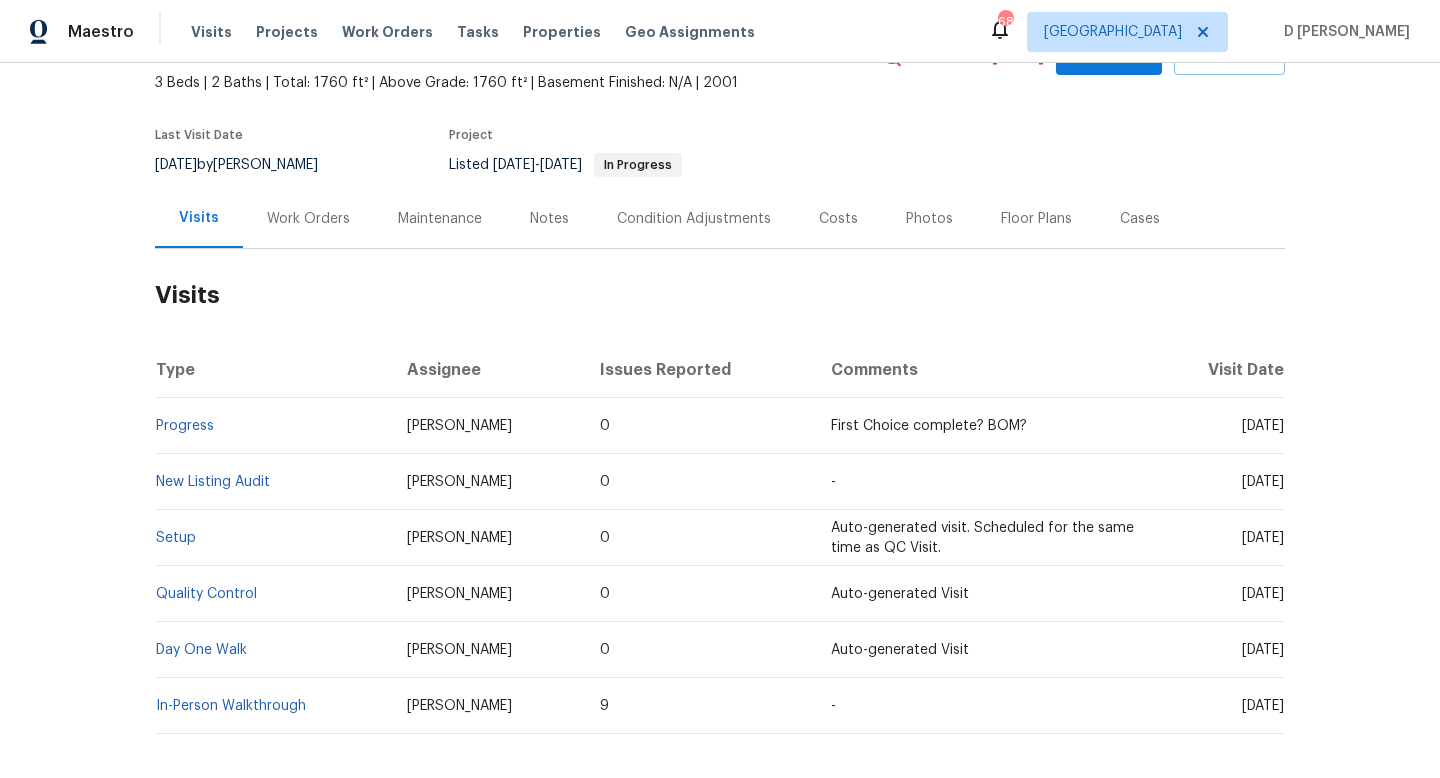 scroll, scrollTop: 119, scrollLeft: 0, axis: vertical 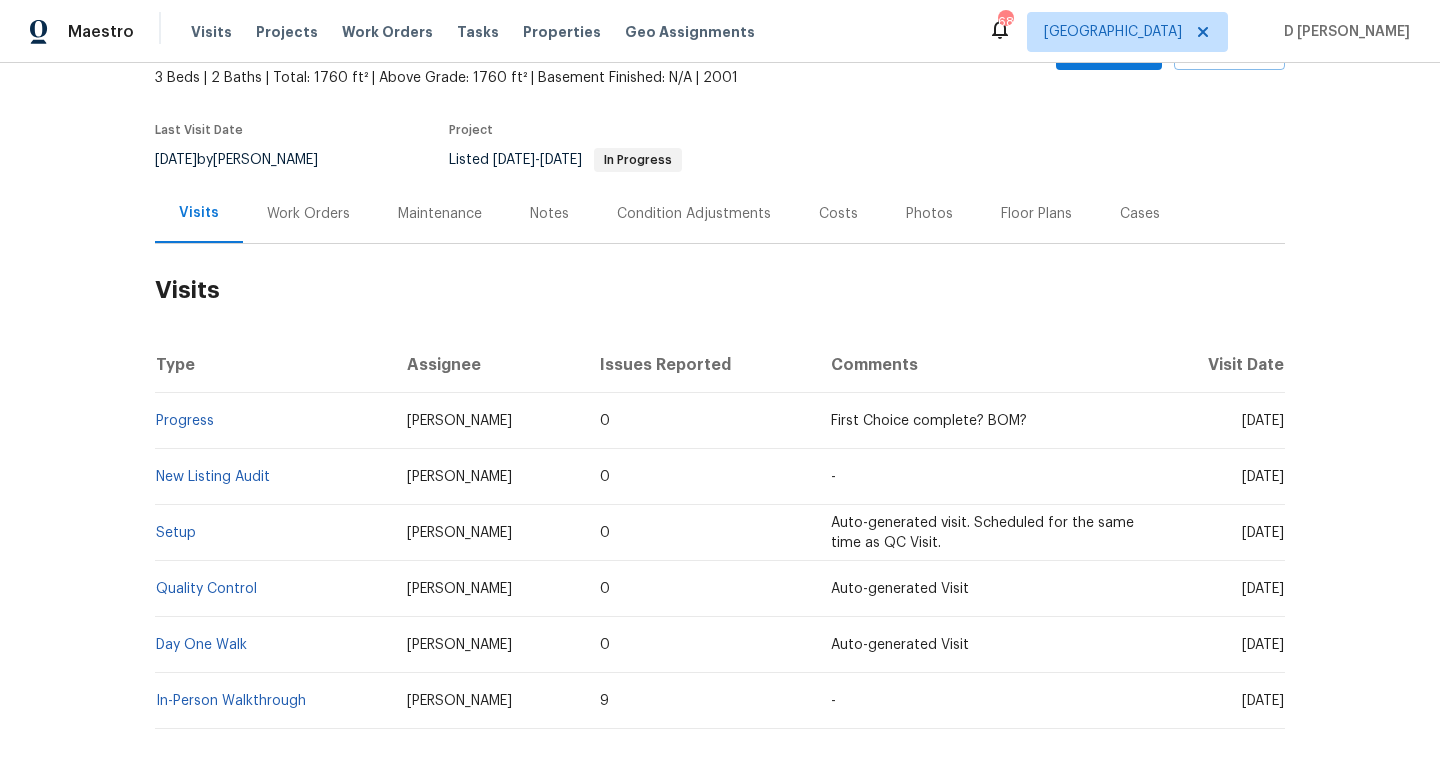 drag, startPoint x: 1202, startPoint y: 422, endPoint x: 1244, endPoint y: 418, distance: 42.190044 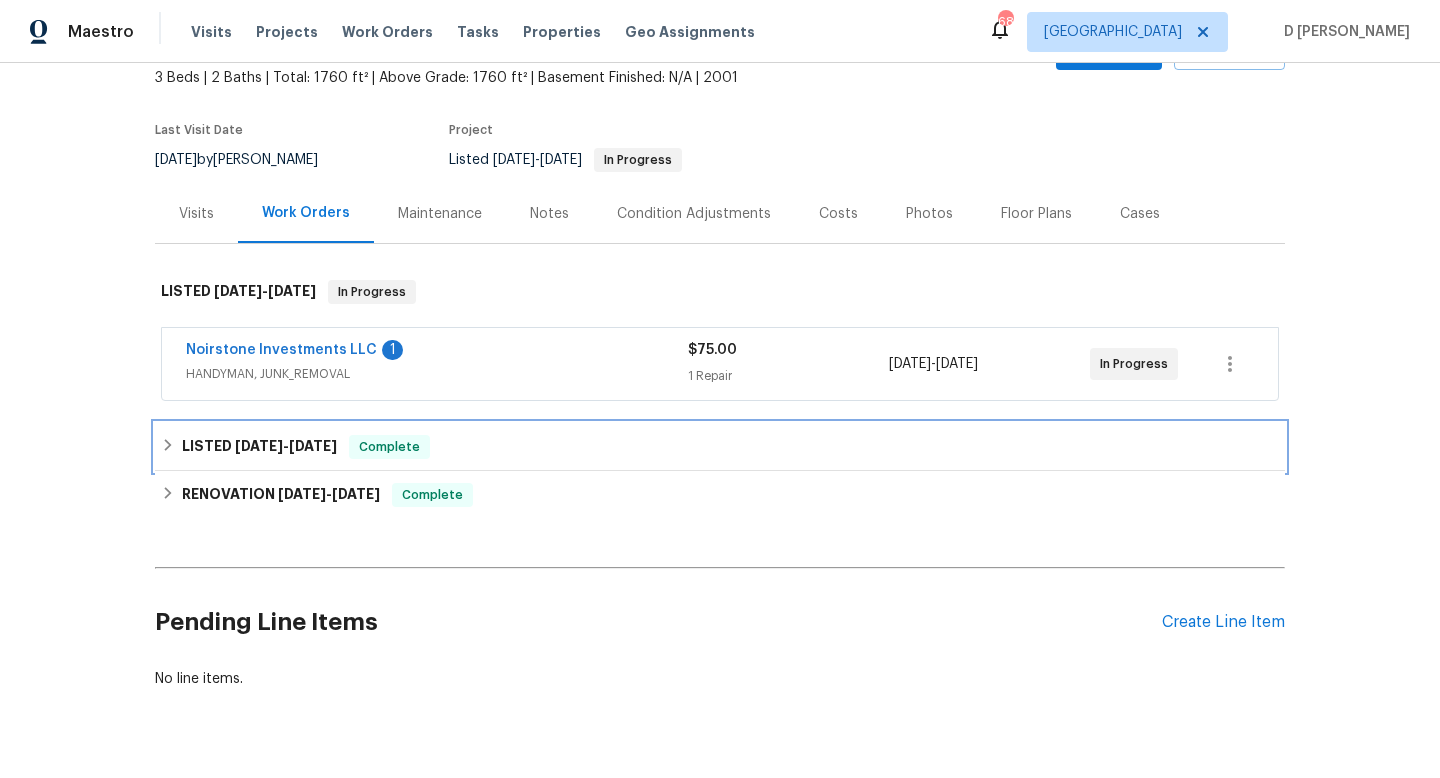 click on "LISTED   6/11/25  -  6/17/25 Complete" at bounding box center [720, 447] 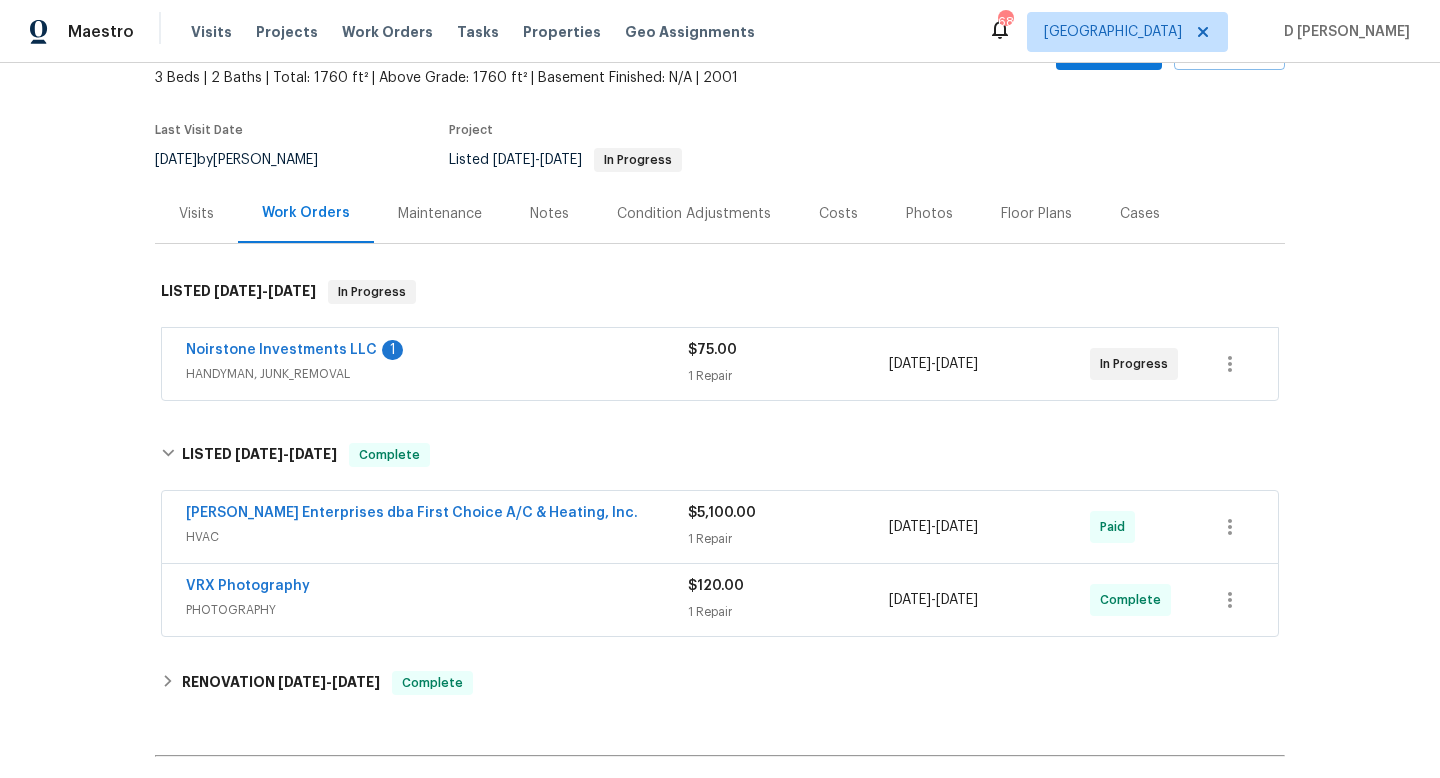 click on "Nordman Enterprises dba First Choice A/C & Heating, Inc. HVAC $5,100.00 1 Repair 6/12/2025  -  6/17/2025 Paid" at bounding box center [720, 527] 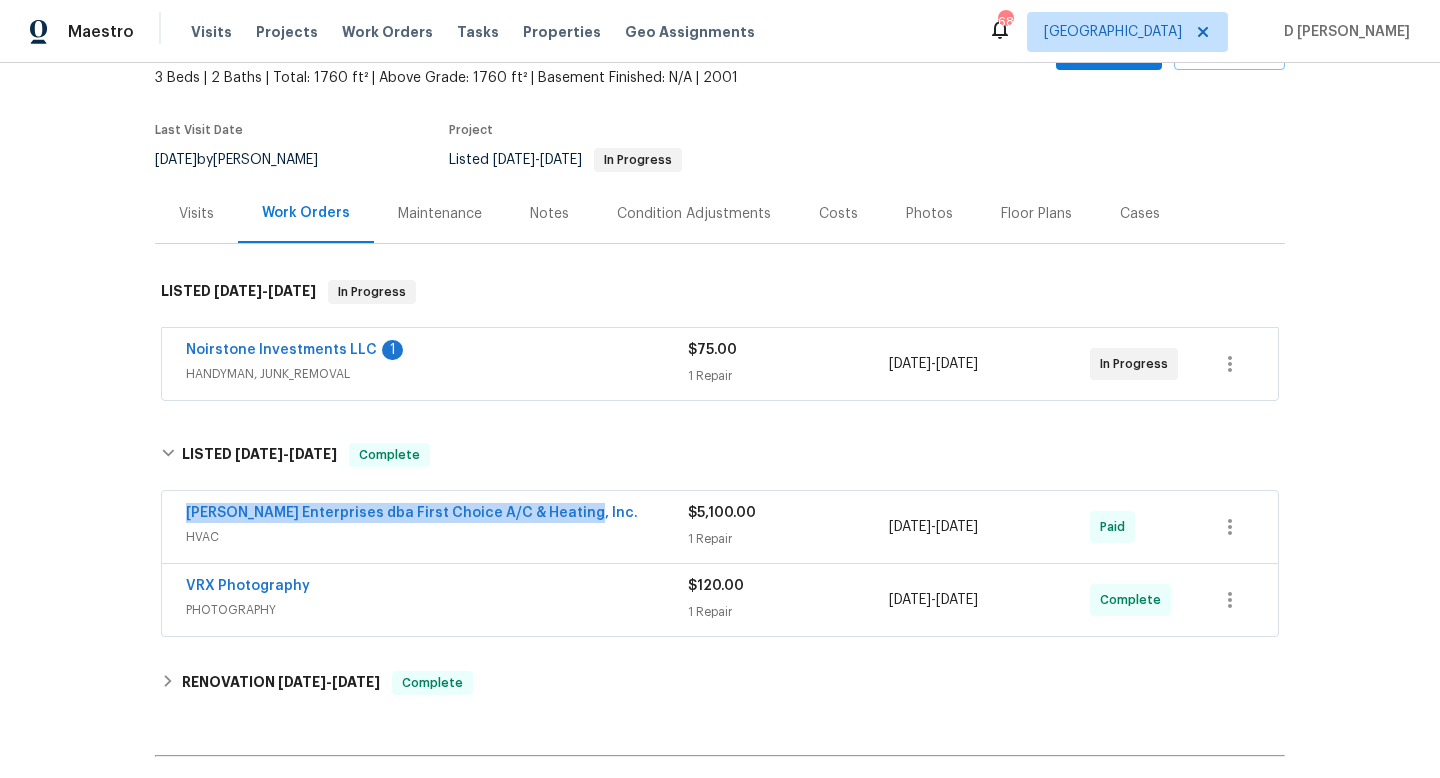 drag, startPoint x: 176, startPoint y: 514, endPoint x: 571, endPoint y: 519, distance: 395.03165 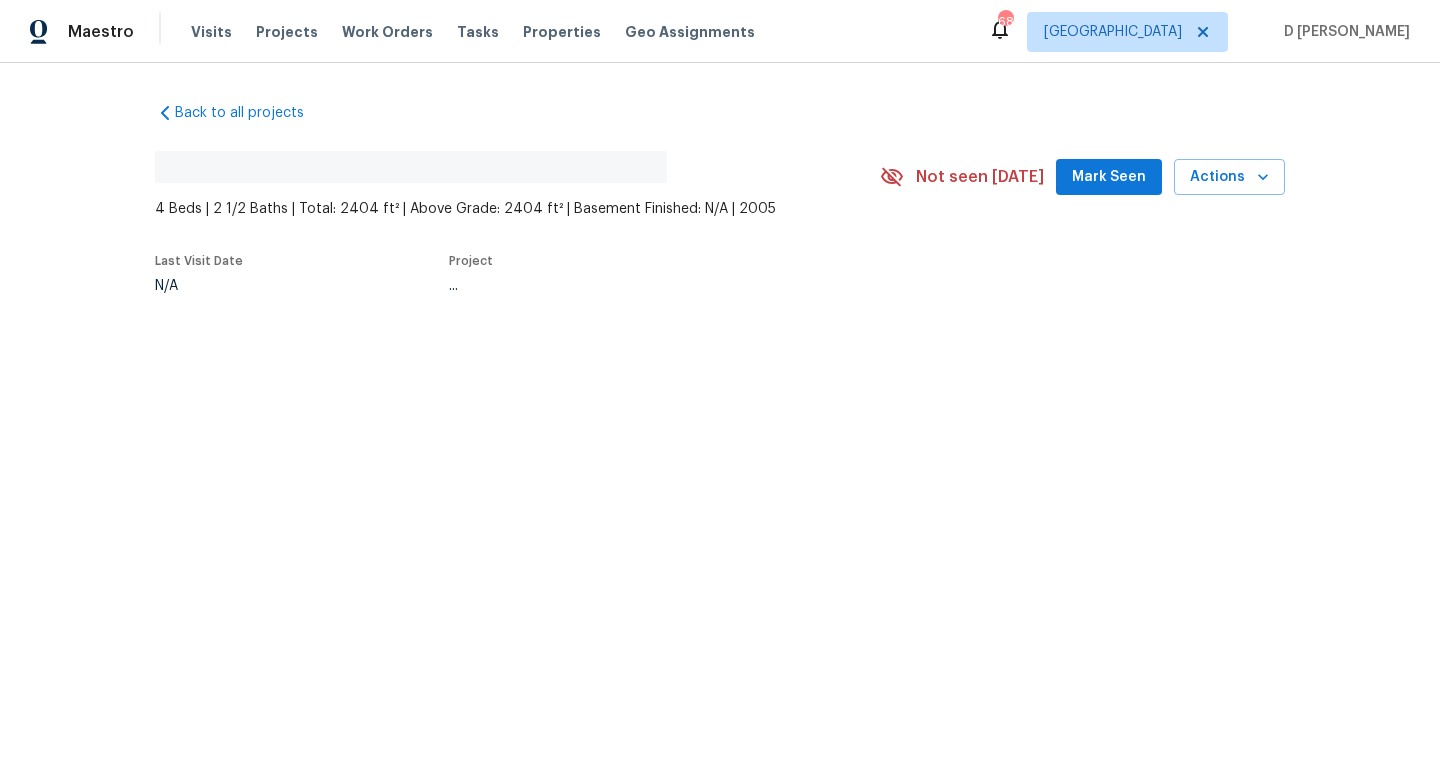 scroll, scrollTop: 0, scrollLeft: 0, axis: both 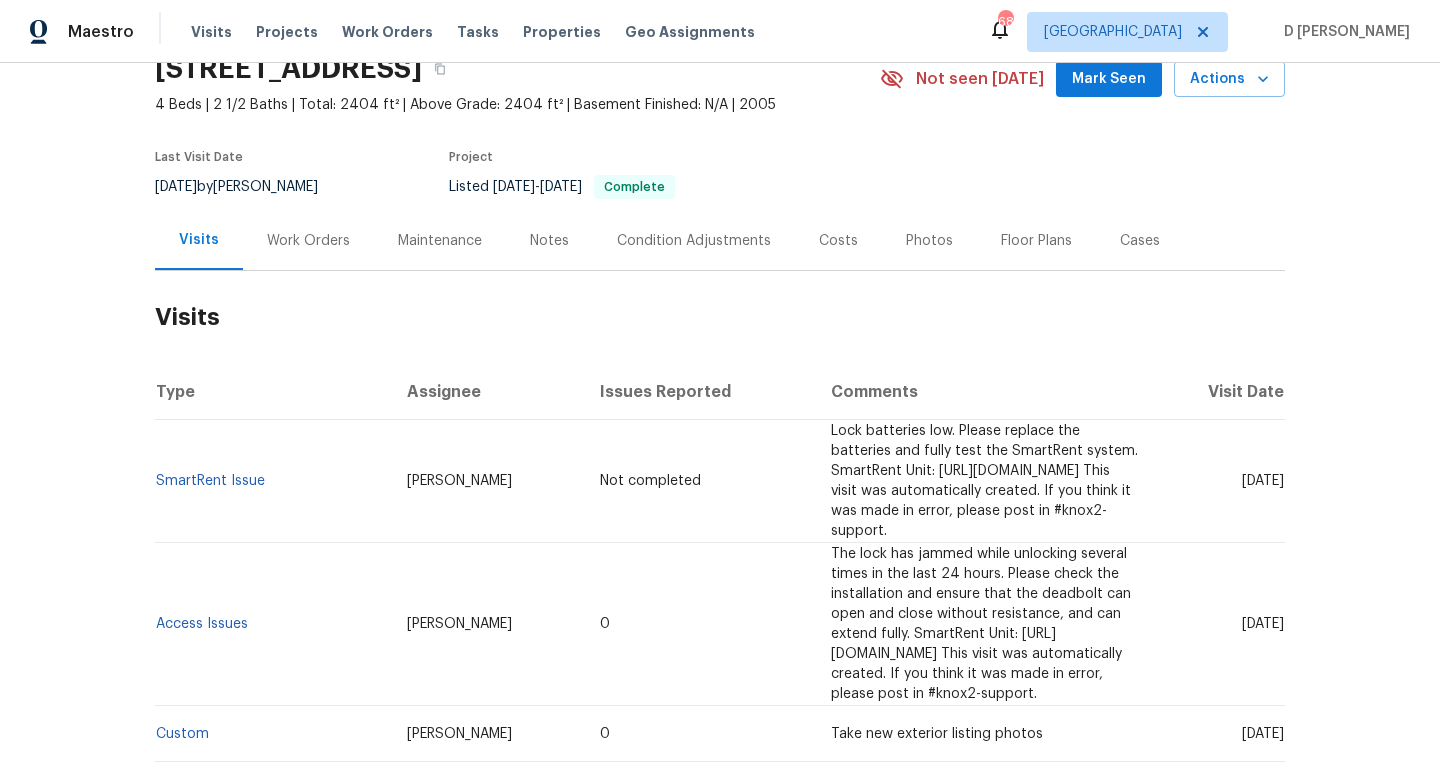 click on "Work Orders" at bounding box center (308, 241) 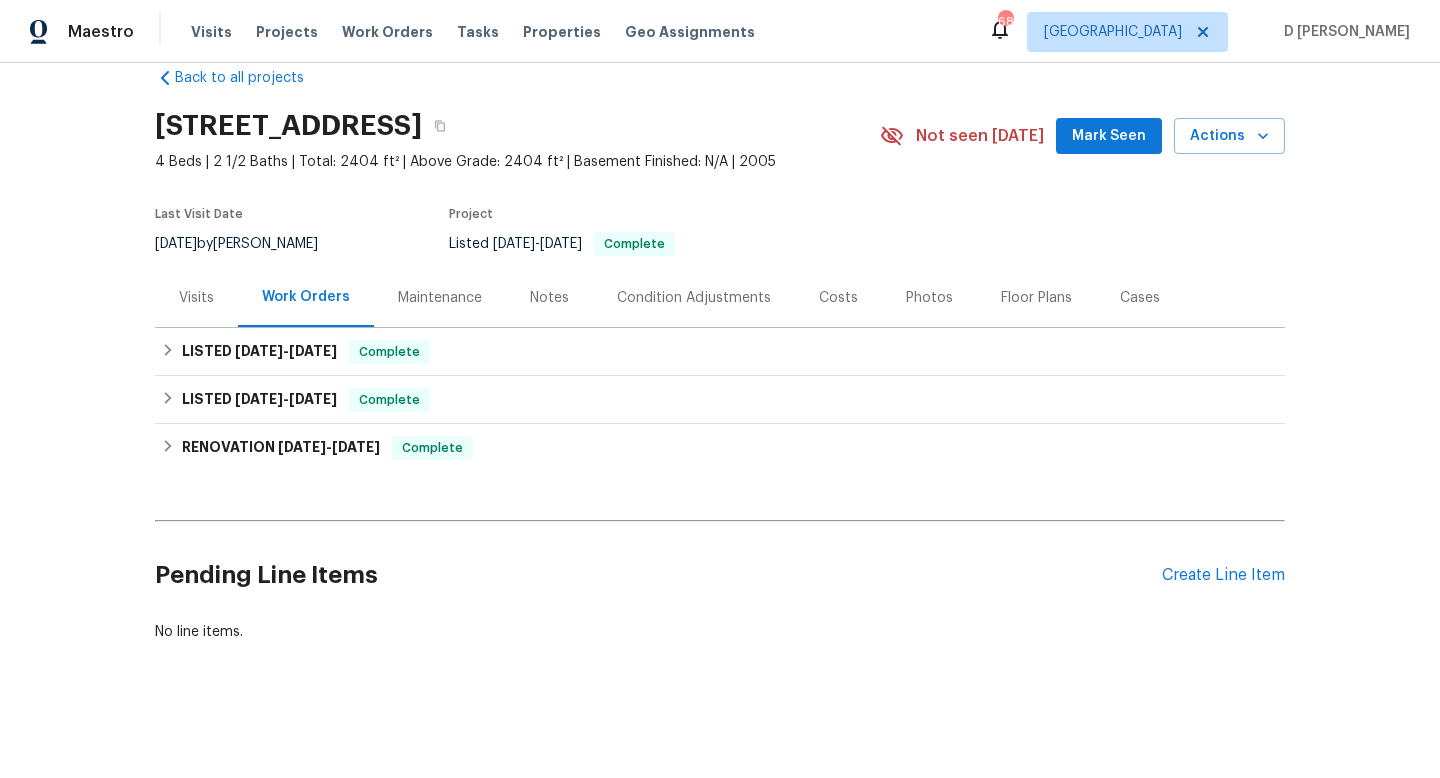scroll, scrollTop: 35, scrollLeft: 0, axis: vertical 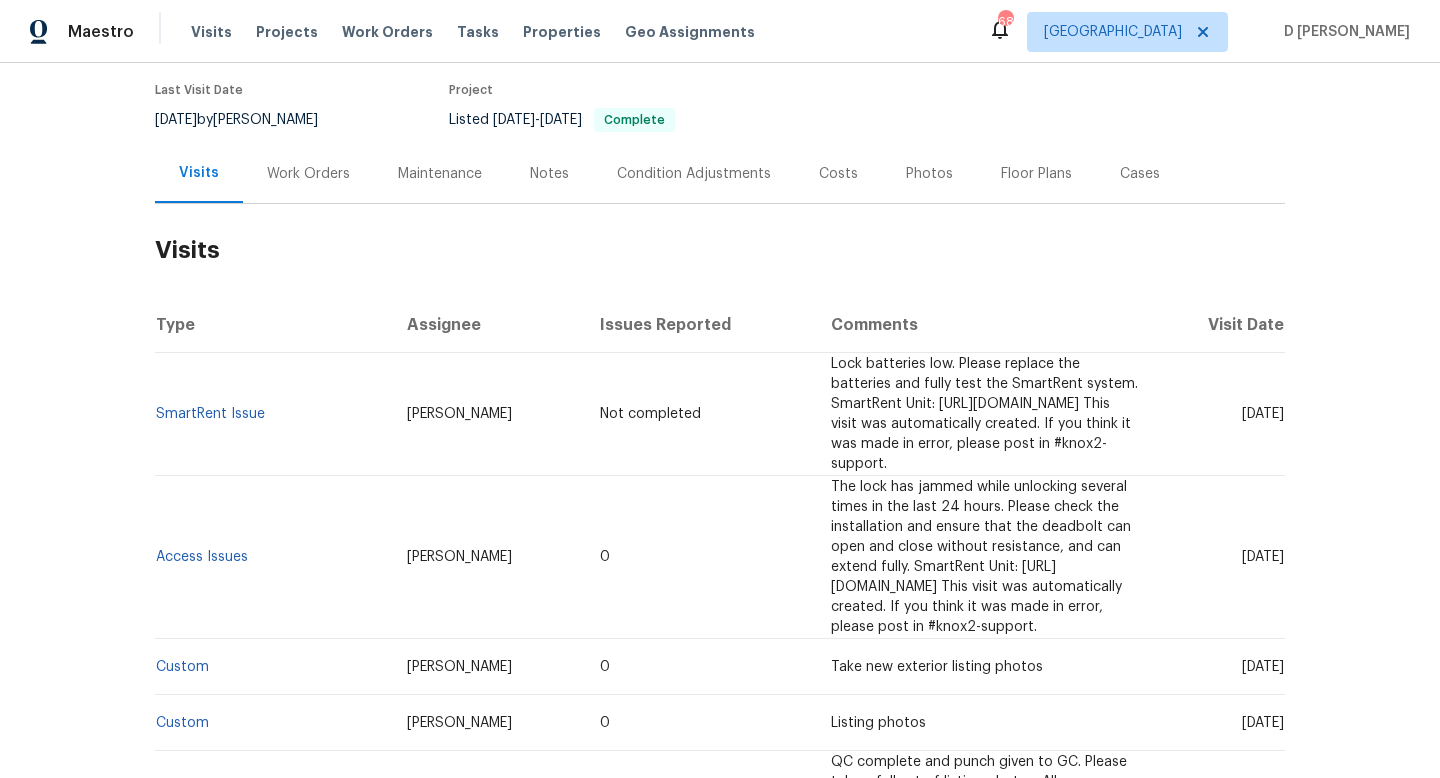 drag, startPoint x: 349, startPoint y: 401, endPoint x: 494, endPoint y: 404, distance: 145.03104 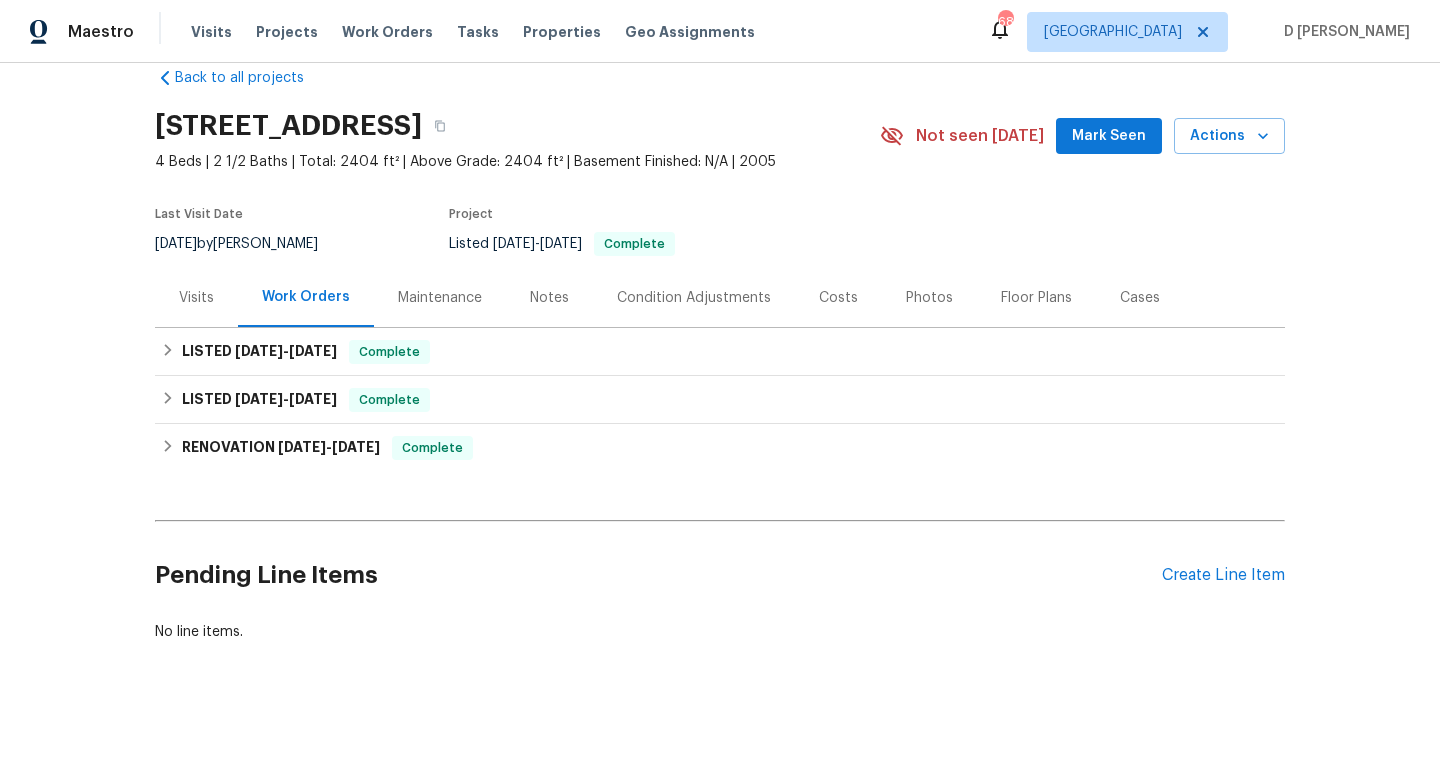 scroll, scrollTop: 35, scrollLeft: 0, axis: vertical 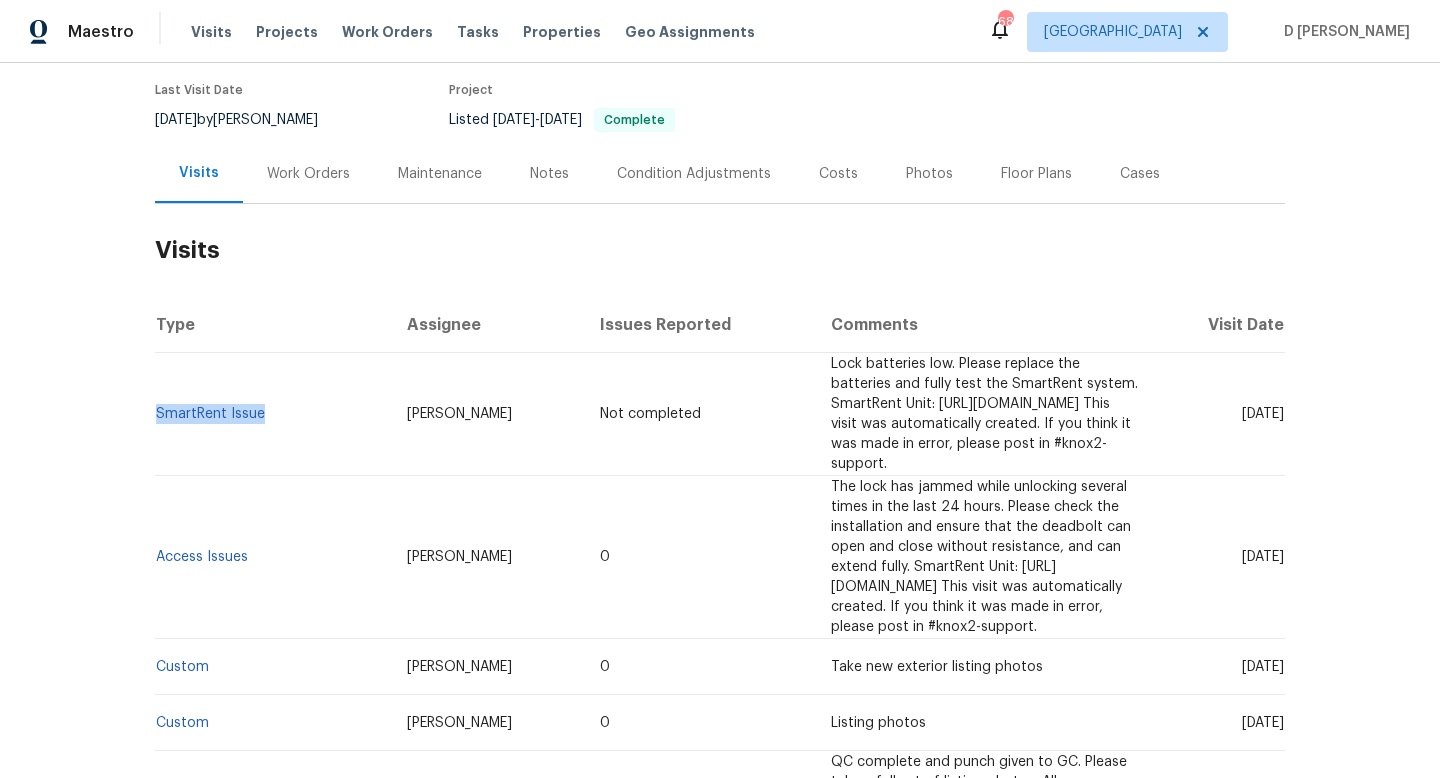 drag, startPoint x: 267, startPoint y: 409, endPoint x: 157, endPoint y: 395, distance: 110.88733 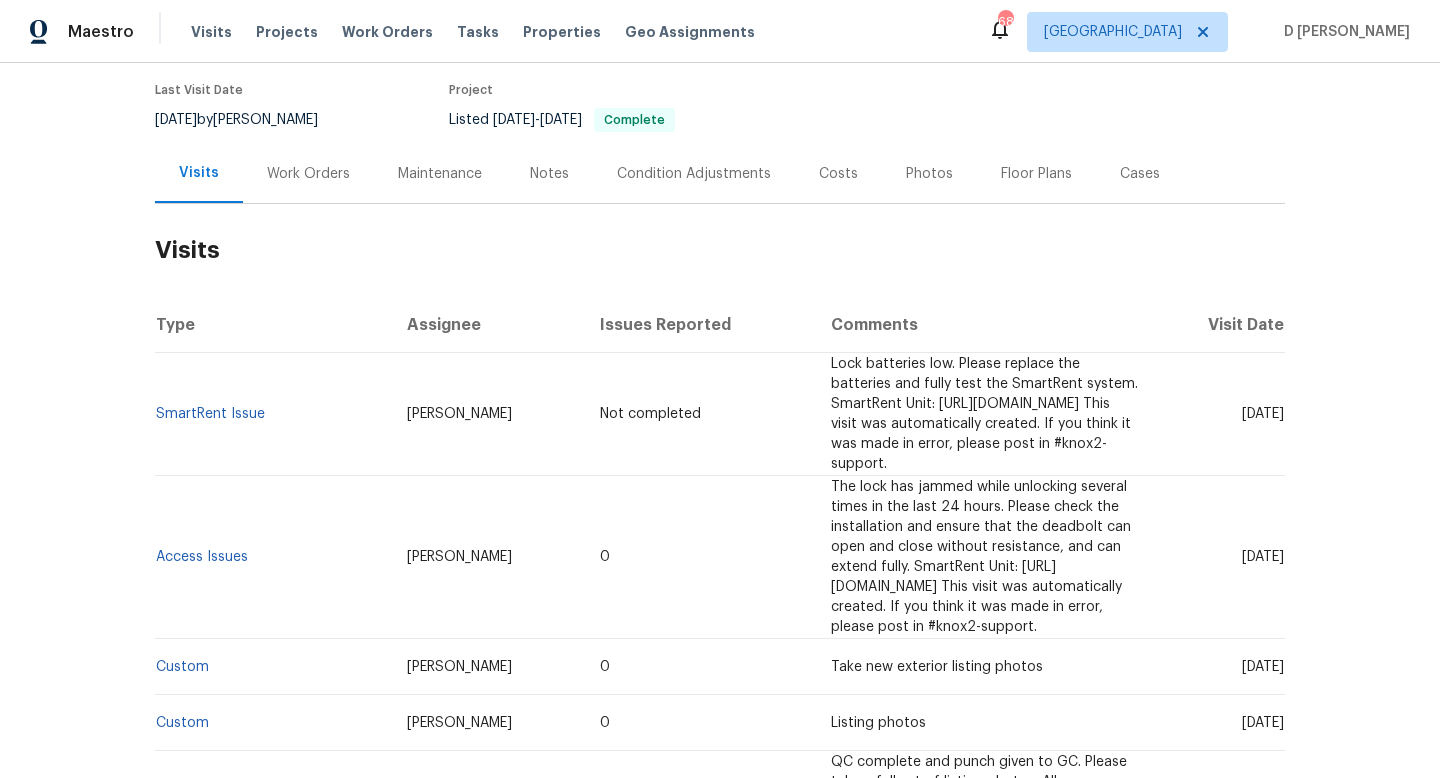 drag, startPoint x: 1208, startPoint y: 523, endPoint x: 1245, endPoint y: 523, distance: 37 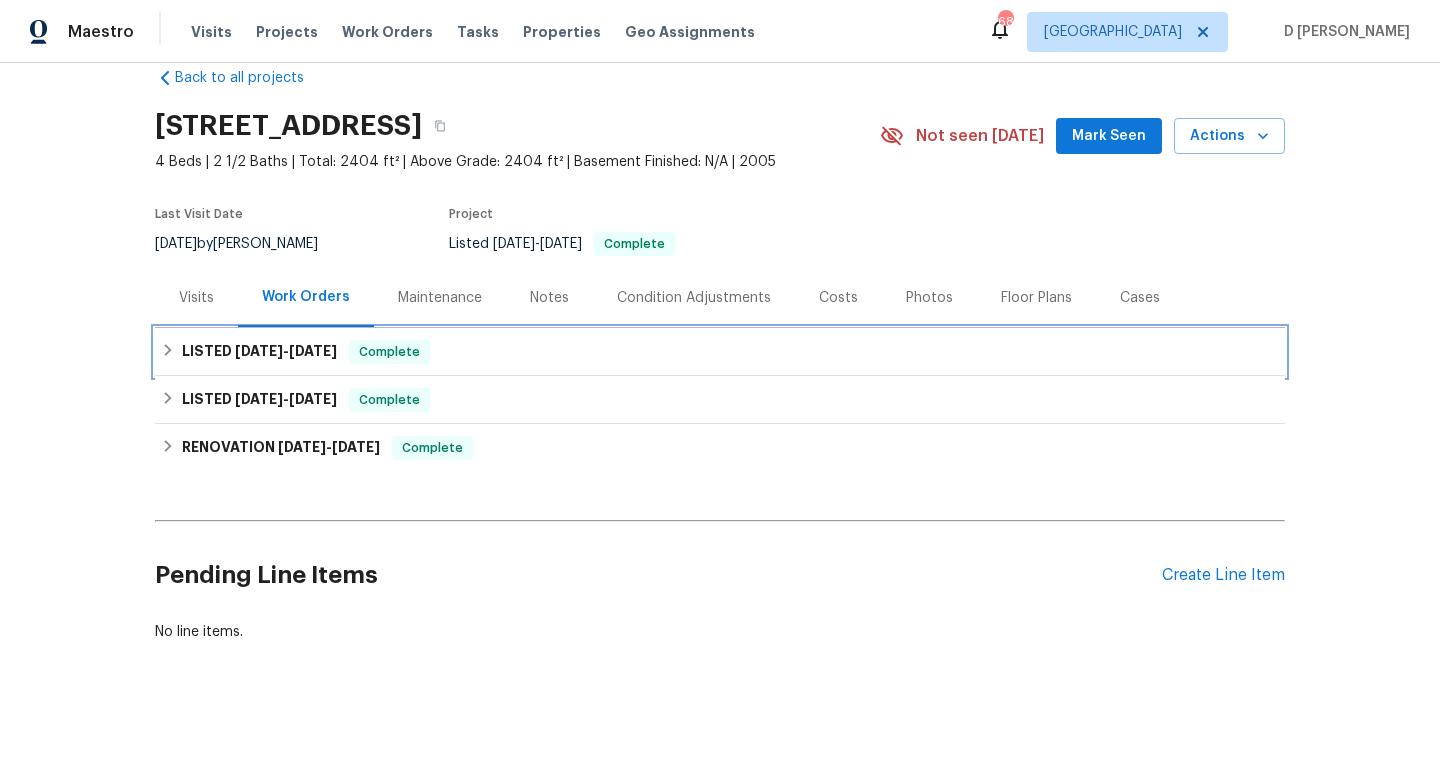 click on "LISTED   6/10/25  -  6/10/25 Complete" at bounding box center (720, 352) 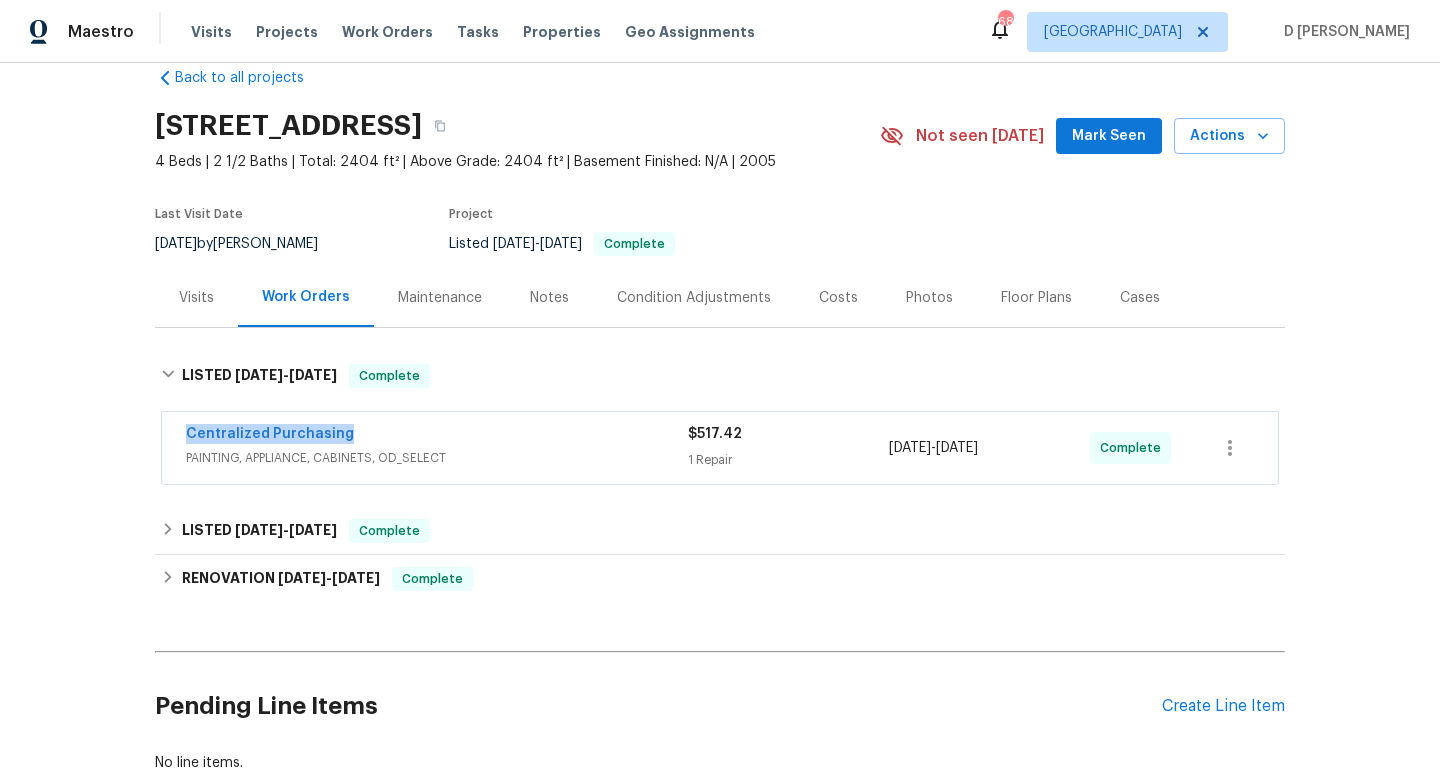 drag, startPoint x: 171, startPoint y: 435, endPoint x: 465, endPoint y: 435, distance: 294 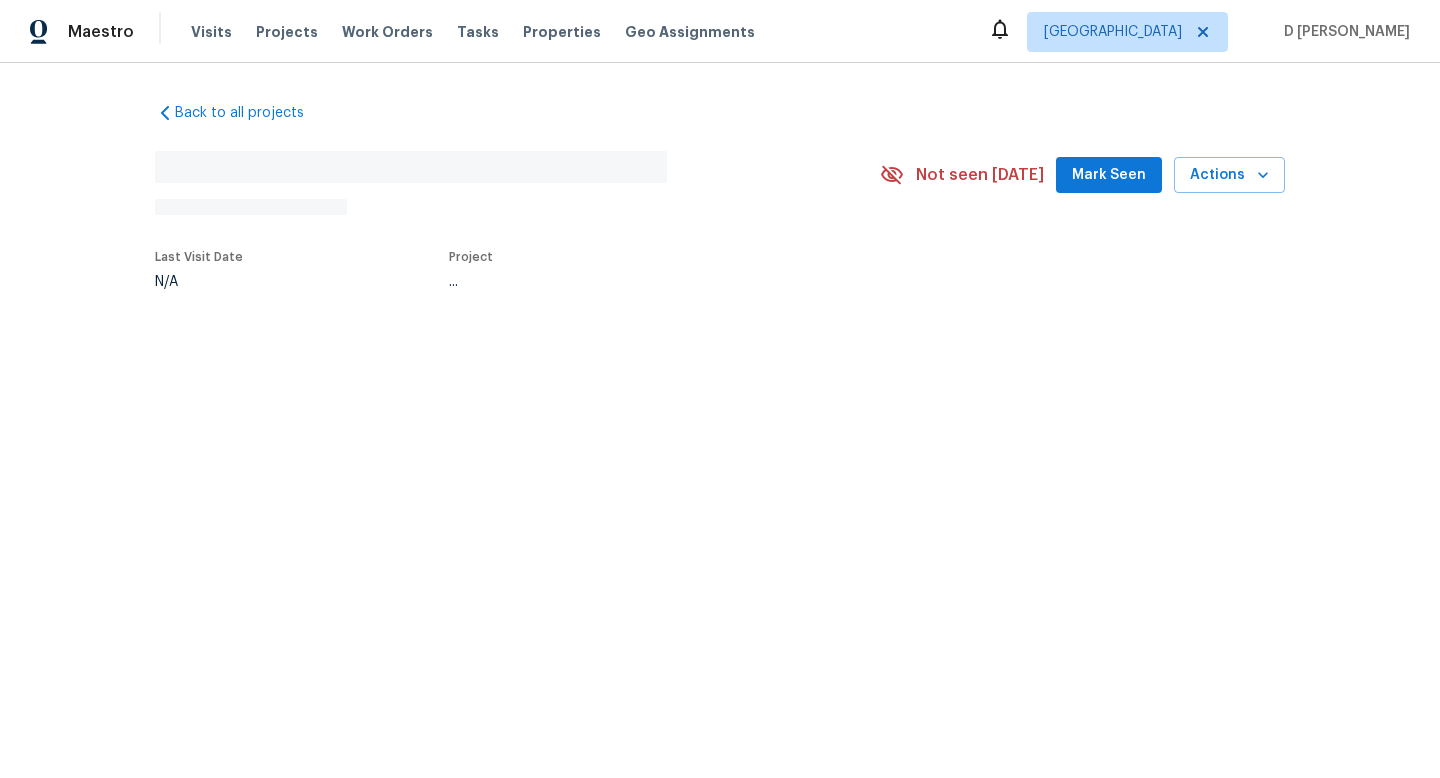 scroll, scrollTop: 0, scrollLeft: 0, axis: both 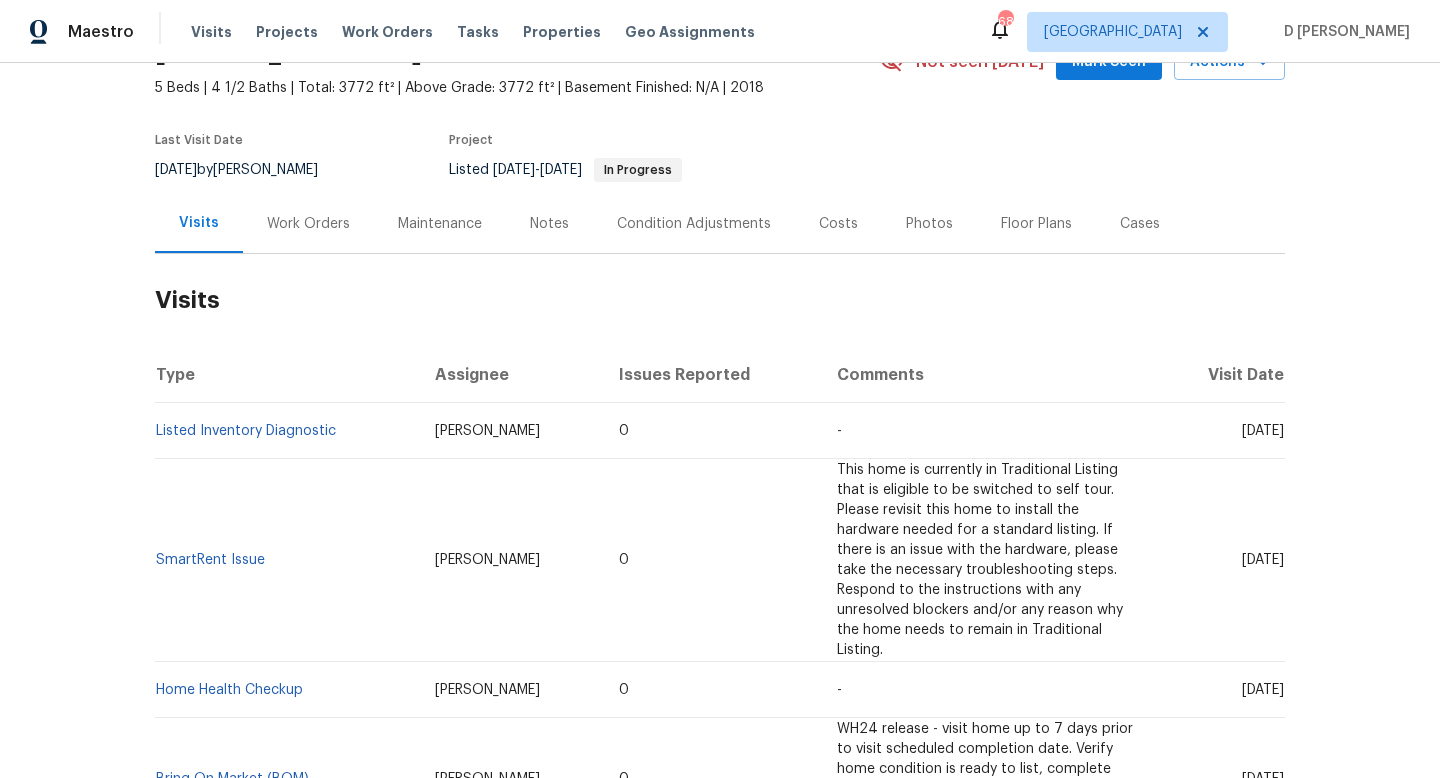 click on "Work Orders" at bounding box center (308, 224) 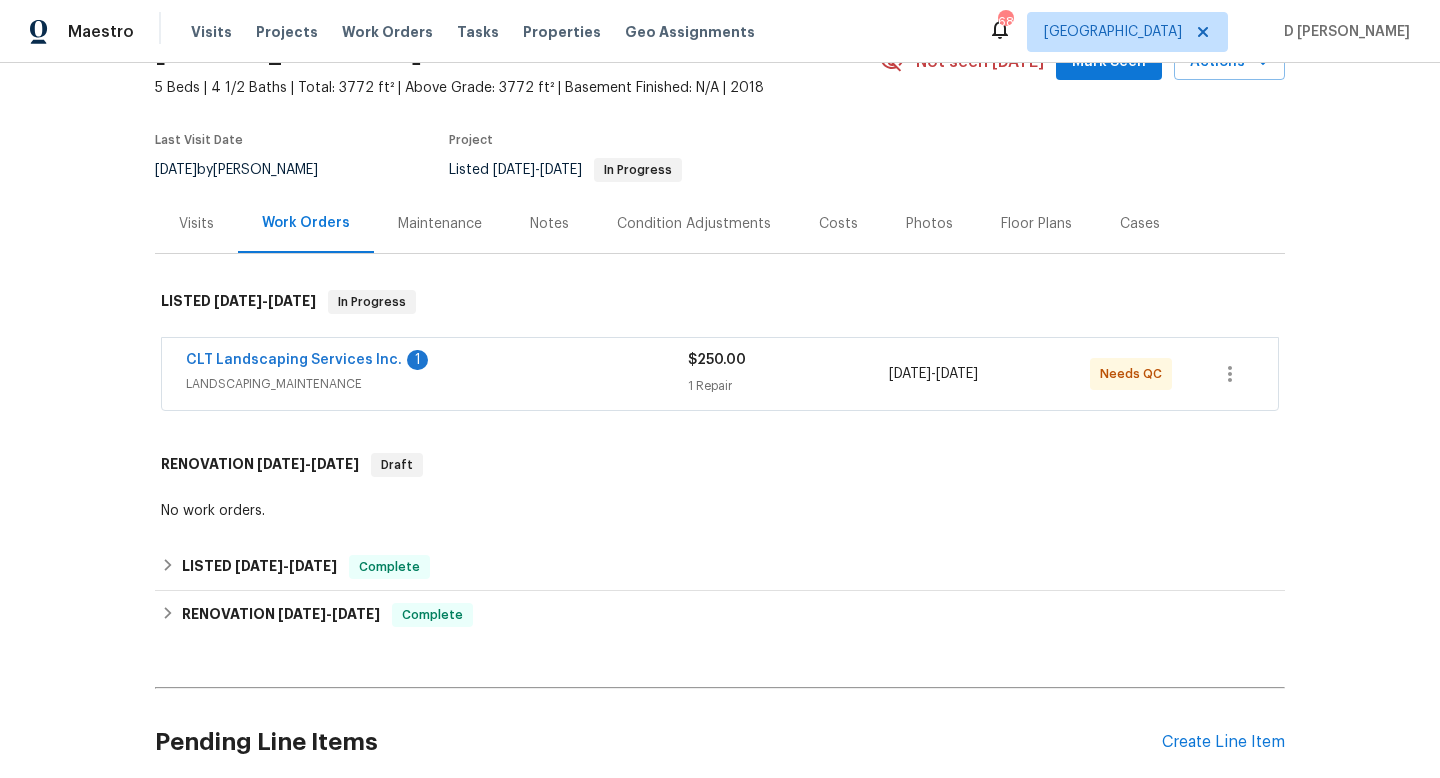 click on "CLT Landscaping Services Inc. 1 LANDSCAPING_MAINTENANCE" at bounding box center [437, 374] 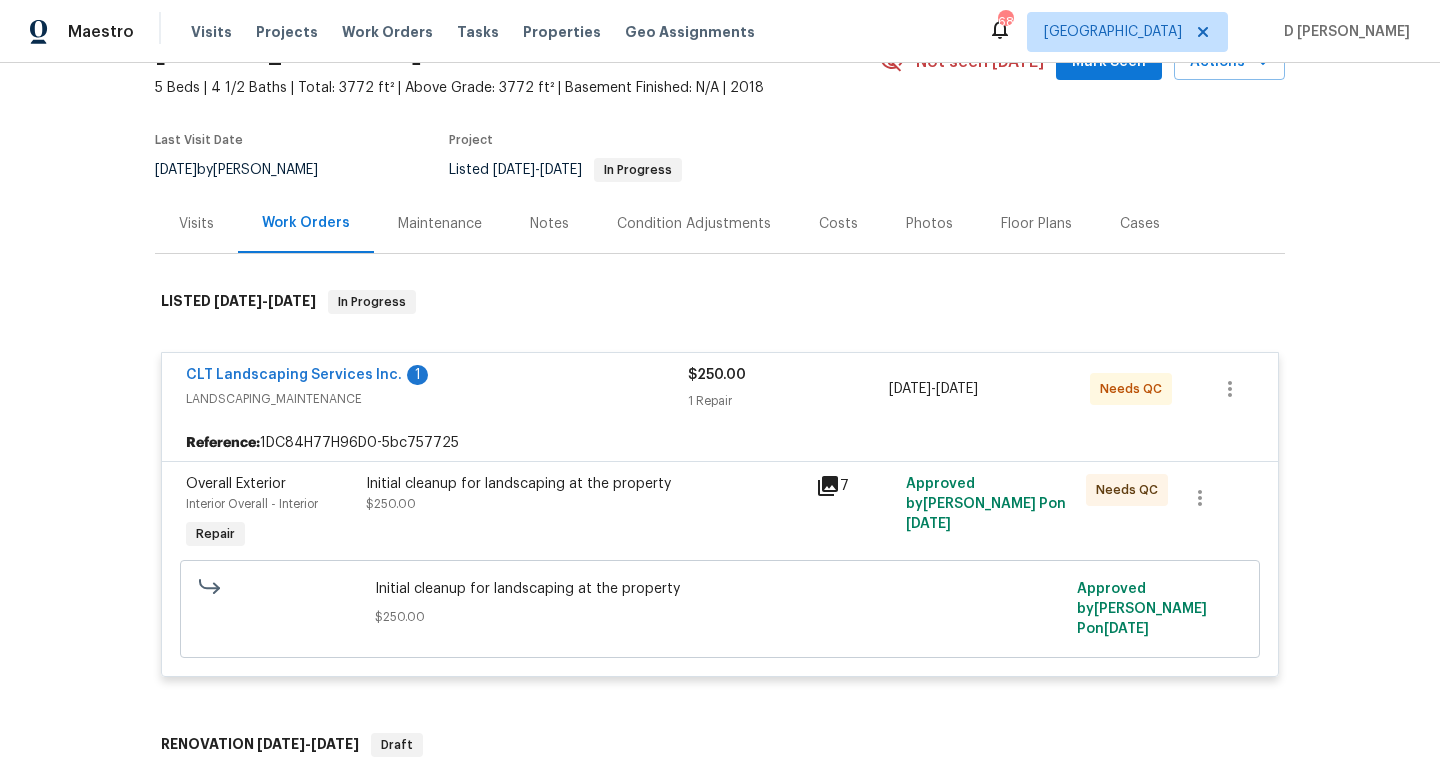 click on "LANDSCAPING_MAINTENANCE" at bounding box center [437, 399] 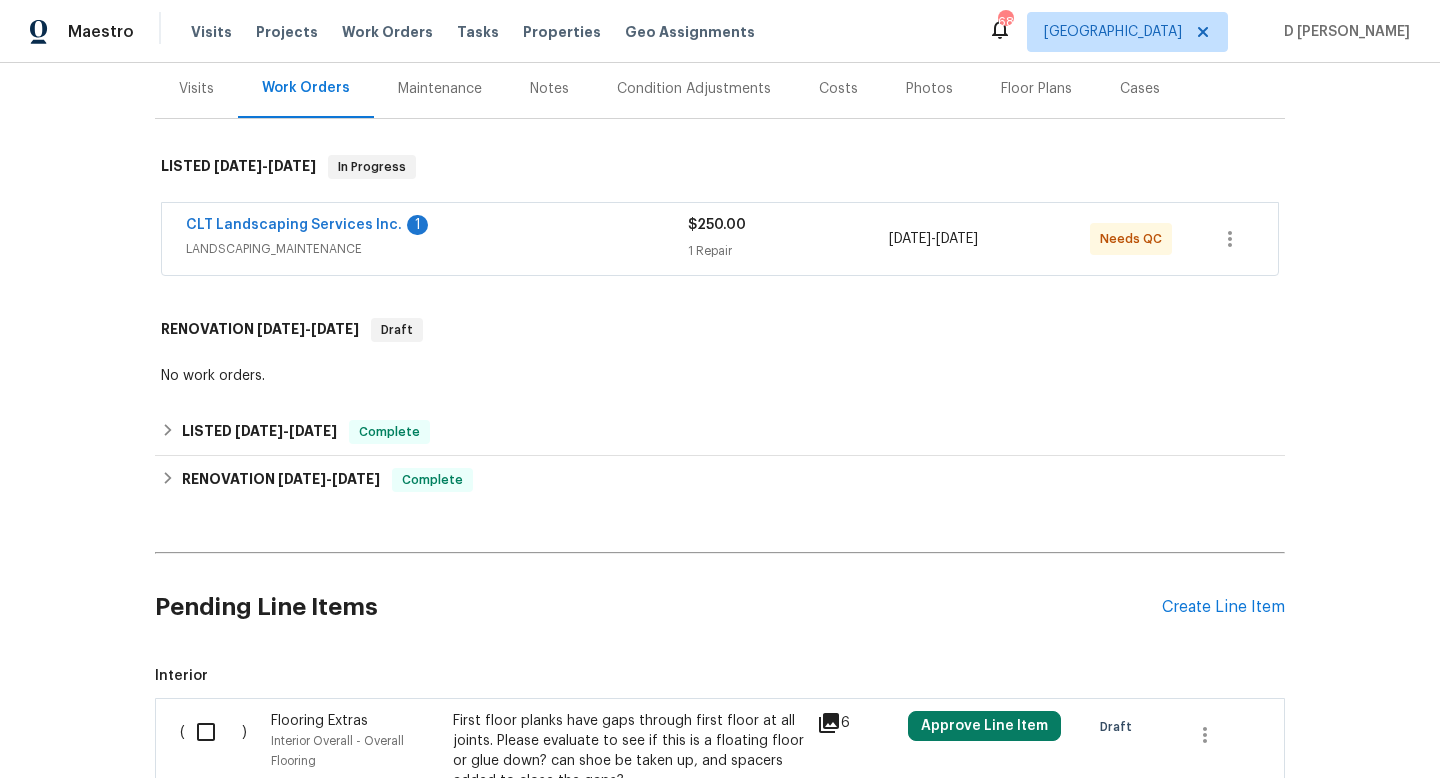 scroll, scrollTop: 123, scrollLeft: 0, axis: vertical 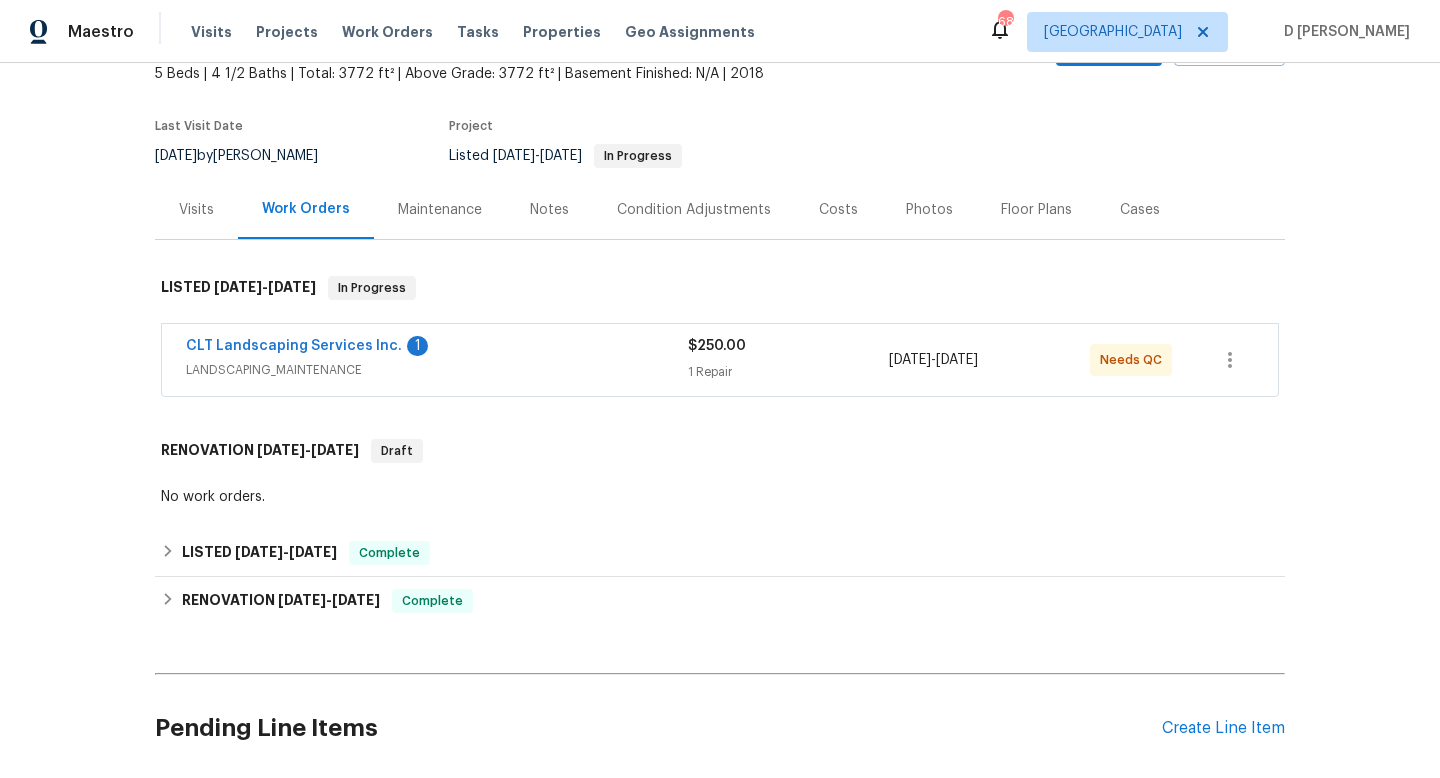 click on "Visits" at bounding box center [196, 210] 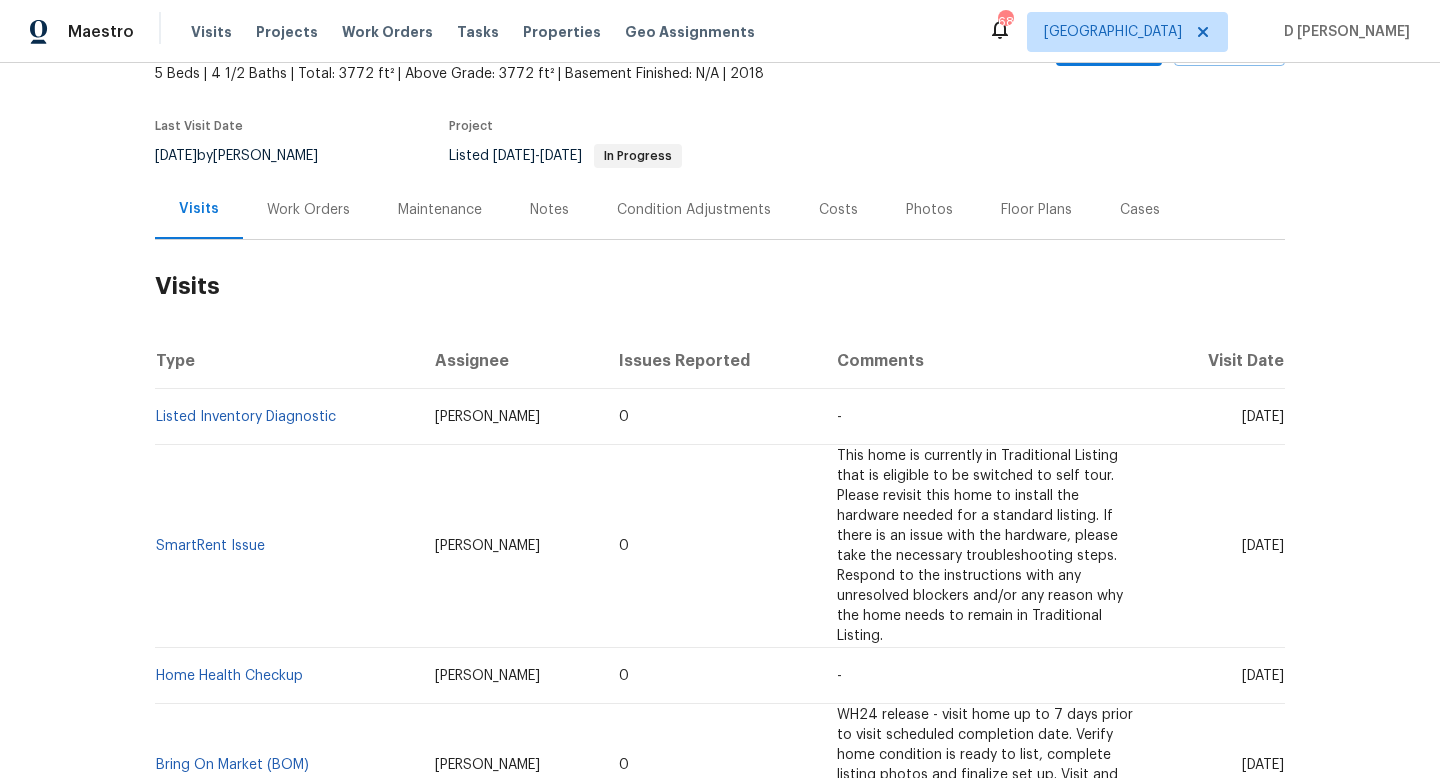 drag, startPoint x: 1205, startPoint y: 417, endPoint x: 1244, endPoint y: 417, distance: 39 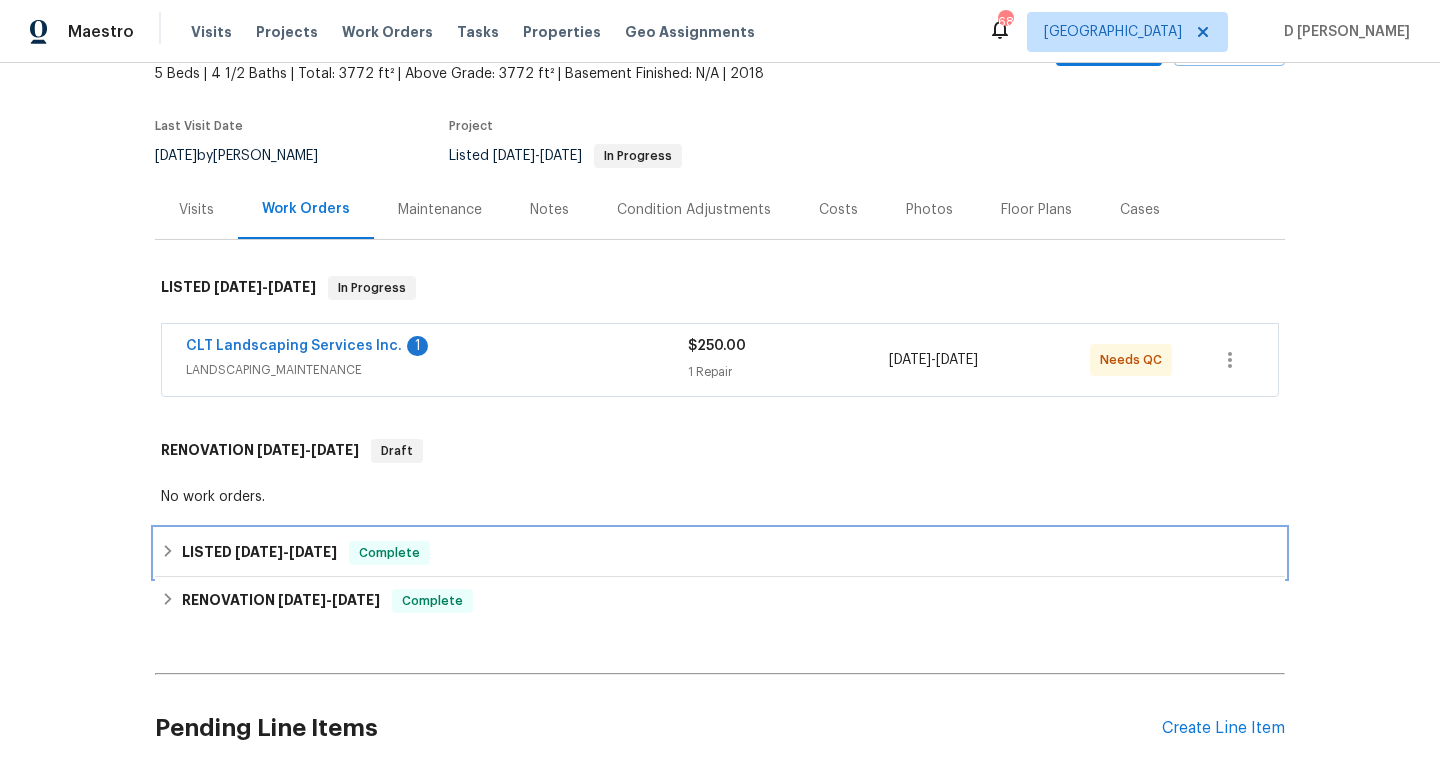 click 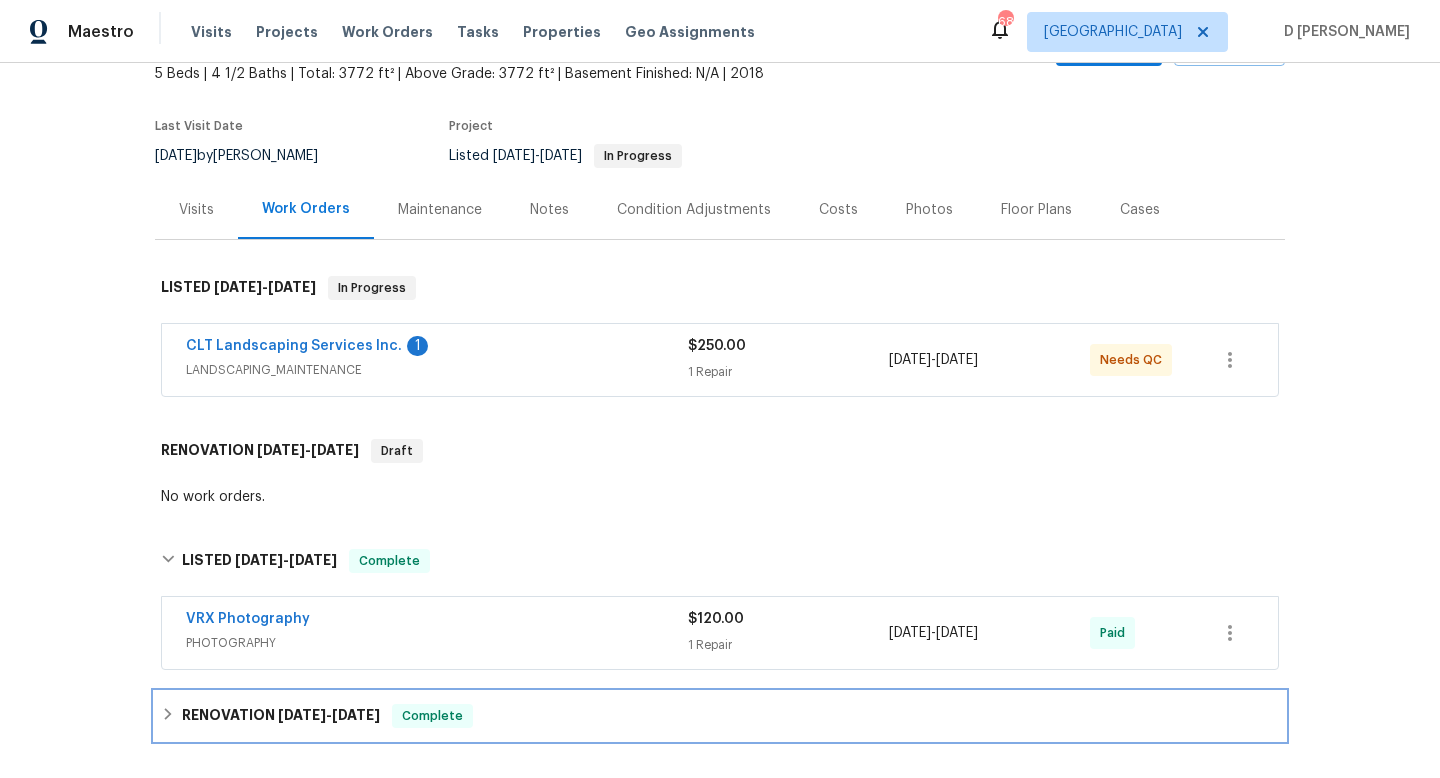 click on "RENOVATION   11/18/24  -  11/18/24 Complete" at bounding box center [720, 716] 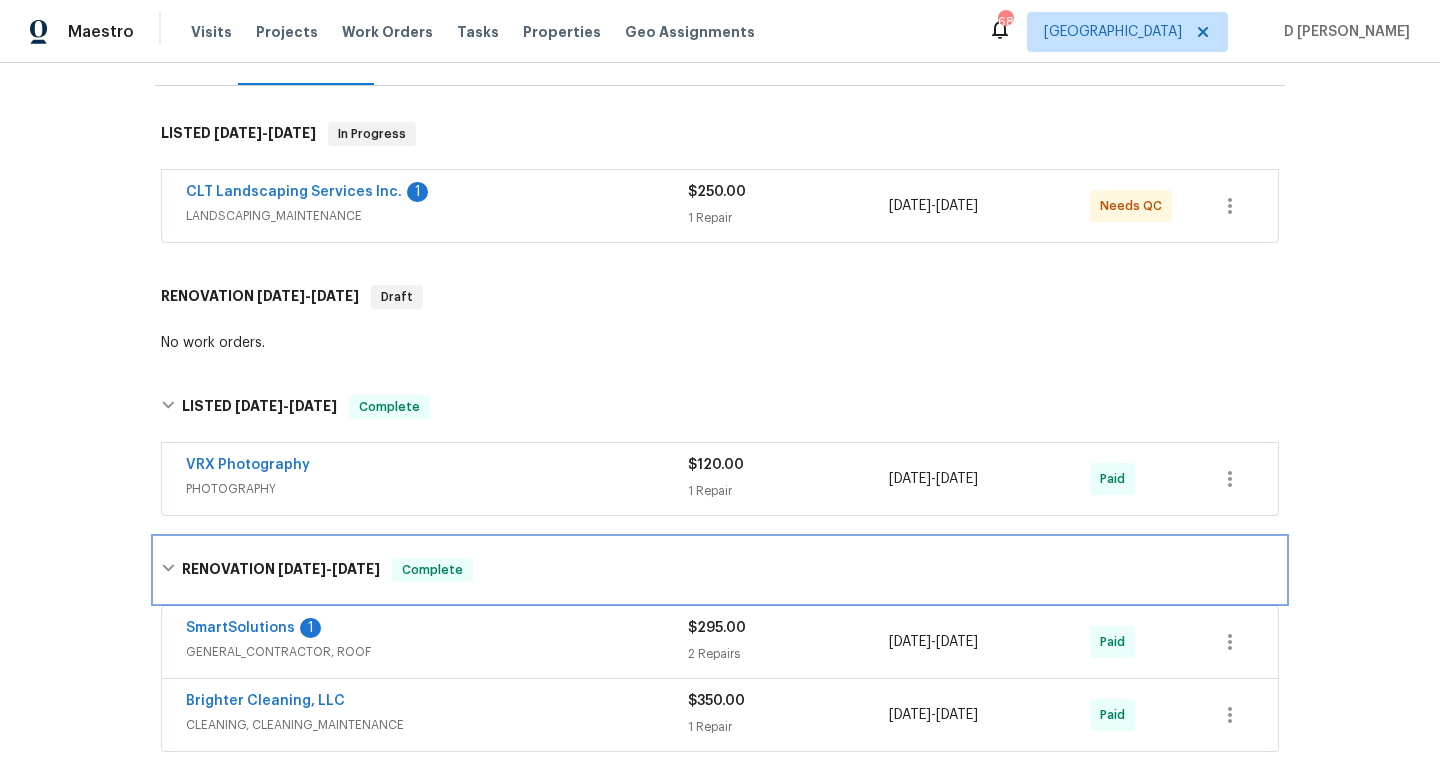 scroll, scrollTop: 278, scrollLeft: 0, axis: vertical 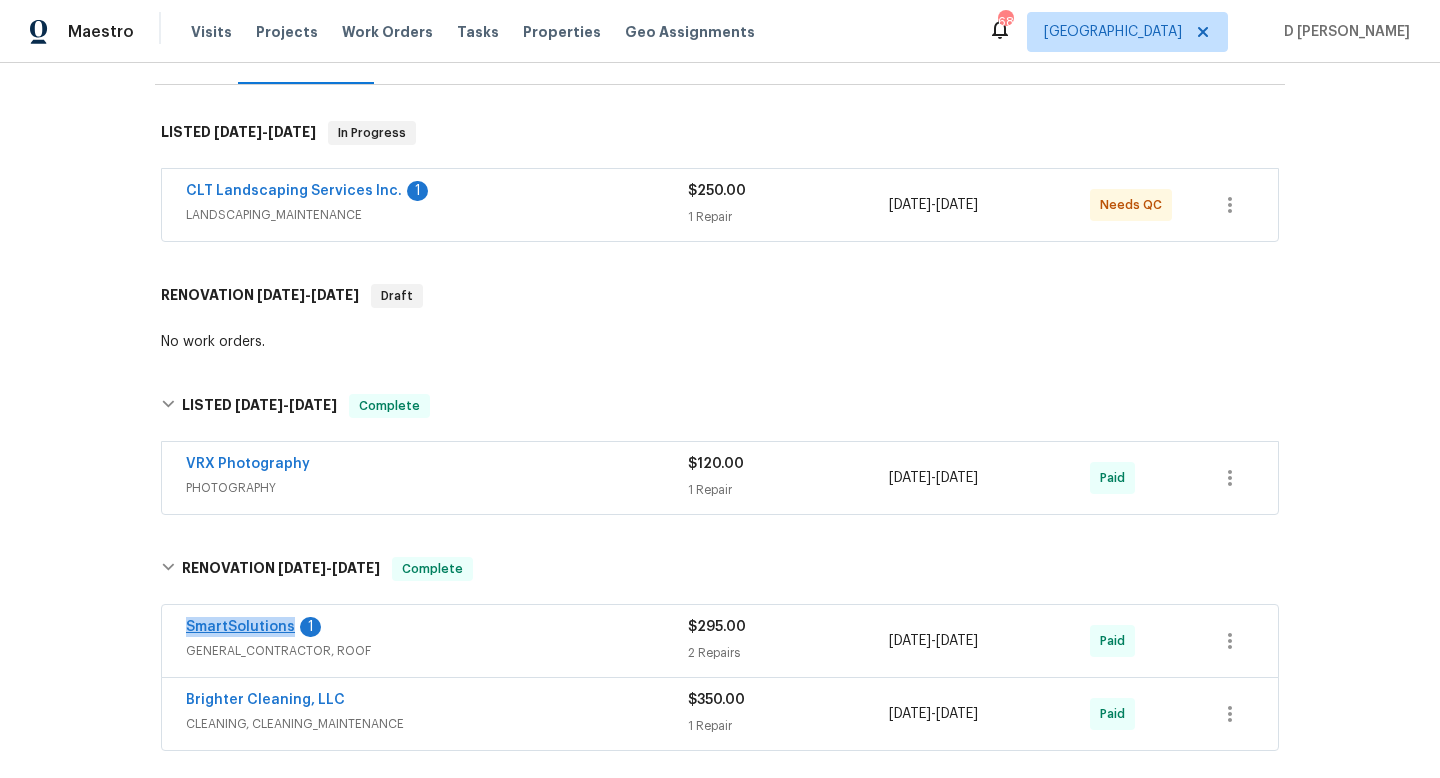 drag, startPoint x: 175, startPoint y: 630, endPoint x: 288, endPoint y: 628, distance: 113.0177 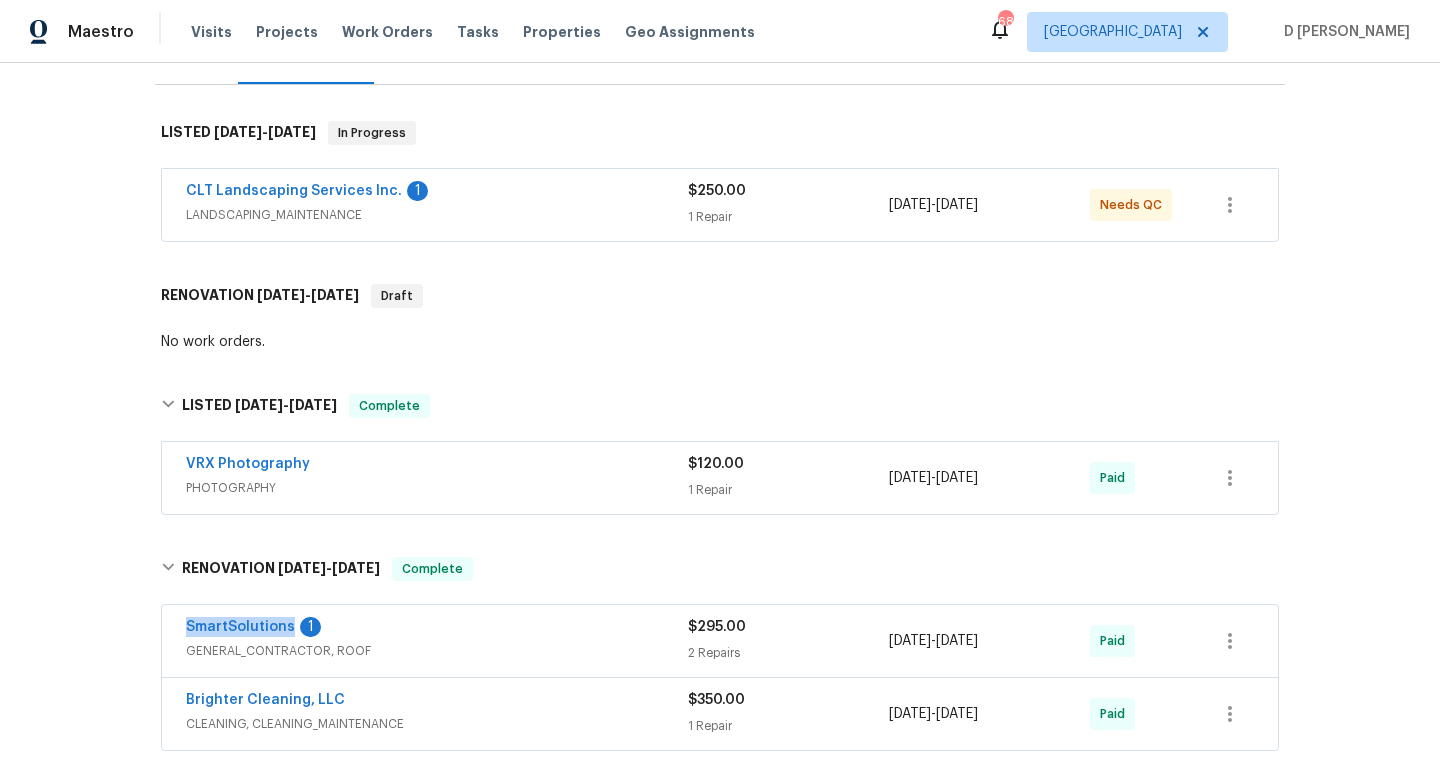 copy on "SmartSolutions" 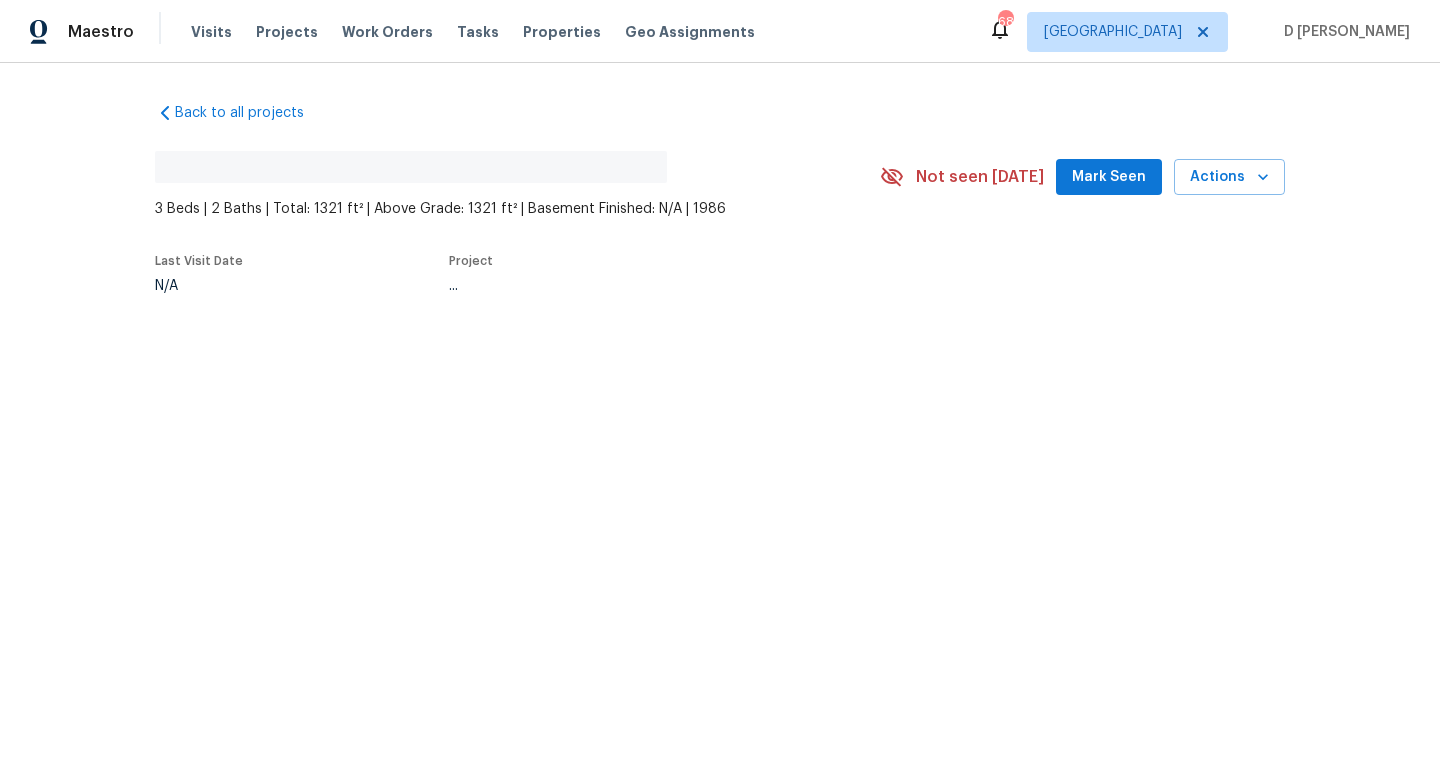 scroll, scrollTop: 0, scrollLeft: 0, axis: both 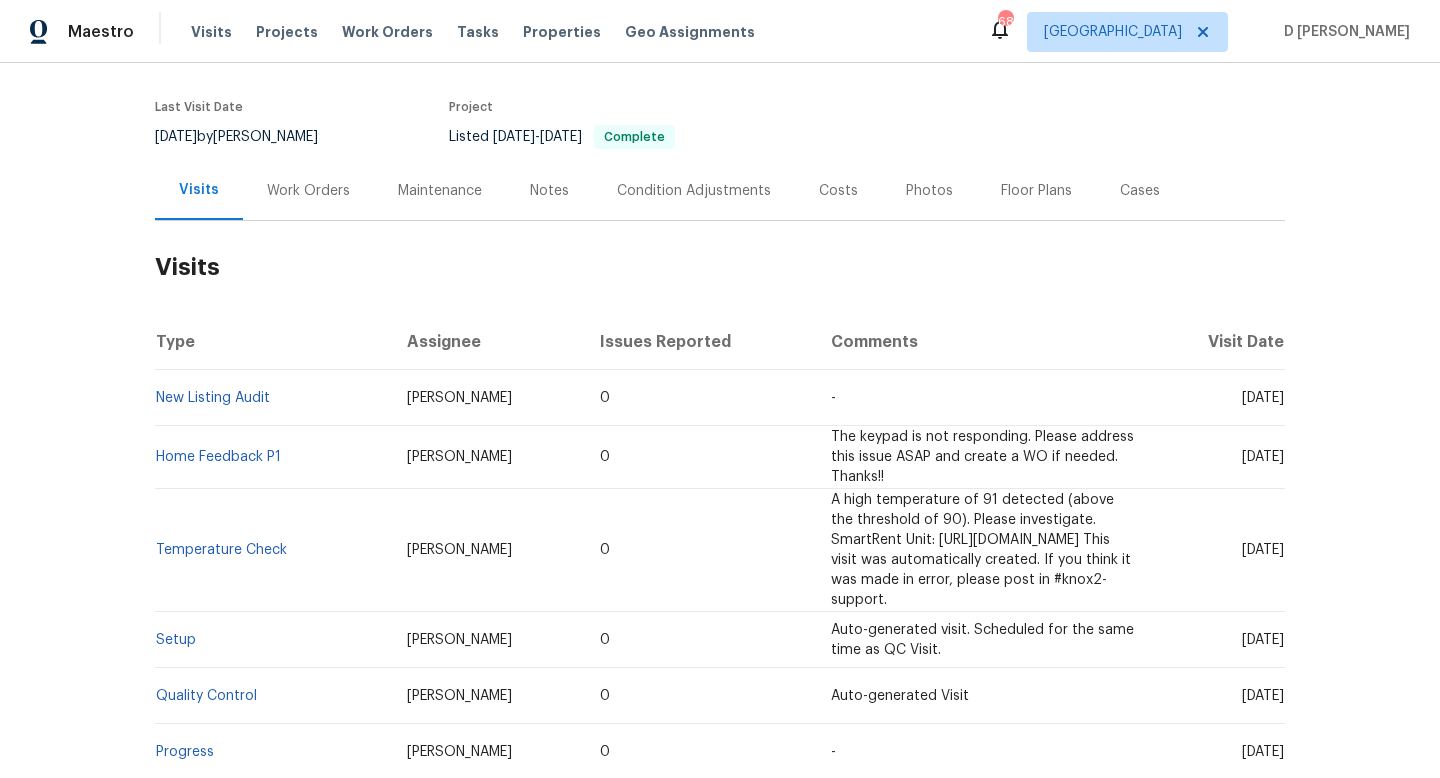 click on "Work Orders" at bounding box center (308, 191) 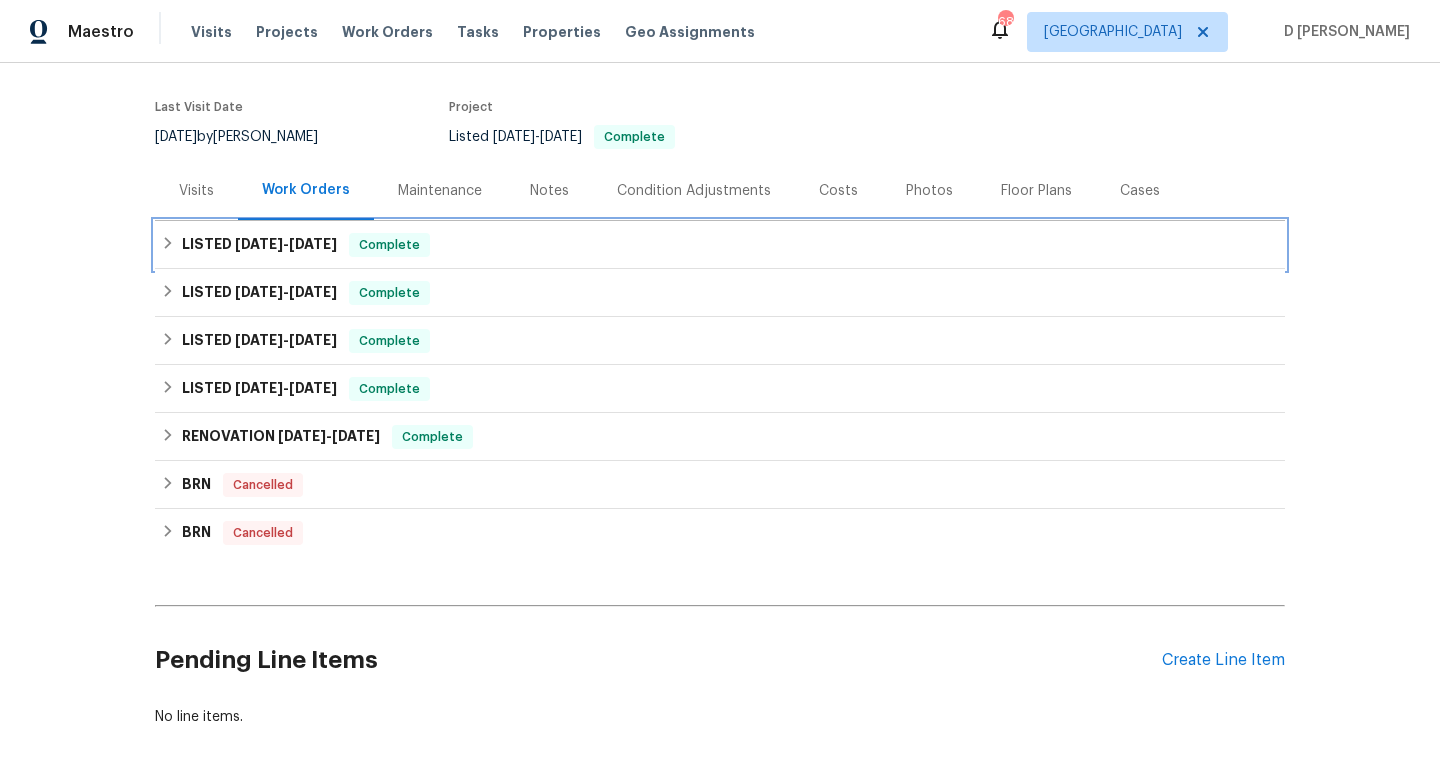 click on "LISTED   6/10/25  -  6/25/25 Complete" at bounding box center (720, 245) 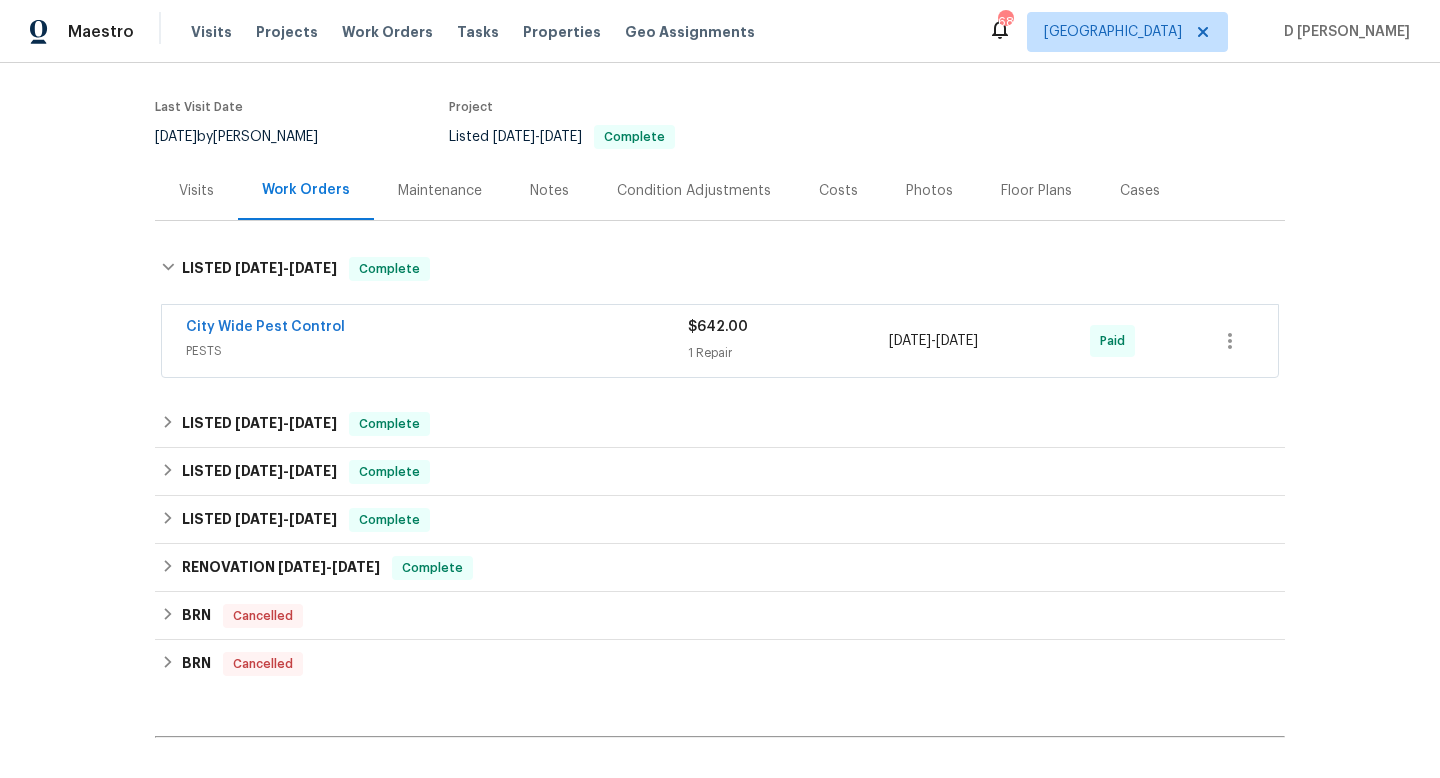 click on "PESTS" at bounding box center (437, 351) 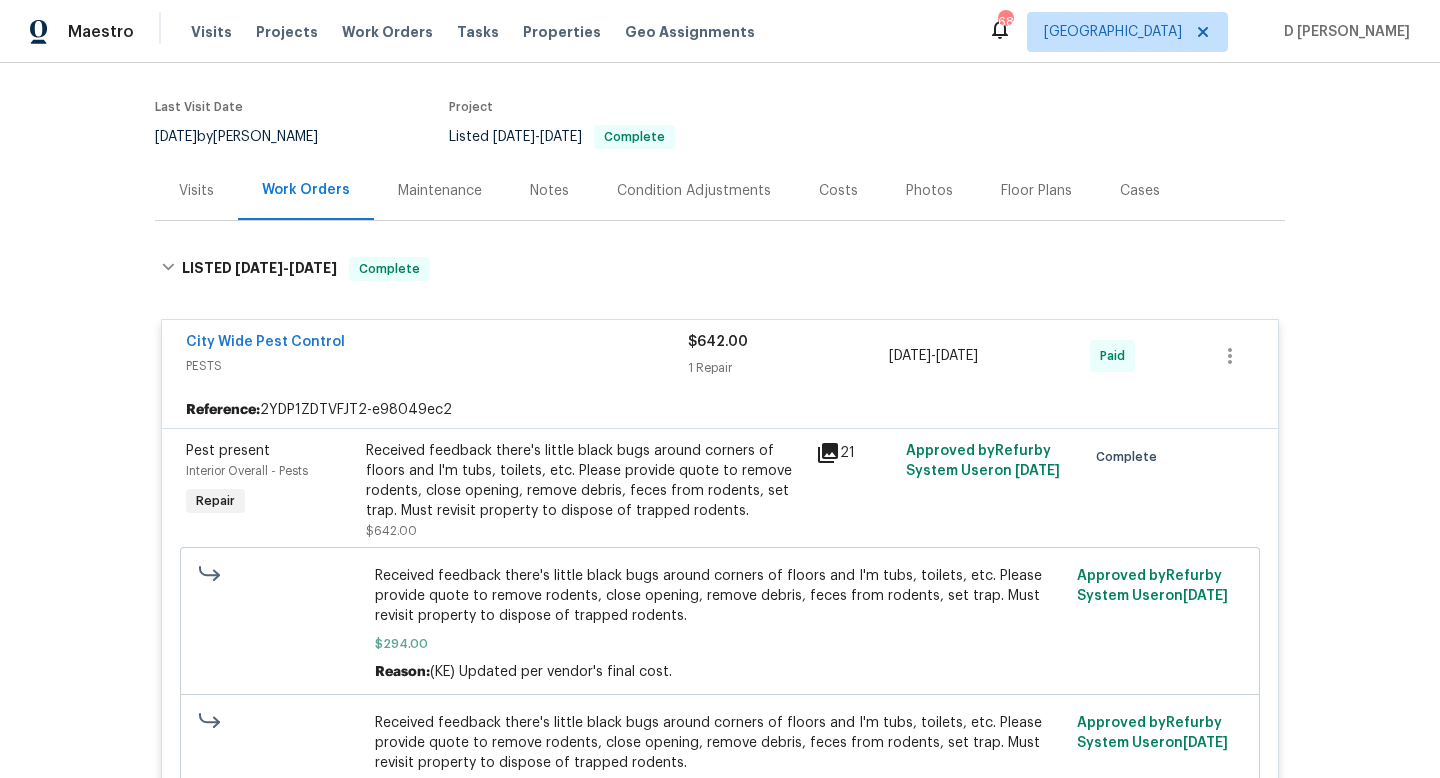 click on "City Wide Pest Control" at bounding box center [437, 344] 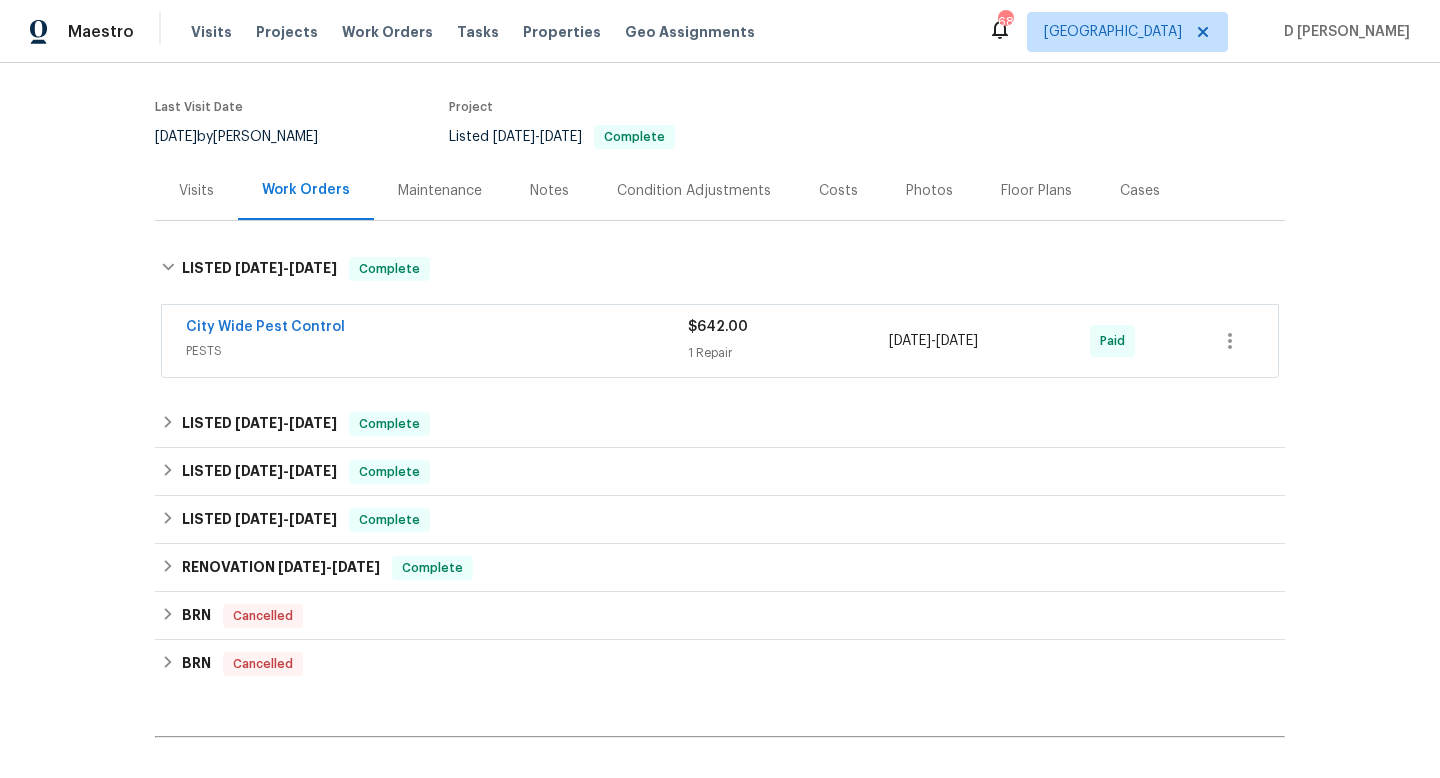 click on "Visits" at bounding box center [196, 190] 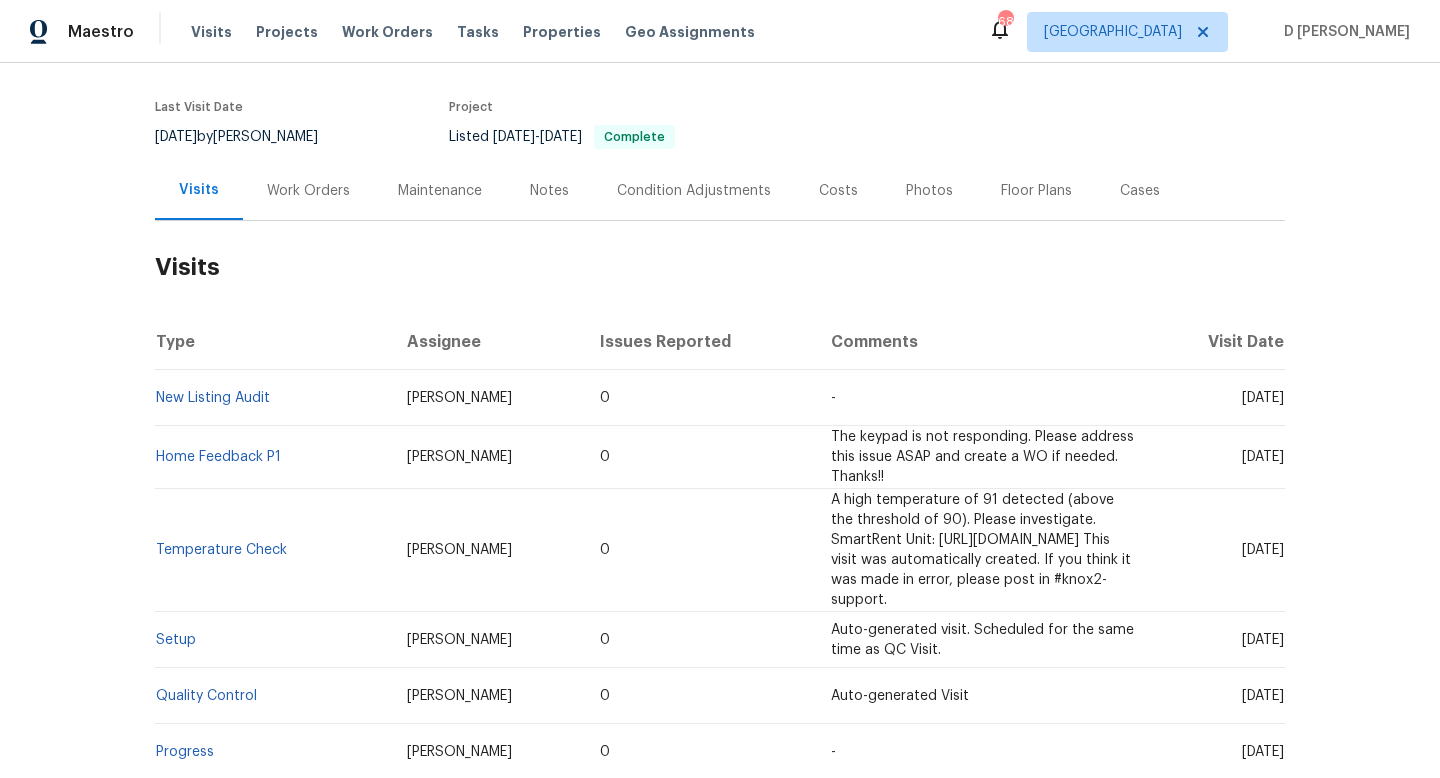 click on "Work Orders" at bounding box center (308, 191) 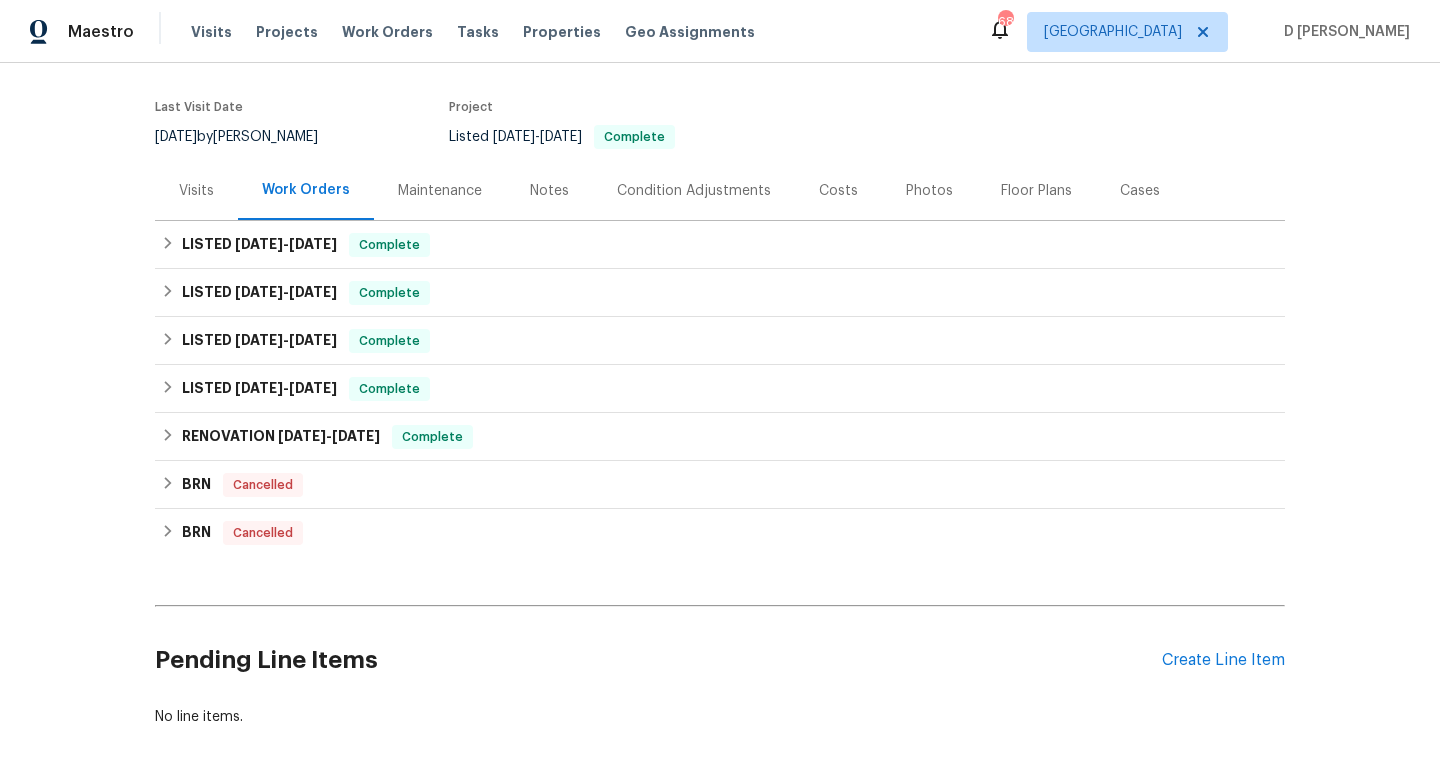 click on "Visits" at bounding box center [196, 191] 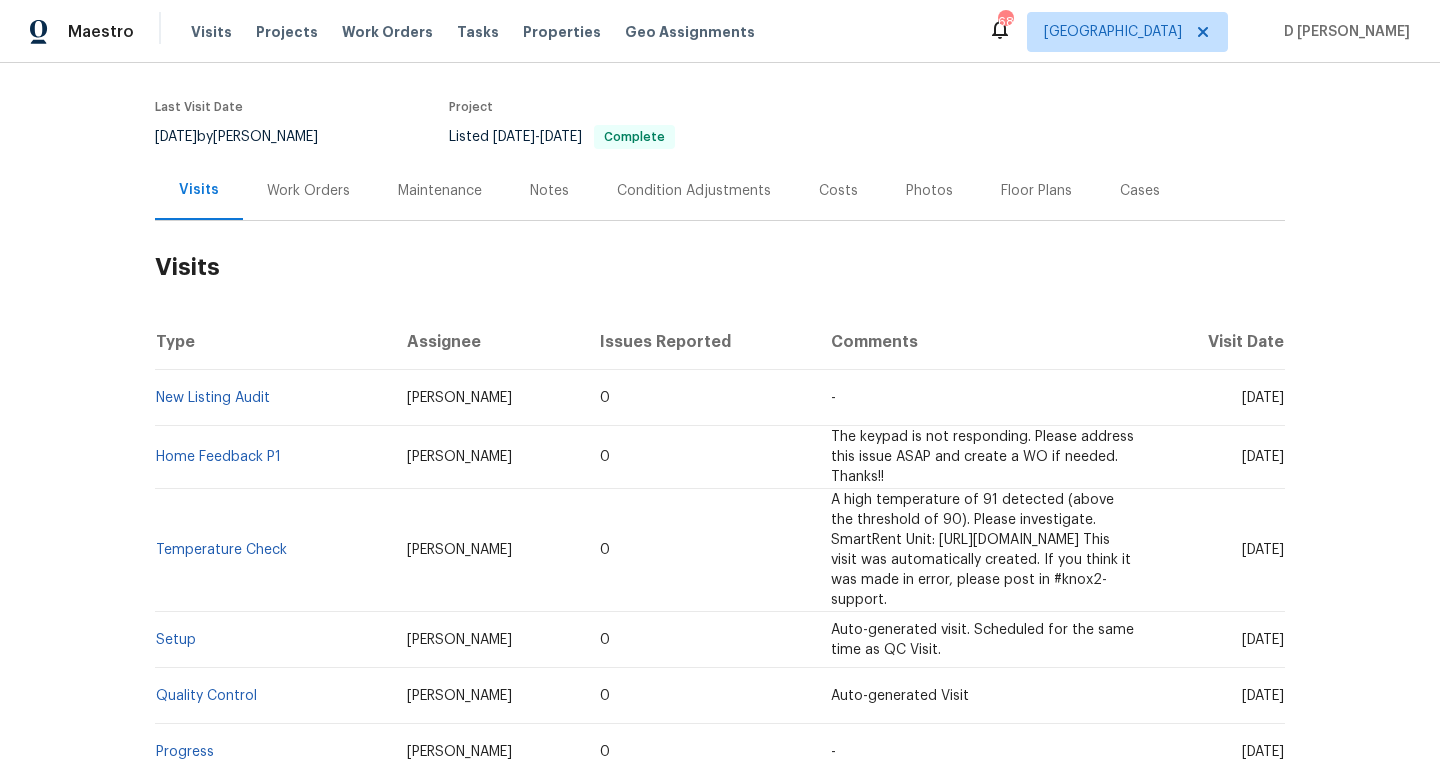 click on "Cases" at bounding box center (1140, 191) 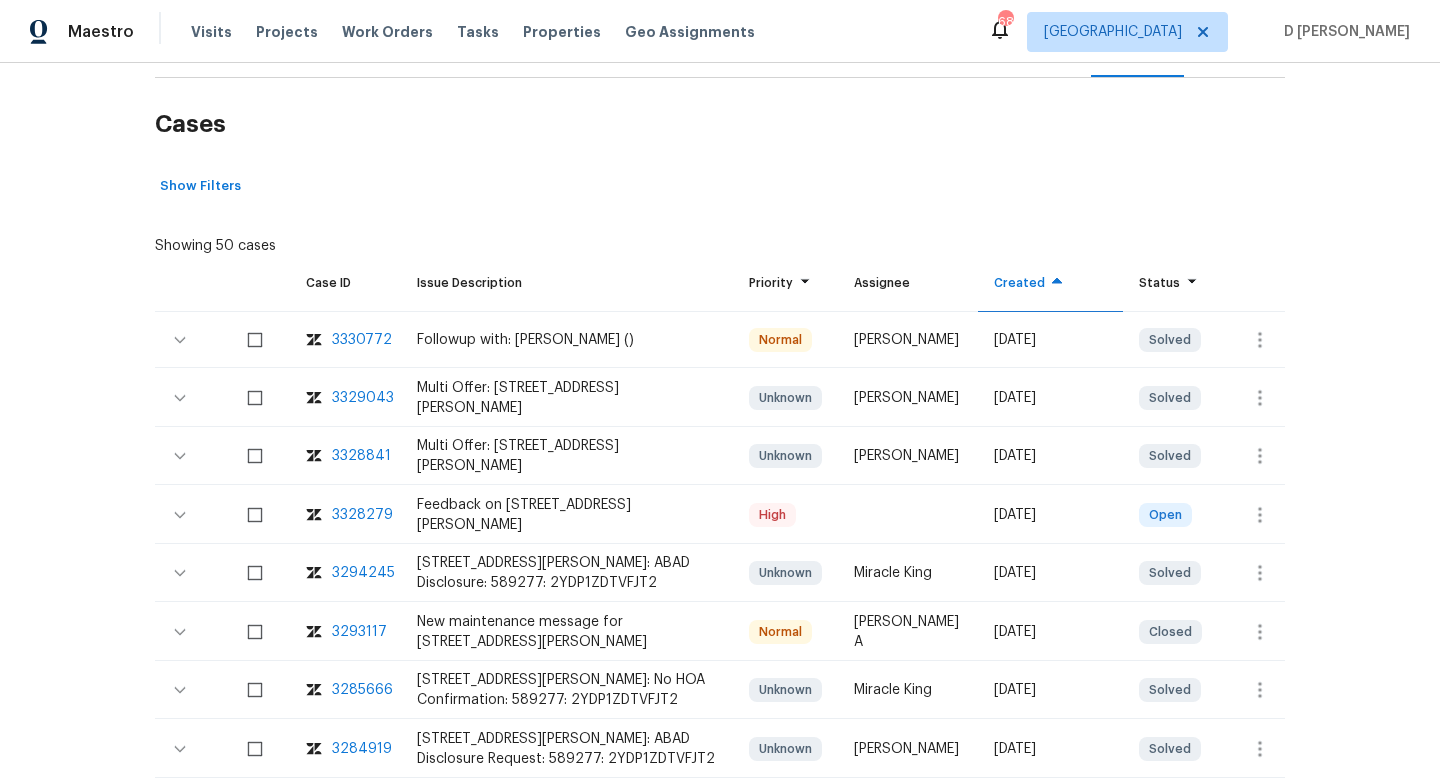 scroll, scrollTop: 346, scrollLeft: 0, axis: vertical 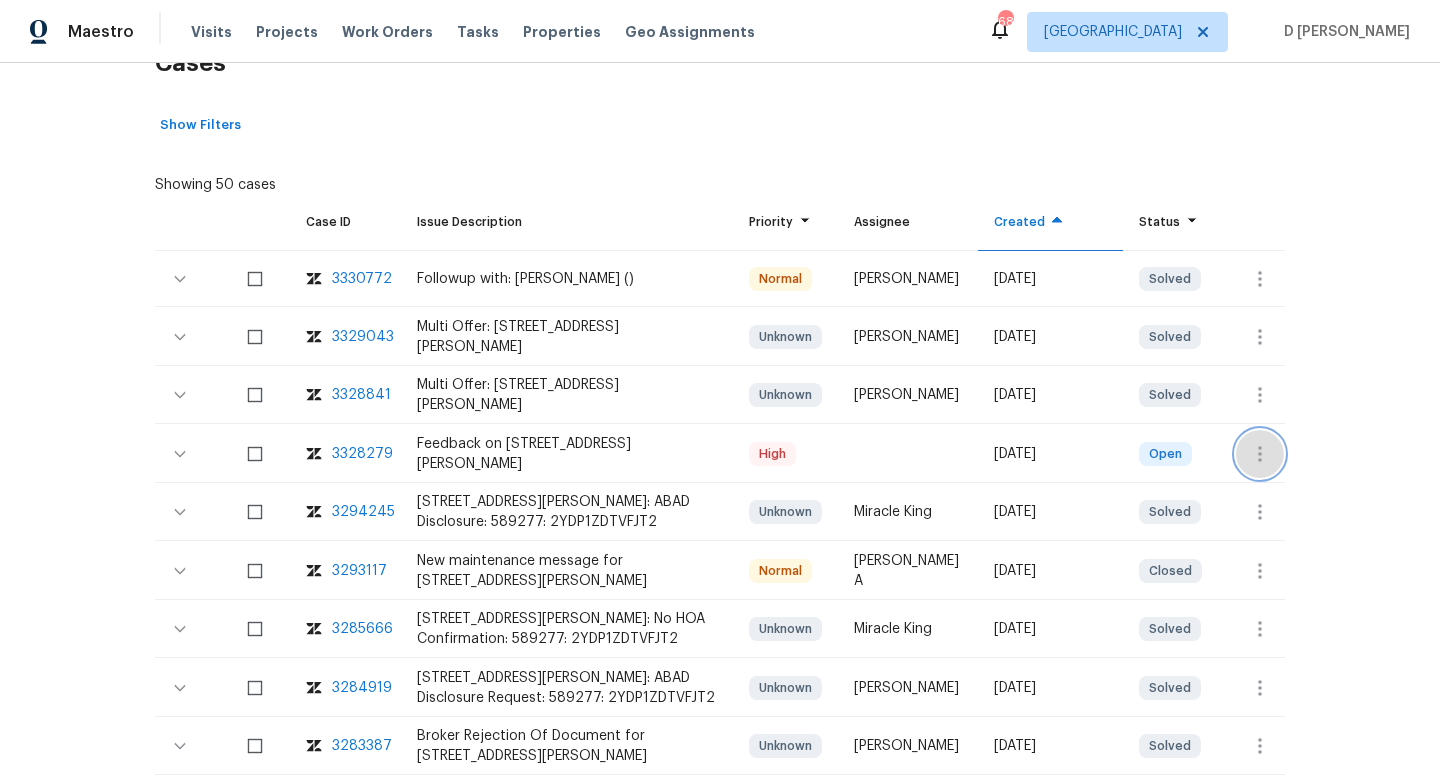 click 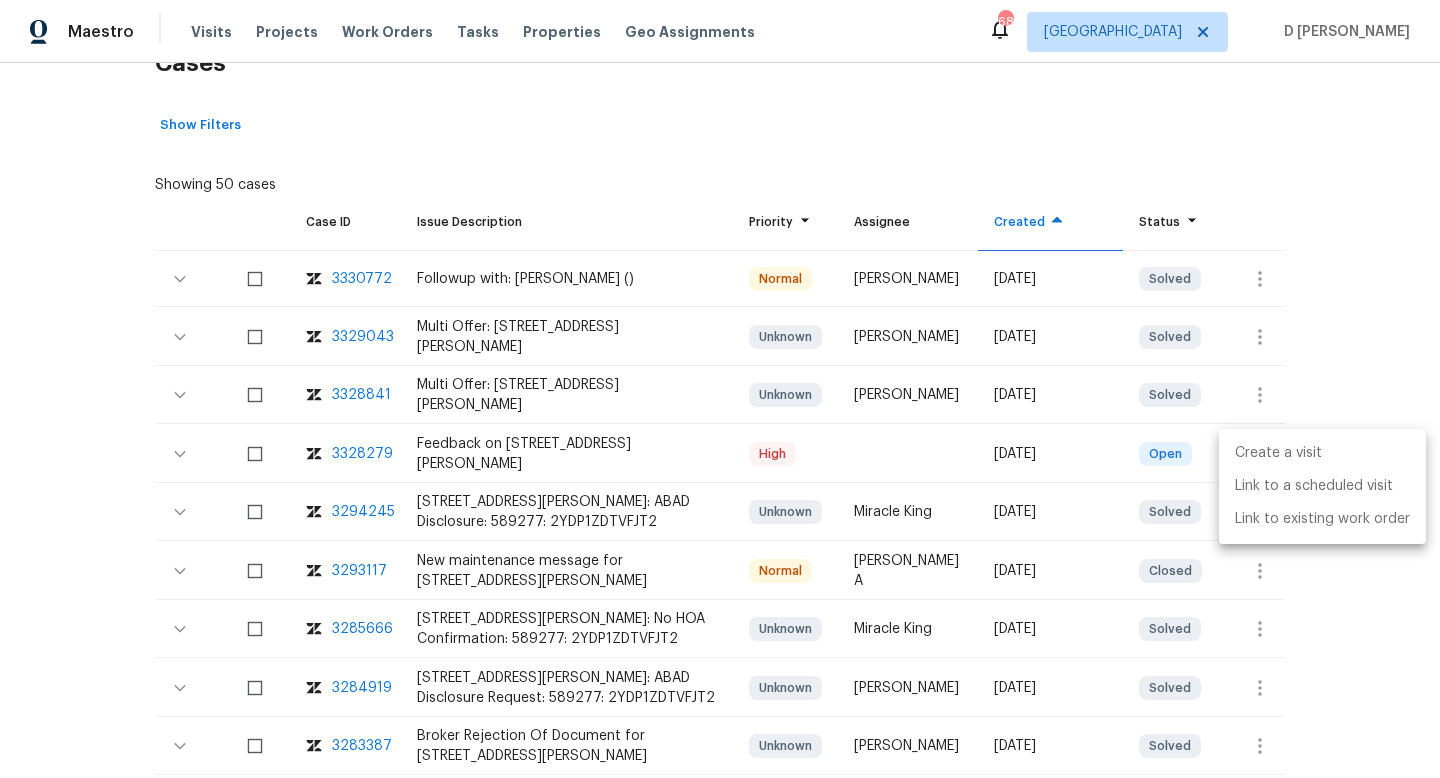 click on "Create a visit" at bounding box center (1322, 453) 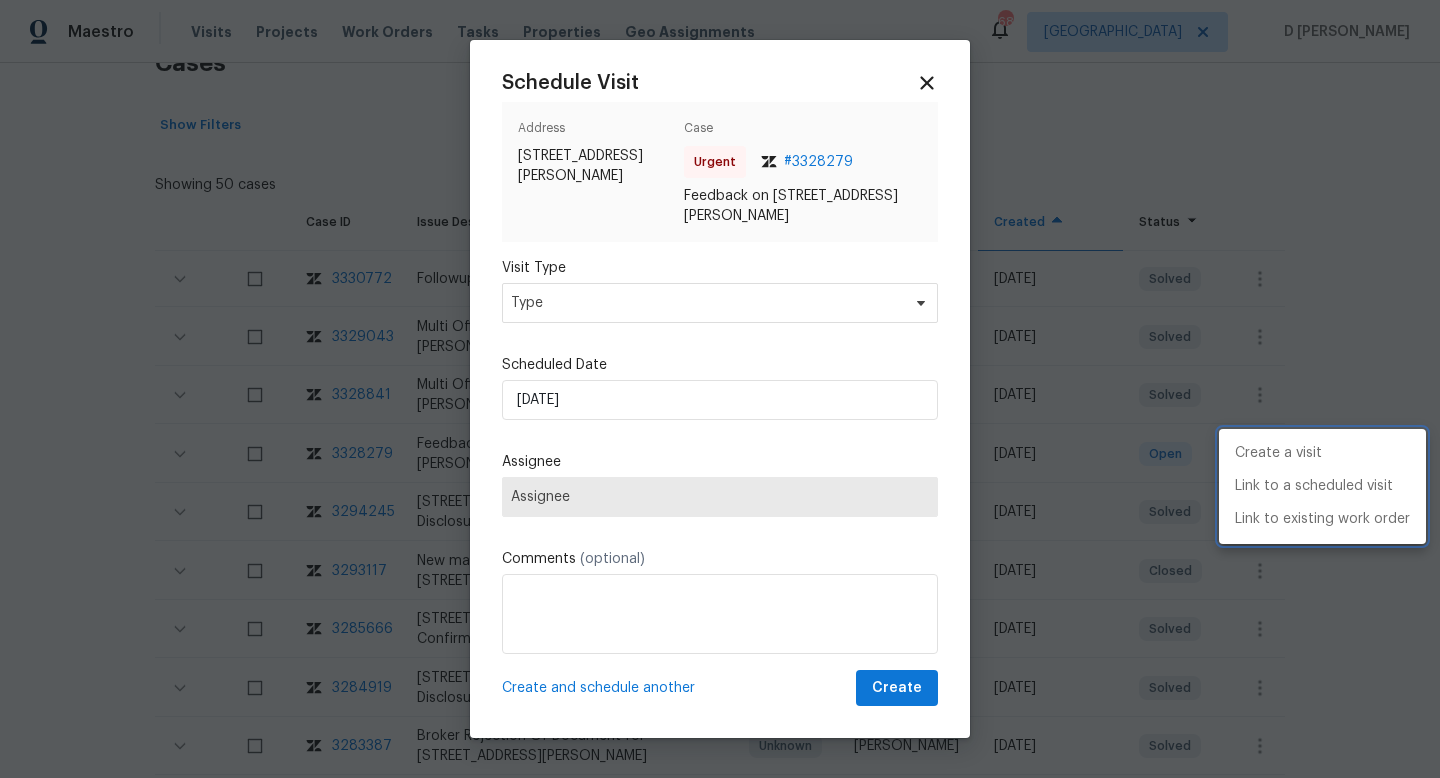 click at bounding box center [720, 389] 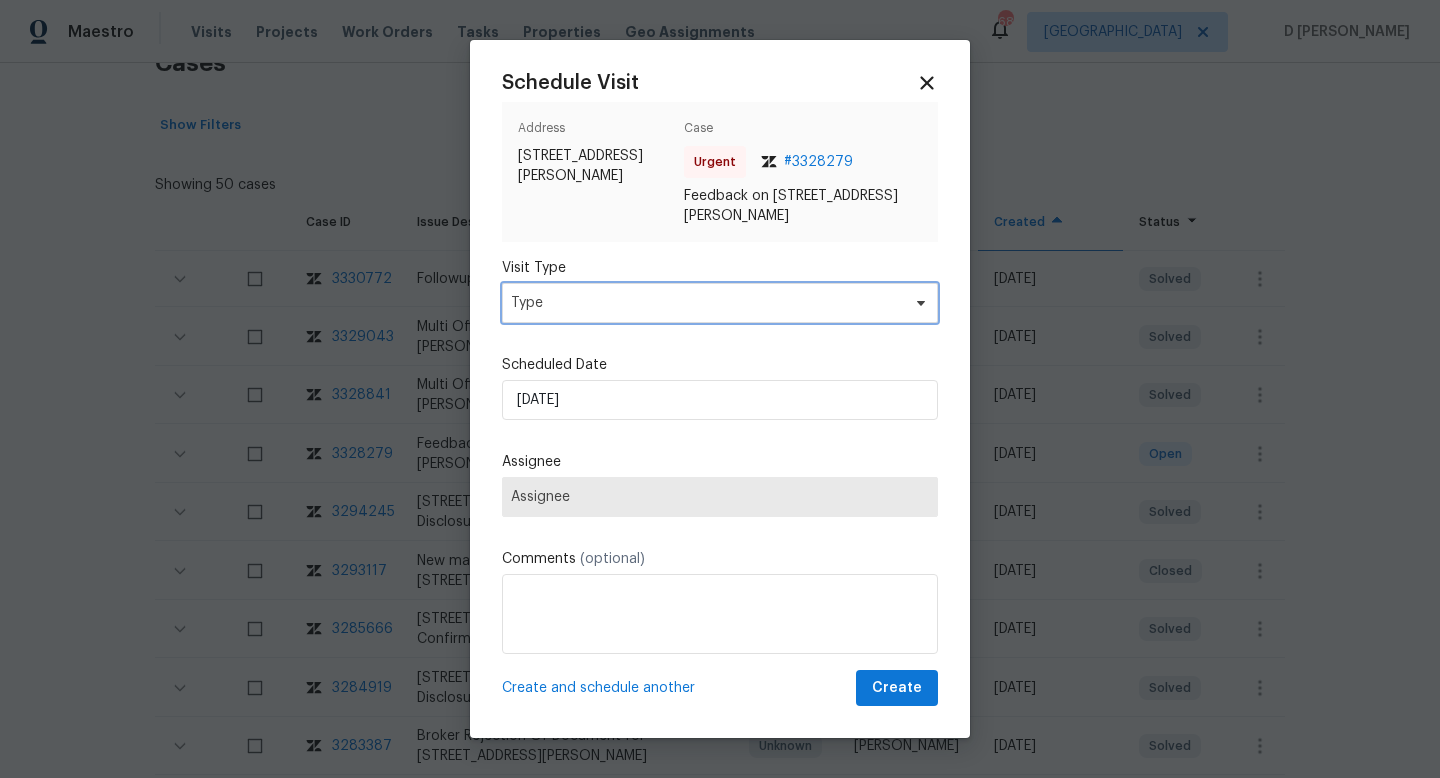 click on "Type" at bounding box center (705, 303) 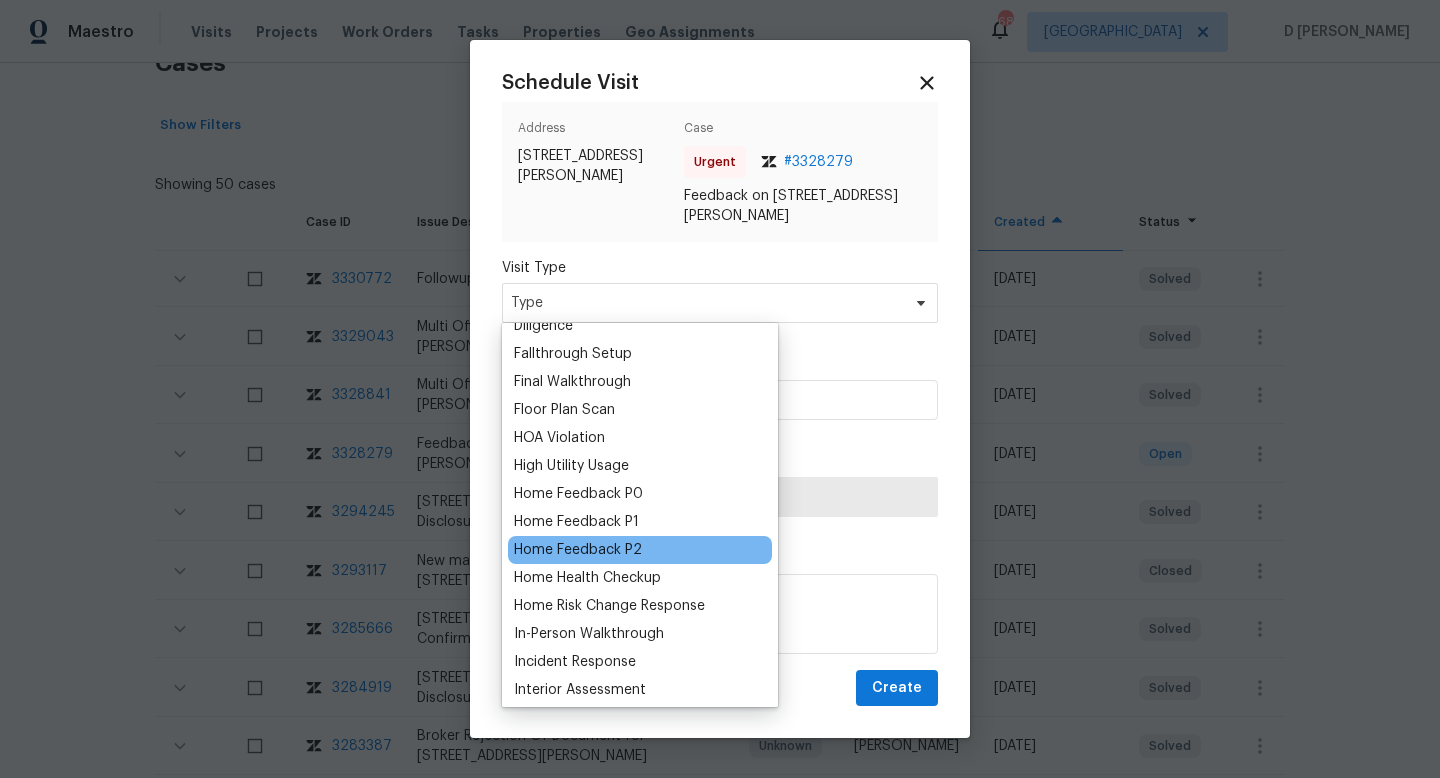 scroll, scrollTop: 497, scrollLeft: 0, axis: vertical 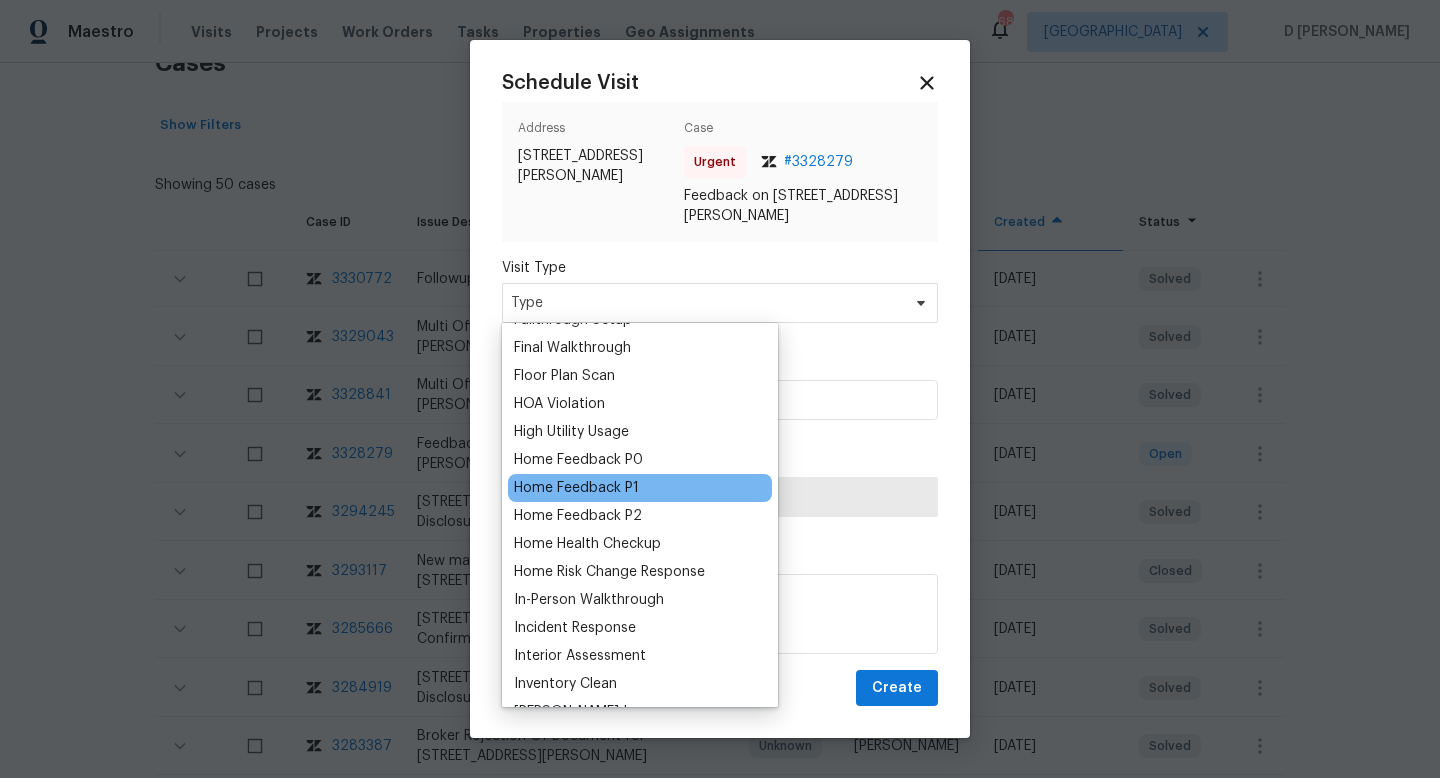 click on "Home Feedback P1" at bounding box center (640, 488) 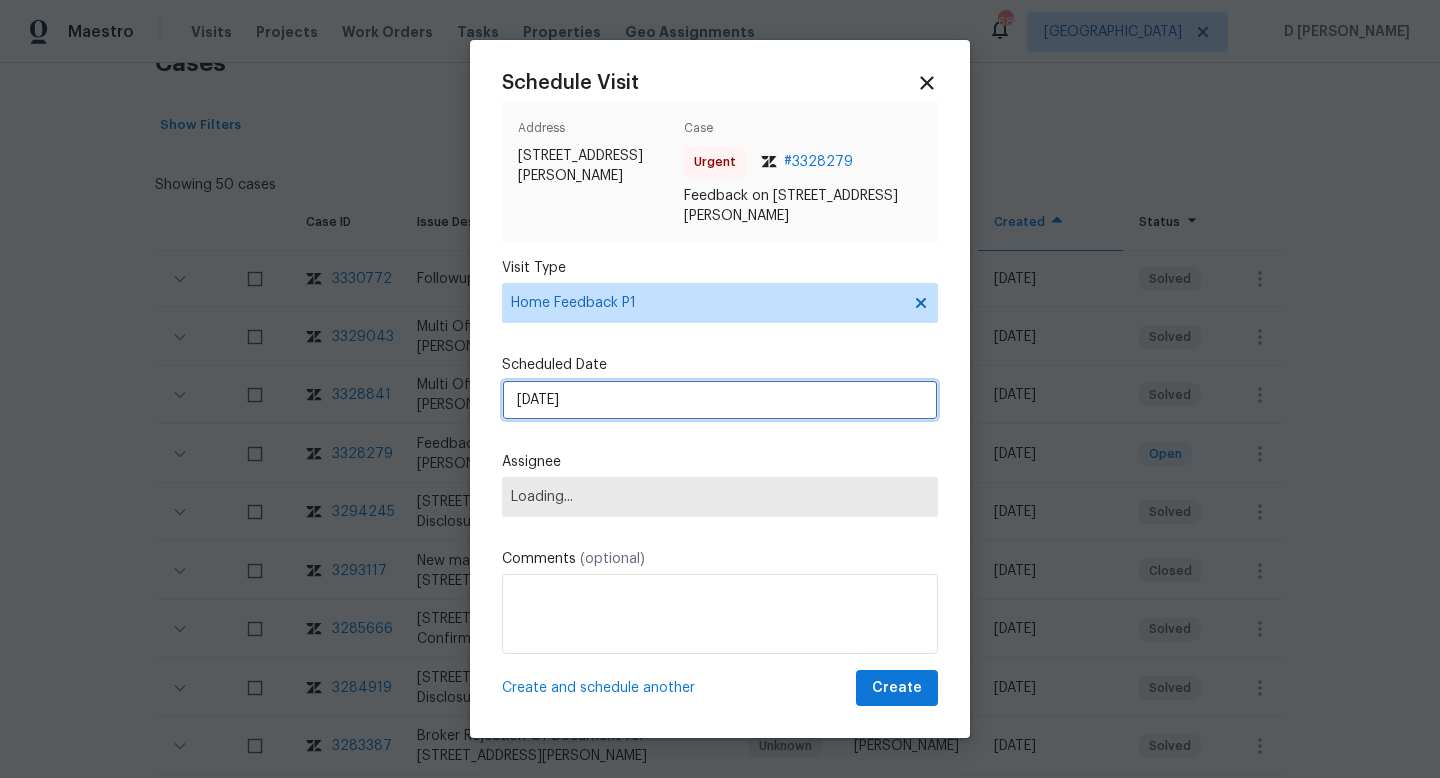 click on "[DATE]" at bounding box center [720, 400] 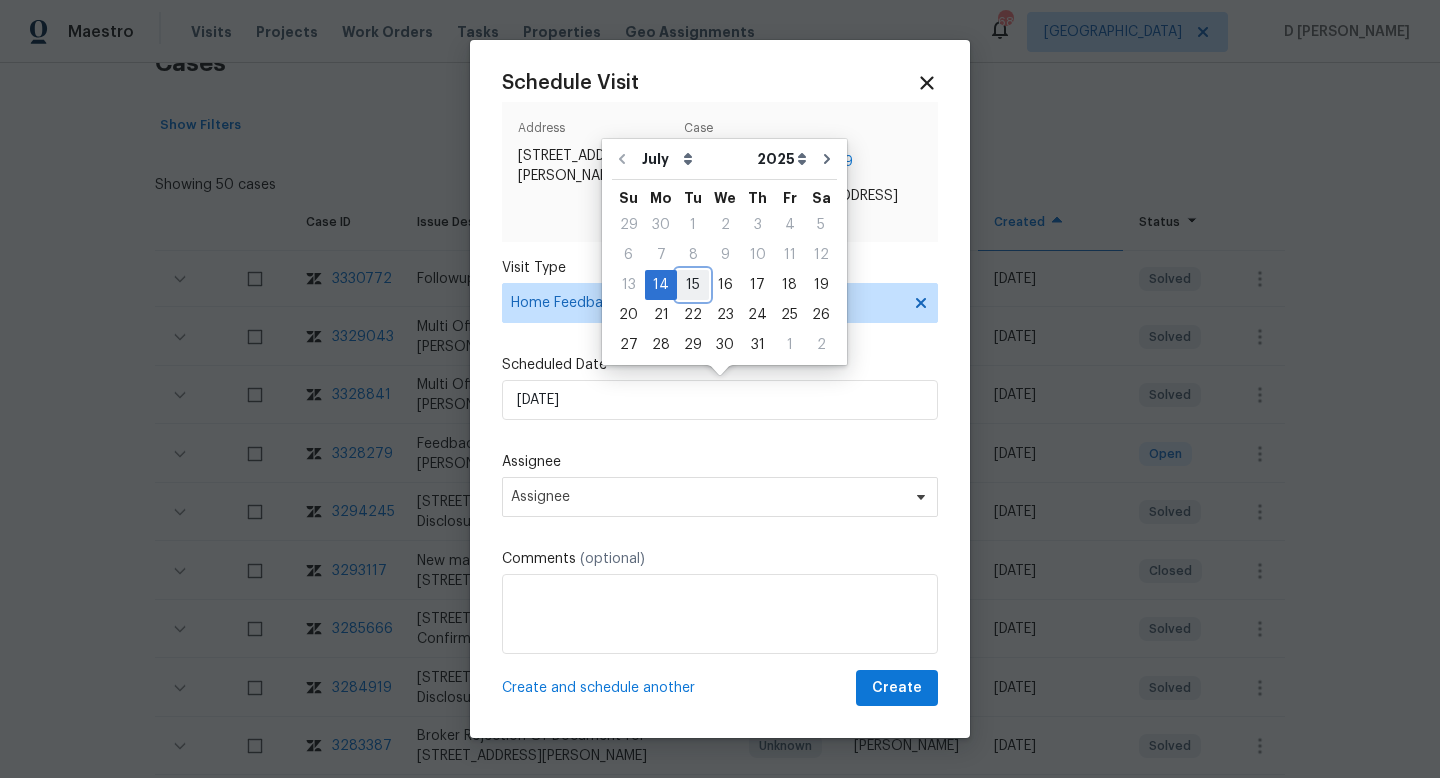 click on "15" at bounding box center (693, 285) 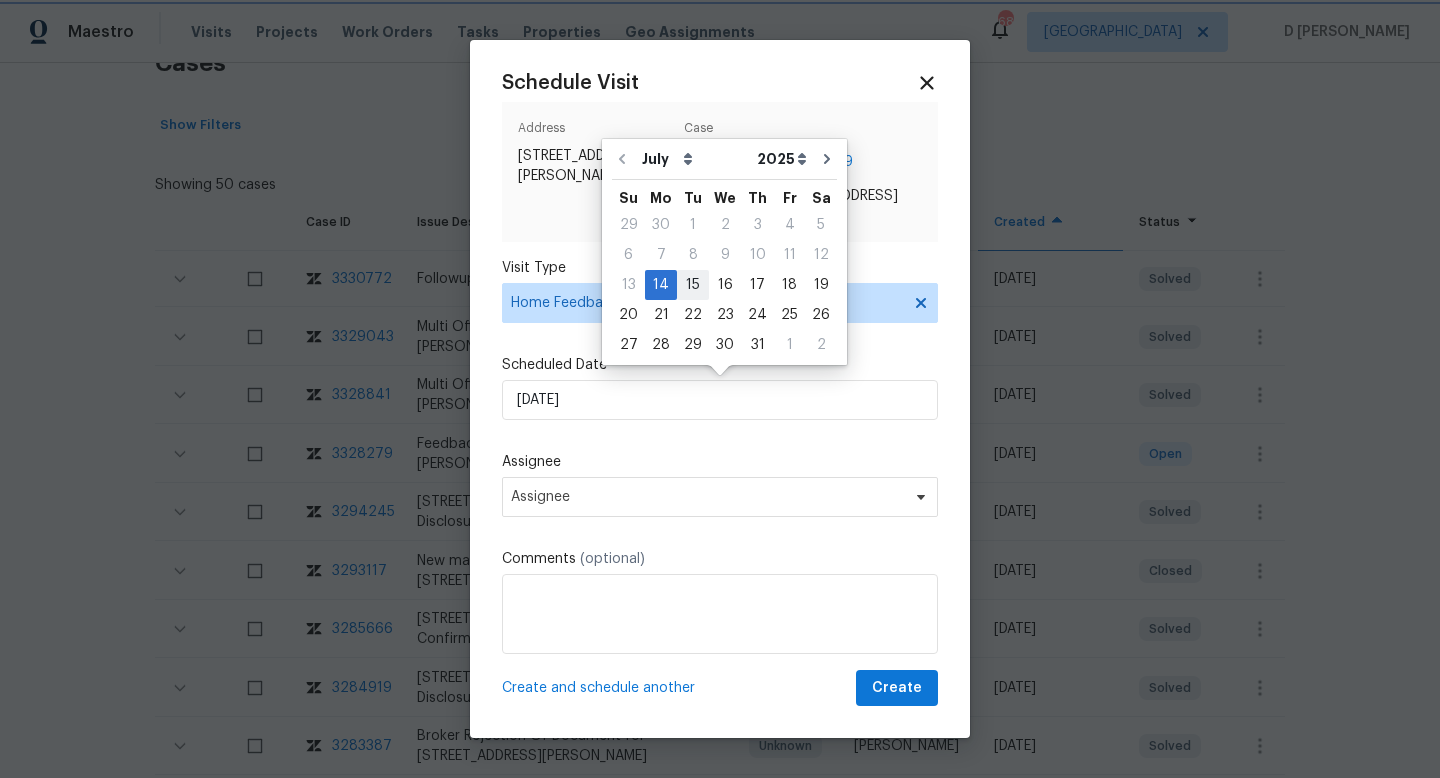 type on "[DATE]" 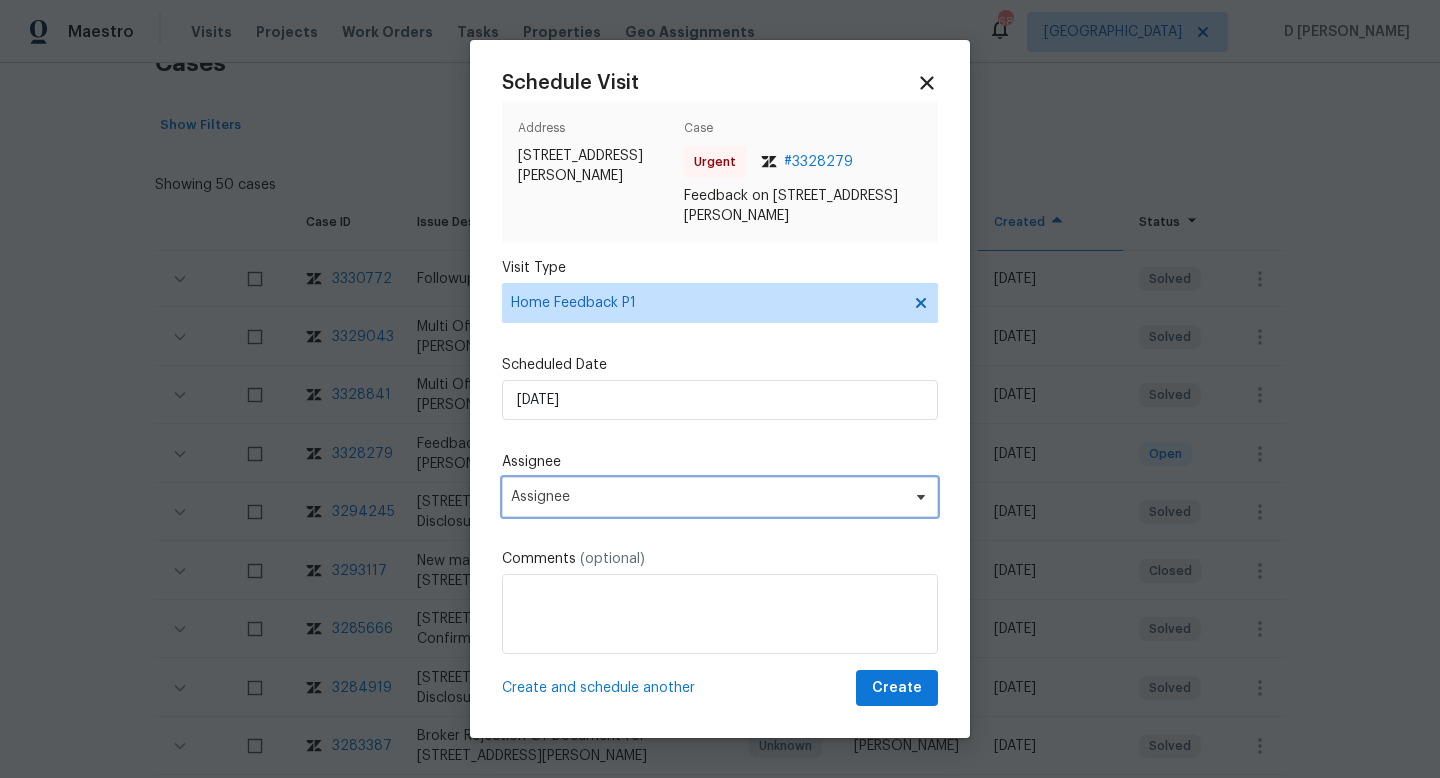 click on "Assignee" at bounding box center (707, 497) 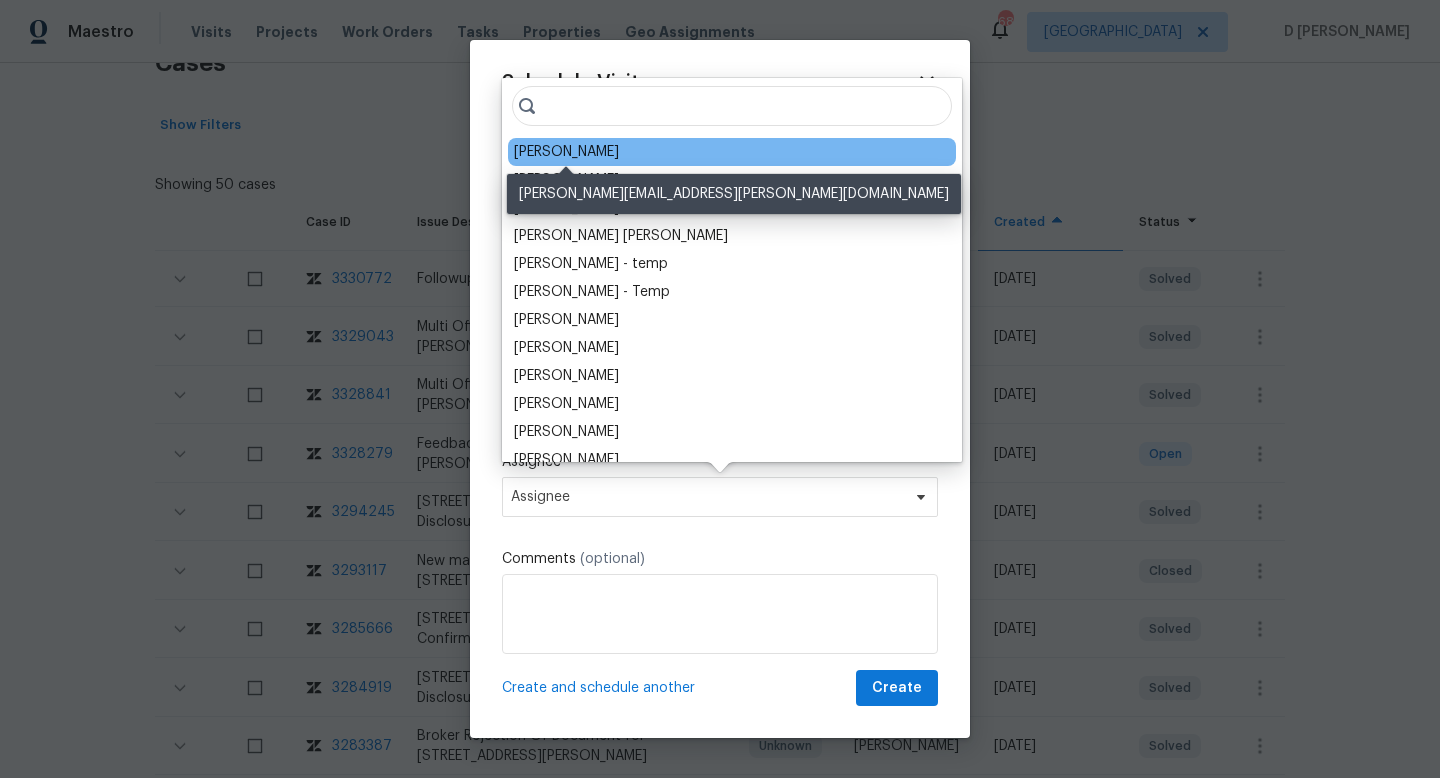 click on "Jeremy Van Kirk" at bounding box center (566, 152) 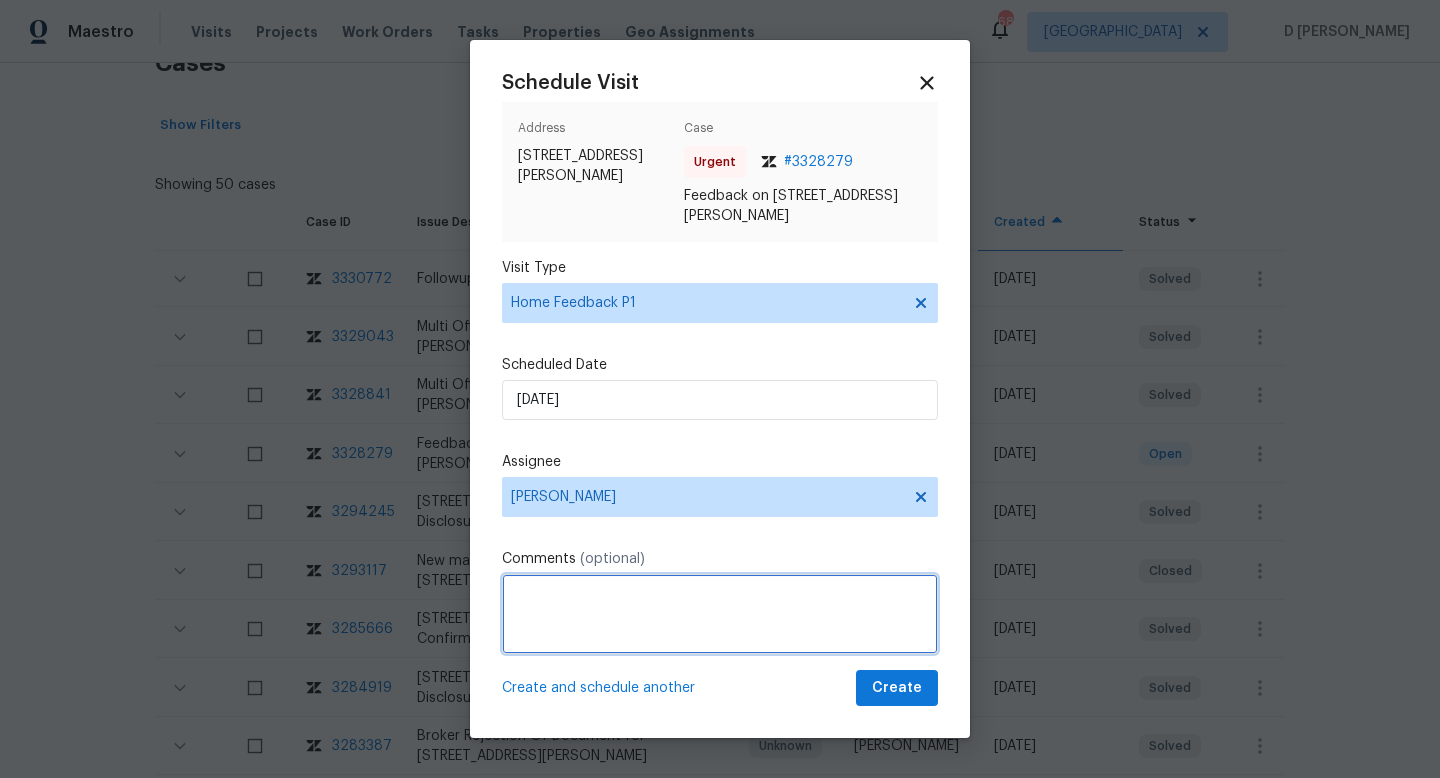 click at bounding box center (720, 614) 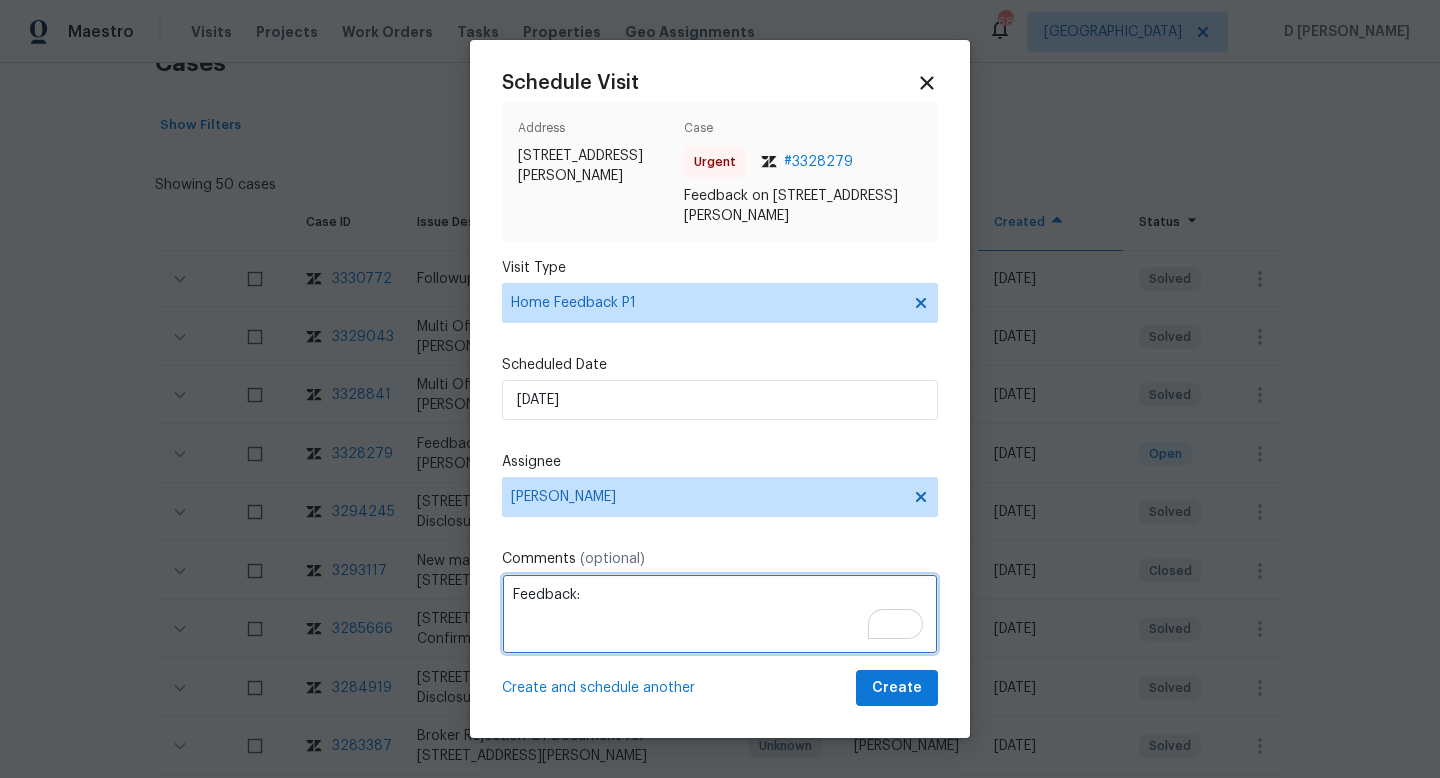 paste on "agent called in to report issues , while visiting there is an ODOR on the property also rat boxes found all over inside the property and on the back yard, please fix it," 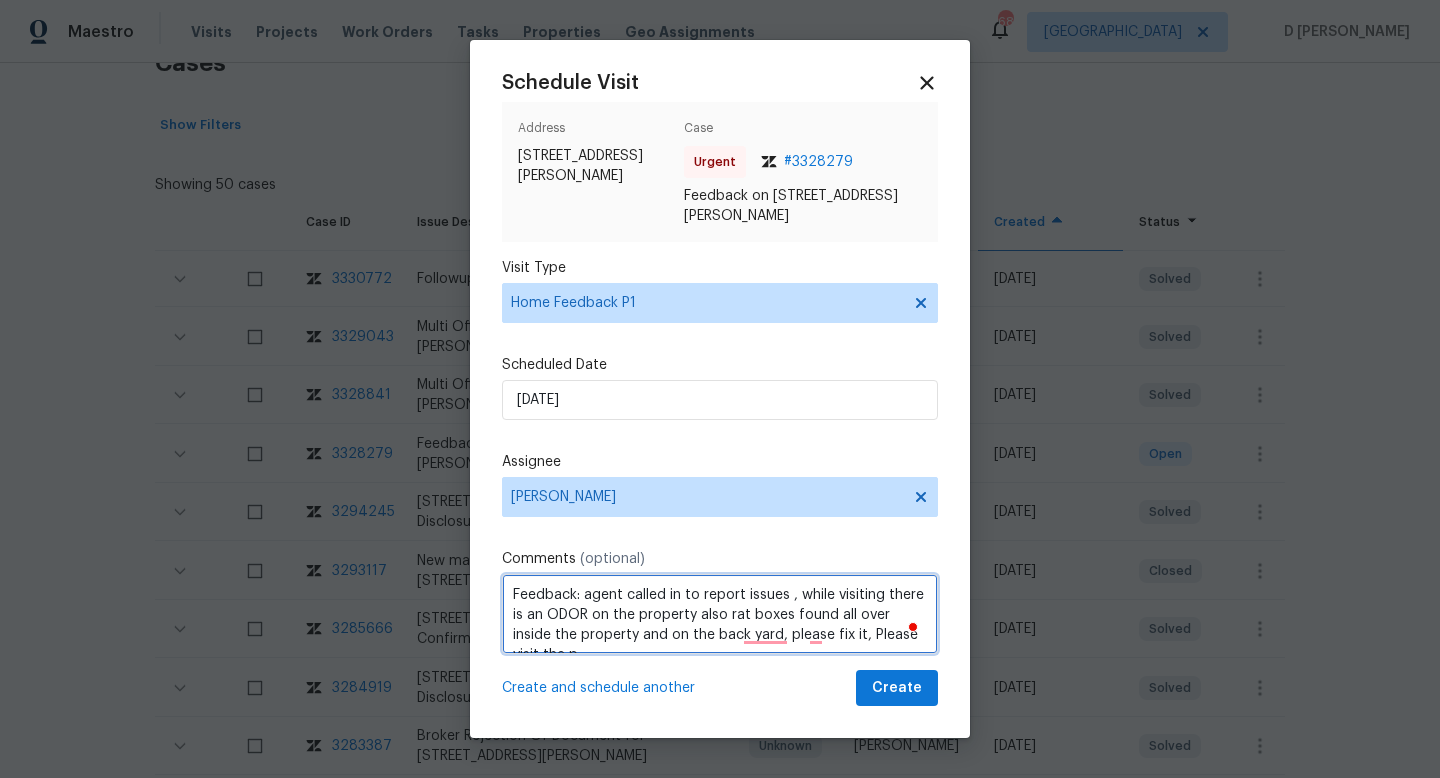 scroll, scrollTop: 9, scrollLeft: 0, axis: vertical 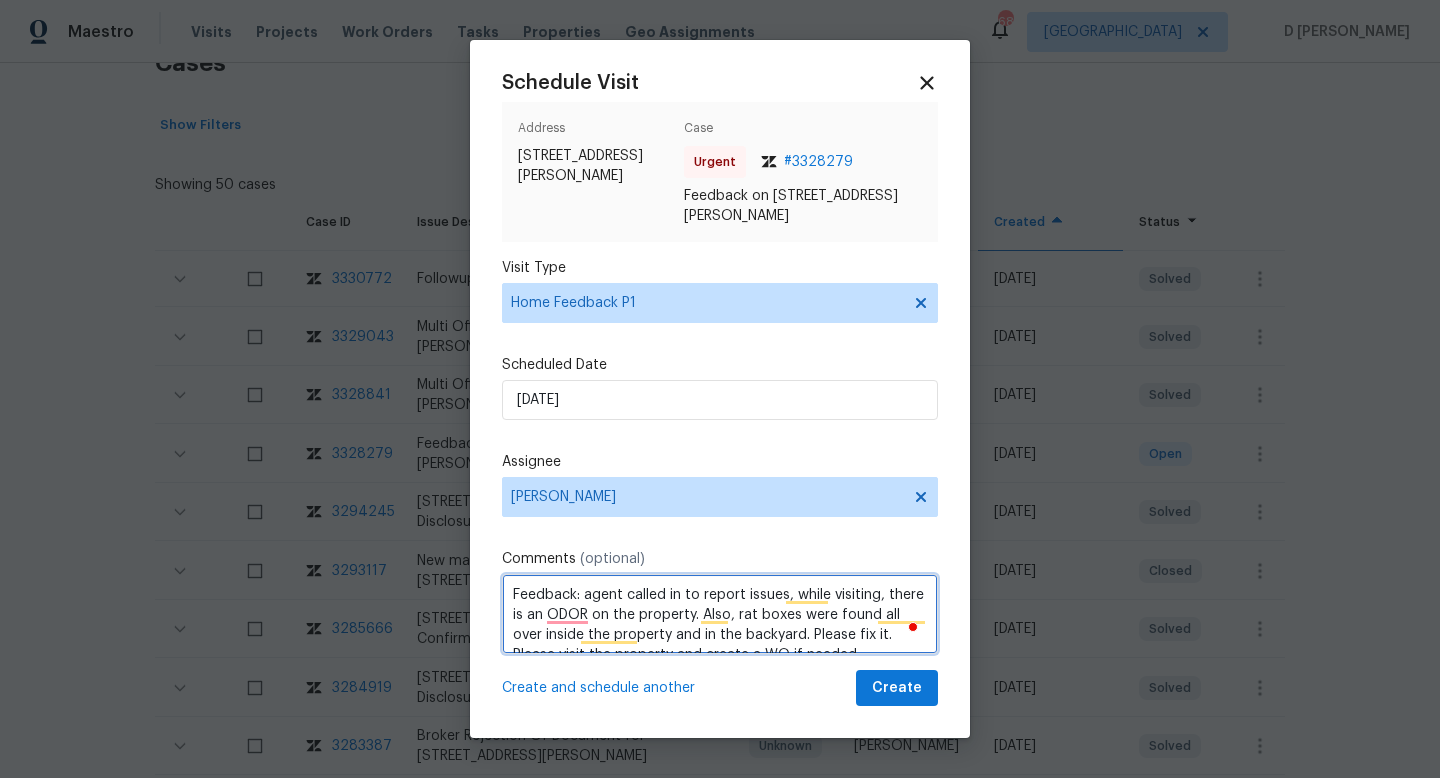 type on "Feedback: agent called in to report issues, while visiting, there is an ODOR on the property. Also, rat boxes were found all over inside the property and in the backyard. Please fix it. Please visit the property and create a WO if needed." 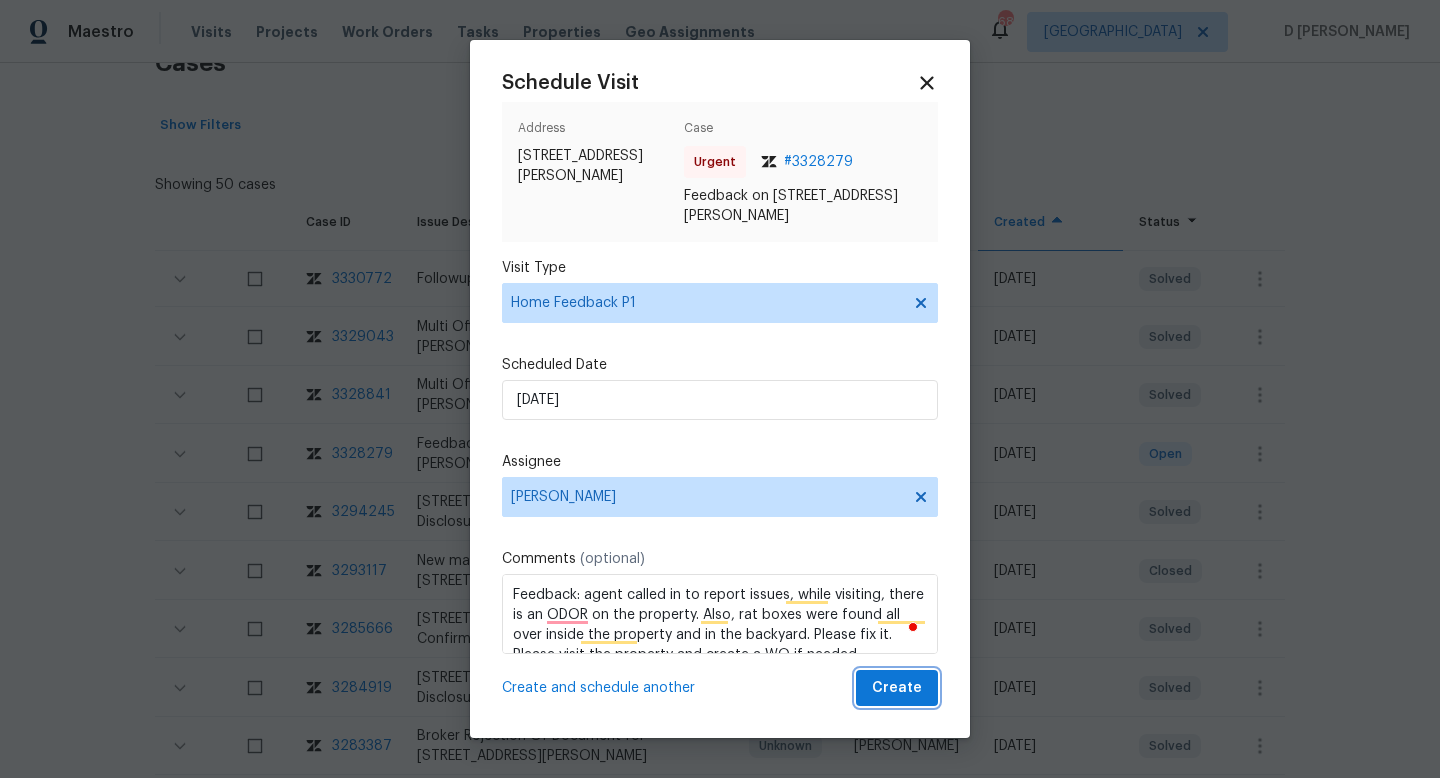 click on "Create" at bounding box center [897, 688] 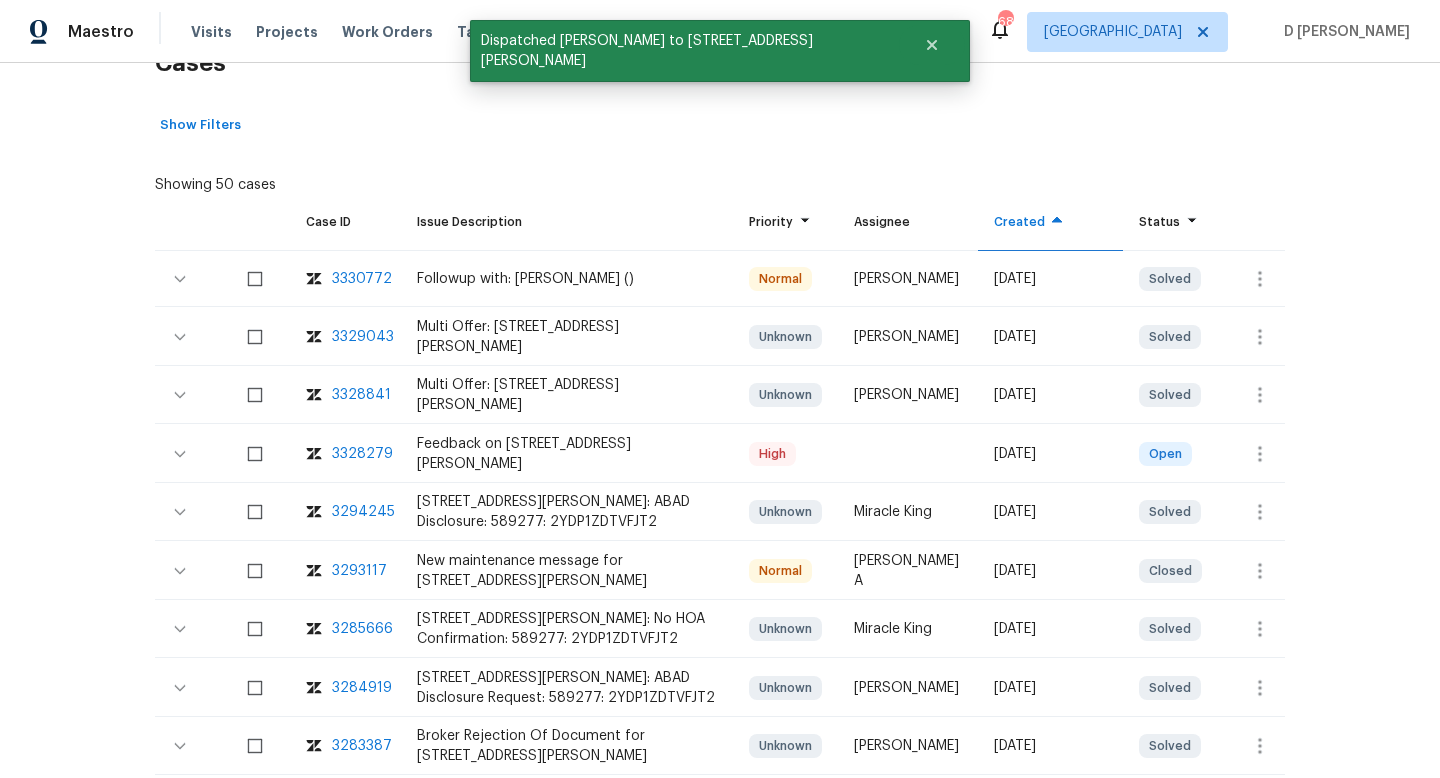 scroll, scrollTop: 225, scrollLeft: 0, axis: vertical 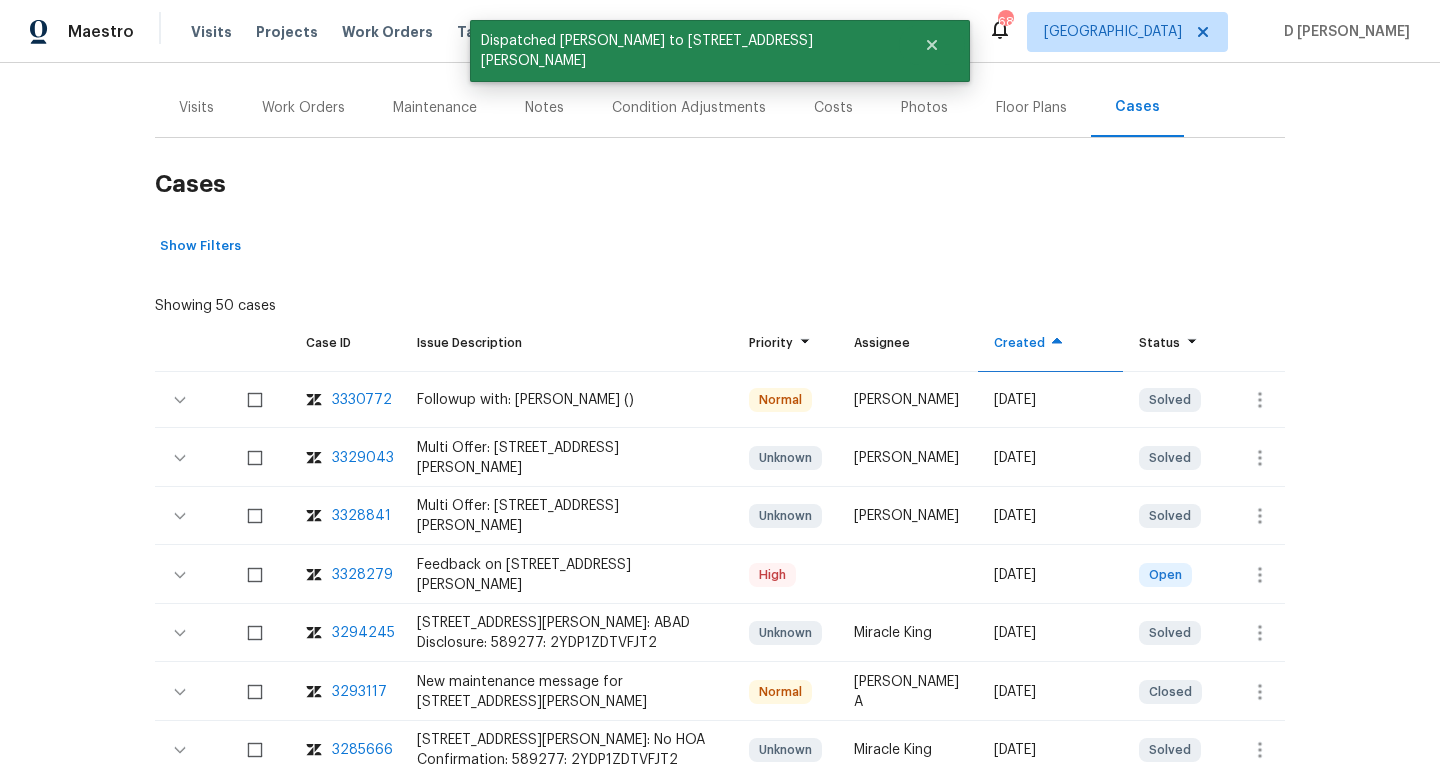 click on "Visits" at bounding box center (196, 108) 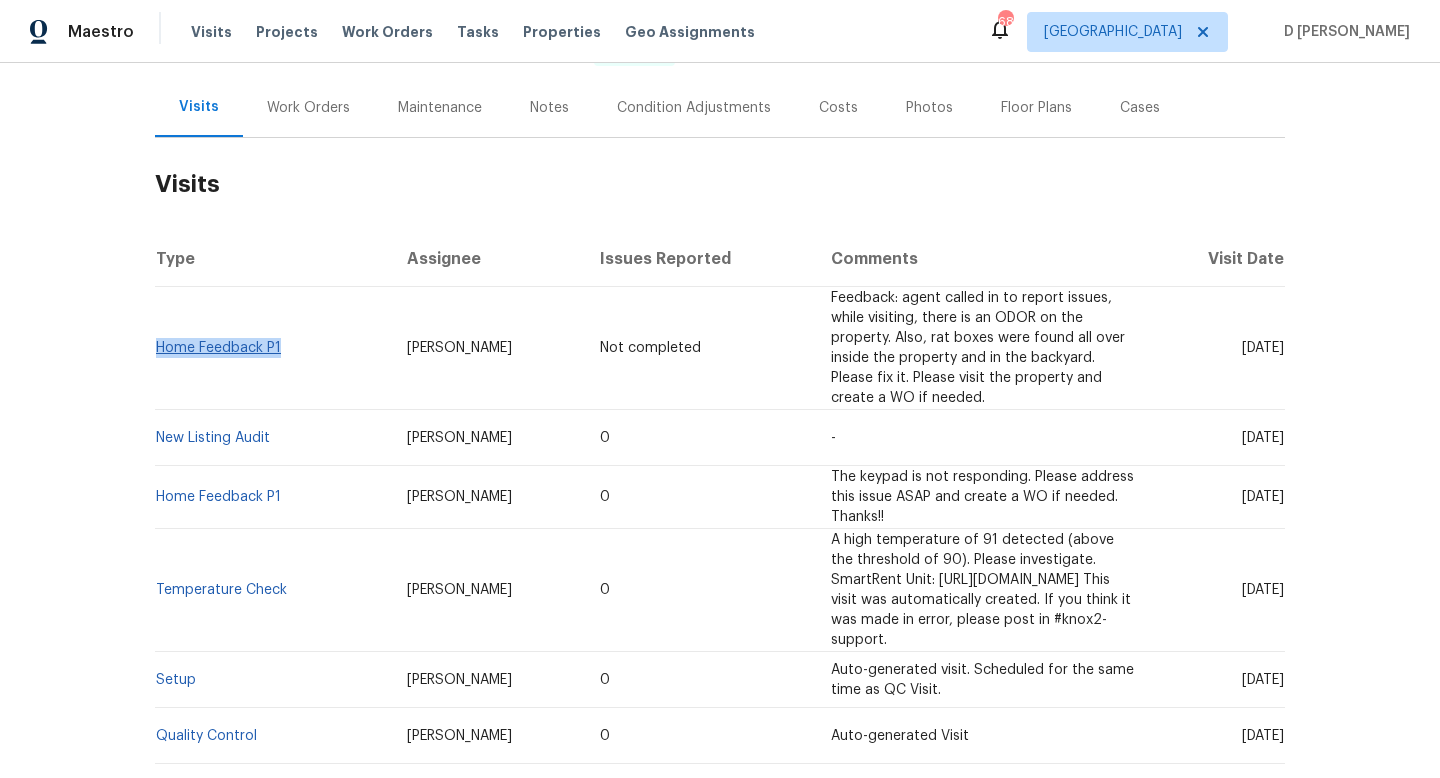 drag, startPoint x: 292, startPoint y: 330, endPoint x: 159, endPoint y: 326, distance: 133.06013 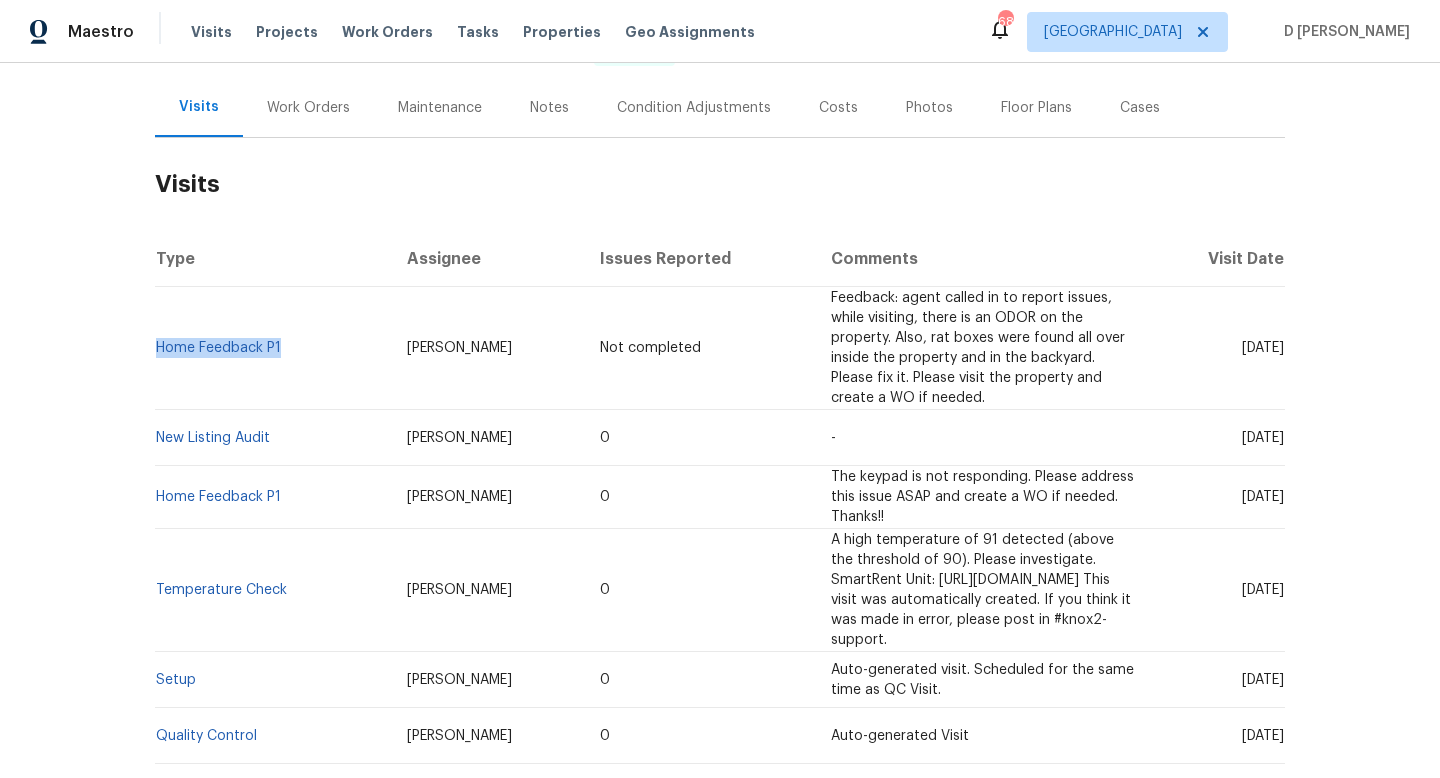 copy on "Home Feedback P1" 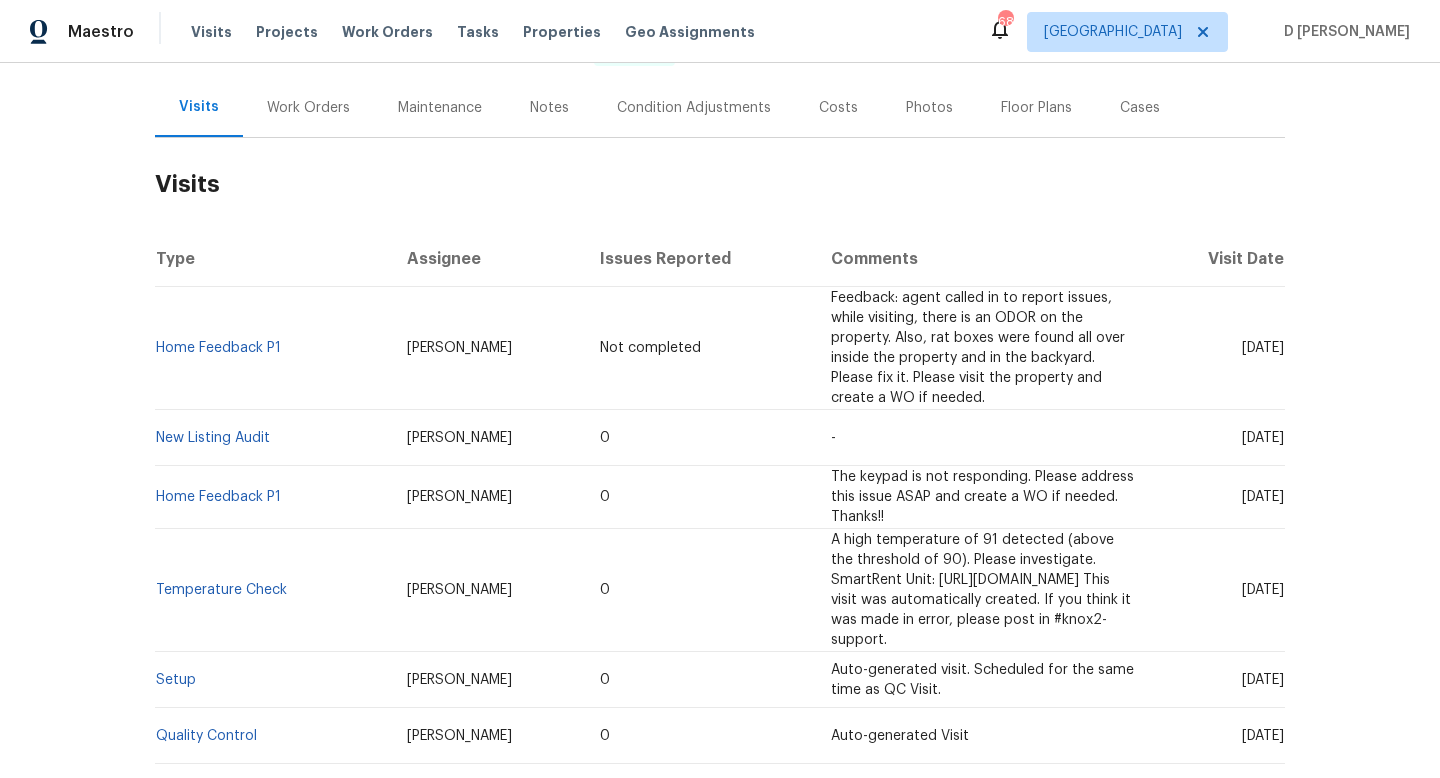 click on "Work Orders" at bounding box center (308, 108) 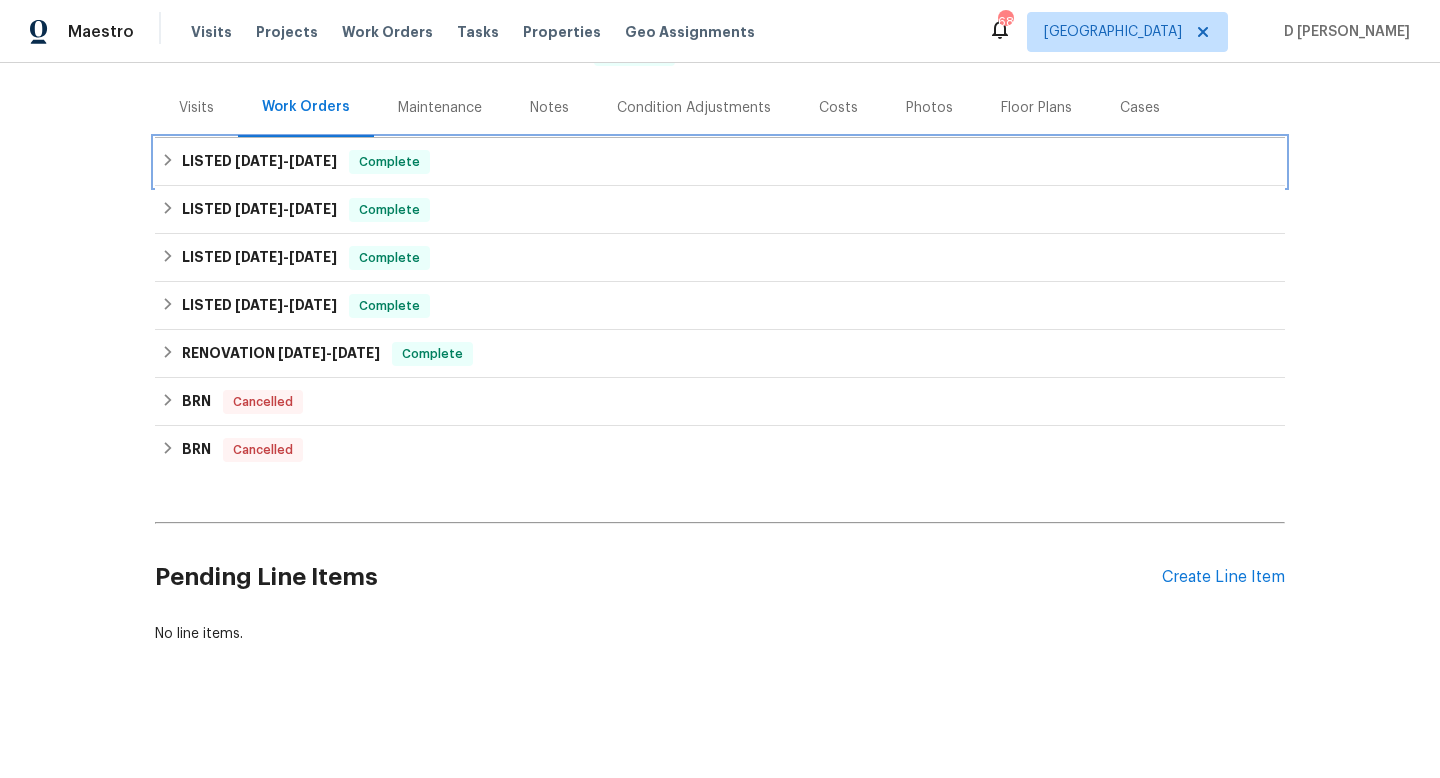 click on "LISTED   6/10/25  -  6/25/25 Complete" at bounding box center [720, 162] 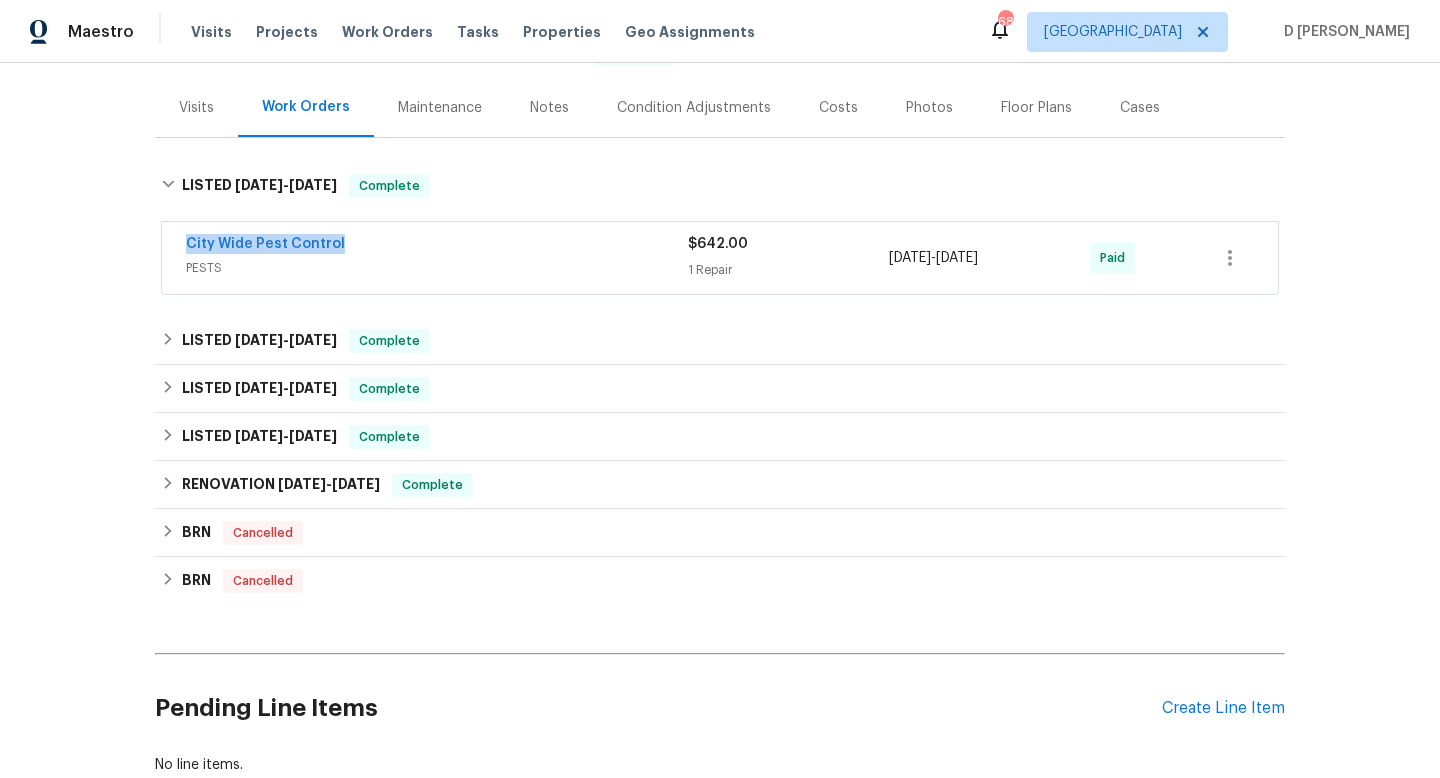 drag, startPoint x: 174, startPoint y: 242, endPoint x: 418, endPoint y: 242, distance: 244 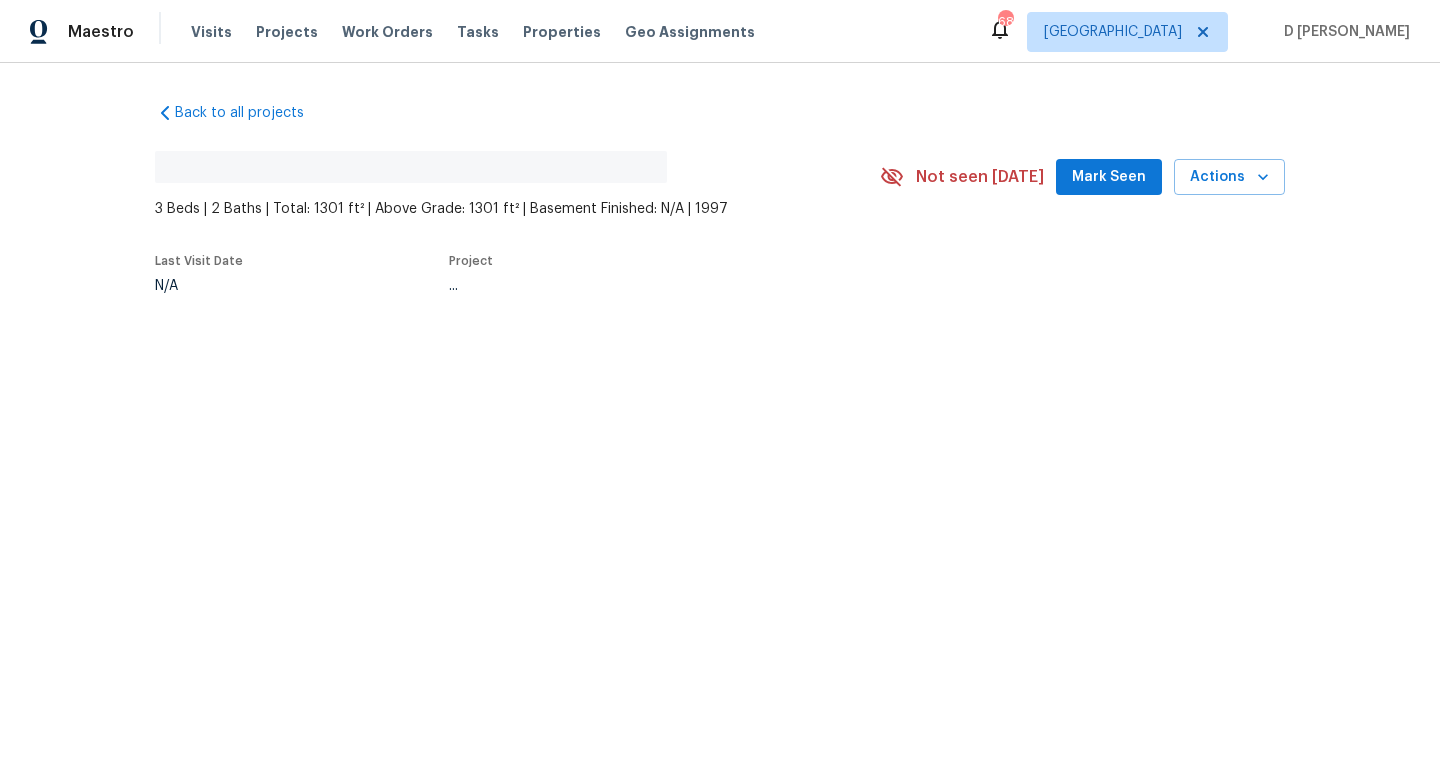 scroll, scrollTop: 0, scrollLeft: 0, axis: both 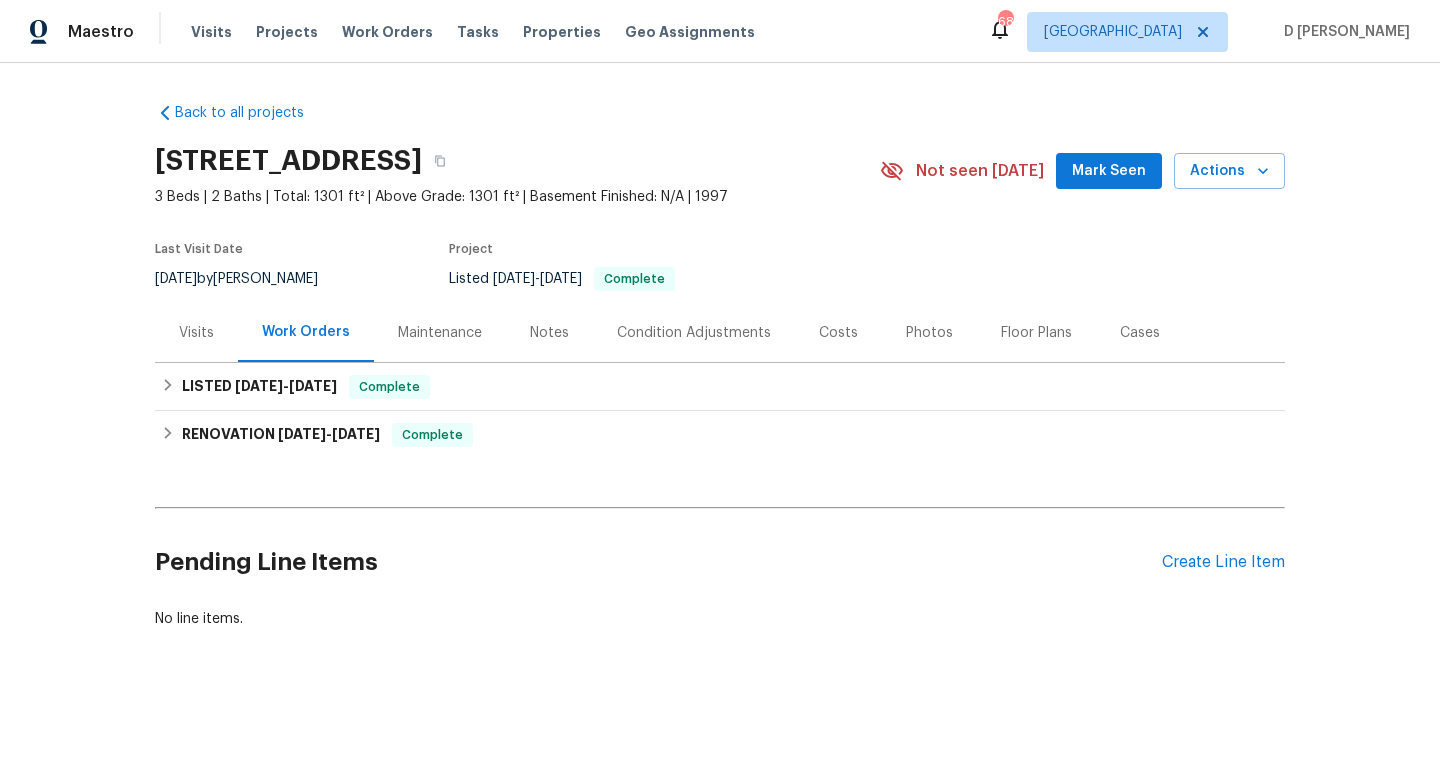 click on "Visits" at bounding box center [196, 333] 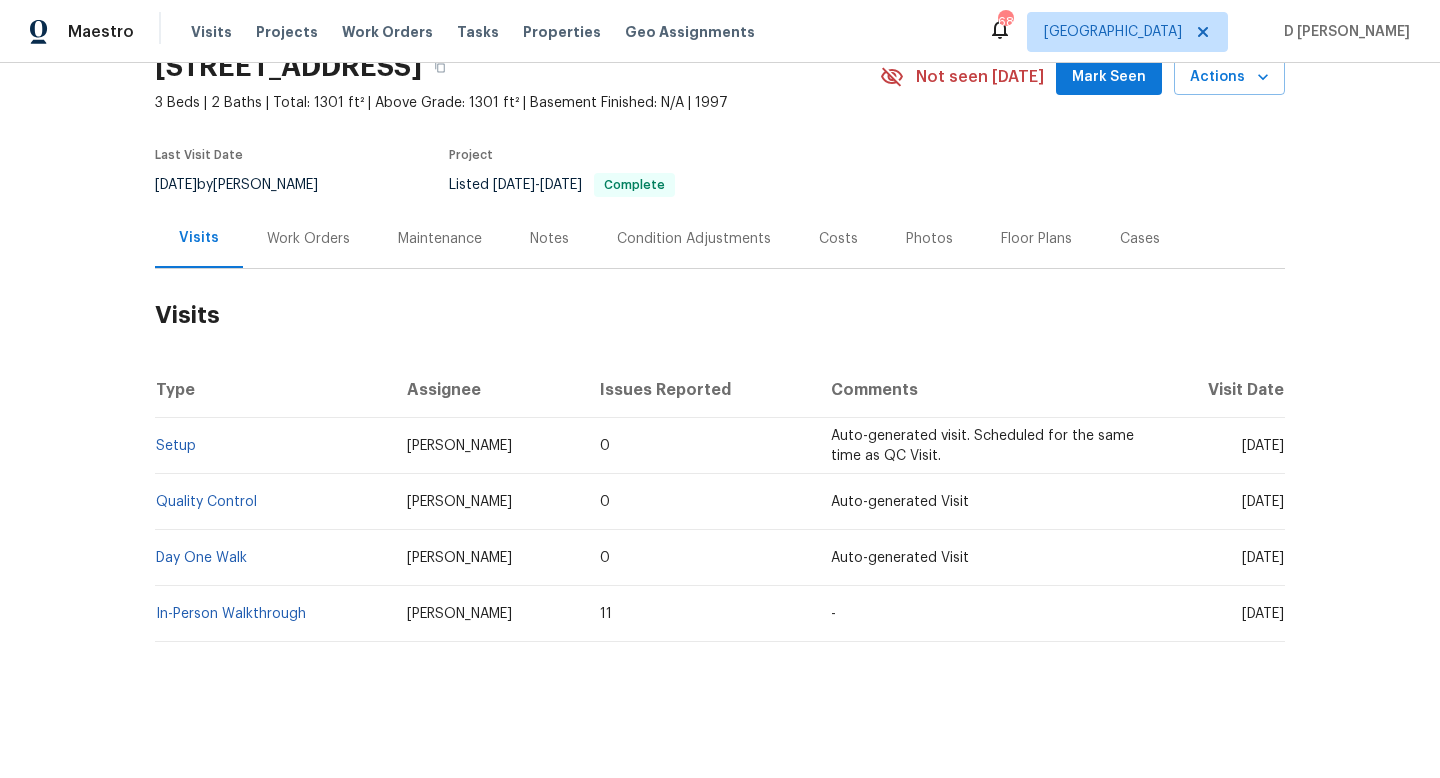 scroll, scrollTop: 0, scrollLeft: 0, axis: both 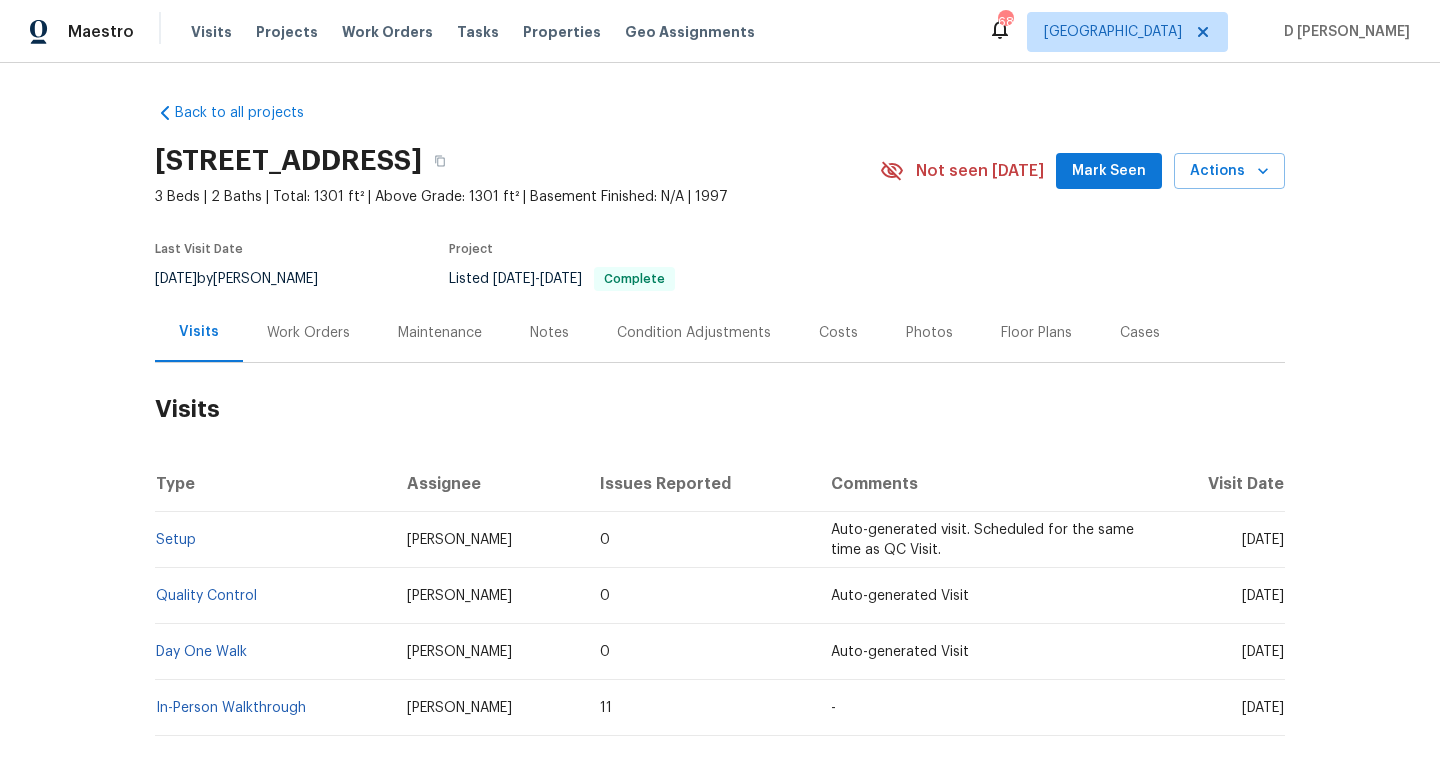 click on "Work Orders" at bounding box center [308, 333] 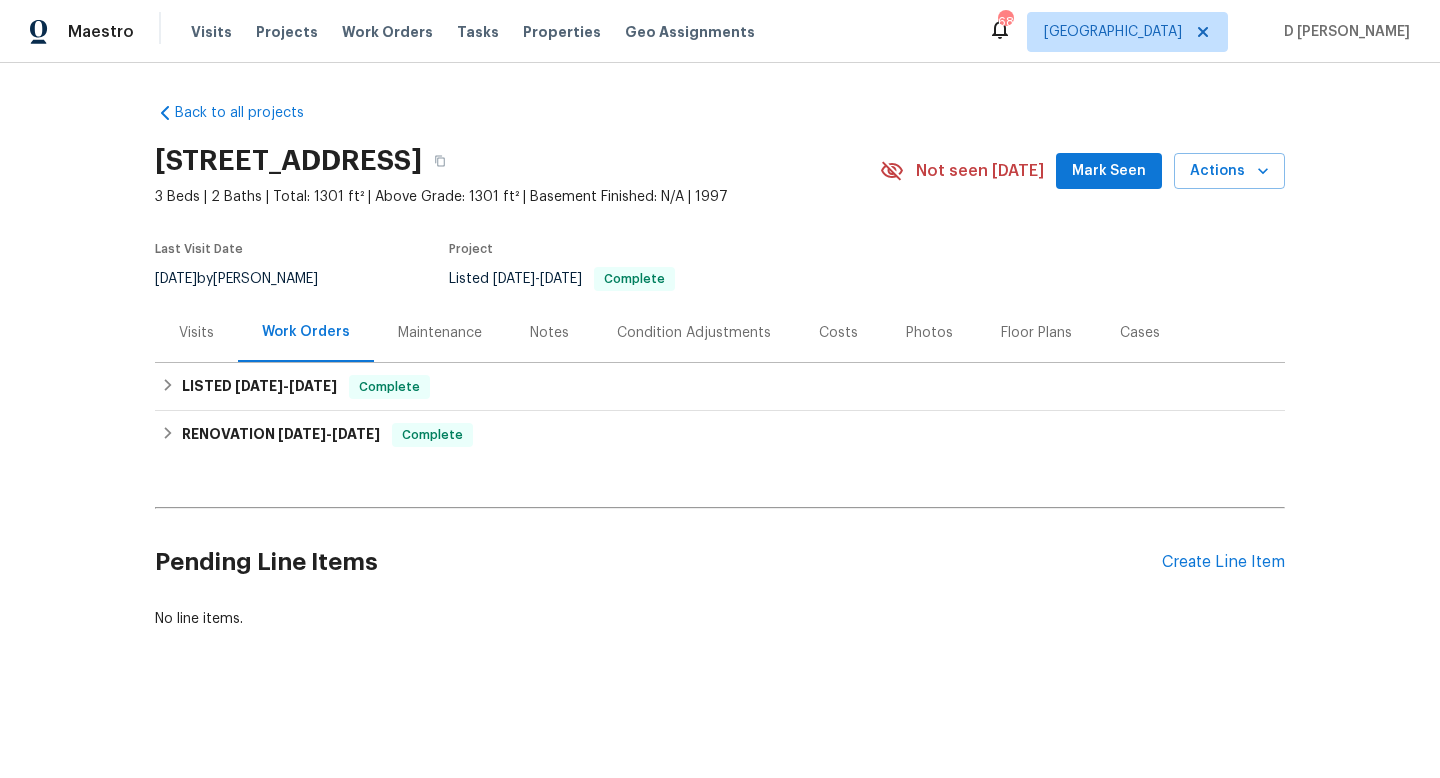 click on "Visits" at bounding box center (196, 332) 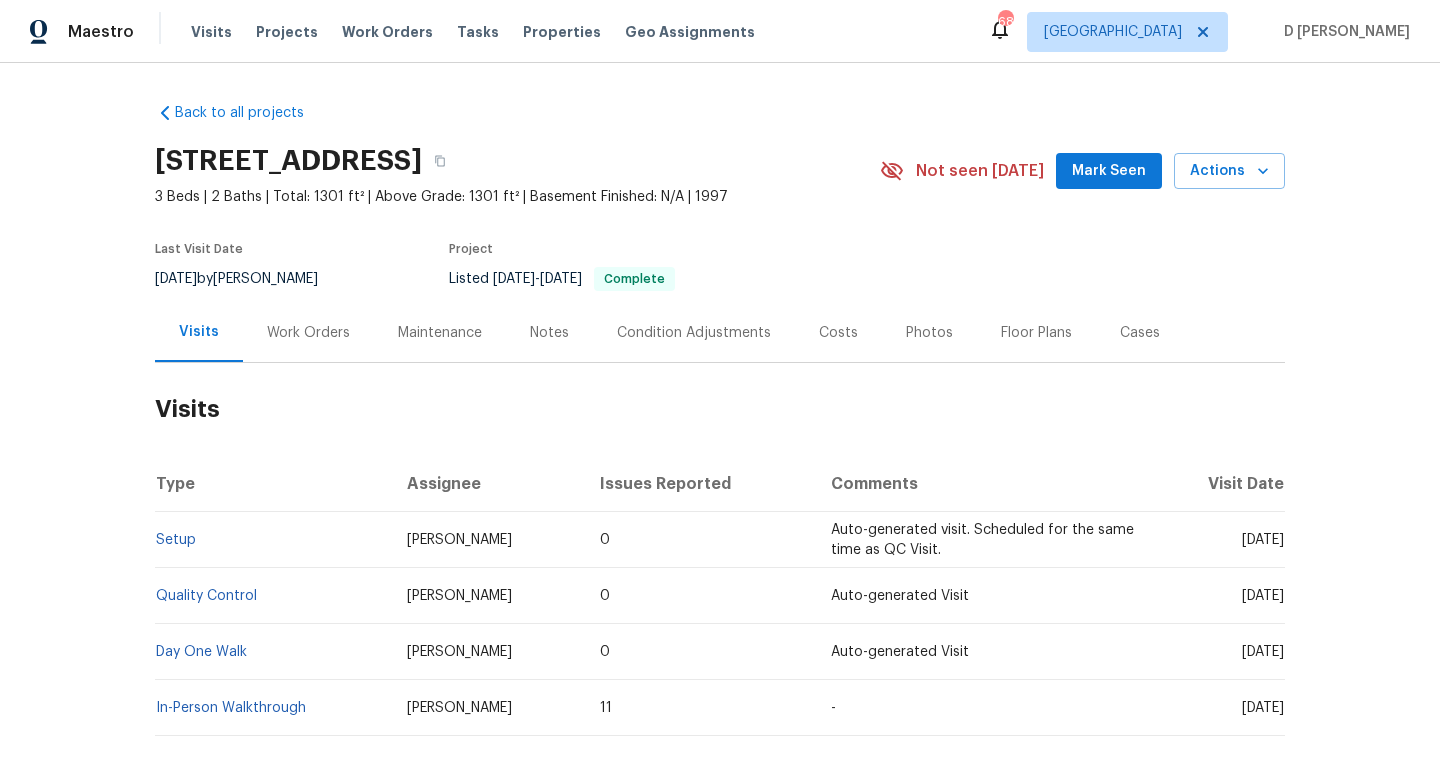 scroll, scrollTop: 5, scrollLeft: 0, axis: vertical 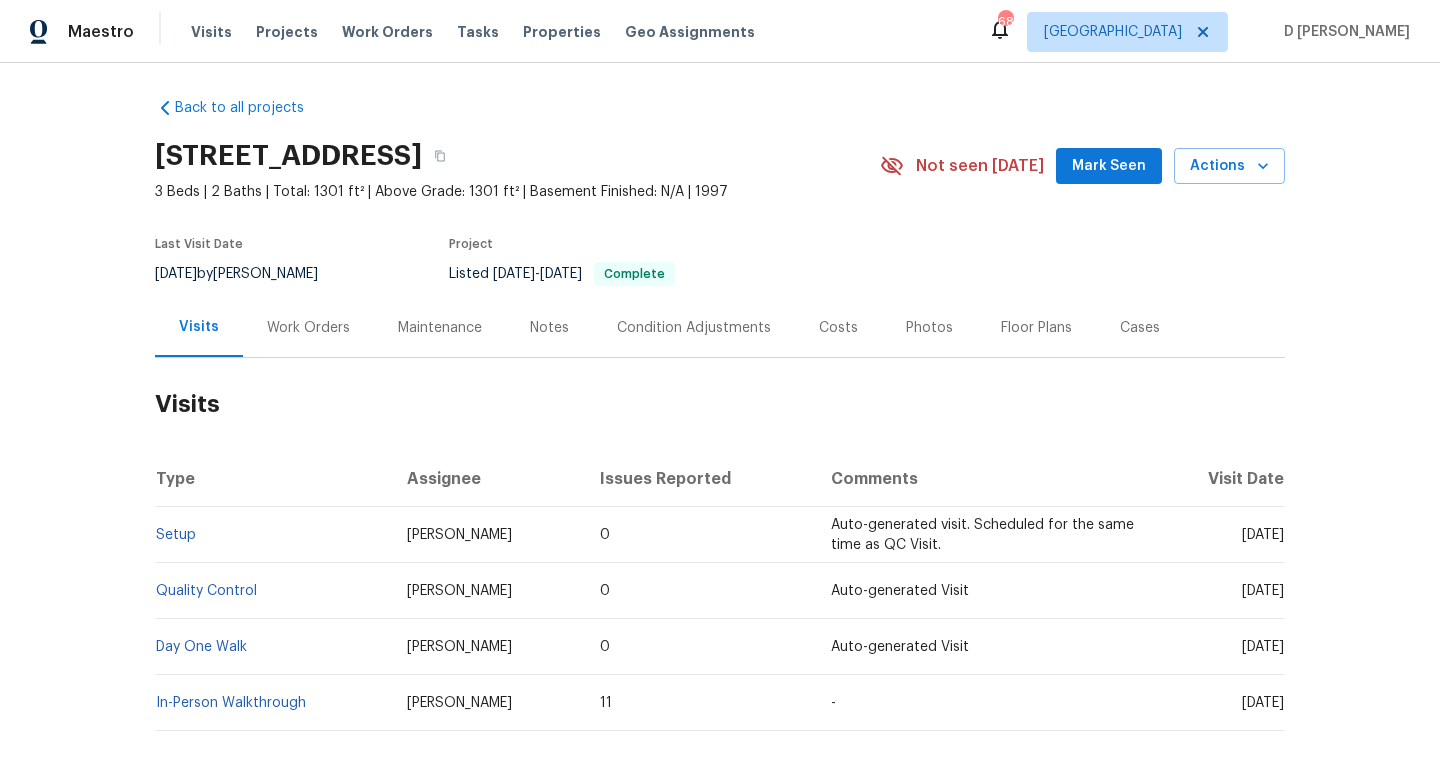 click on "Cases" at bounding box center [1140, 327] 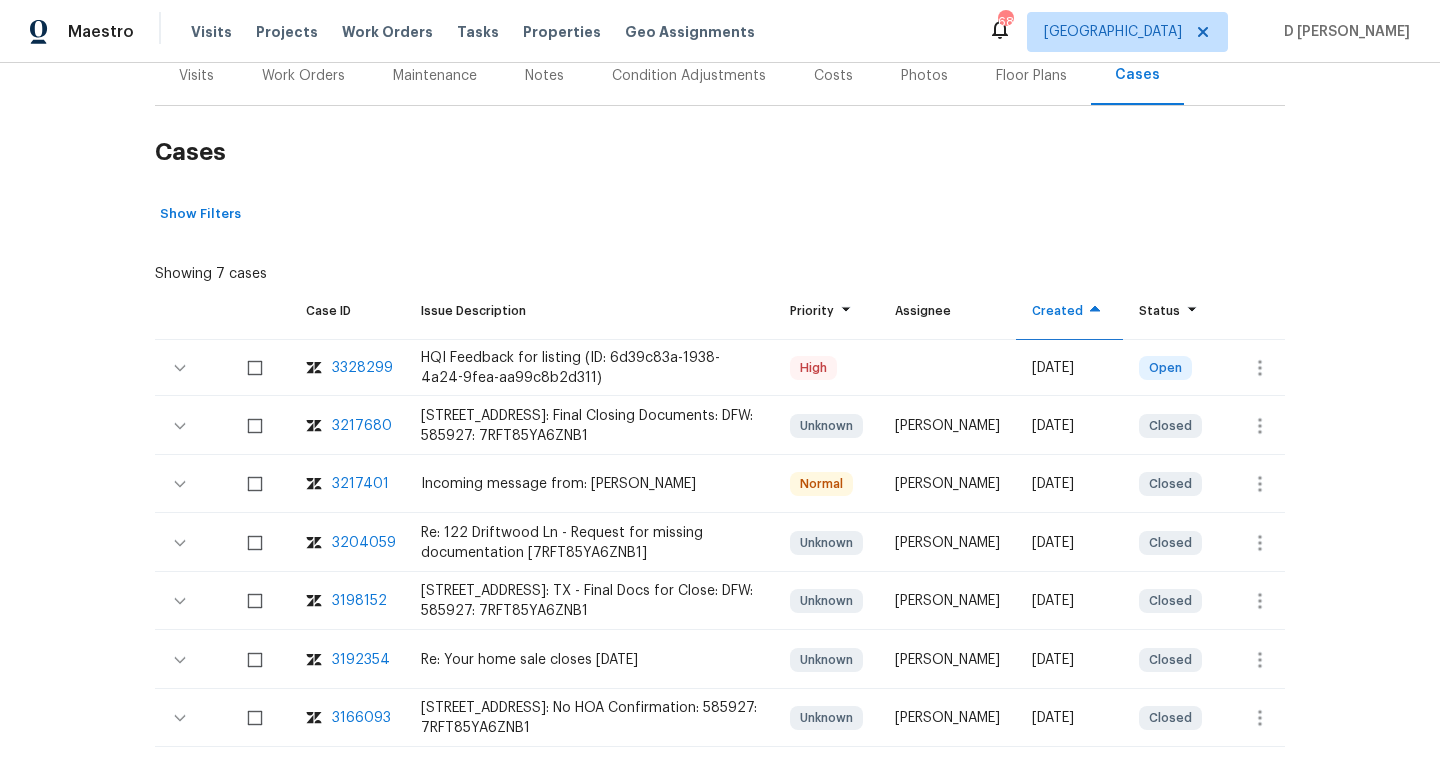 scroll, scrollTop: 266, scrollLeft: 0, axis: vertical 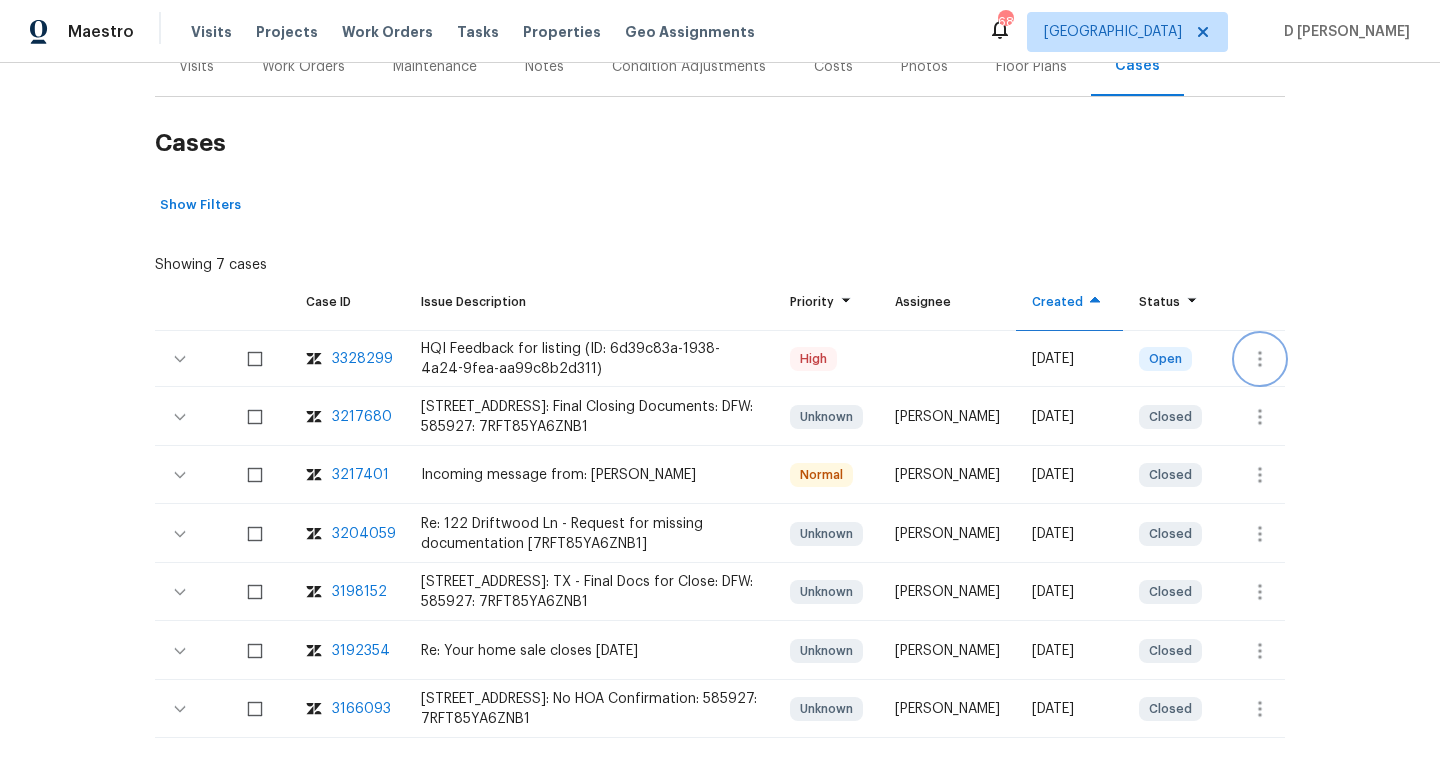 click at bounding box center (1260, 359) 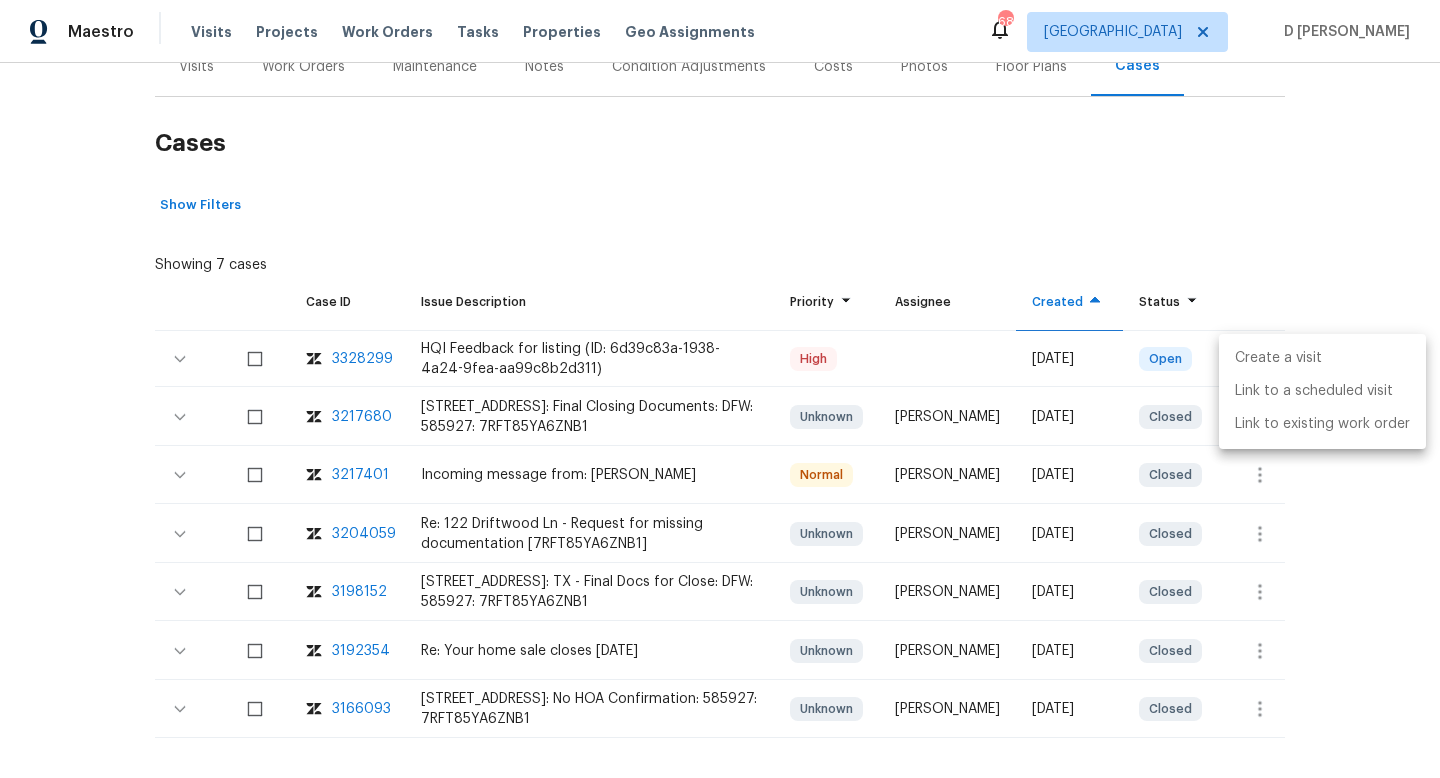 click on "Create a visit" at bounding box center [1322, 358] 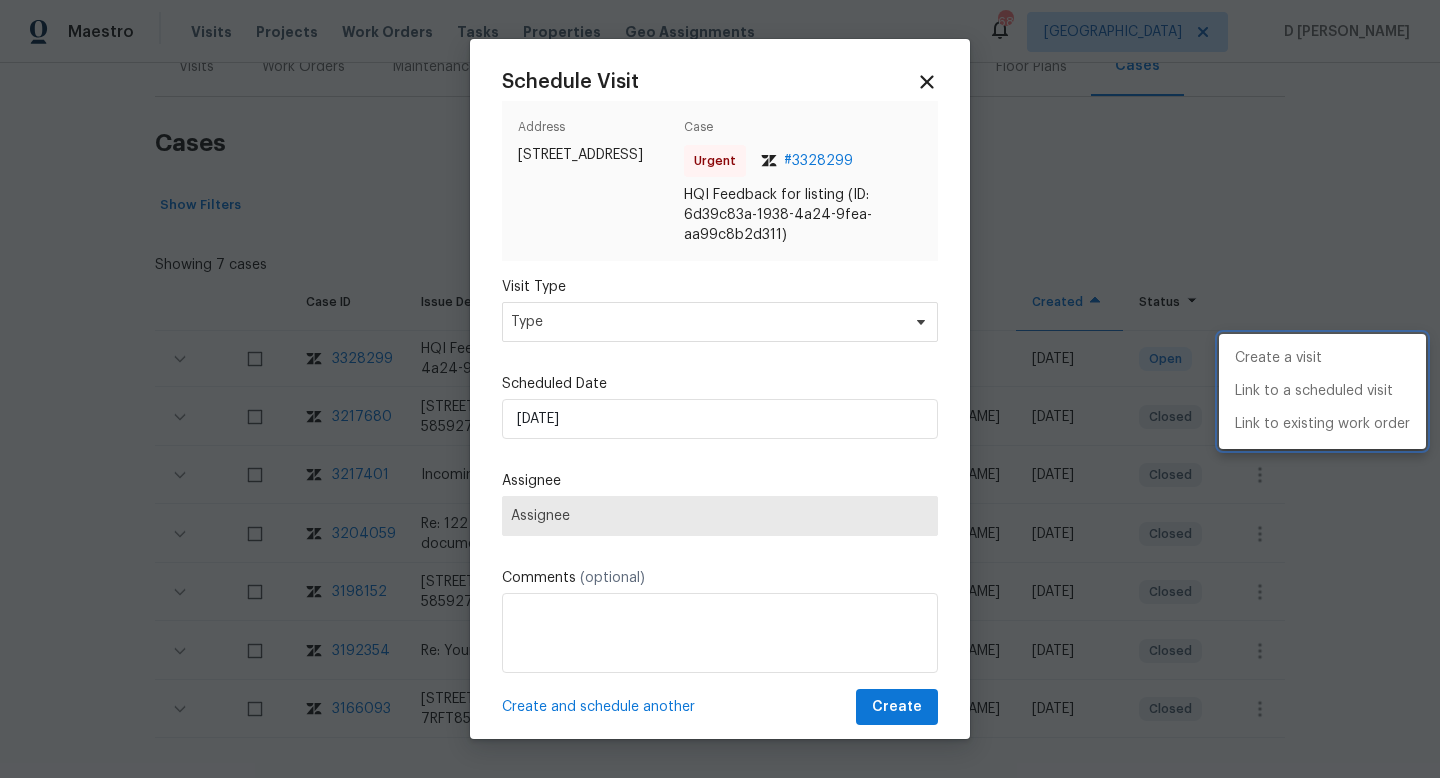 click at bounding box center [720, 389] 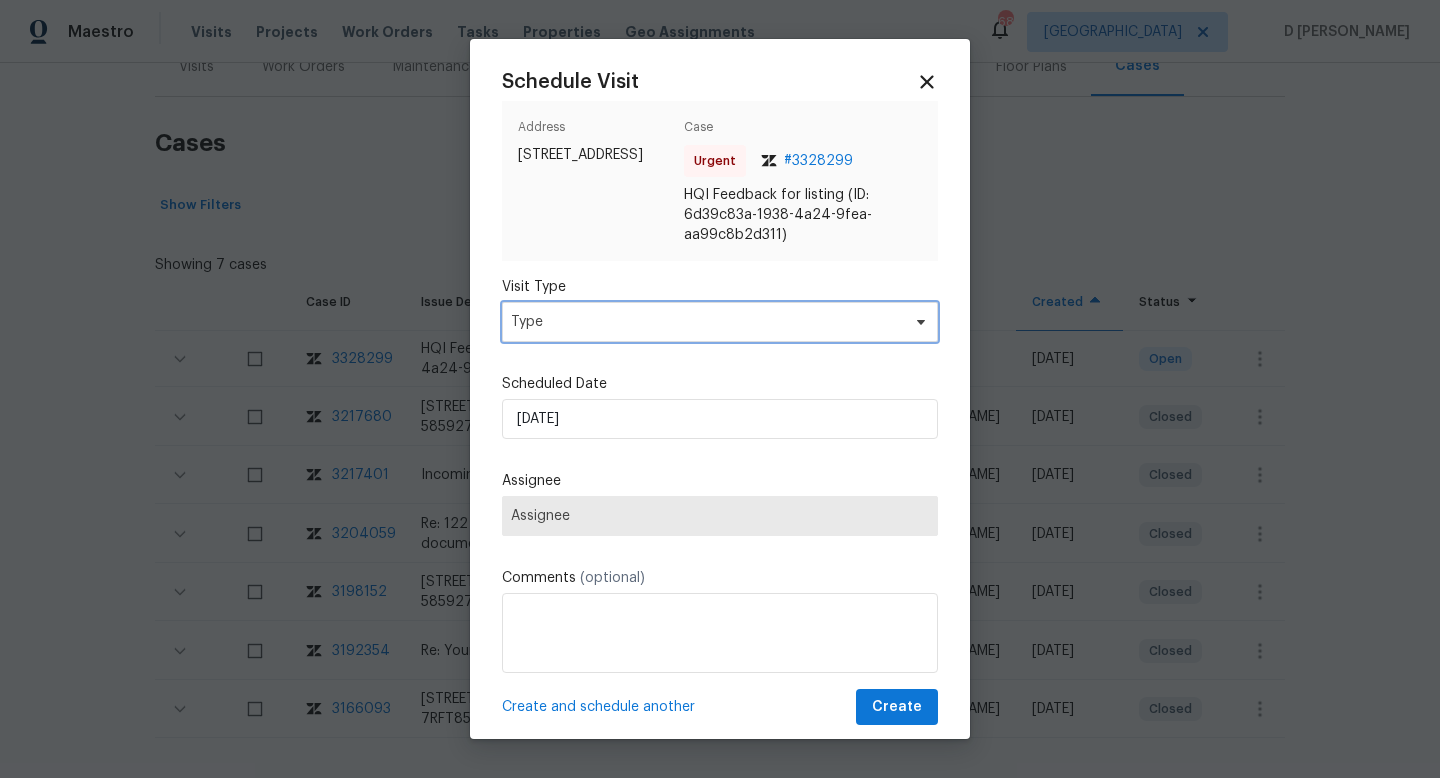 click on "Type" at bounding box center (705, 322) 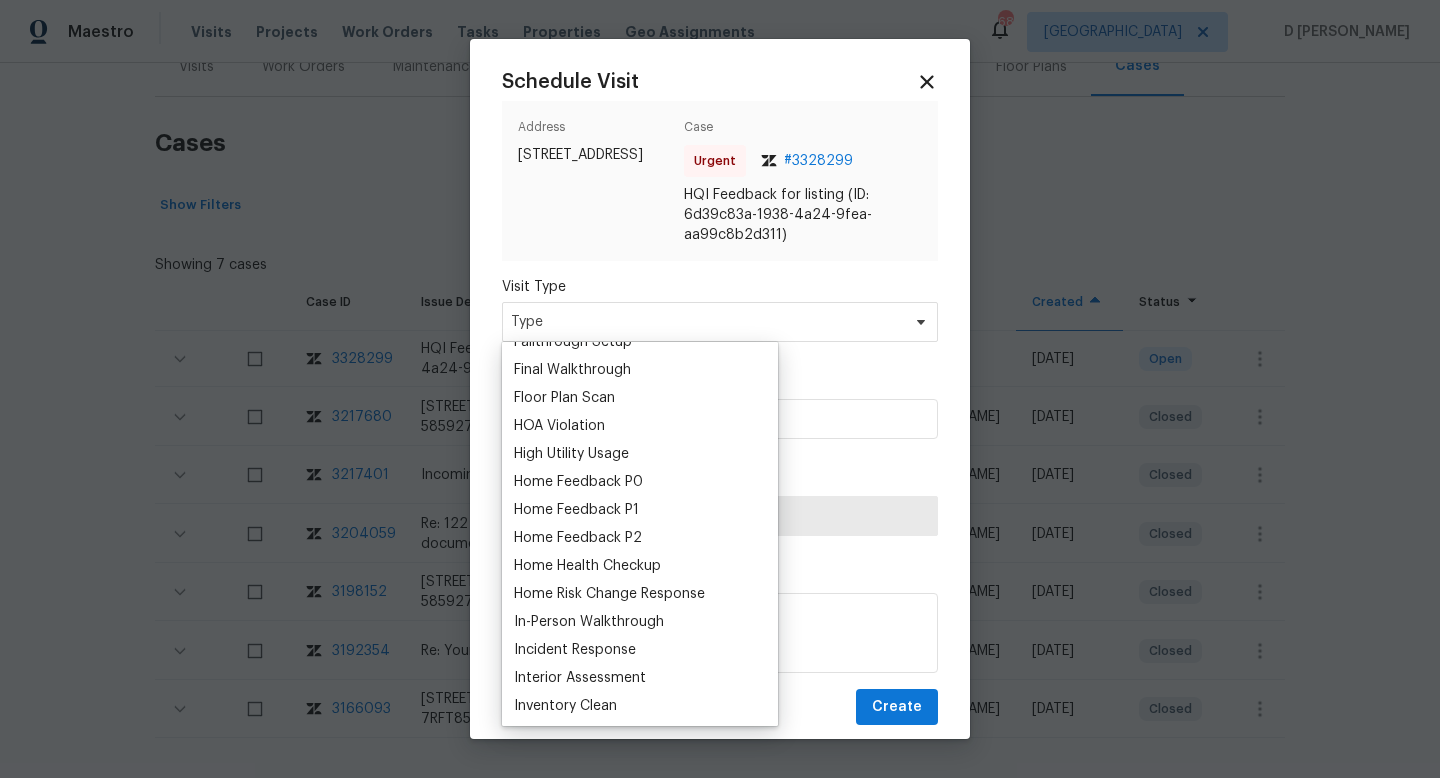 scroll, scrollTop: 521, scrollLeft: 0, axis: vertical 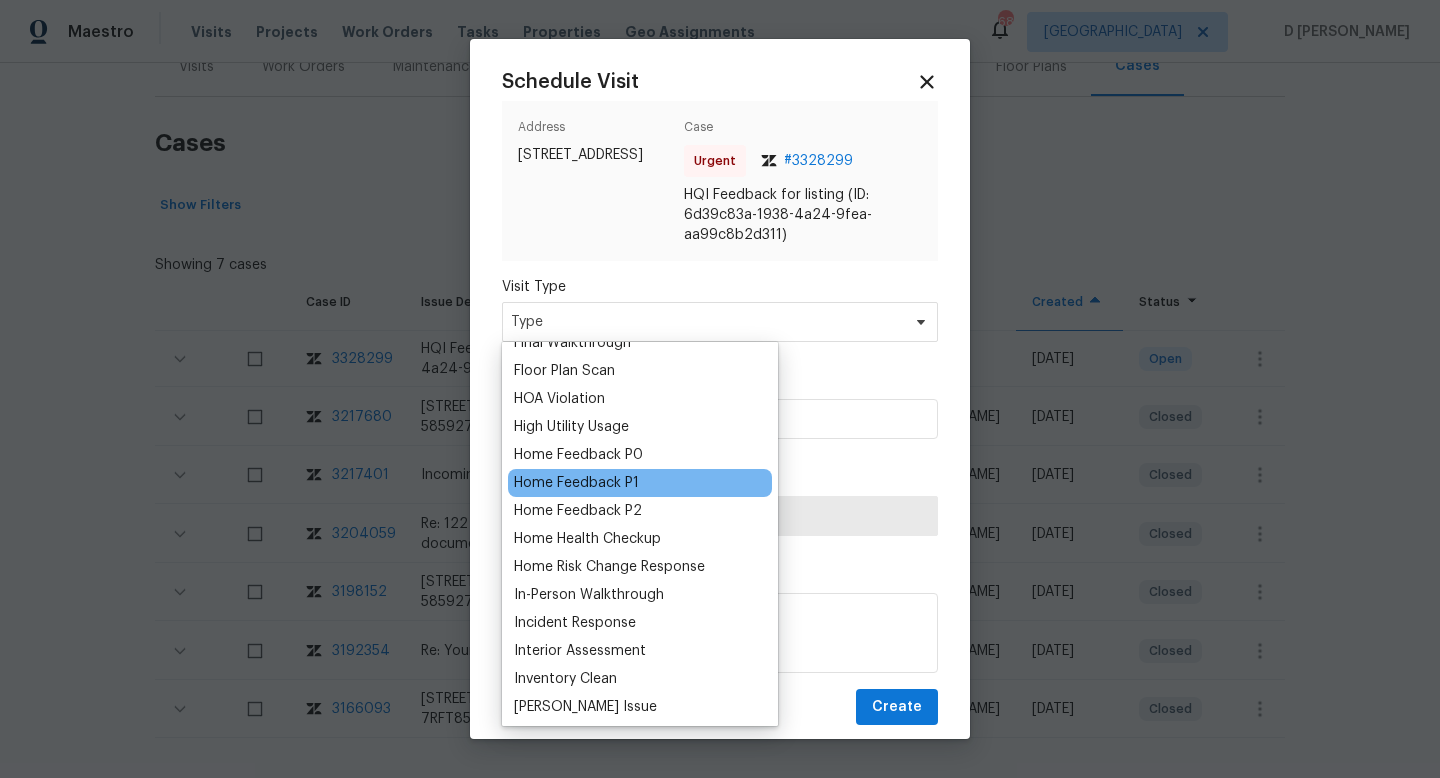 click on "Home Feedback P1" at bounding box center (640, 483) 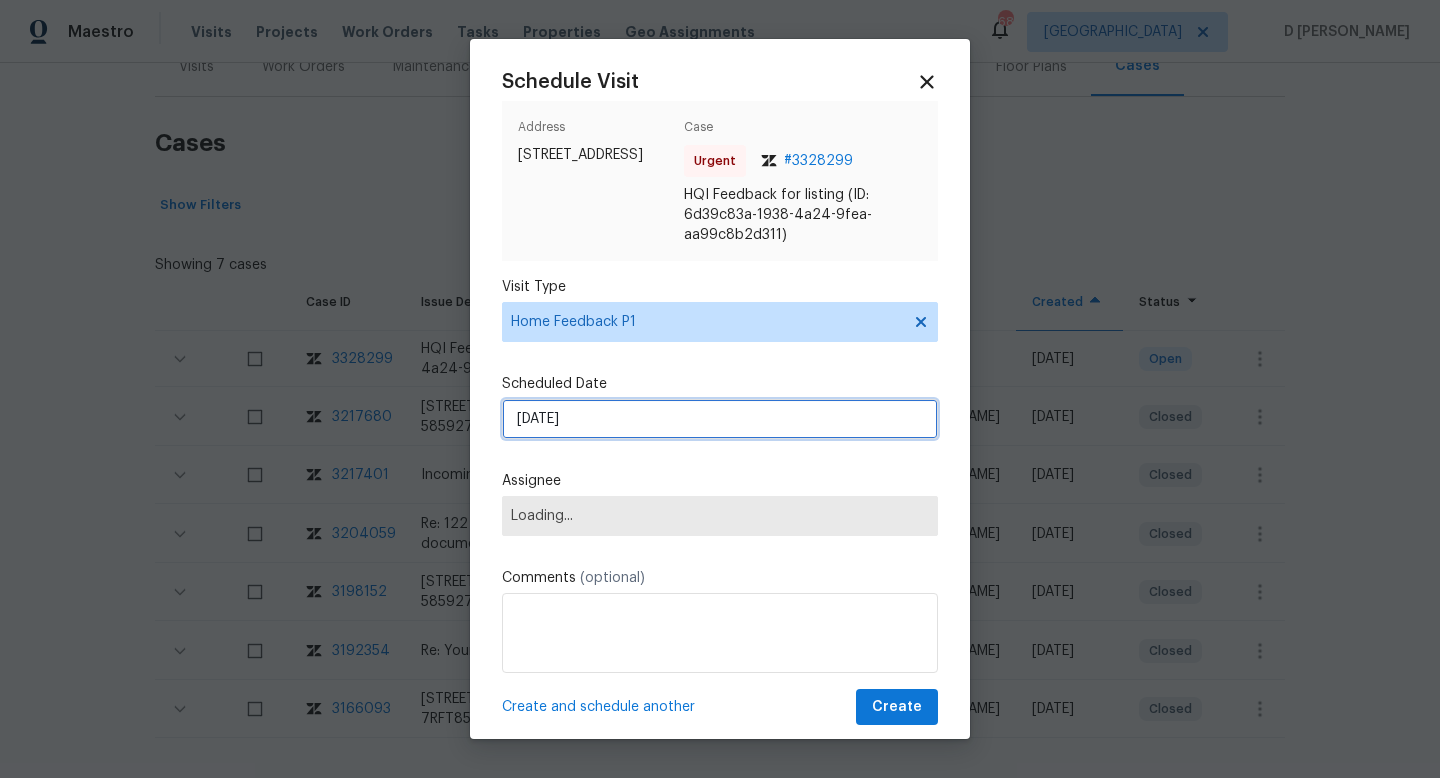 click on "14/07/2025" at bounding box center [720, 419] 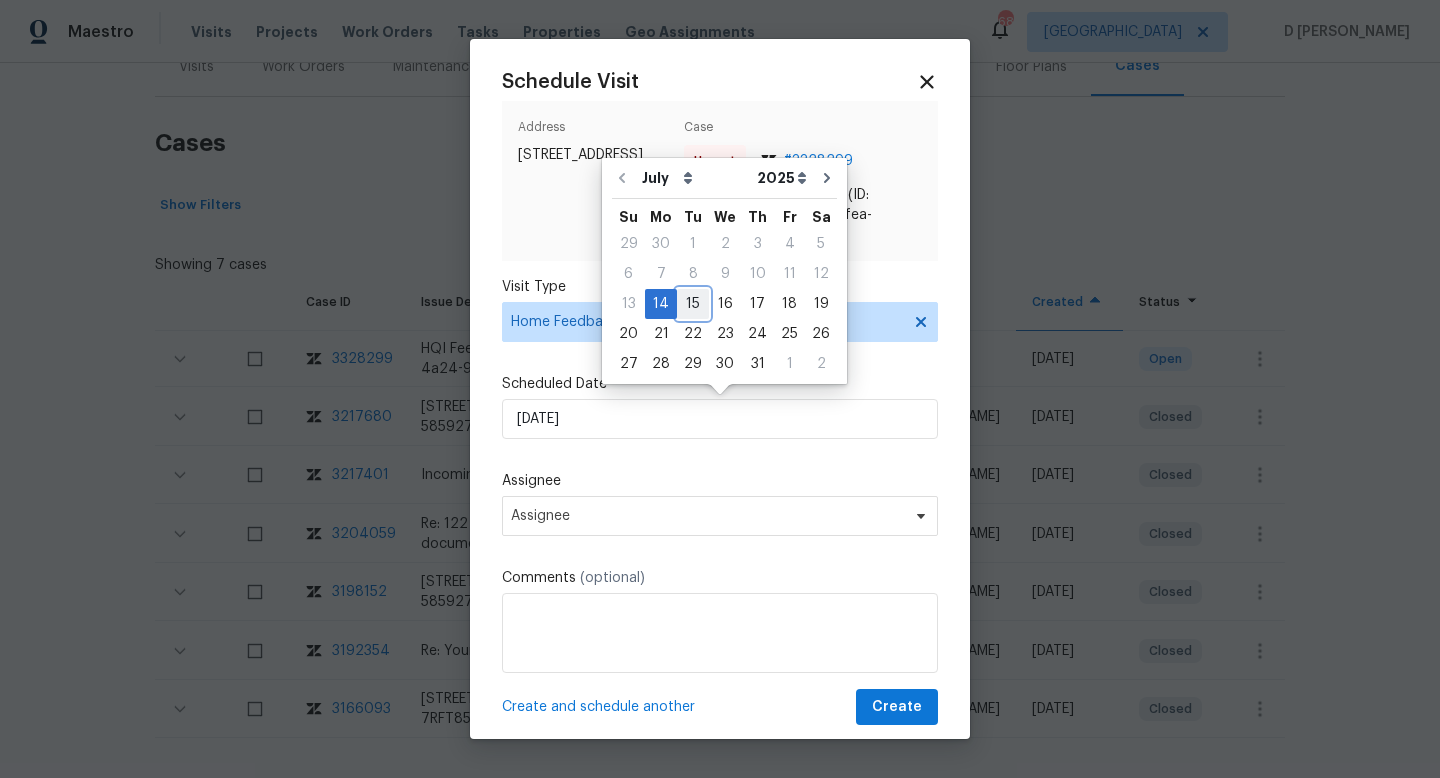 click on "15" at bounding box center [693, 304] 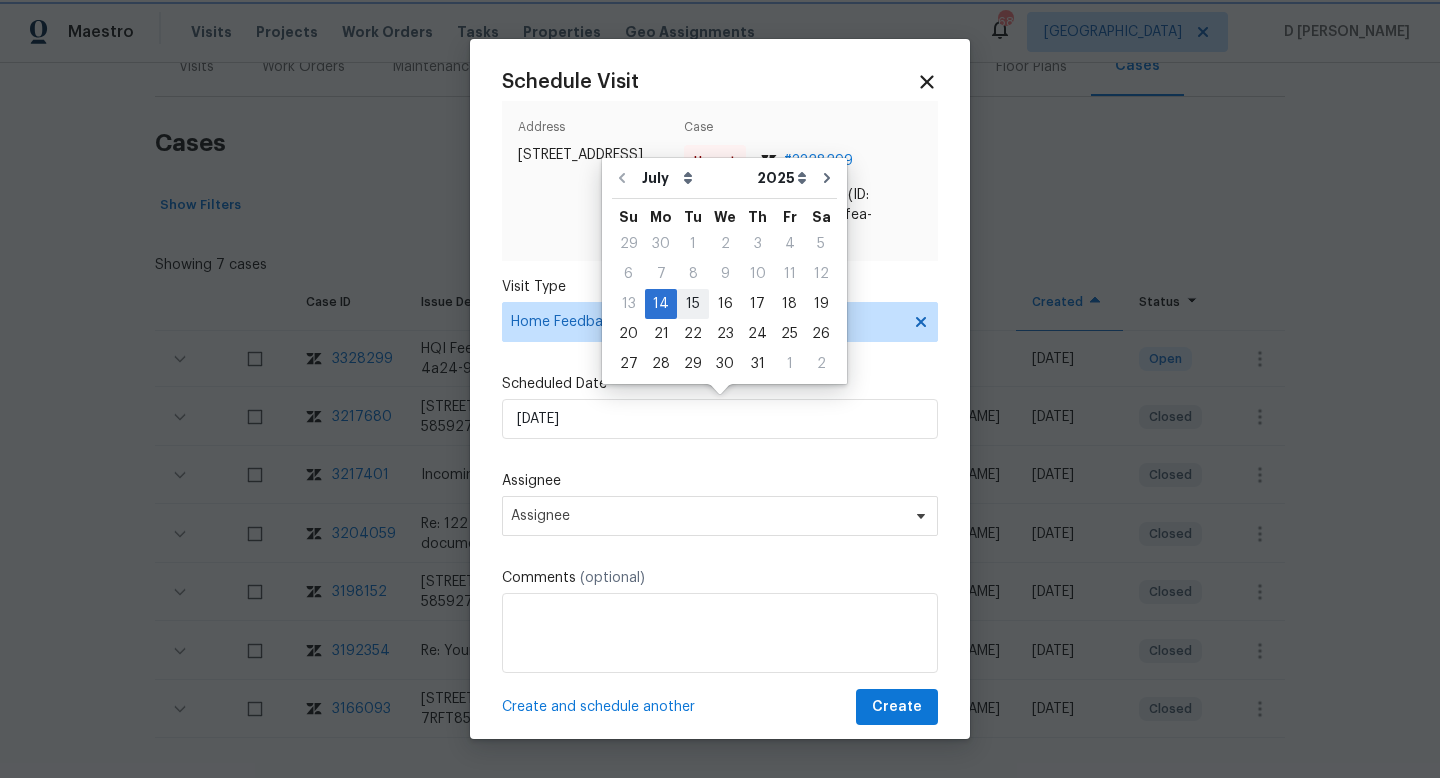 type on "15/07/2025" 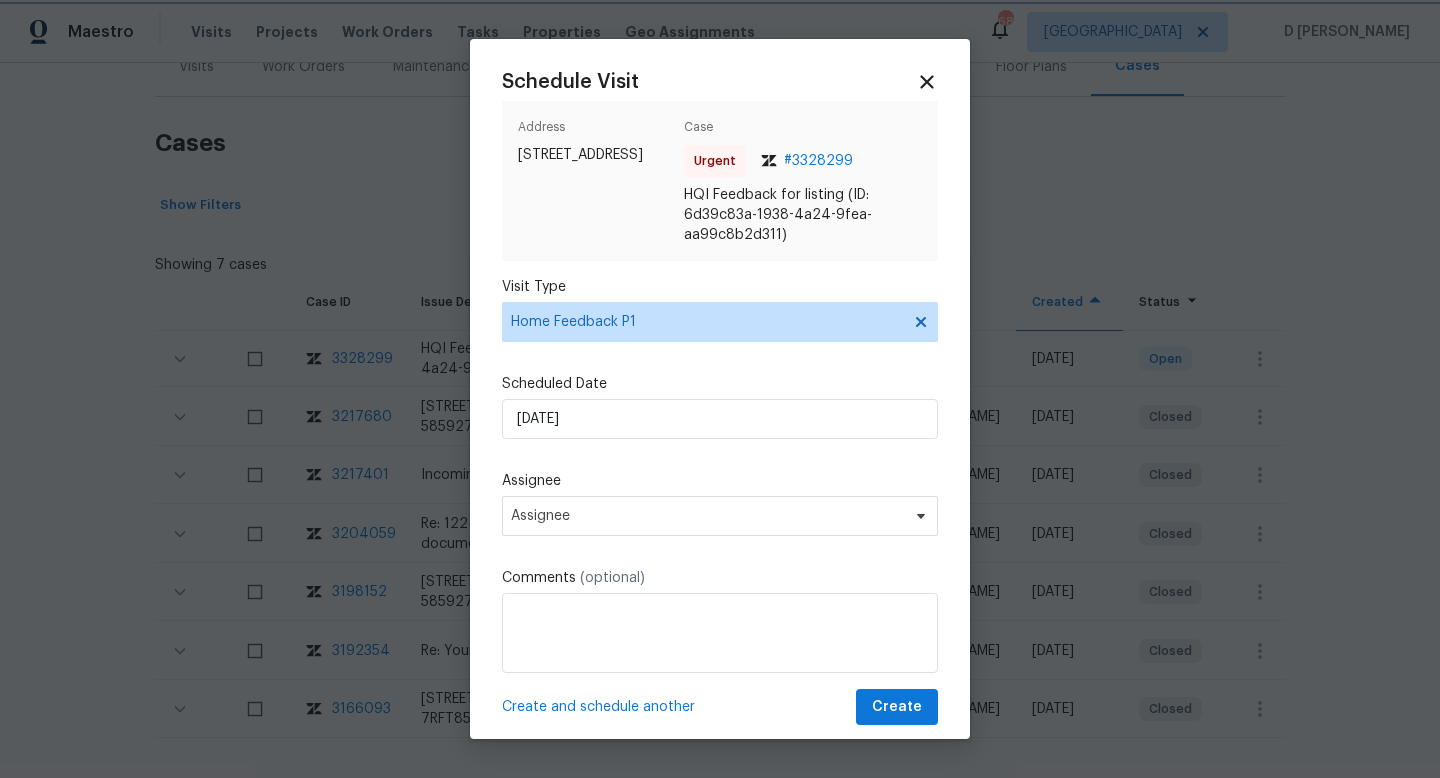 scroll, scrollTop: 18, scrollLeft: 0, axis: vertical 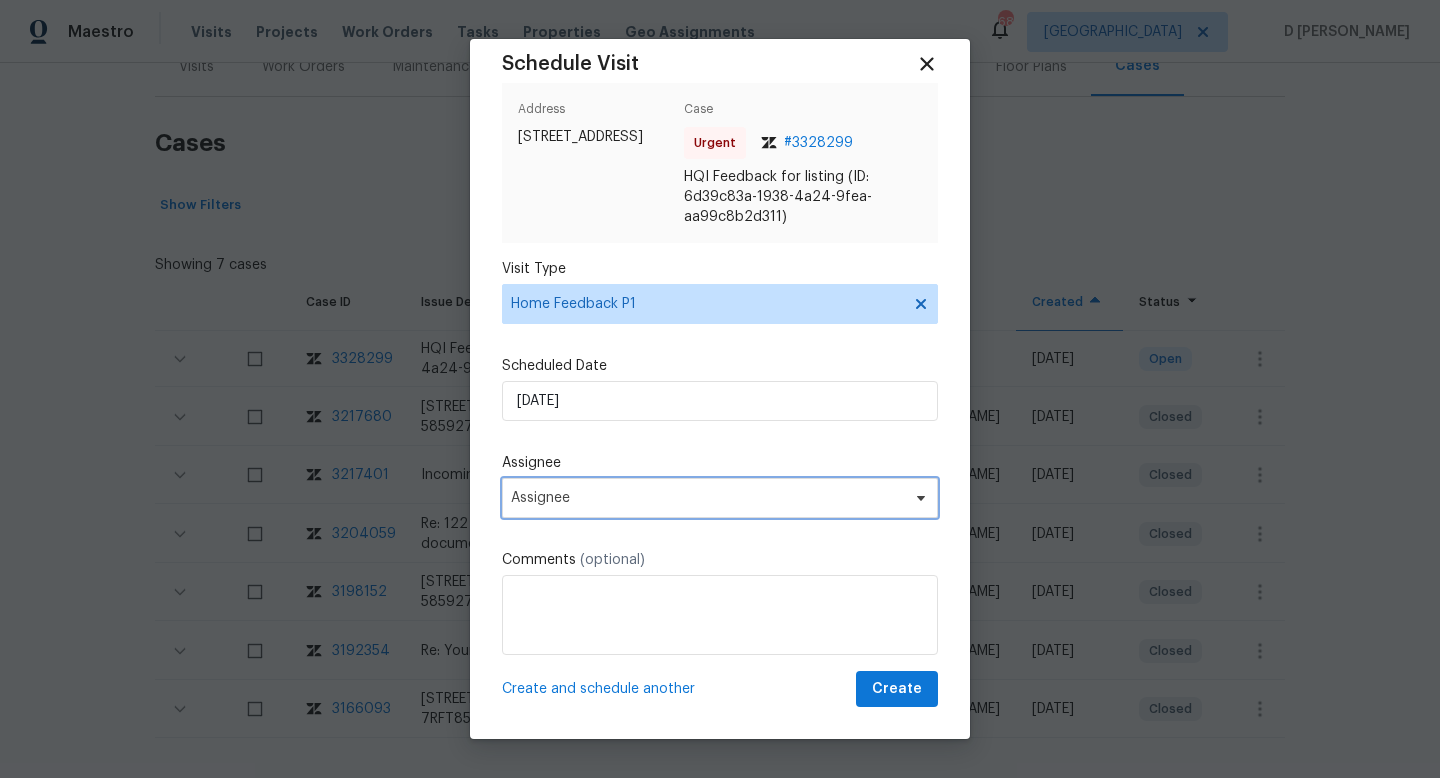 click on "Assignee" at bounding box center (707, 498) 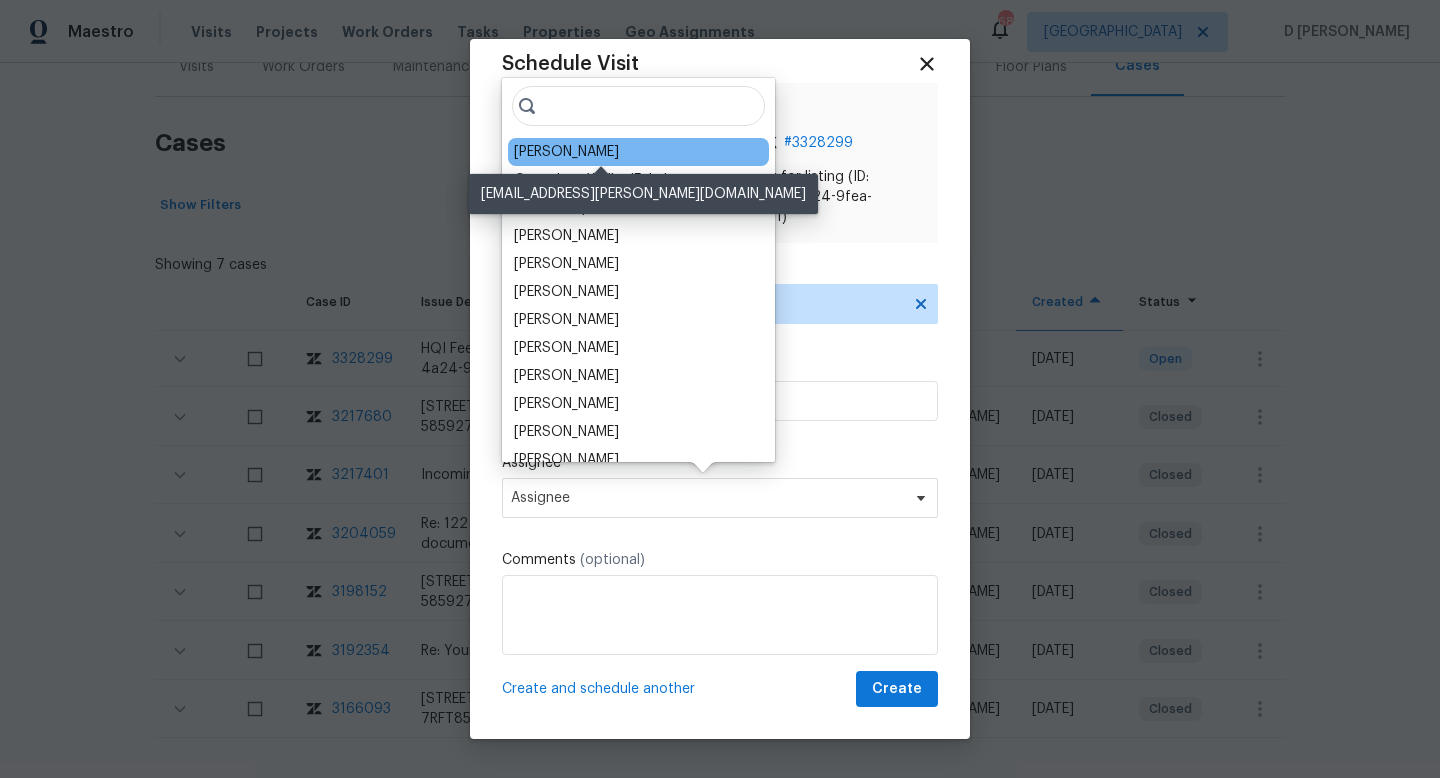 click on "Francisco Balcazar Serrato" at bounding box center [566, 152] 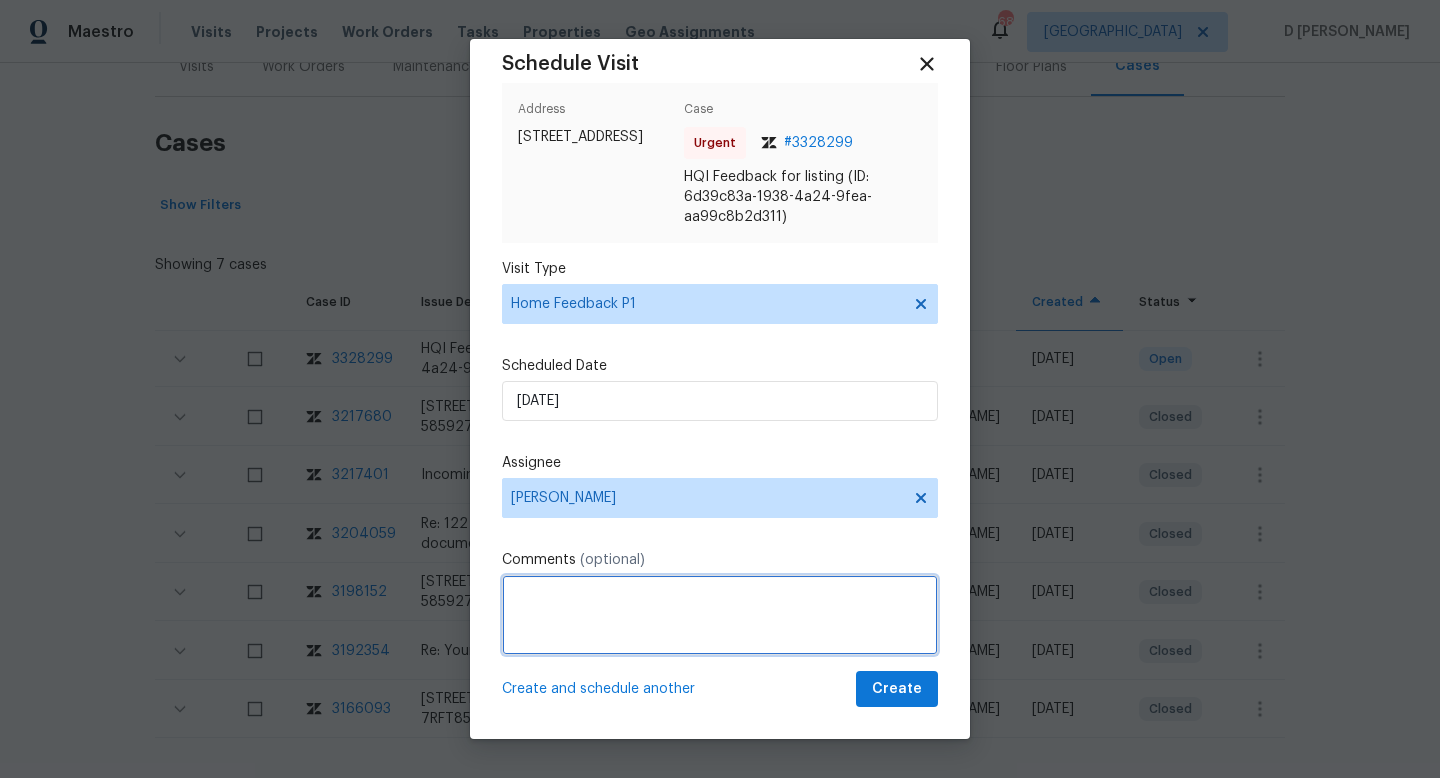 click at bounding box center [720, 615] 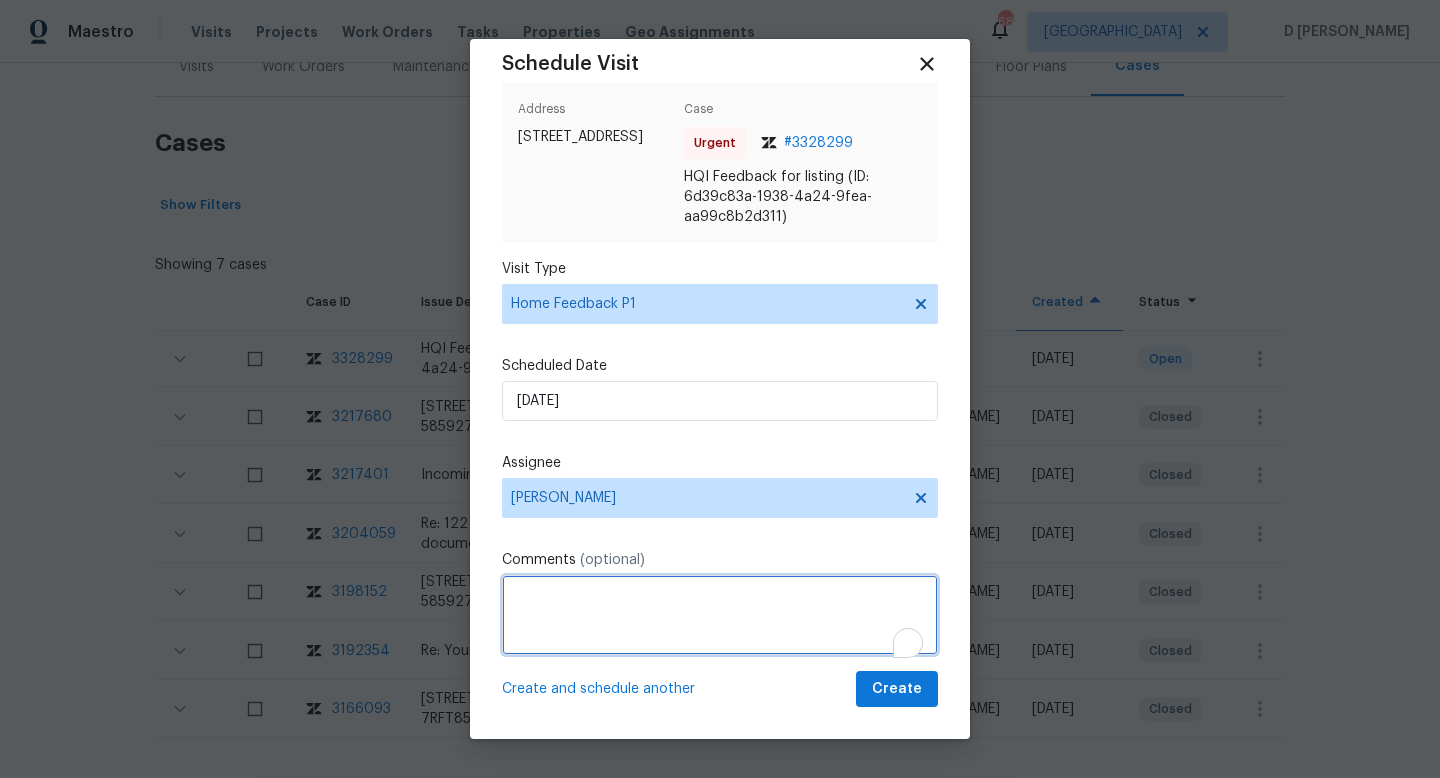 scroll, scrollTop: 18, scrollLeft: 0, axis: vertical 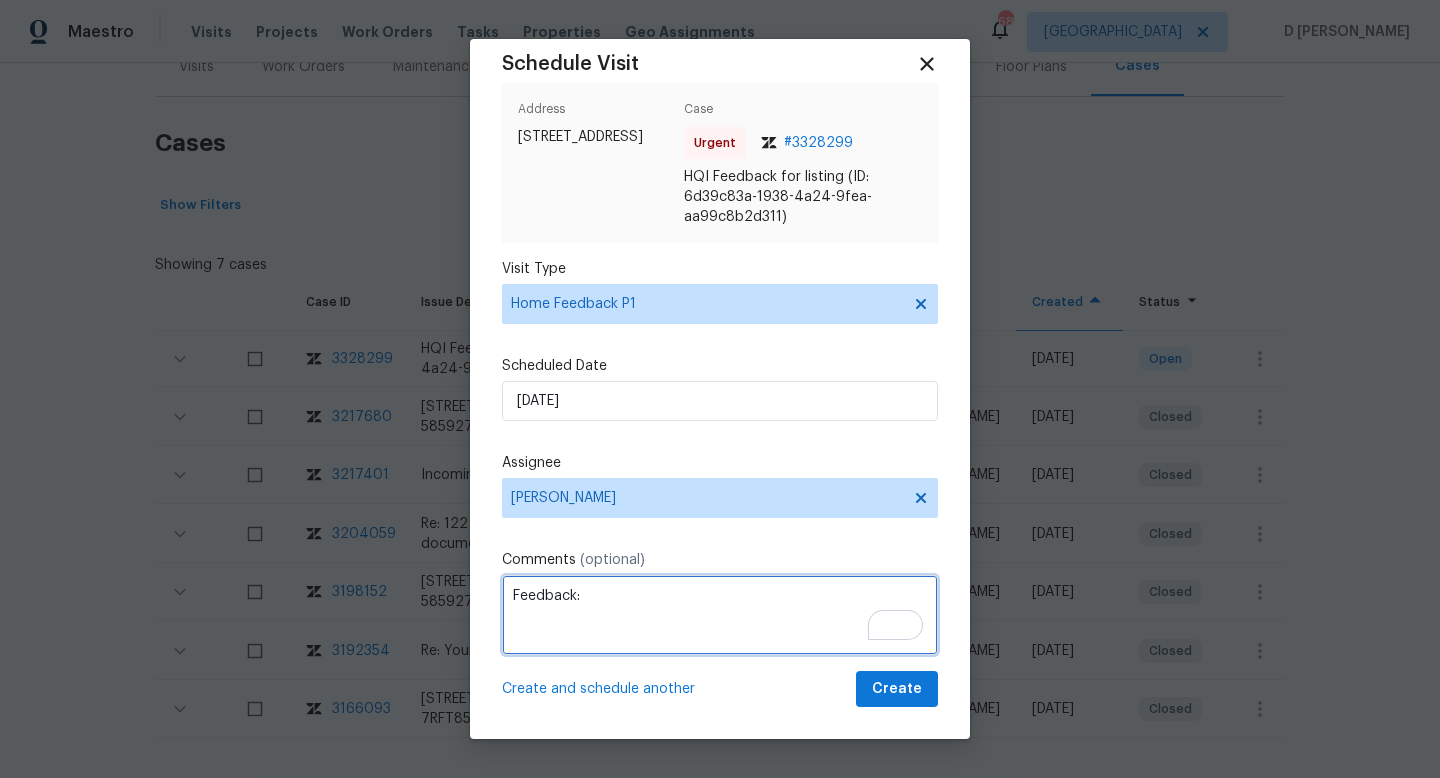 paste on "Home has trouble locking." 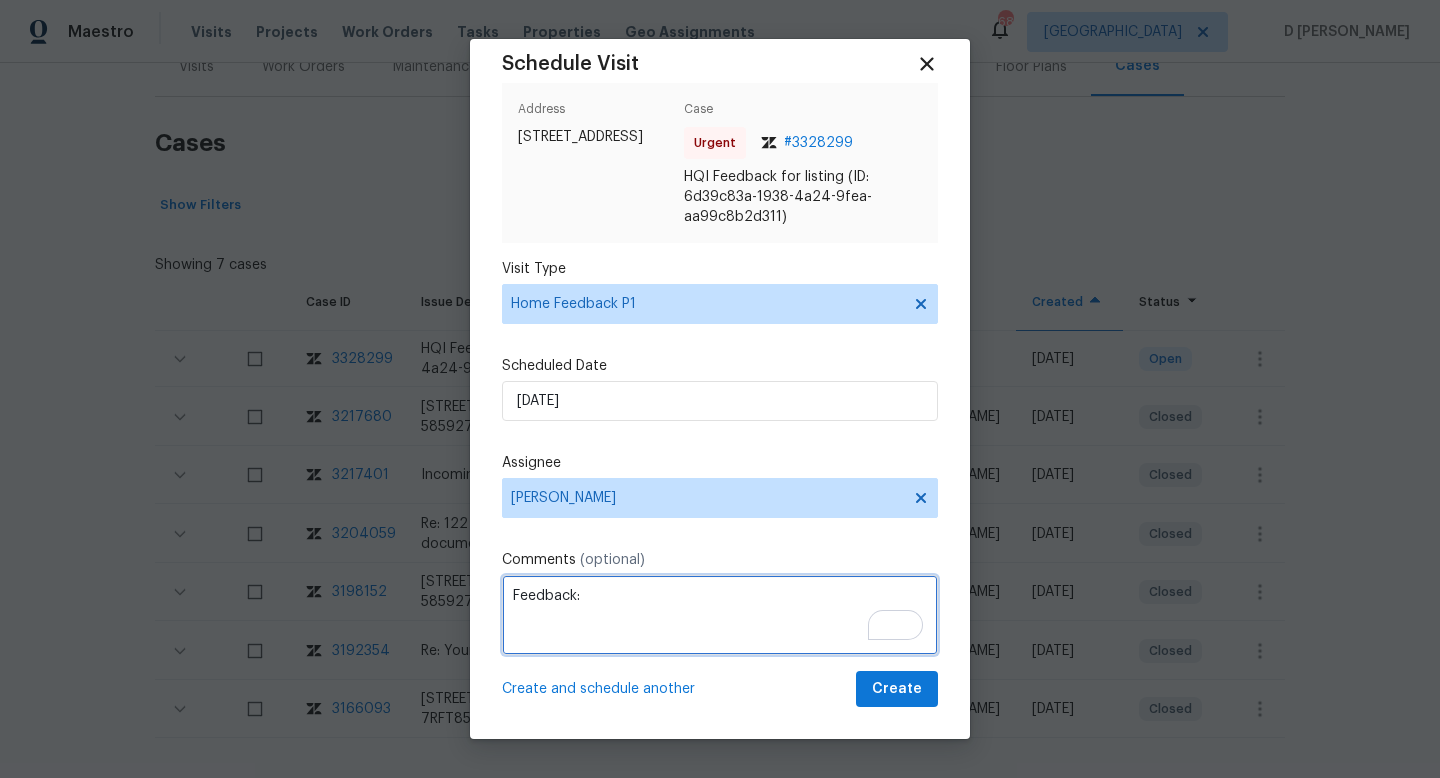 paste on "upon checking the smart-rent, There was a jamming issue, while locking the front door. Please visit and make sure the property is secured" 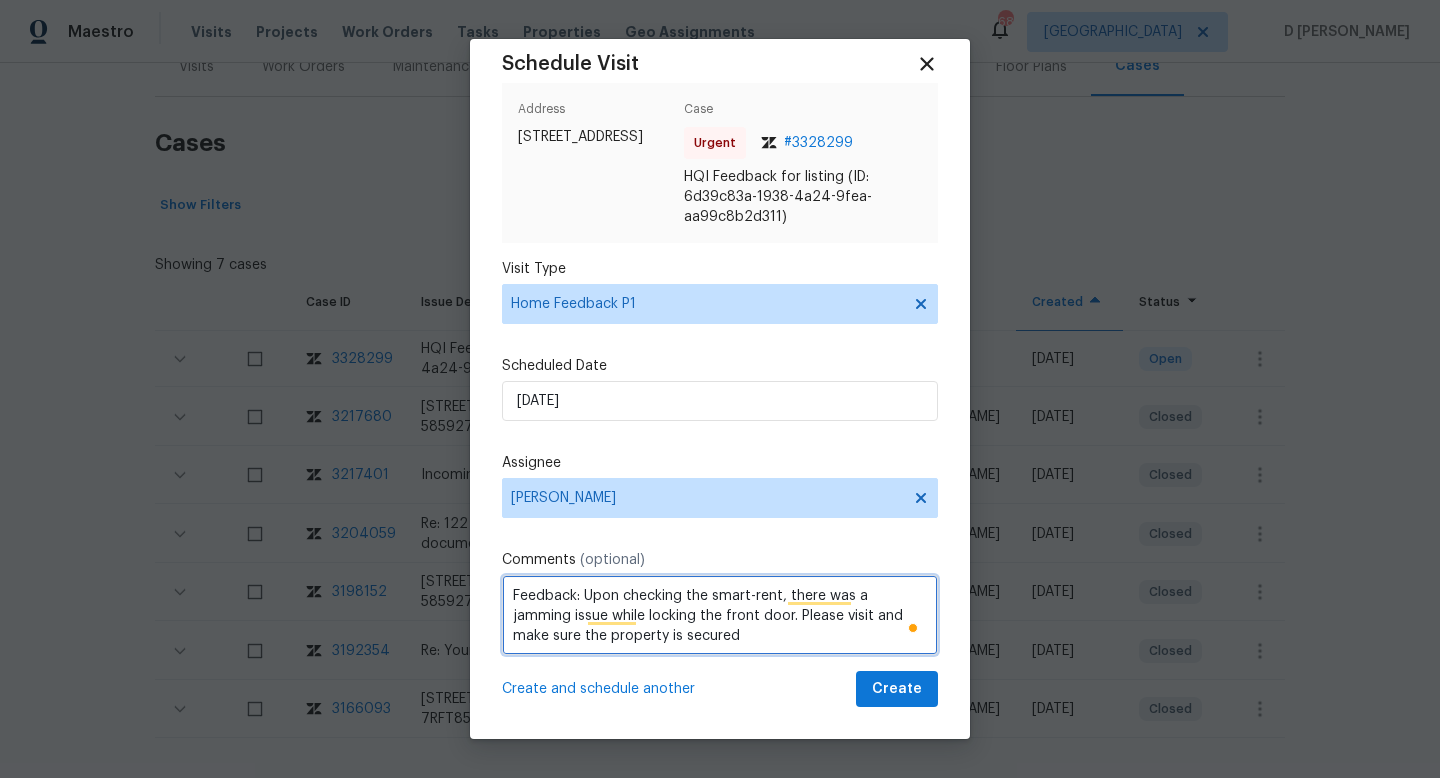 click on "Feedback: Upon checking the smart-rent, there was a jamming issue while locking the front door. Please visit and make sure the property is secured" at bounding box center [720, 615] 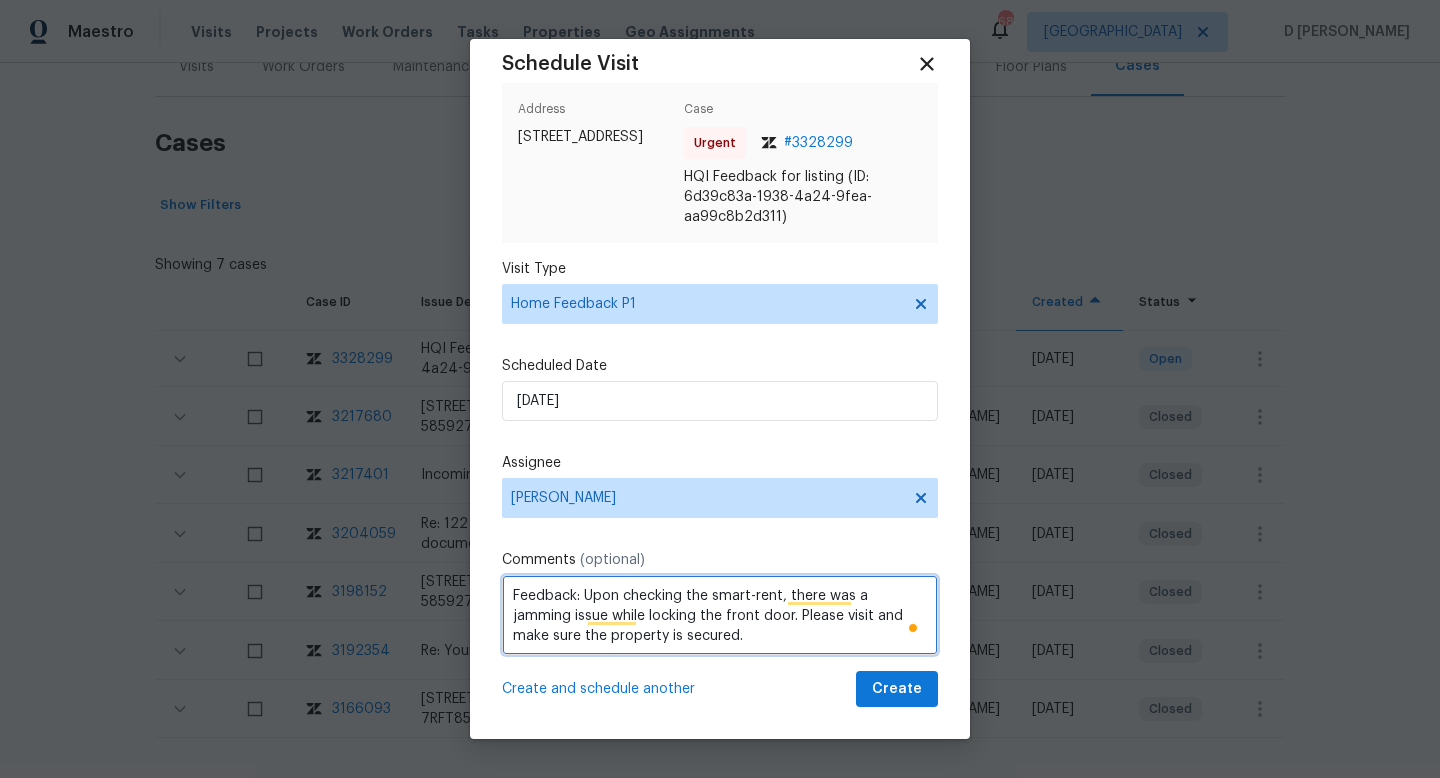 type on "Feedback: Upon checking the smart-rent, there was a jamming issue while locking the front door. Please visit and make sure the property is secured." 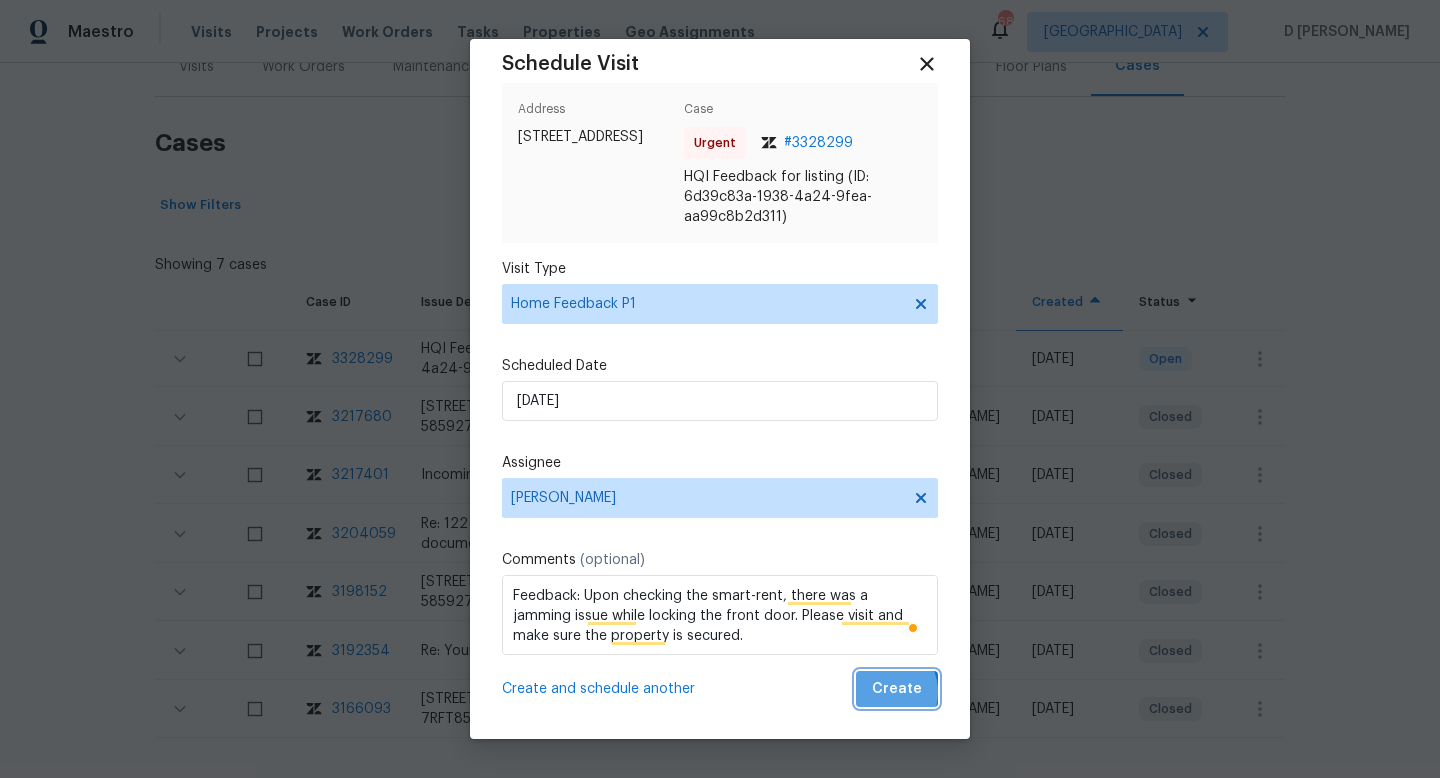 click on "Create" at bounding box center [897, 689] 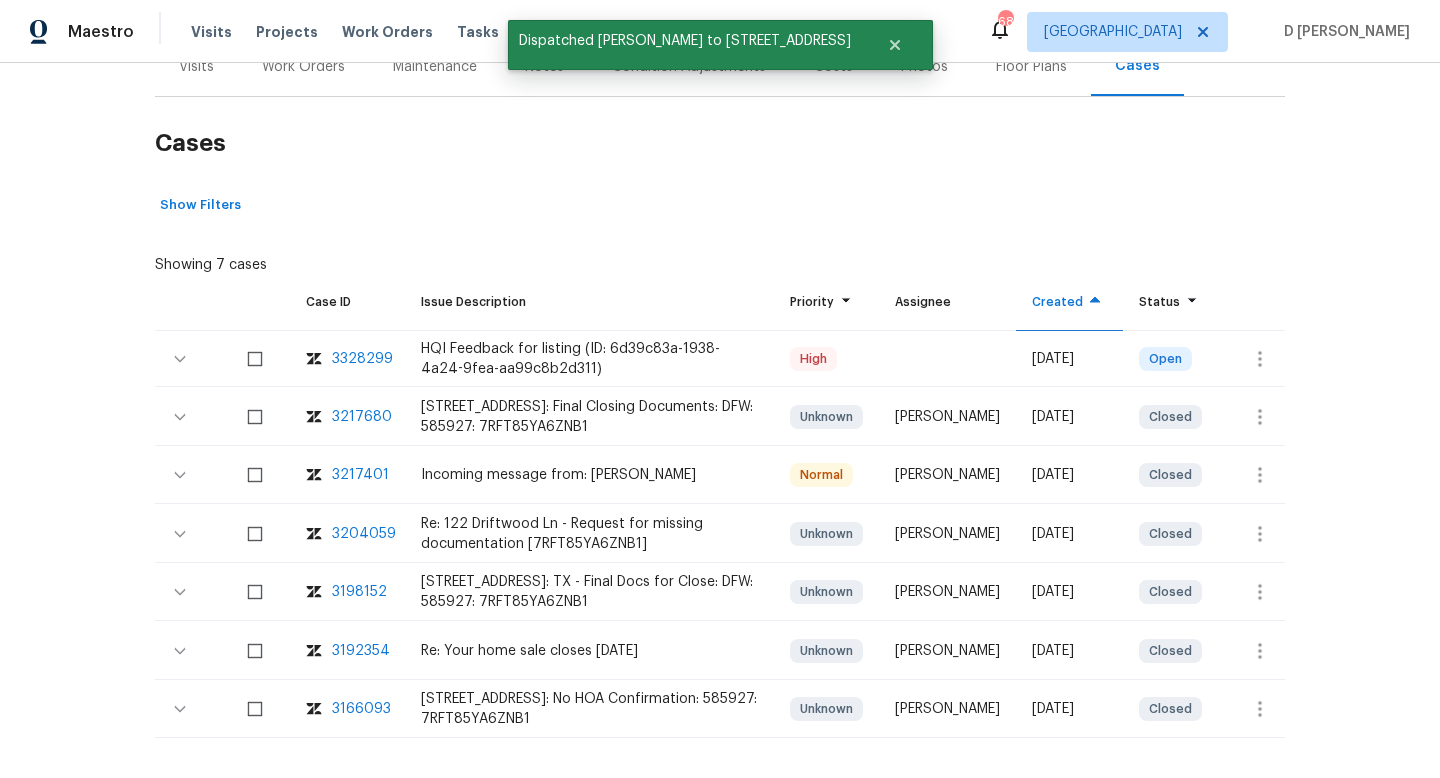 click on "Visits" at bounding box center (196, 66) 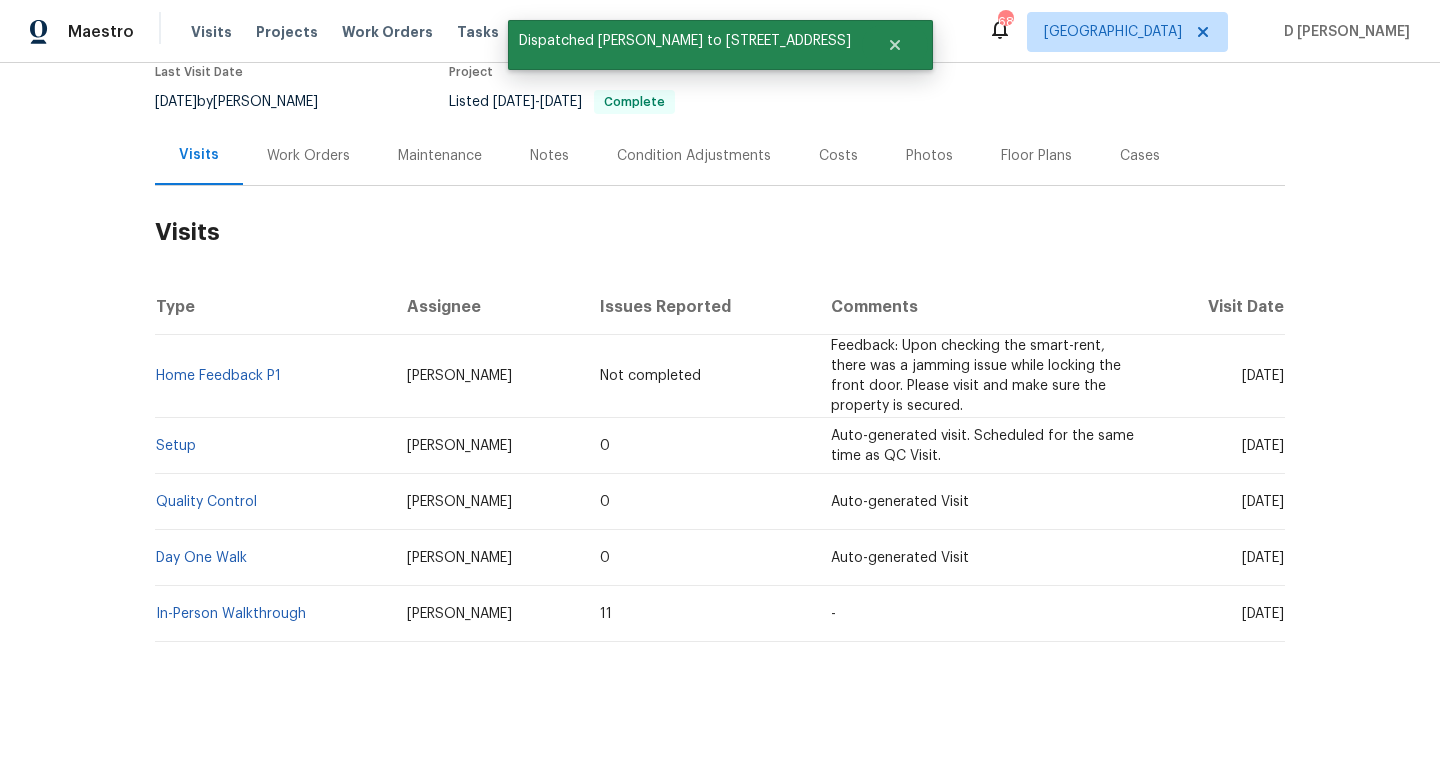 scroll, scrollTop: 177, scrollLeft: 0, axis: vertical 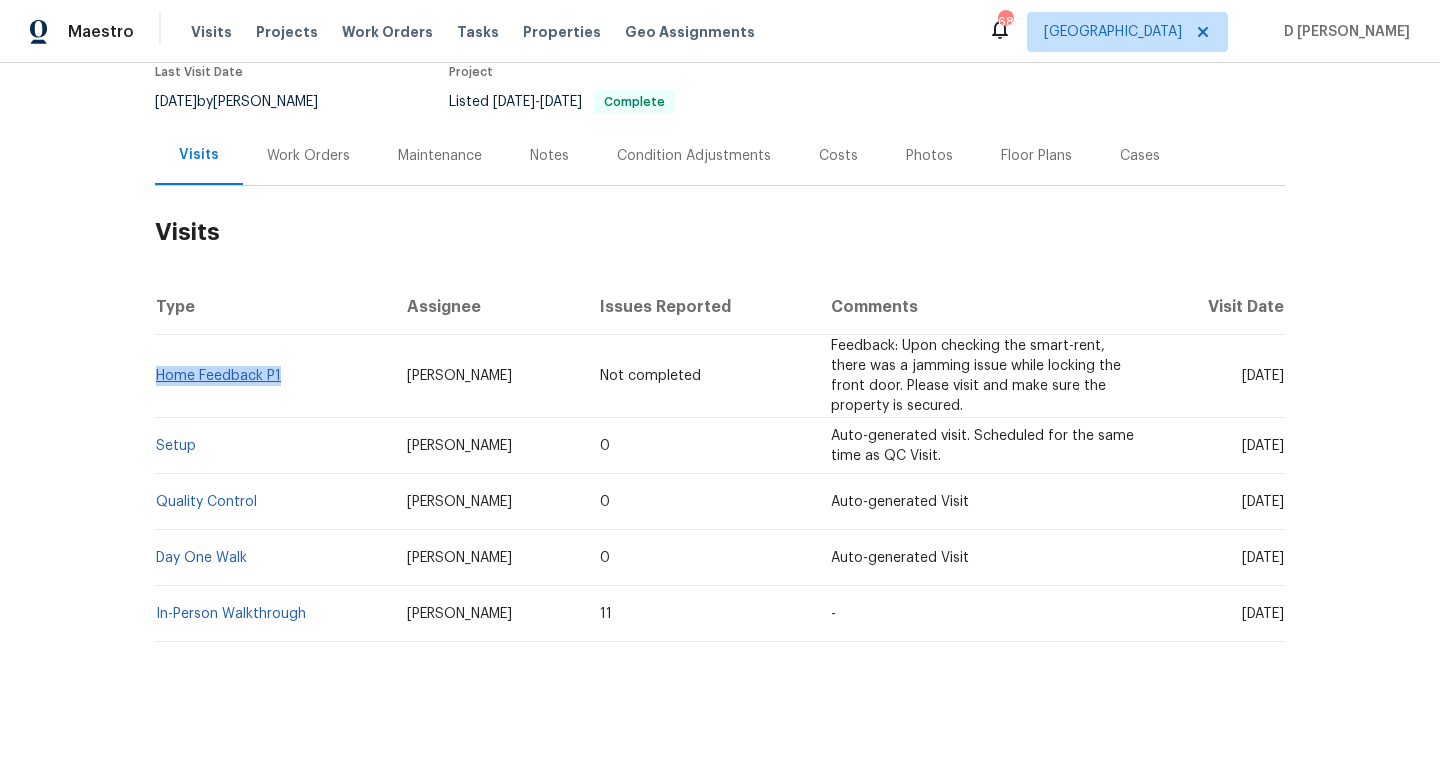 drag, startPoint x: 286, startPoint y: 378, endPoint x: 158, endPoint y: 371, distance: 128.19127 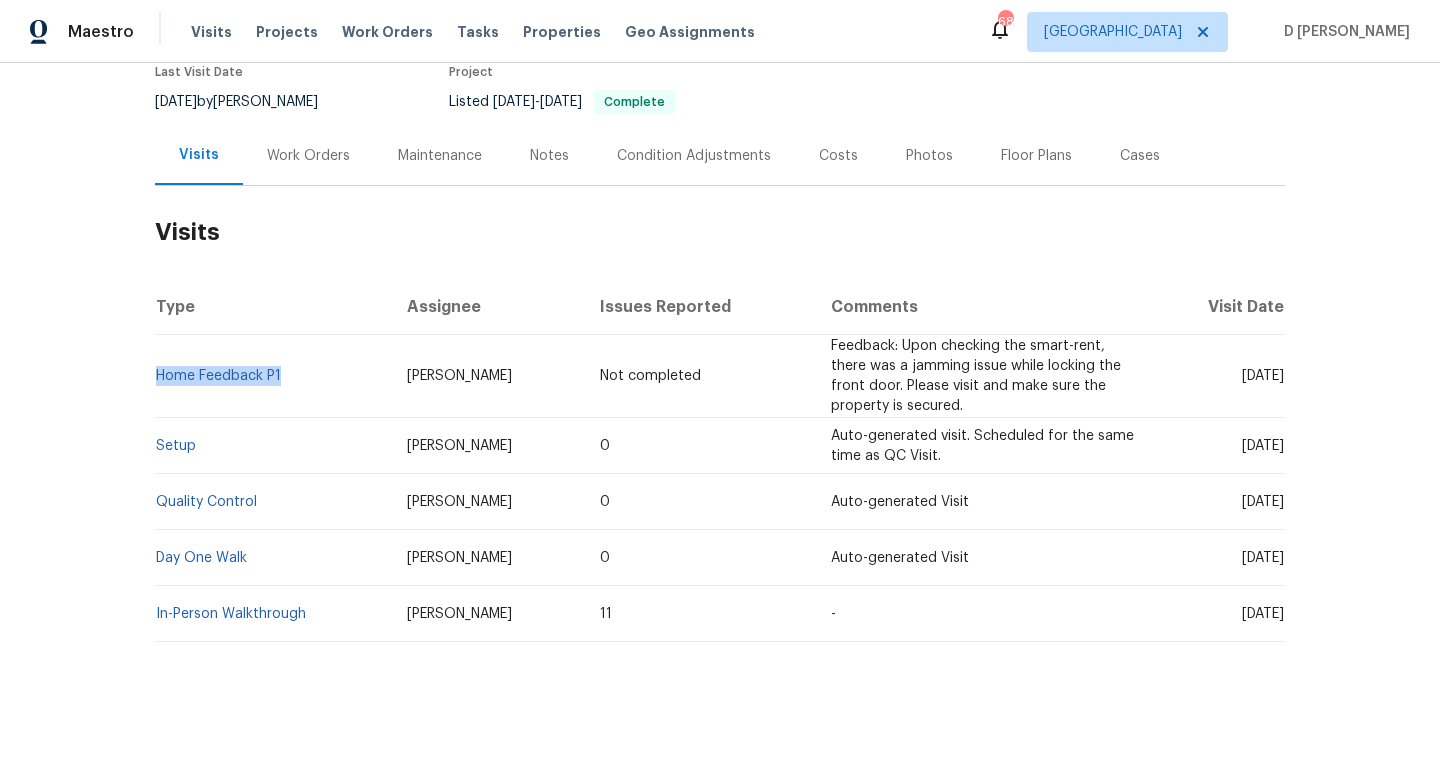 copy on "Home Feedback P1" 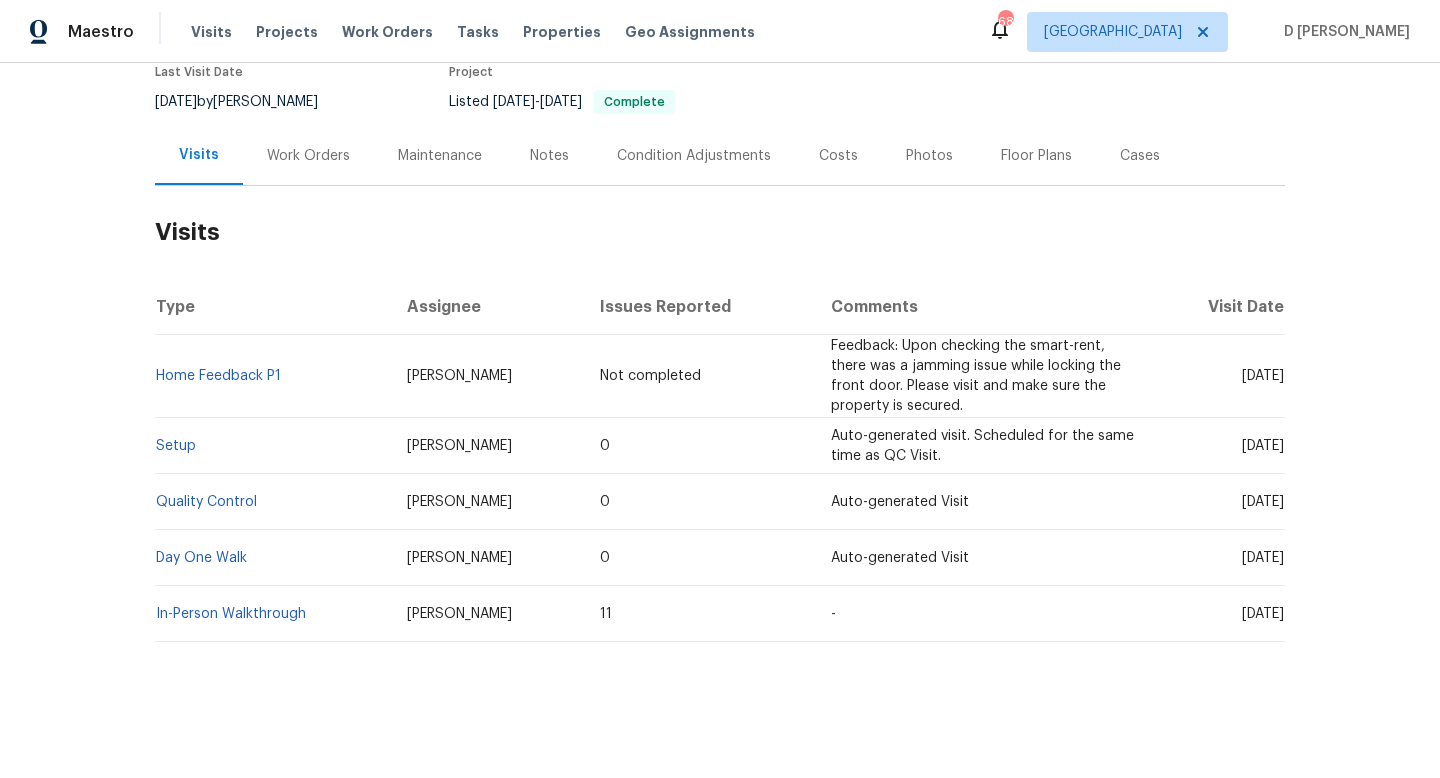 click on "Work Orders" at bounding box center (308, 156) 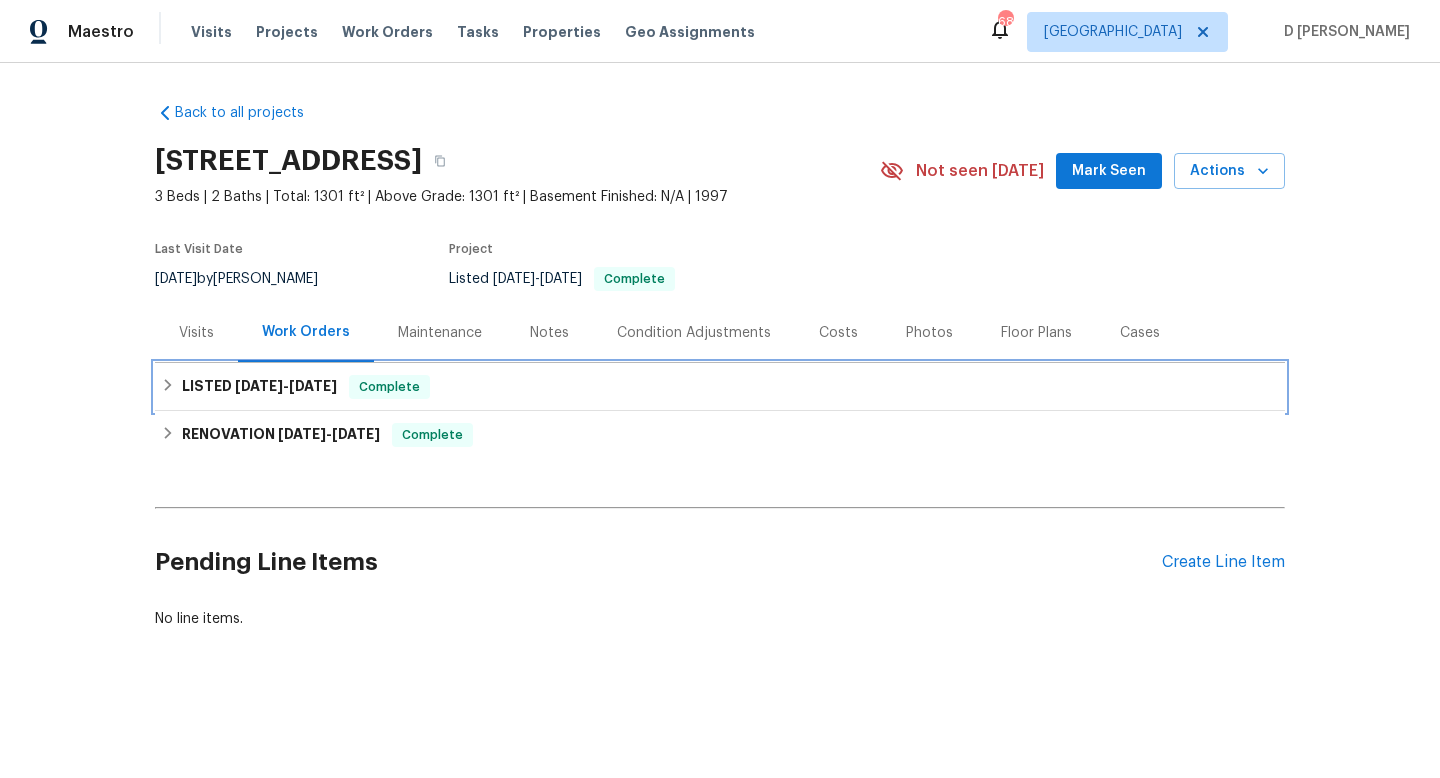 click on "LISTED   6/26/25  -  6/27/25 Complete" at bounding box center [720, 387] 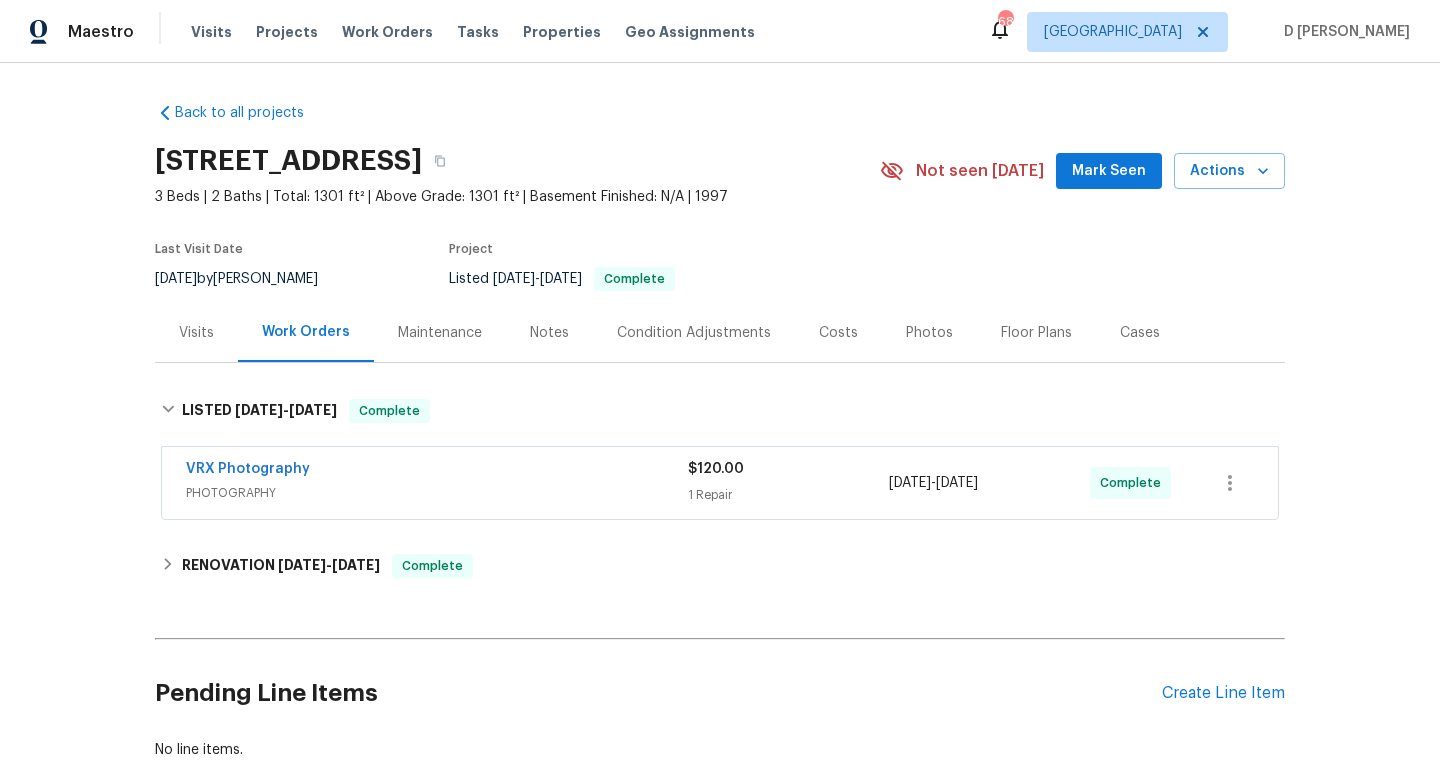 click on "Visits" at bounding box center (196, 333) 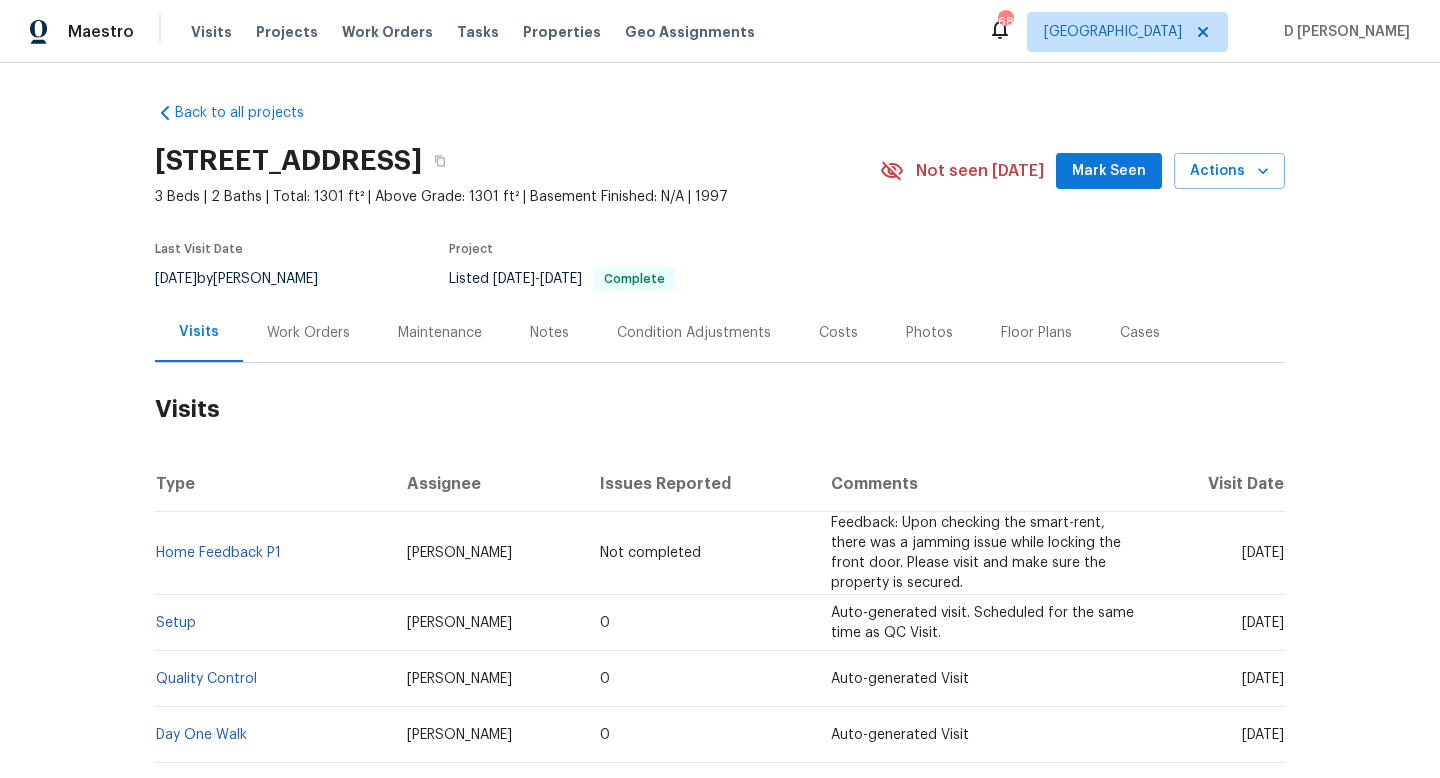 scroll, scrollTop: 120, scrollLeft: 0, axis: vertical 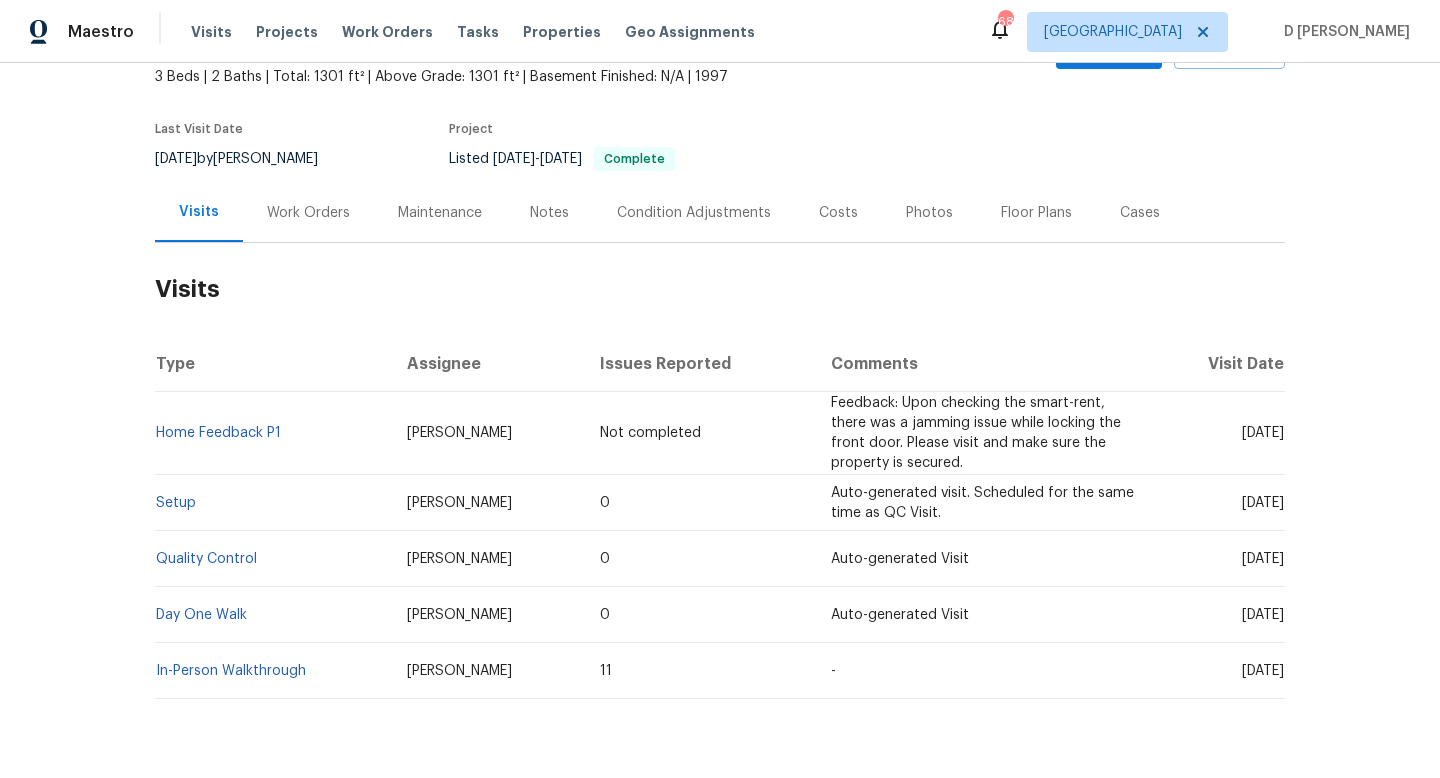 drag, startPoint x: 1202, startPoint y: 506, endPoint x: 1245, endPoint y: 506, distance: 43 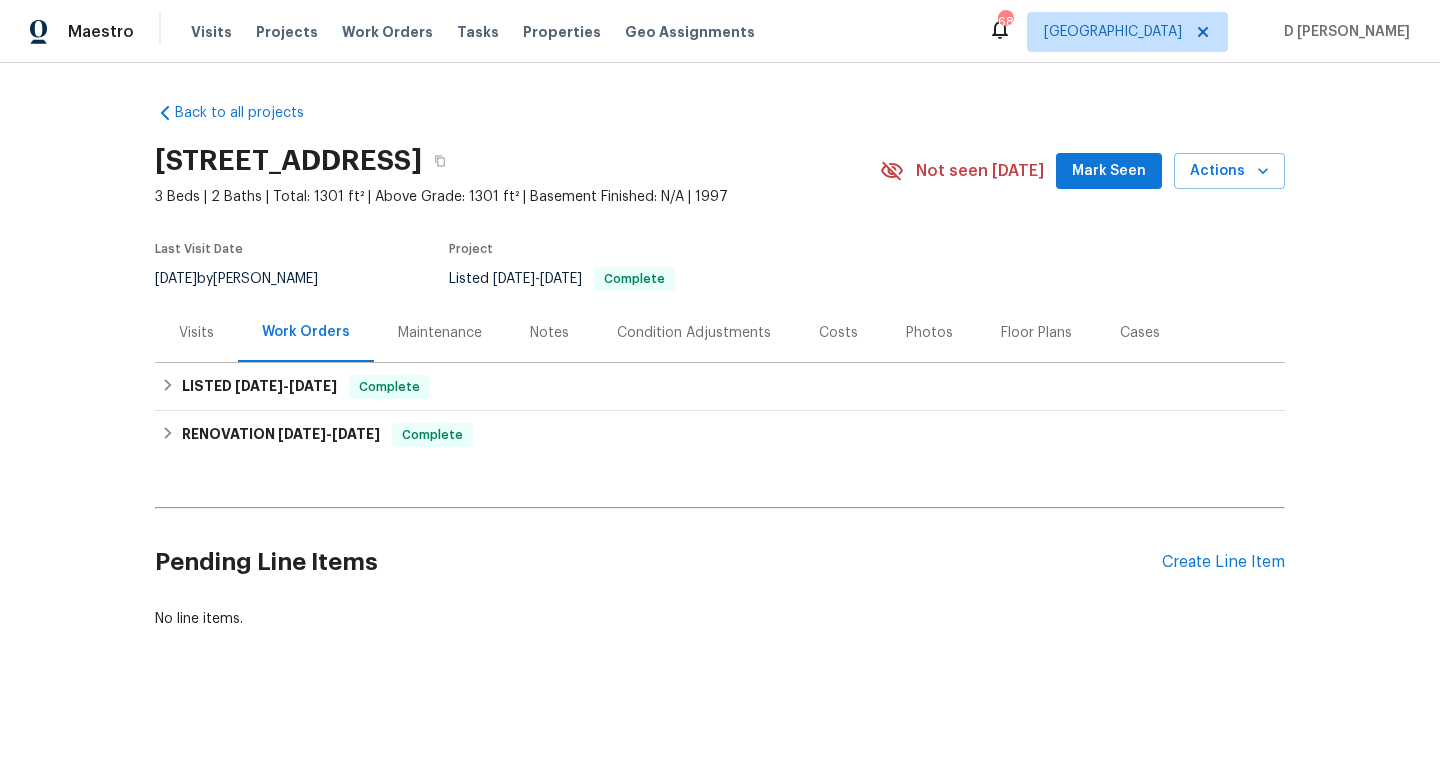 scroll, scrollTop: 0, scrollLeft: 0, axis: both 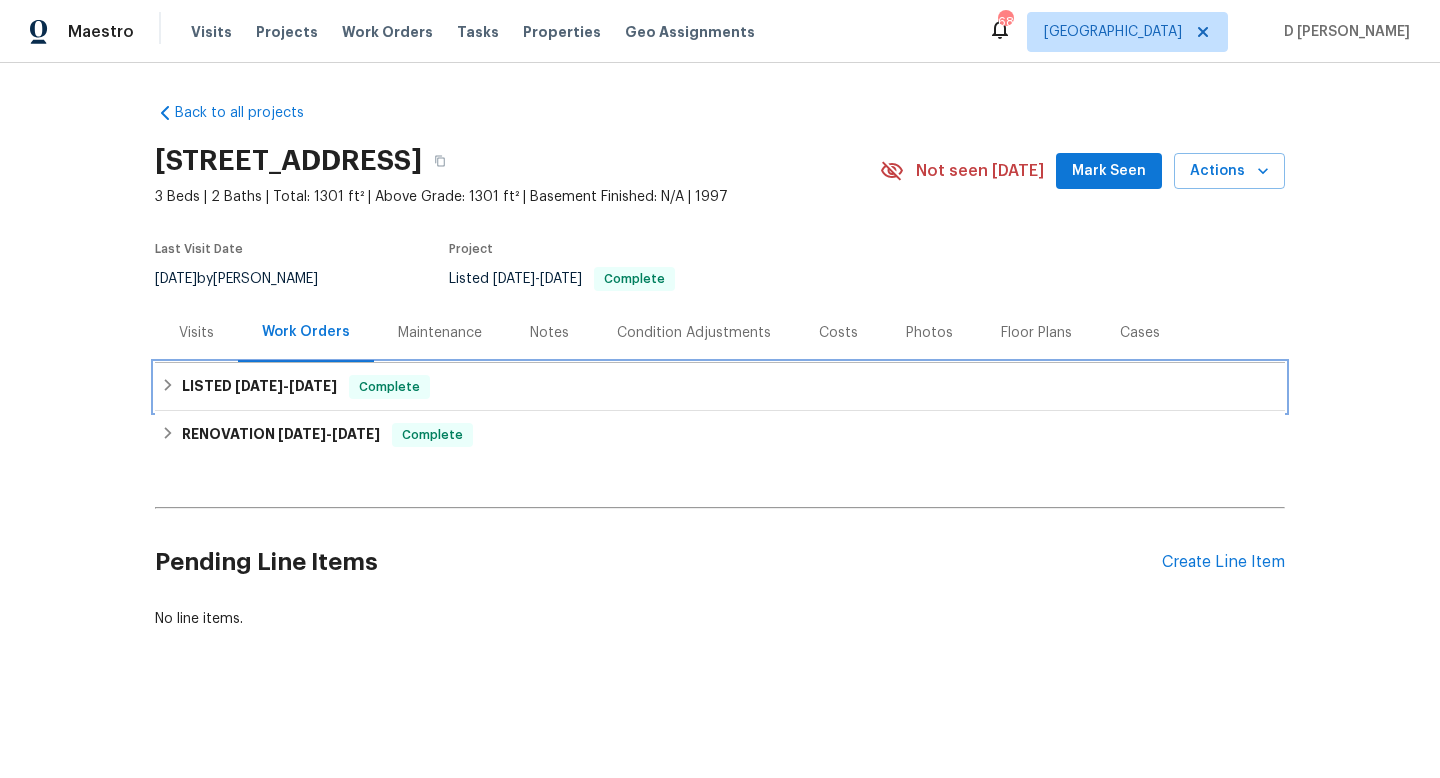 click 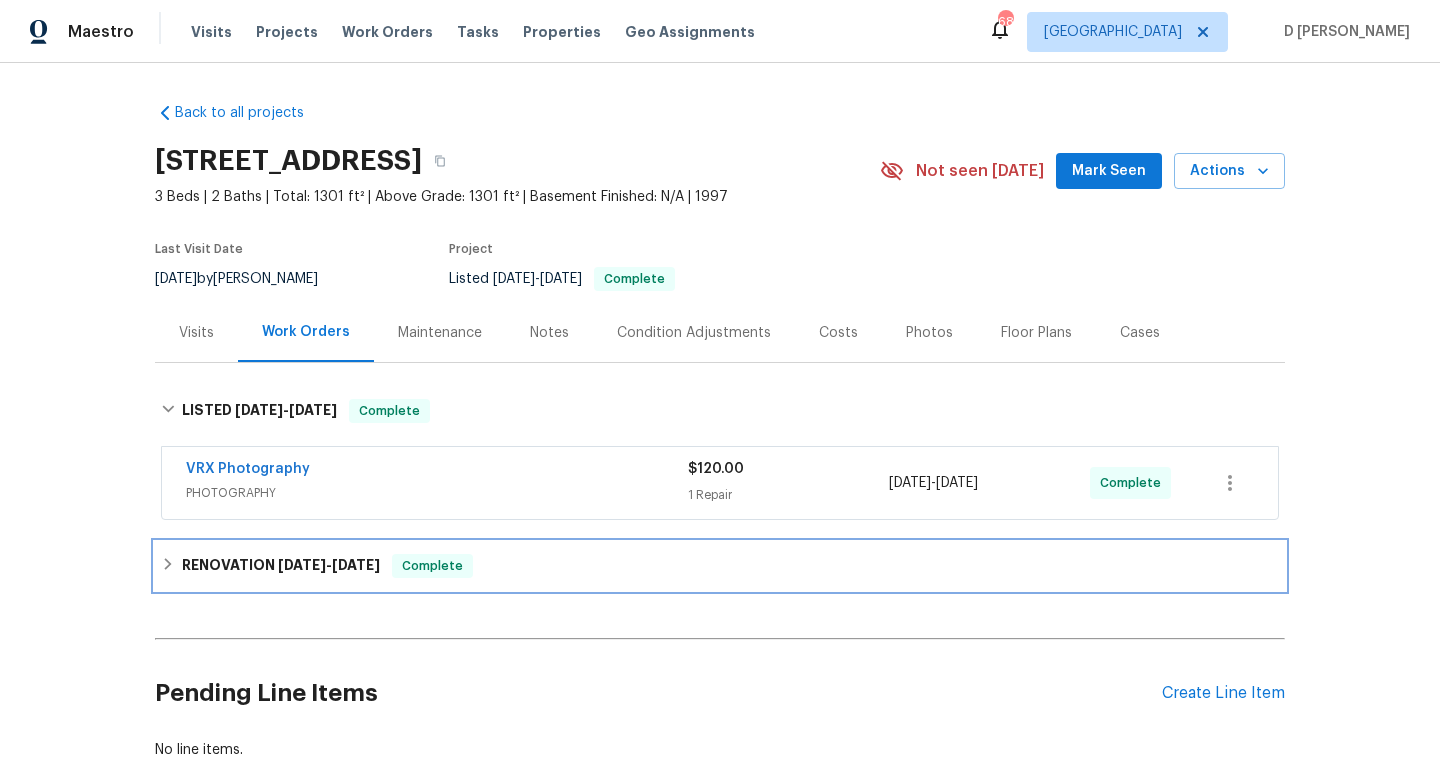 click 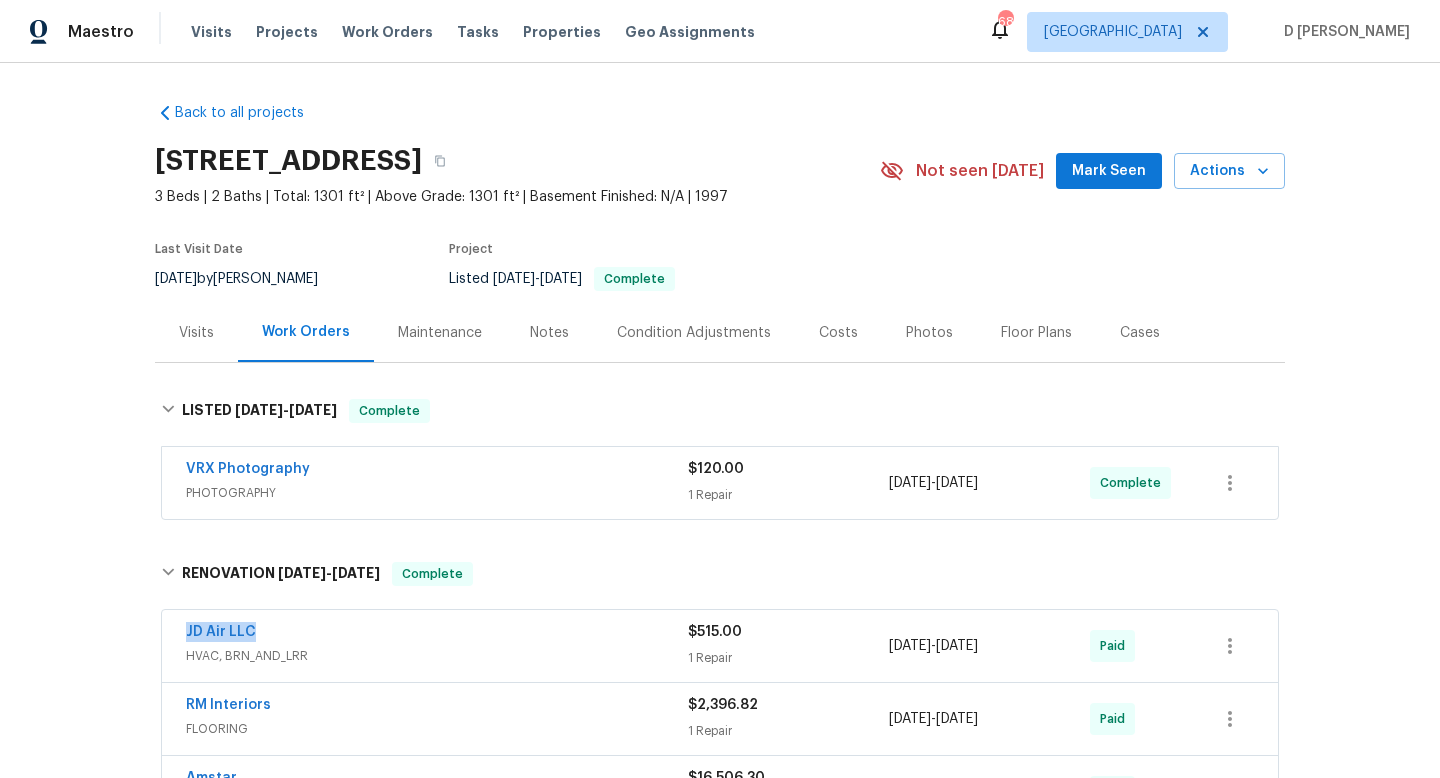 drag, startPoint x: 174, startPoint y: 640, endPoint x: 355, endPoint y: 629, distance: 181.33394 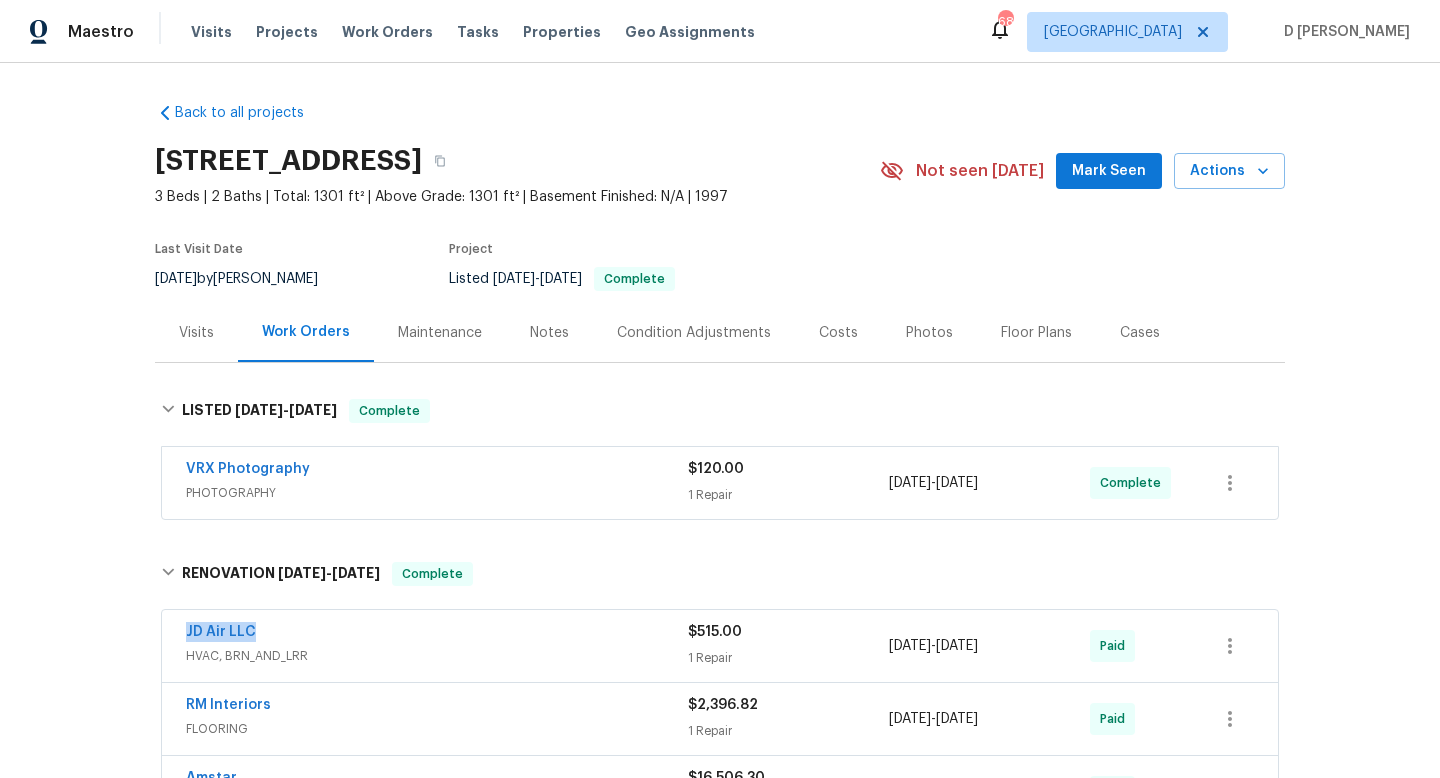 click on "JD Air LLC HVAC, BRN_AND_LRR $515.00 1 Repair 6/4/2025  -  6/11/2025 Paid" at bounding box center [720, 646] 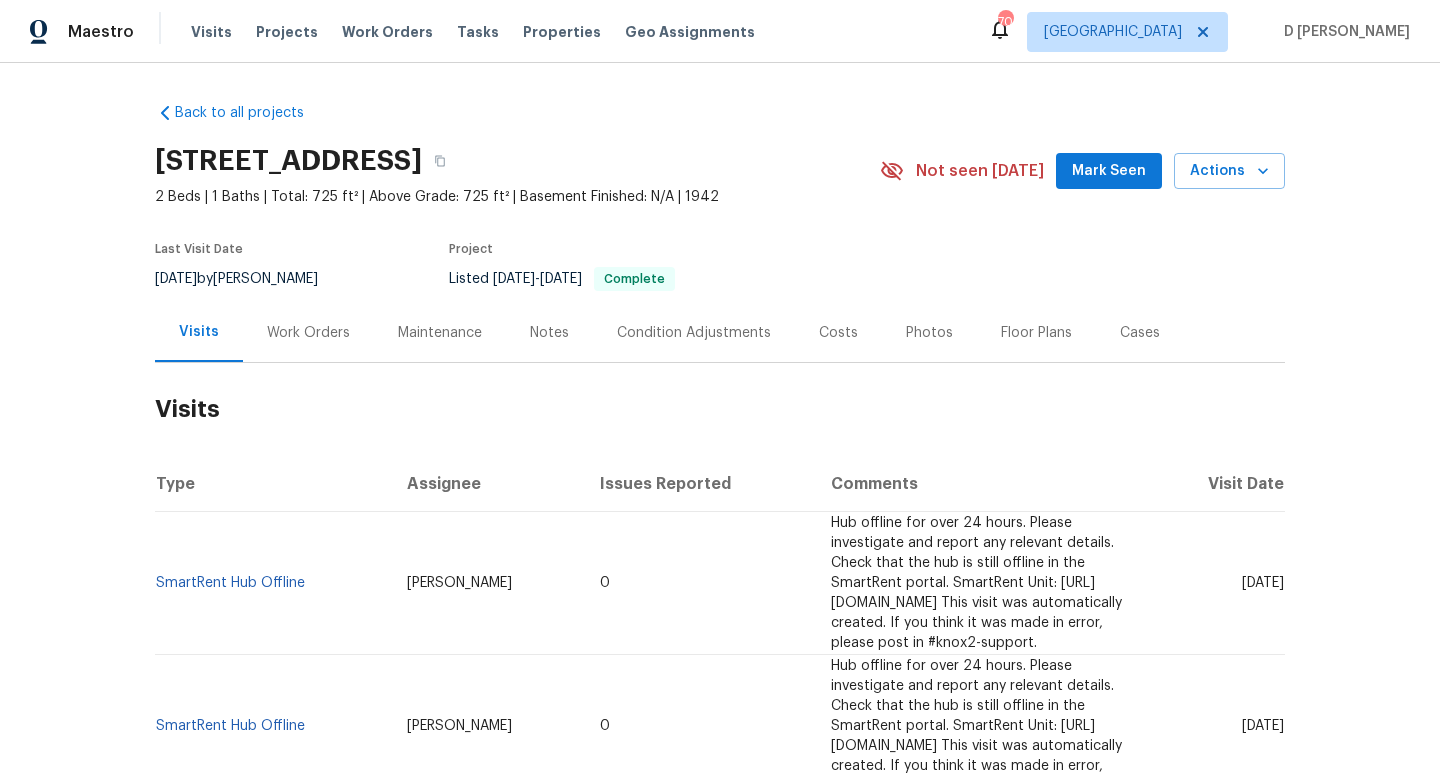 scroll, scrollTop: 0, scrollLeft: 0, axis: both 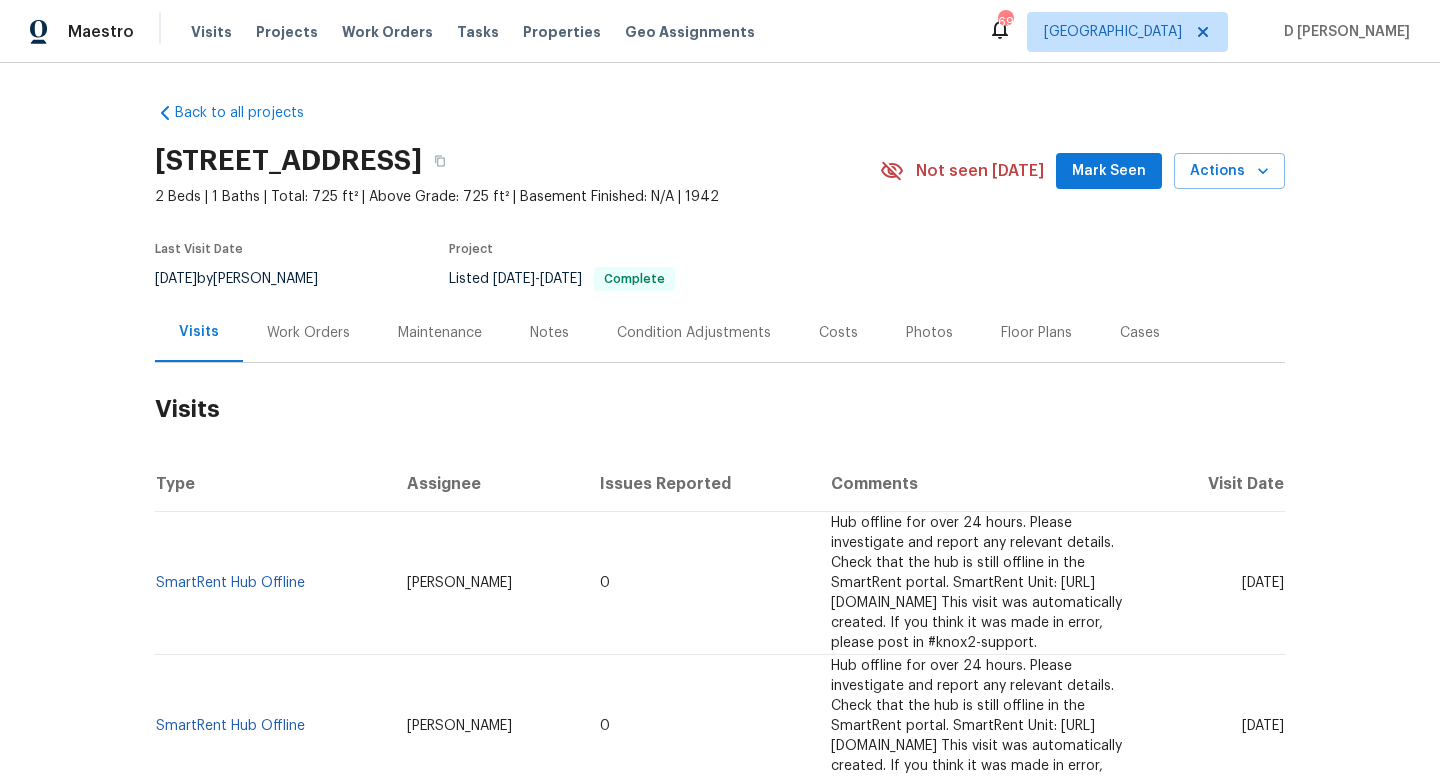 click on "Cases" at bounding box center (1140, 332) 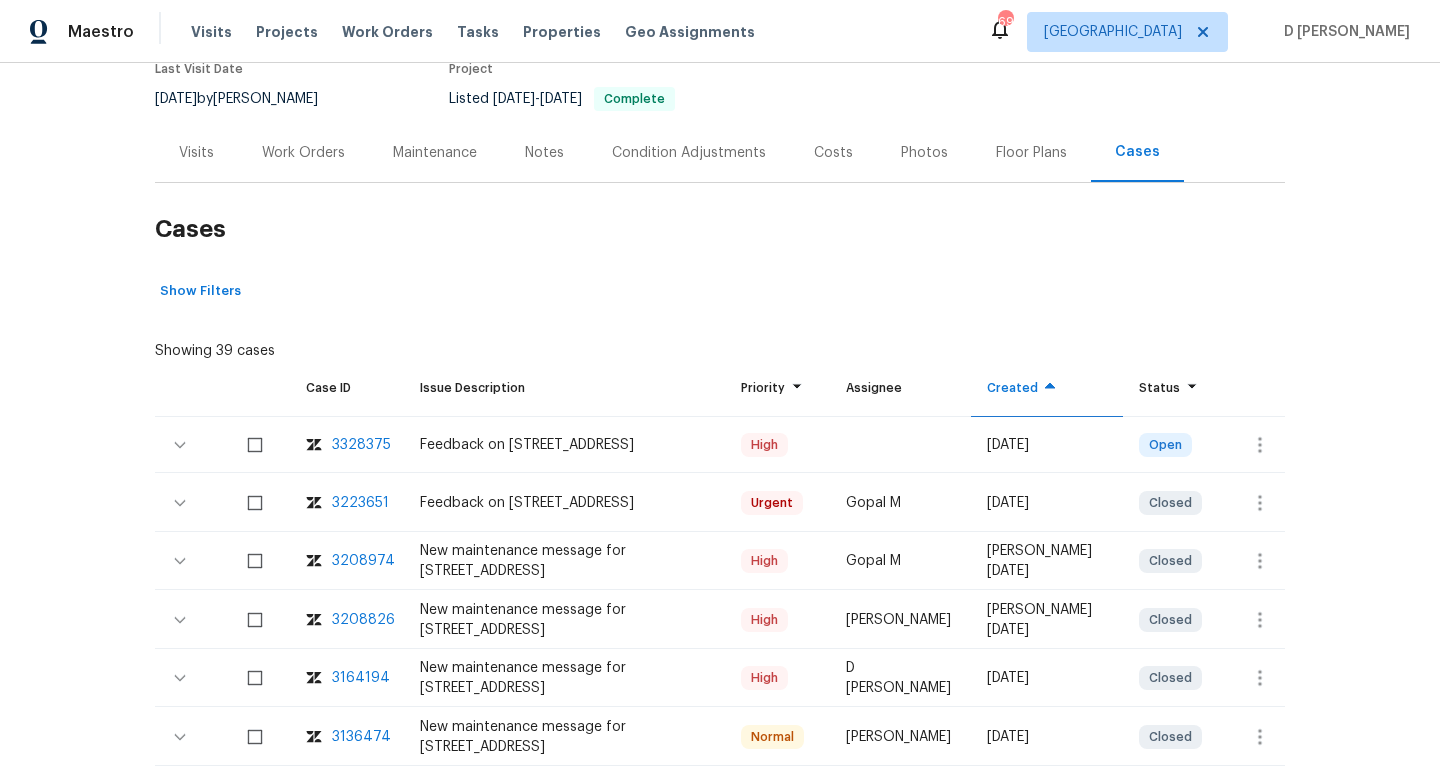 scroll, scrollTop: 182, scrollLeft: 0, axis: vertical 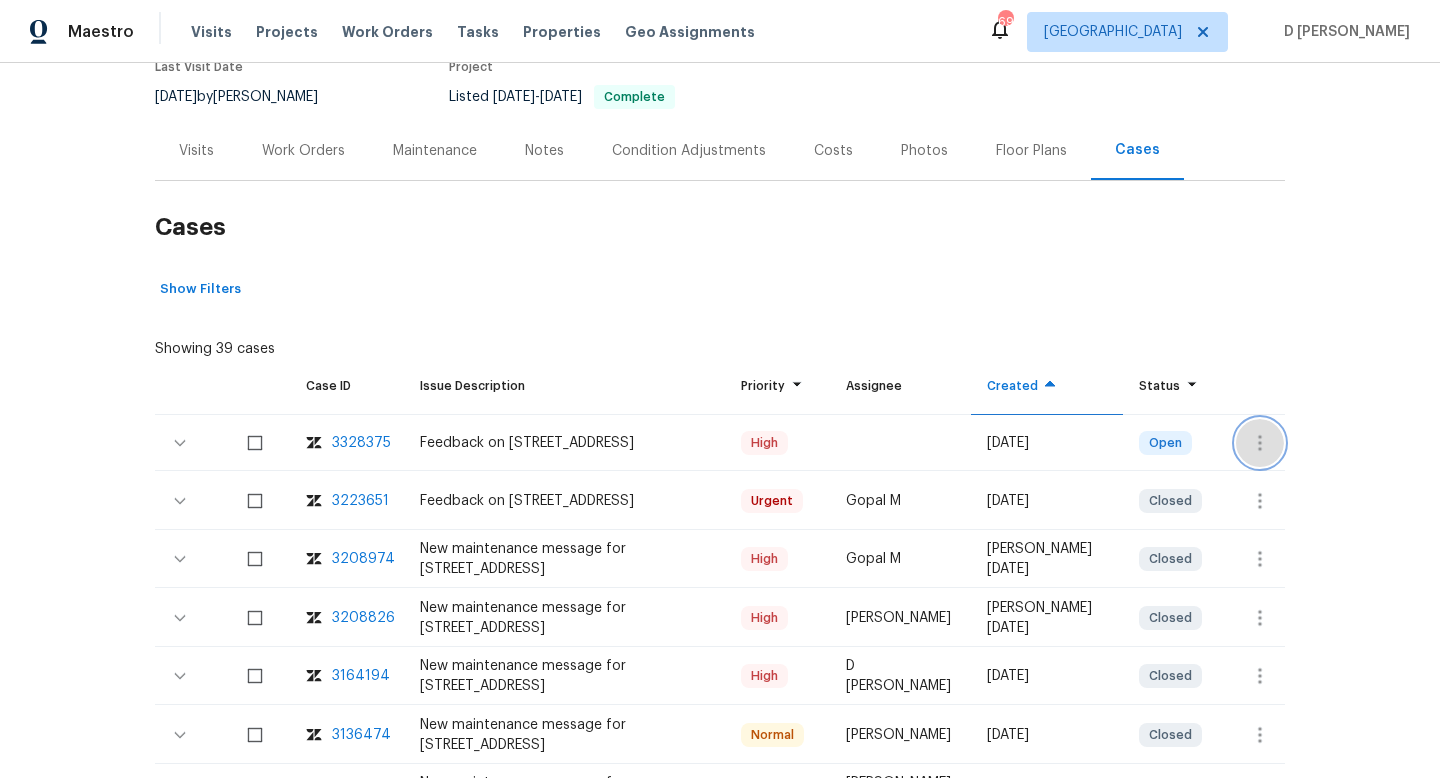click 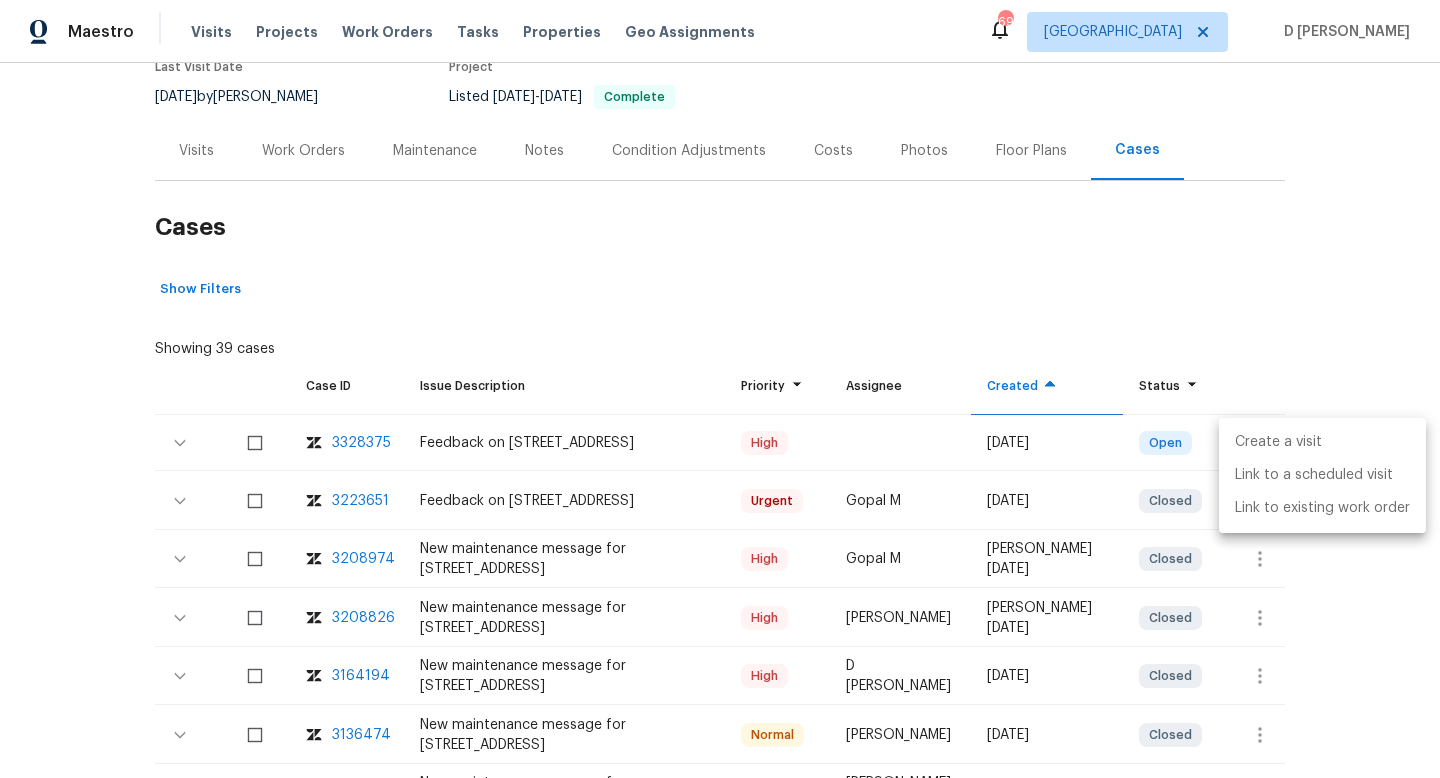 click on "Create a visit" at bounding box center (1322, 442) 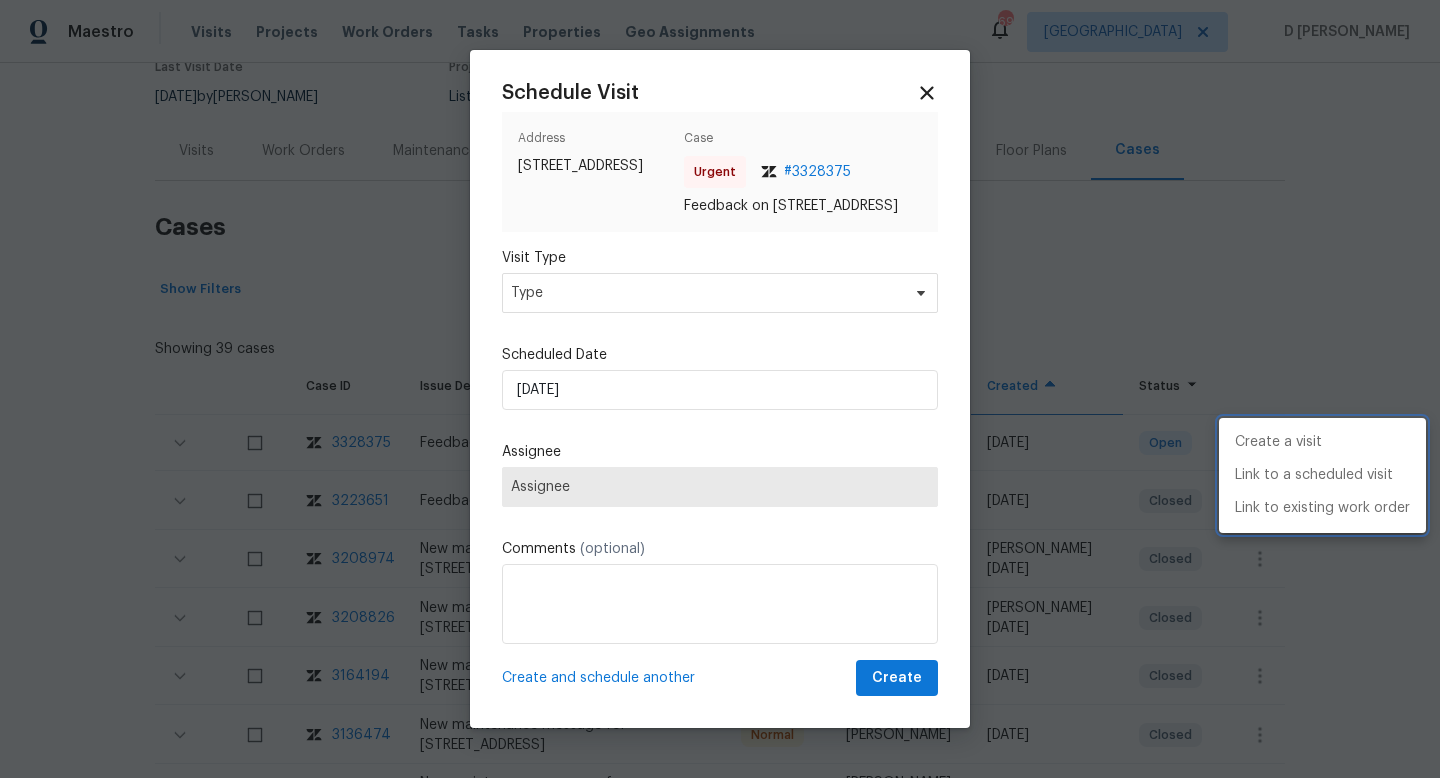 click at bounding box center [720, 389] 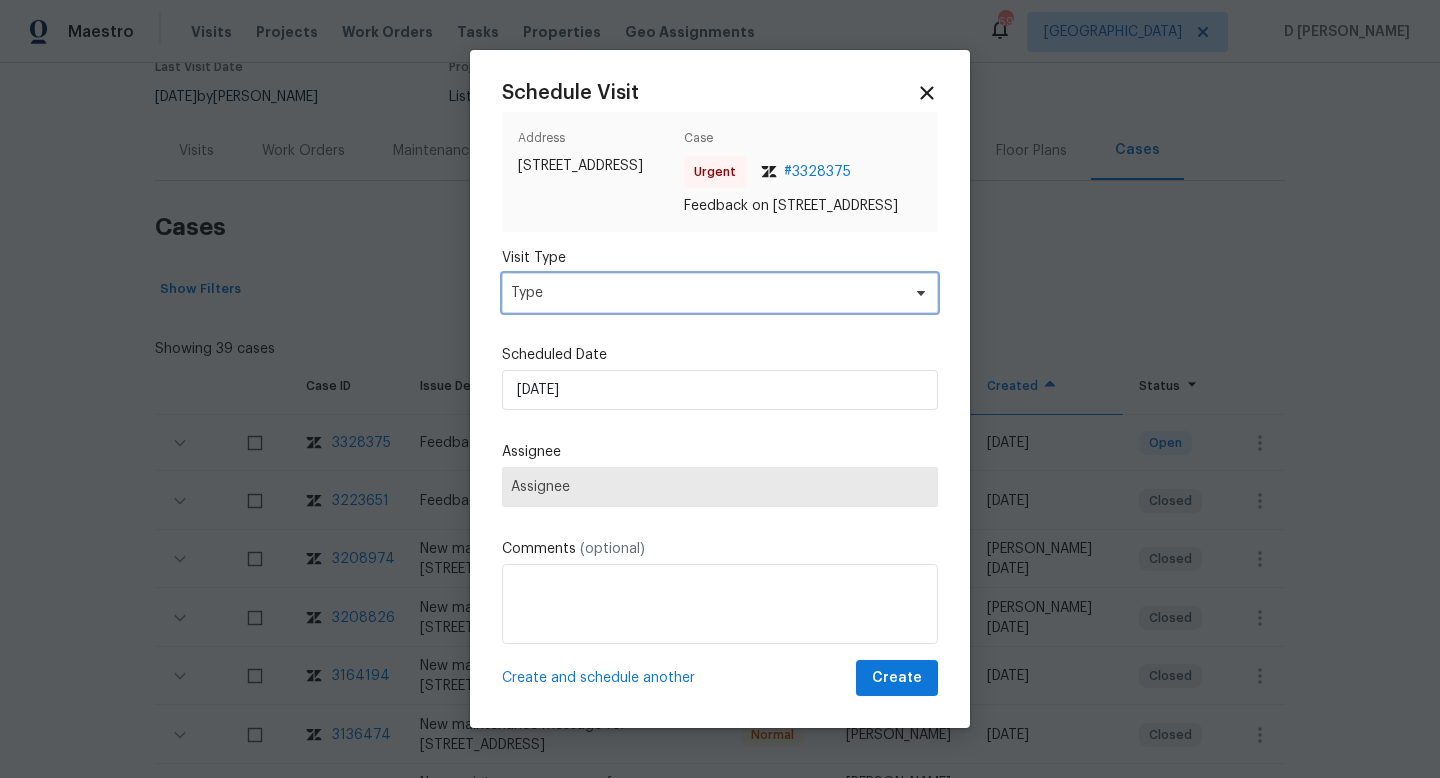 click on "Type" at bounding box center [705, 293] 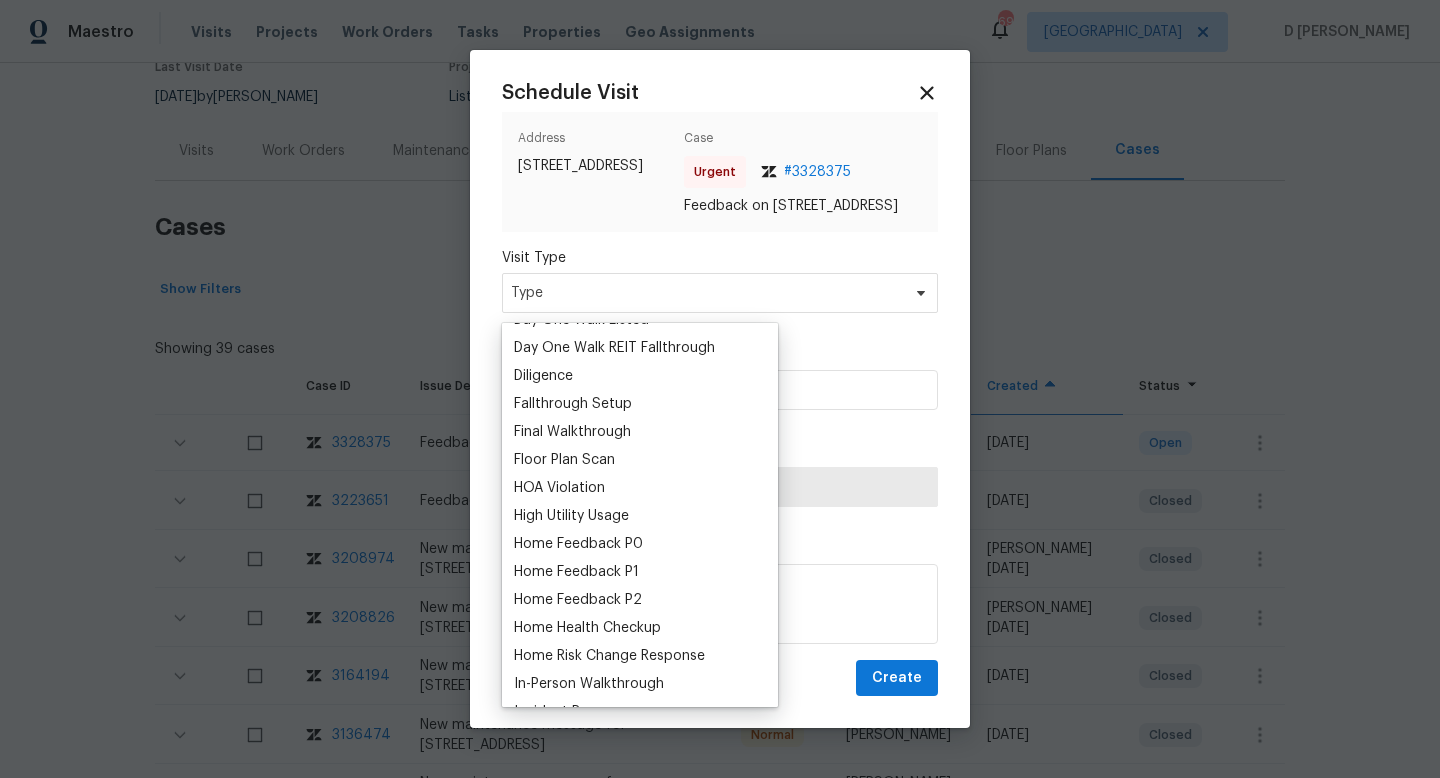 scroll, scrollTop: 479, scrollLeft: 0, axis: vertical 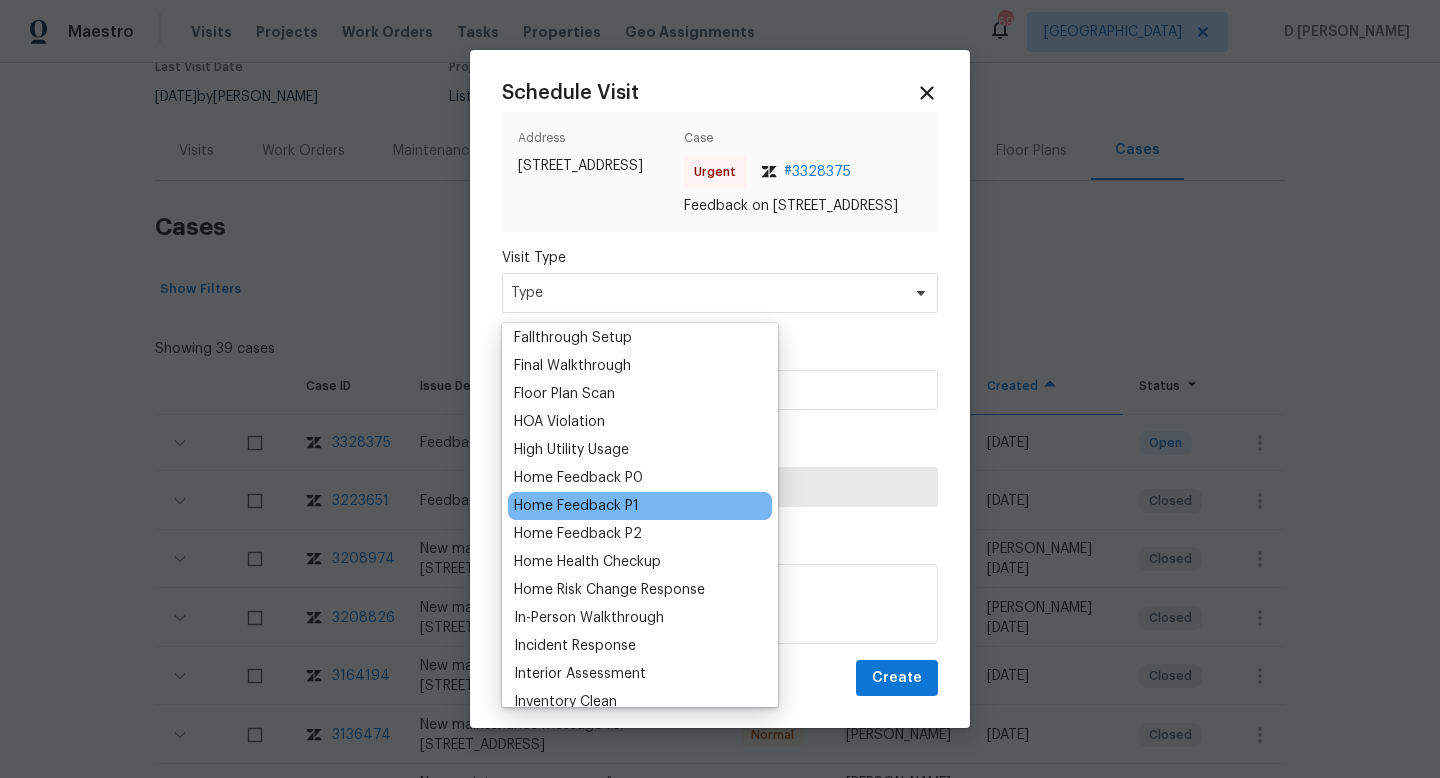 click on "Home Feedback P1" at bounding box center (576, 506) 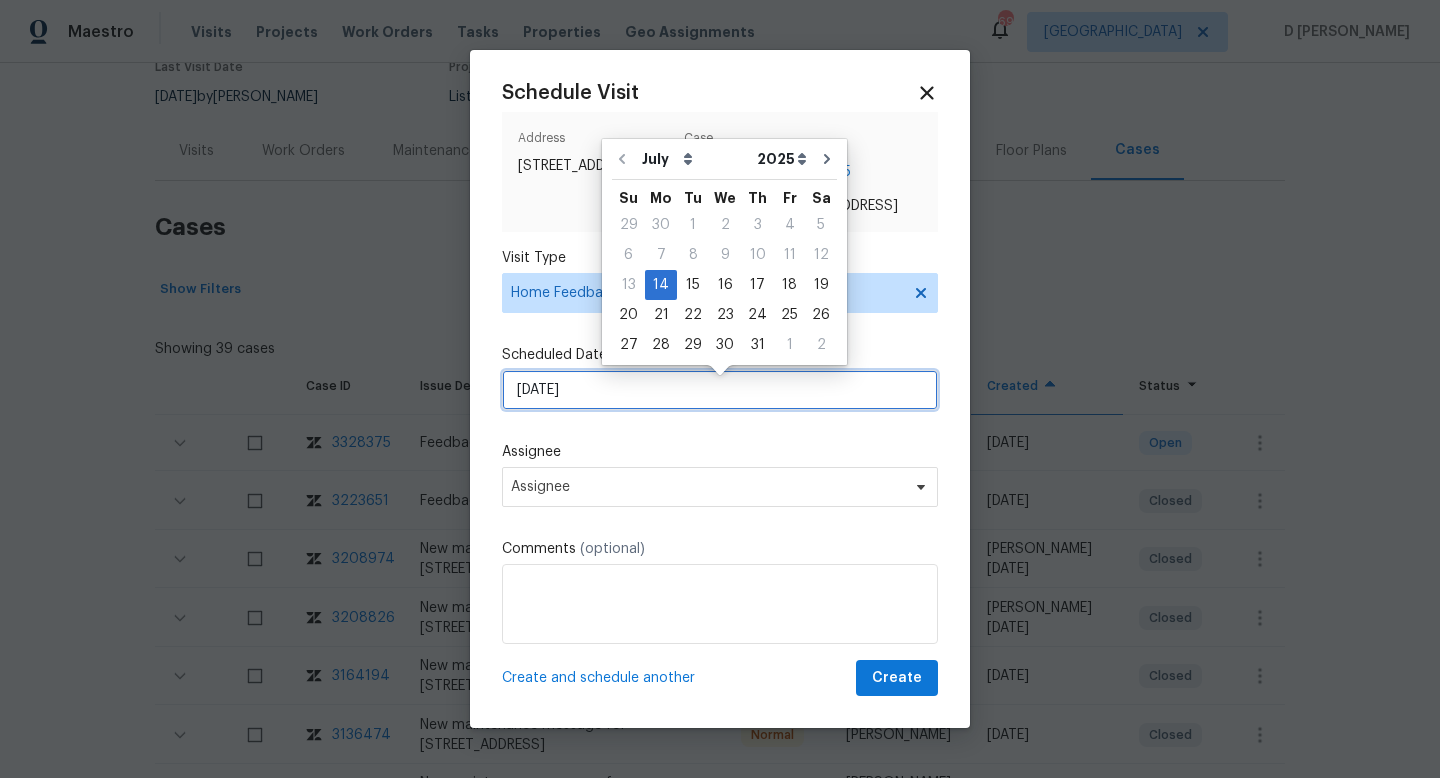 click on "14/07/2025" at bounding box center (720, 390) 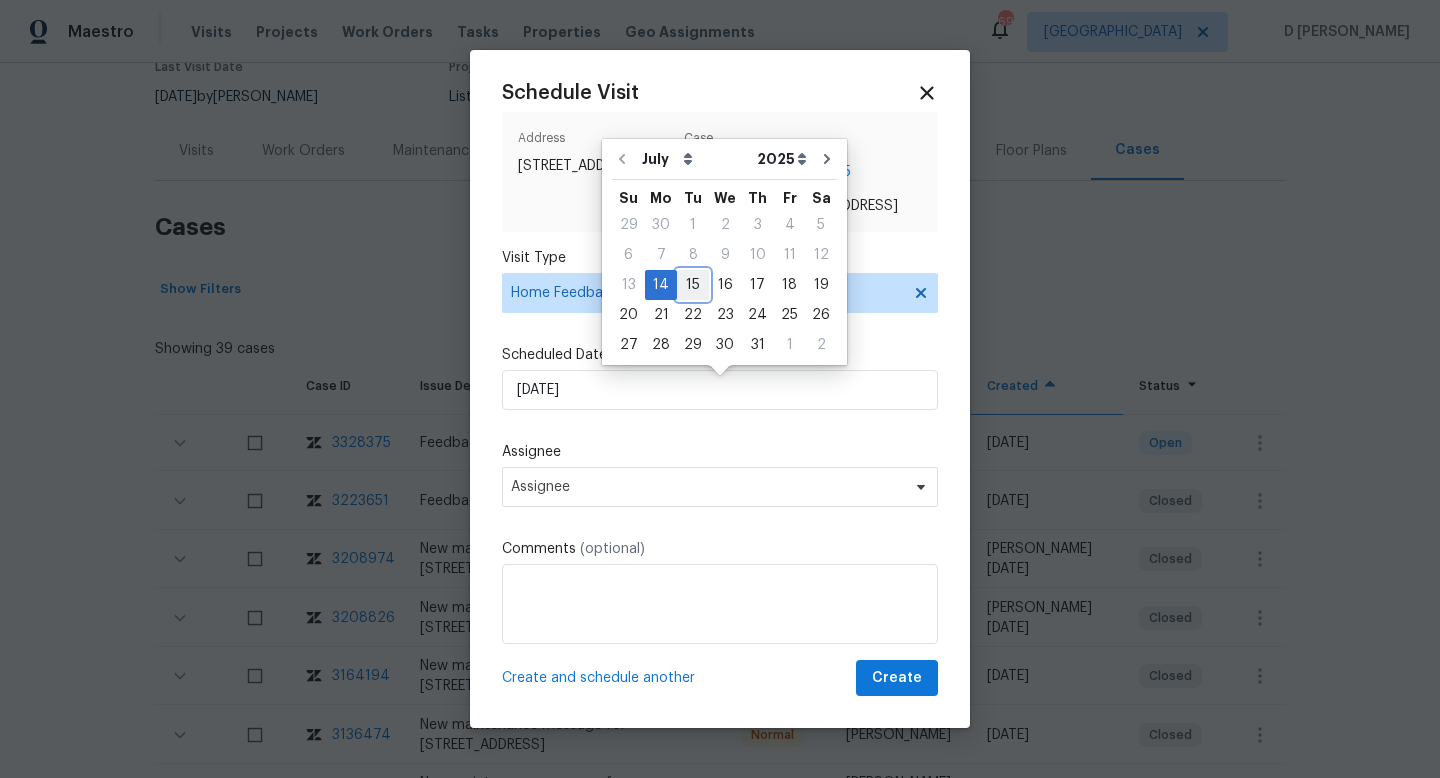 click on "15" at bounding box center [693, 285] 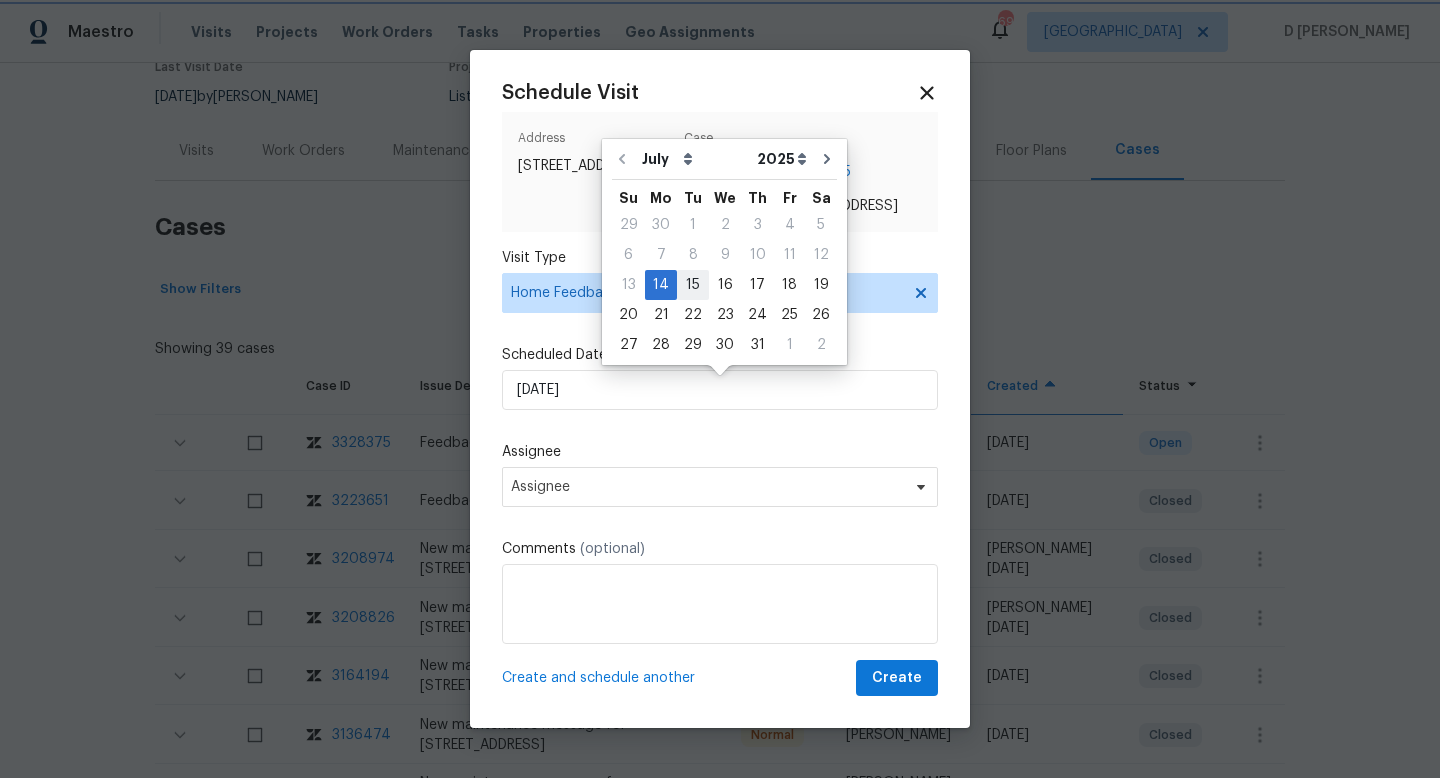type on "15/07/2025" 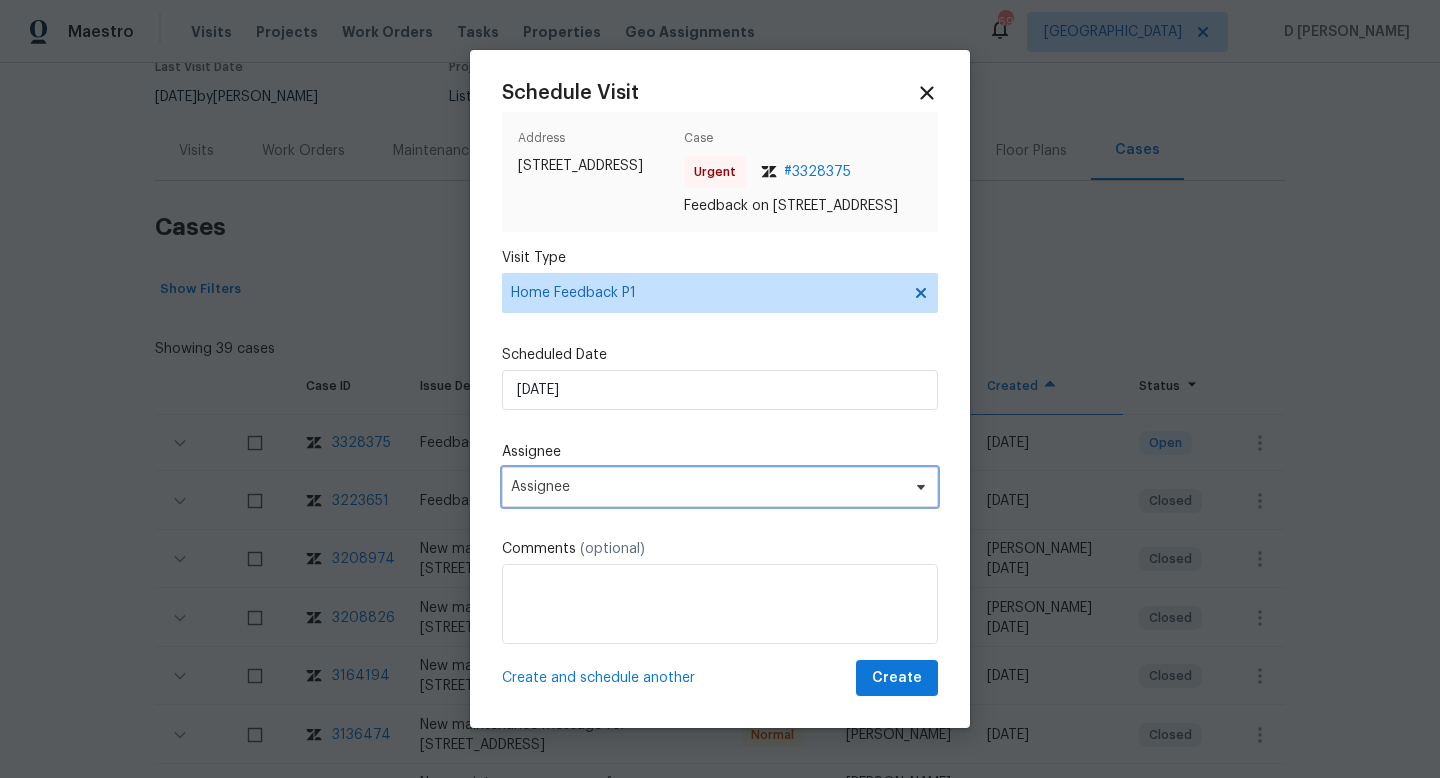 click on "Assignee" at bounding box center [707, 487] 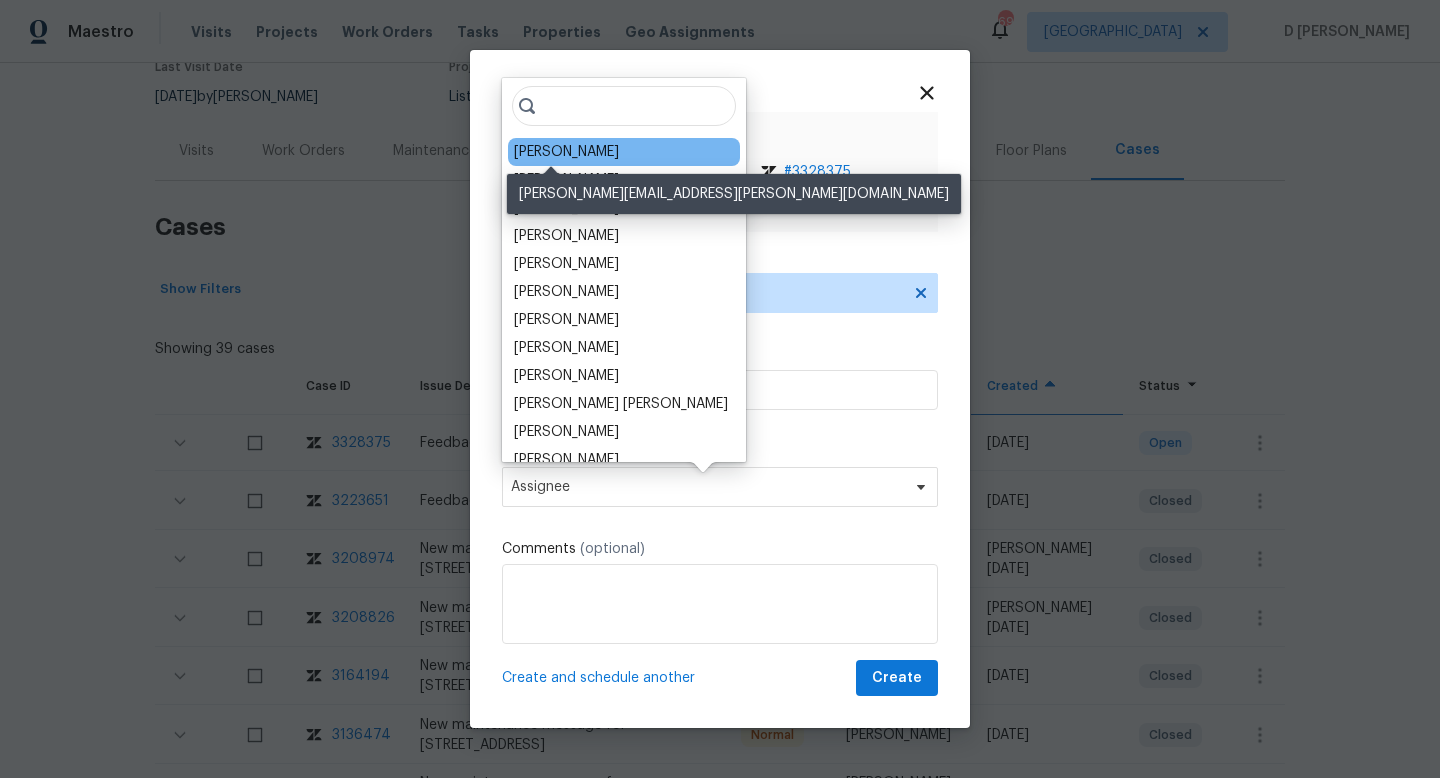 click on "Kim Peshek" at bounding box center (566, 152) 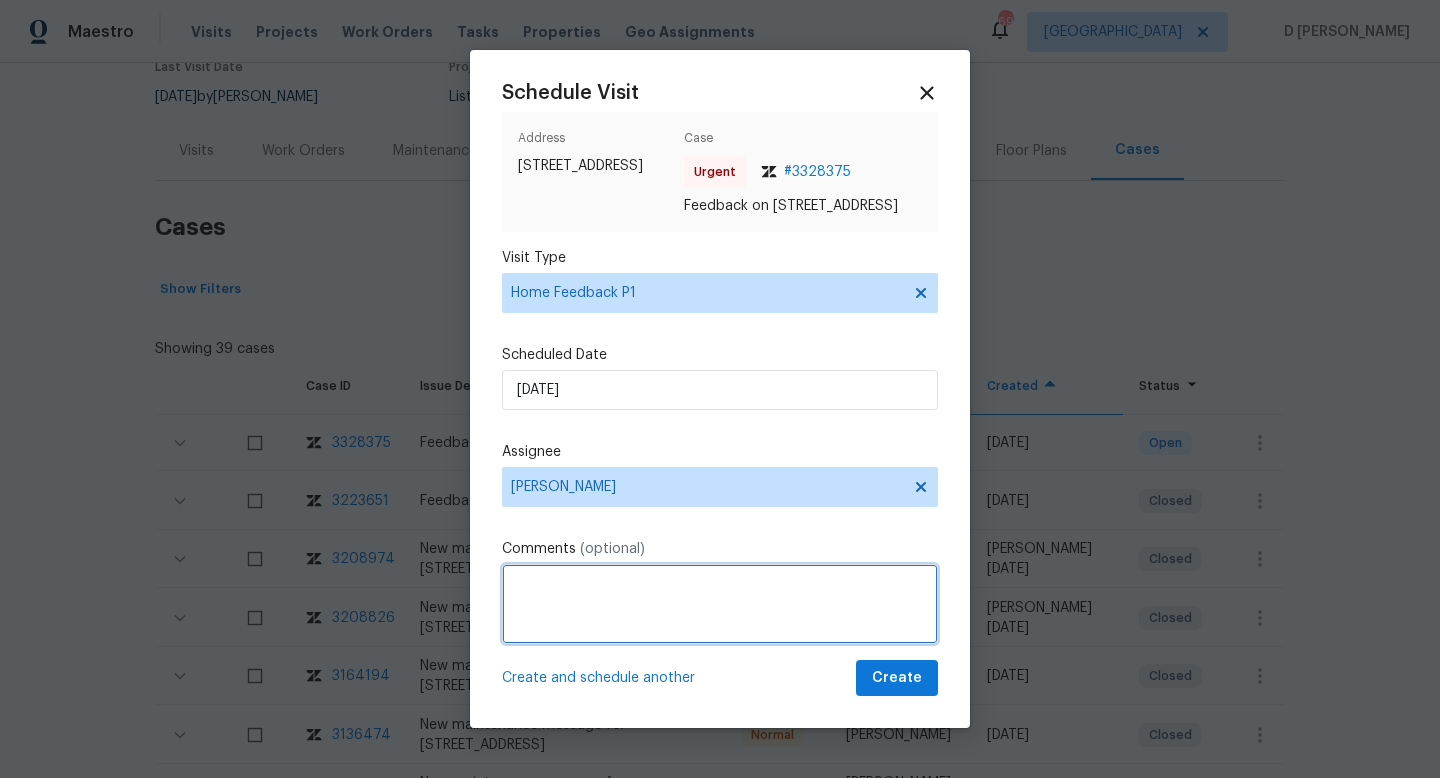 click at bounding box center [720, 604] 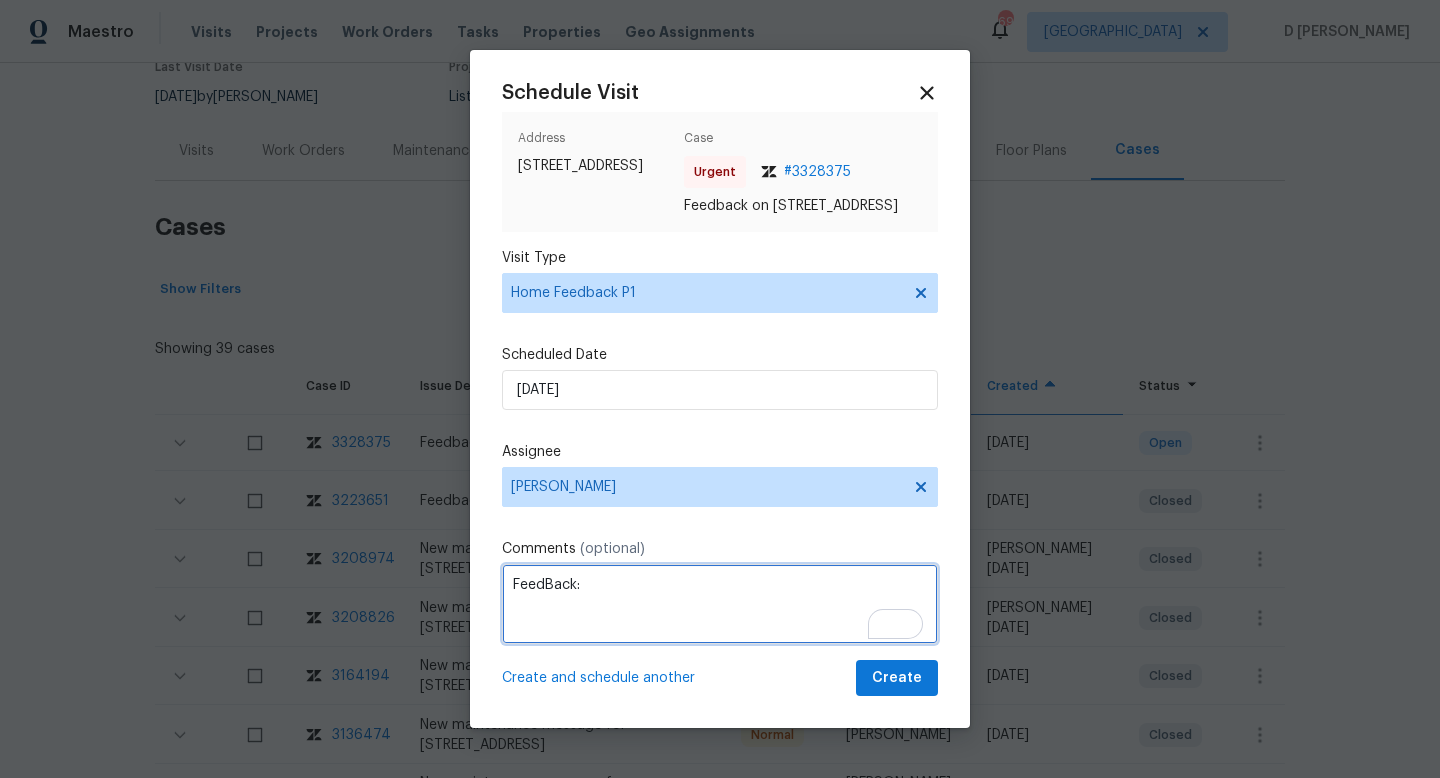 paste on "upon checking the smart-rent, There was a jamming issue, while locking the front door. Please visit and make sure the property is secured." 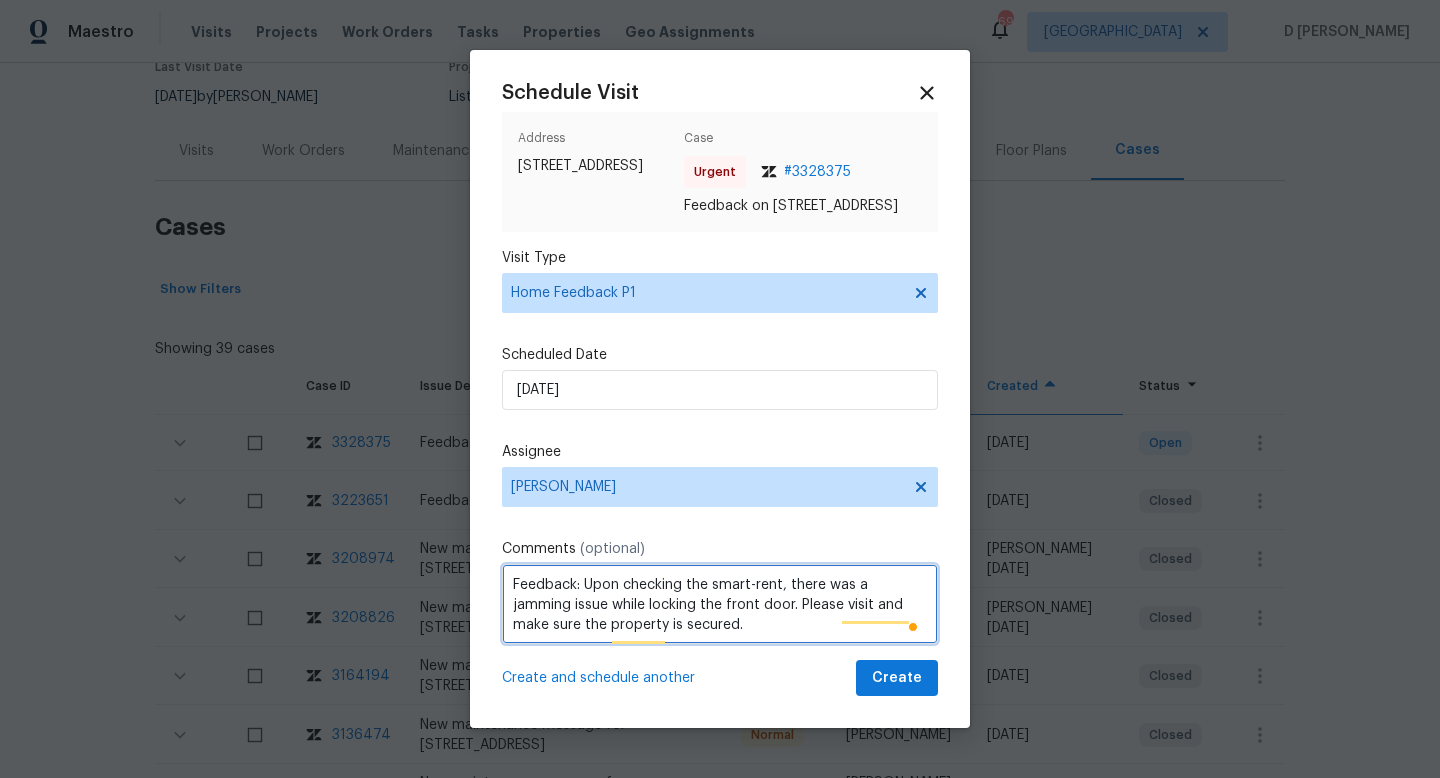 click on "Feedback: Upon checking the smart-rent, there was a jamming issue while locking the front door. Please visit and make sure the property is secured." at bounding box center (720, 604) 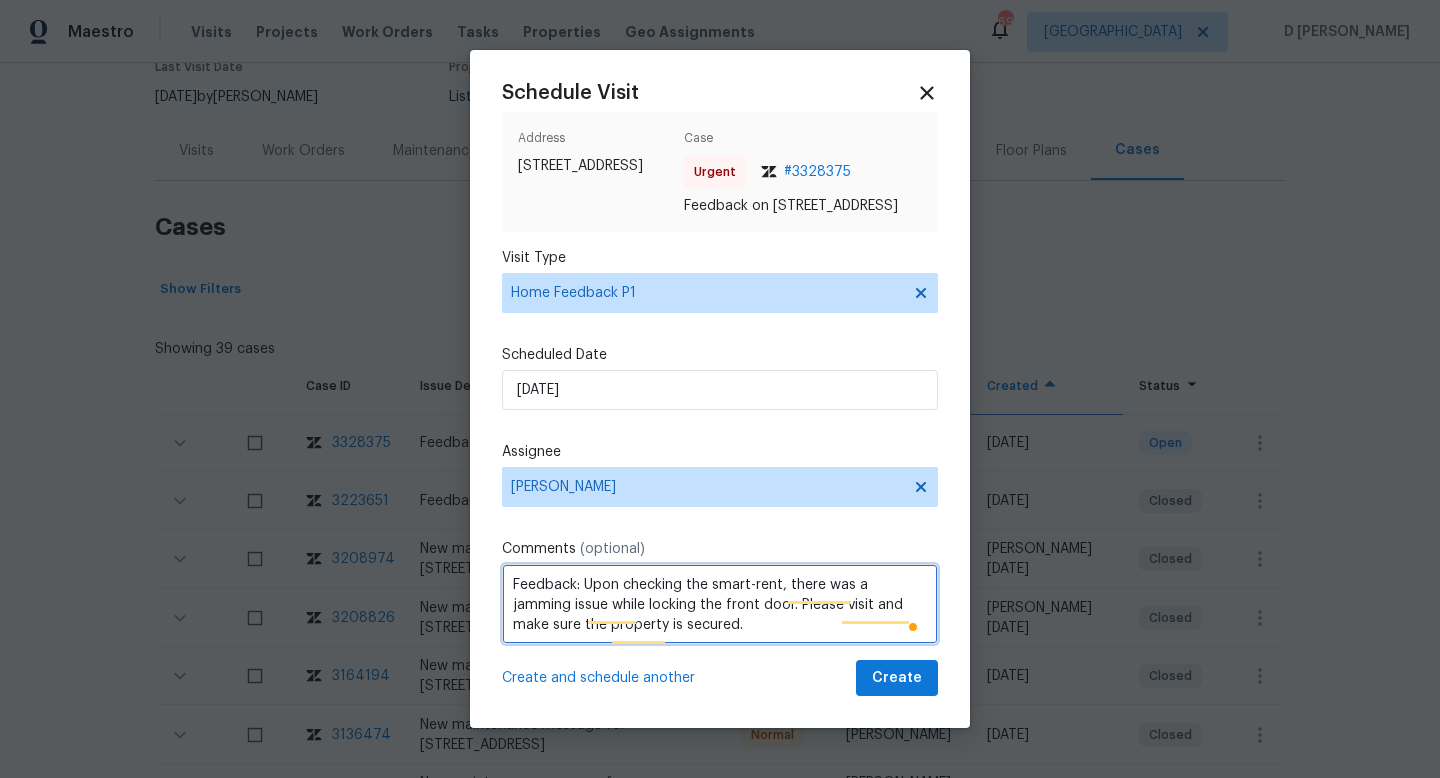 type on "Feedback: Upon checking the smart-rent, there was a jamming issue while locking the front door. Please visit and make sure the property is secured." 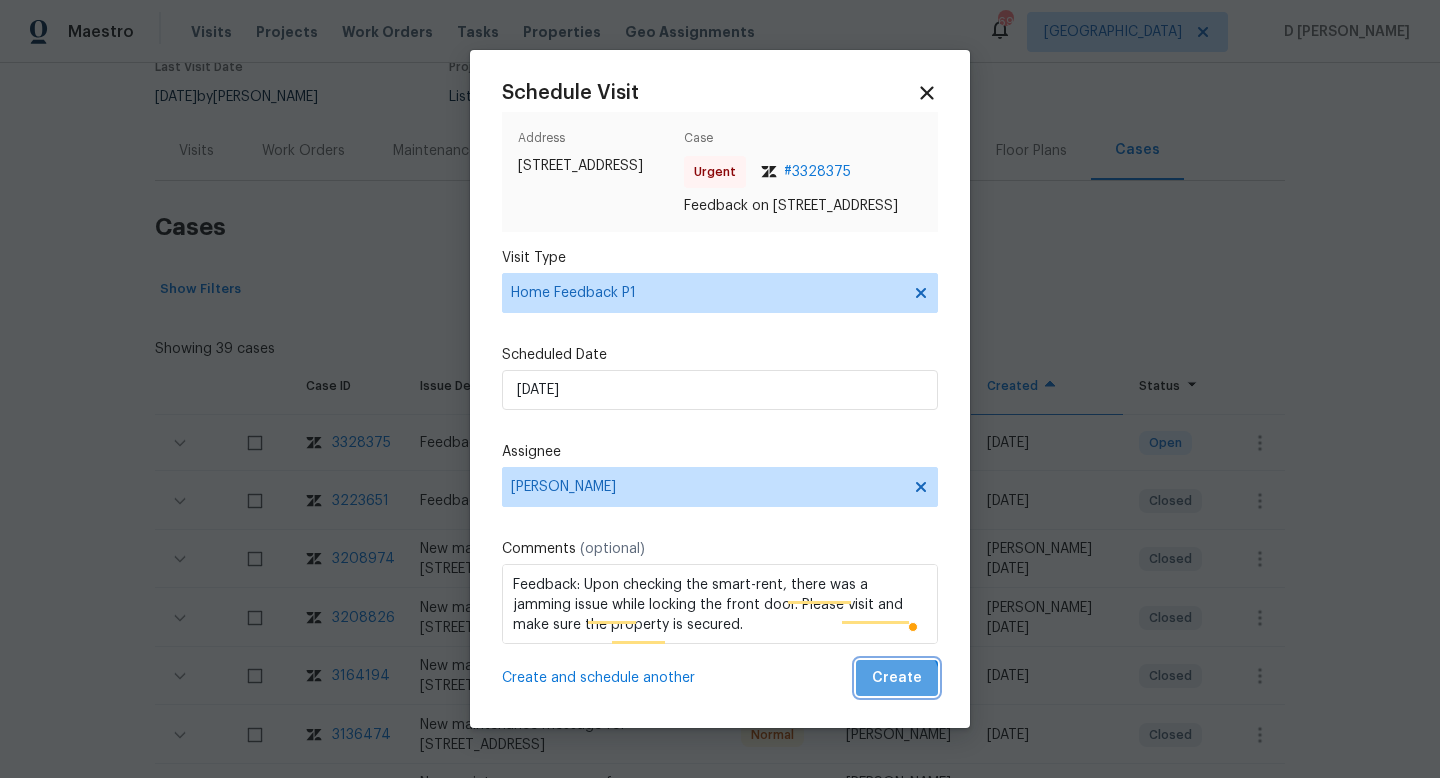 click on "Create" at bounding box center [897, 678] 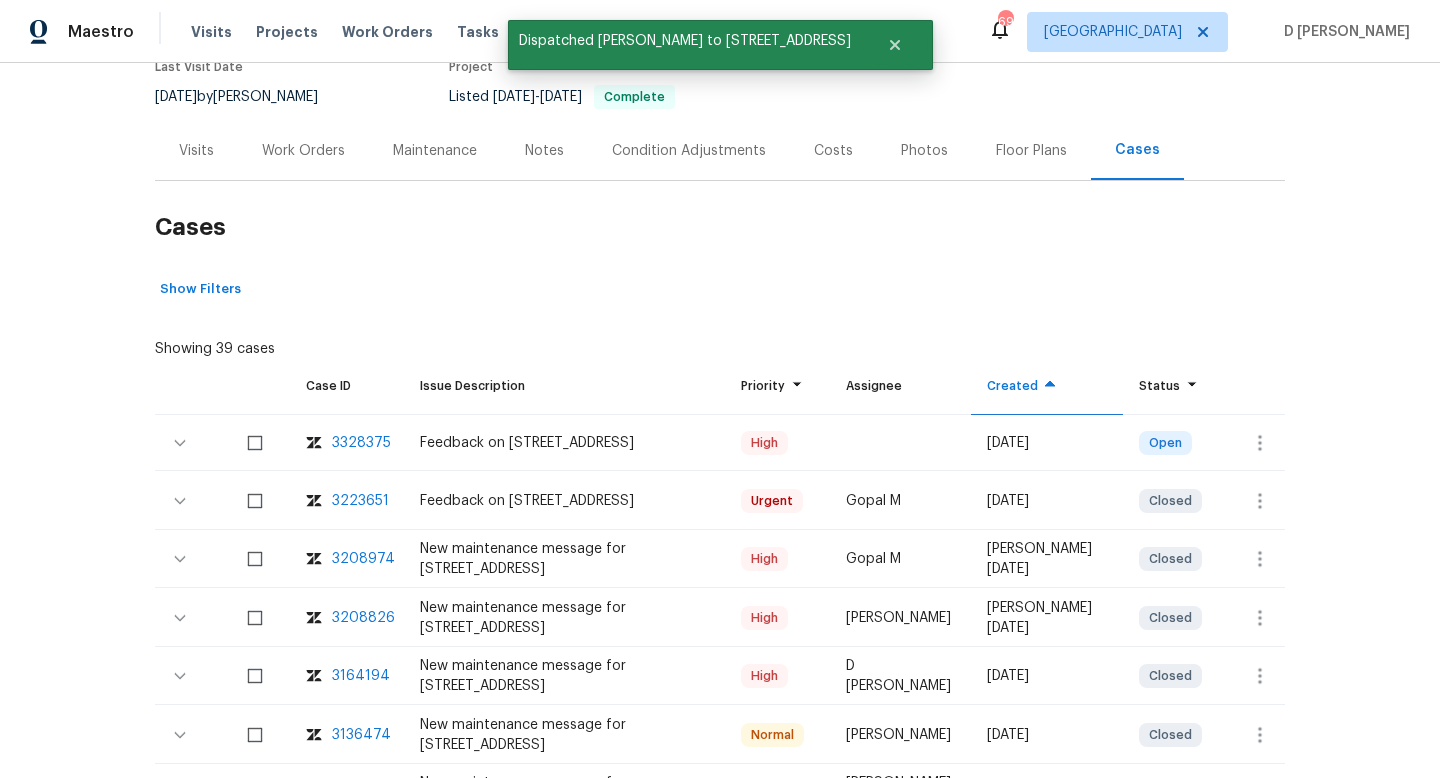click on "Visits" at bounding box center (196, 151) 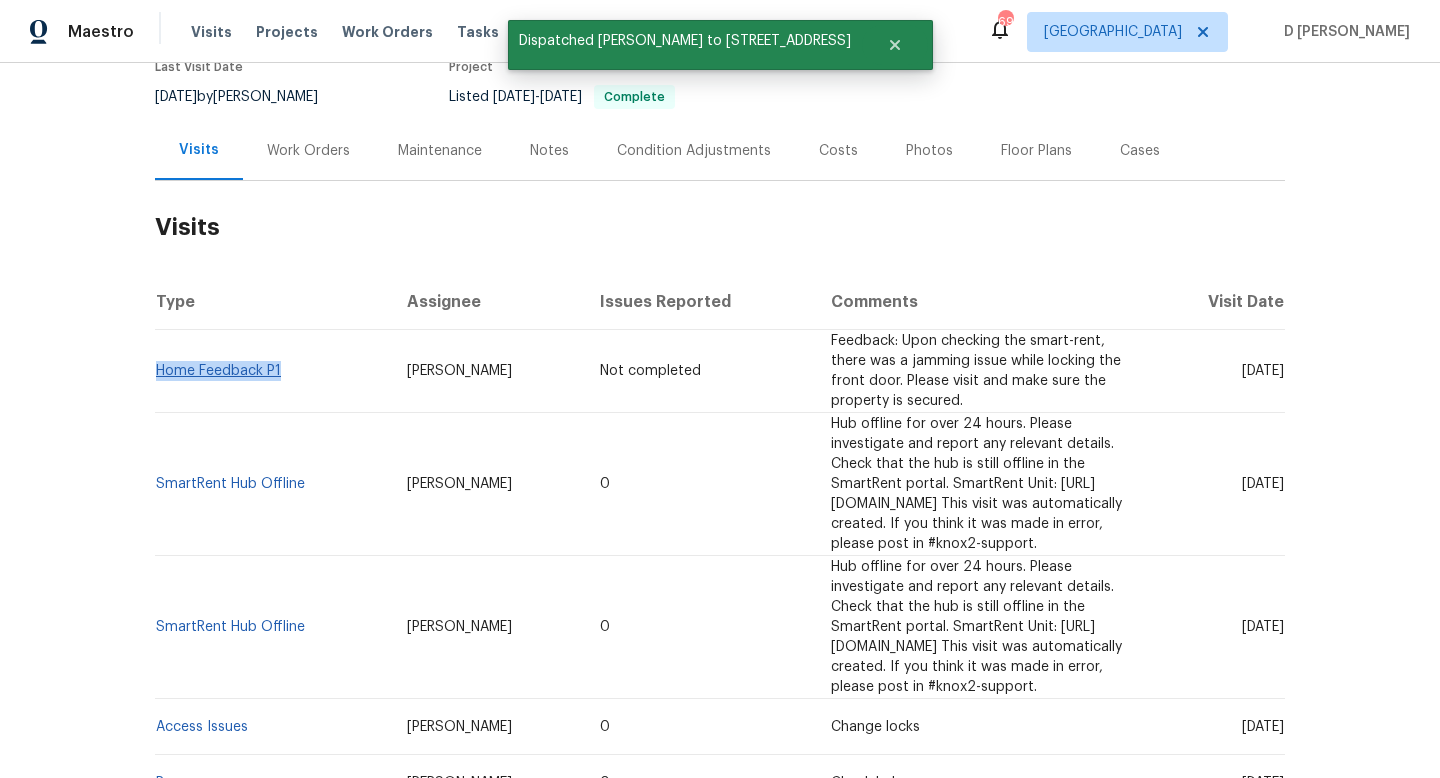 drag, startPoint x: 291, startPoint y: 361, endPoint x: 158, endPoint y: 357, distance: 133.06013 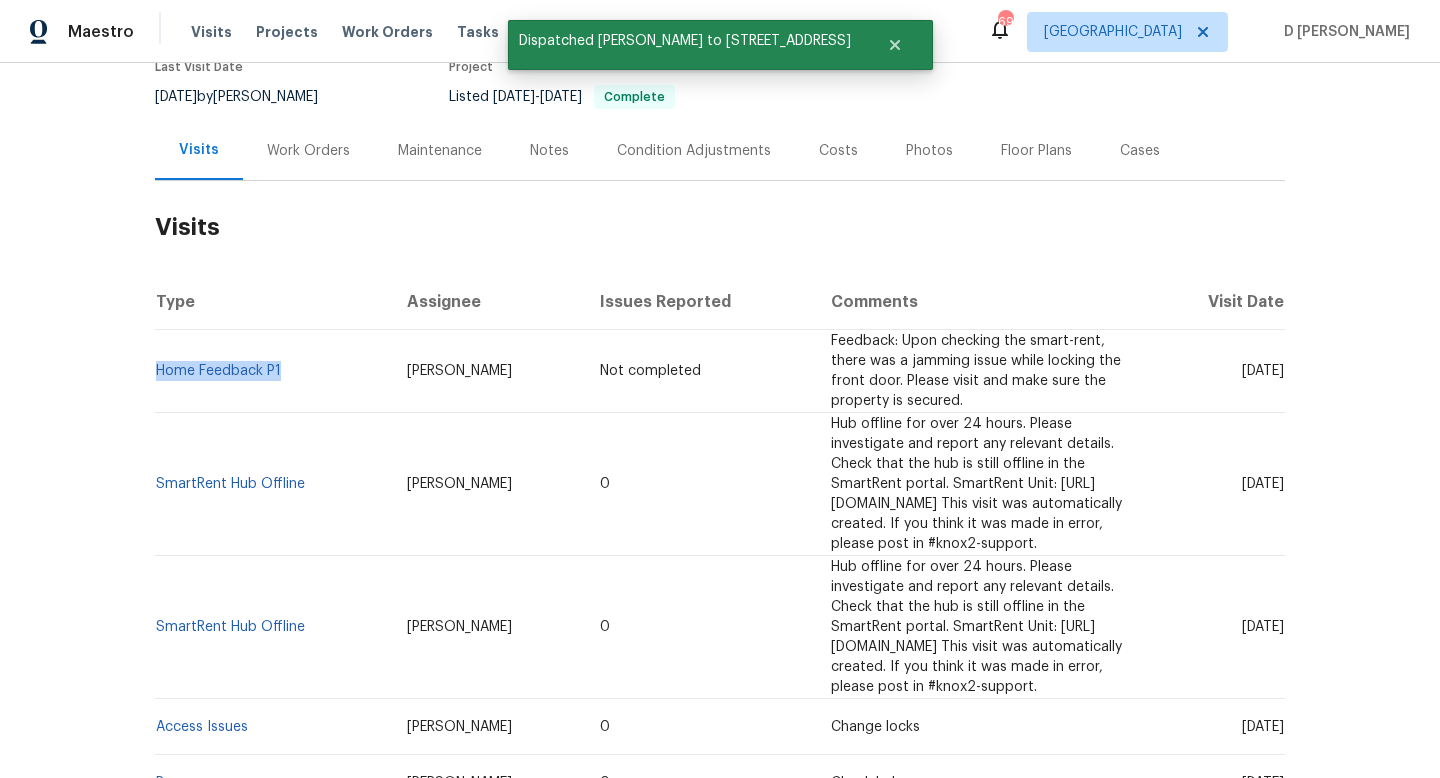 copy on "Home Feedback P1" 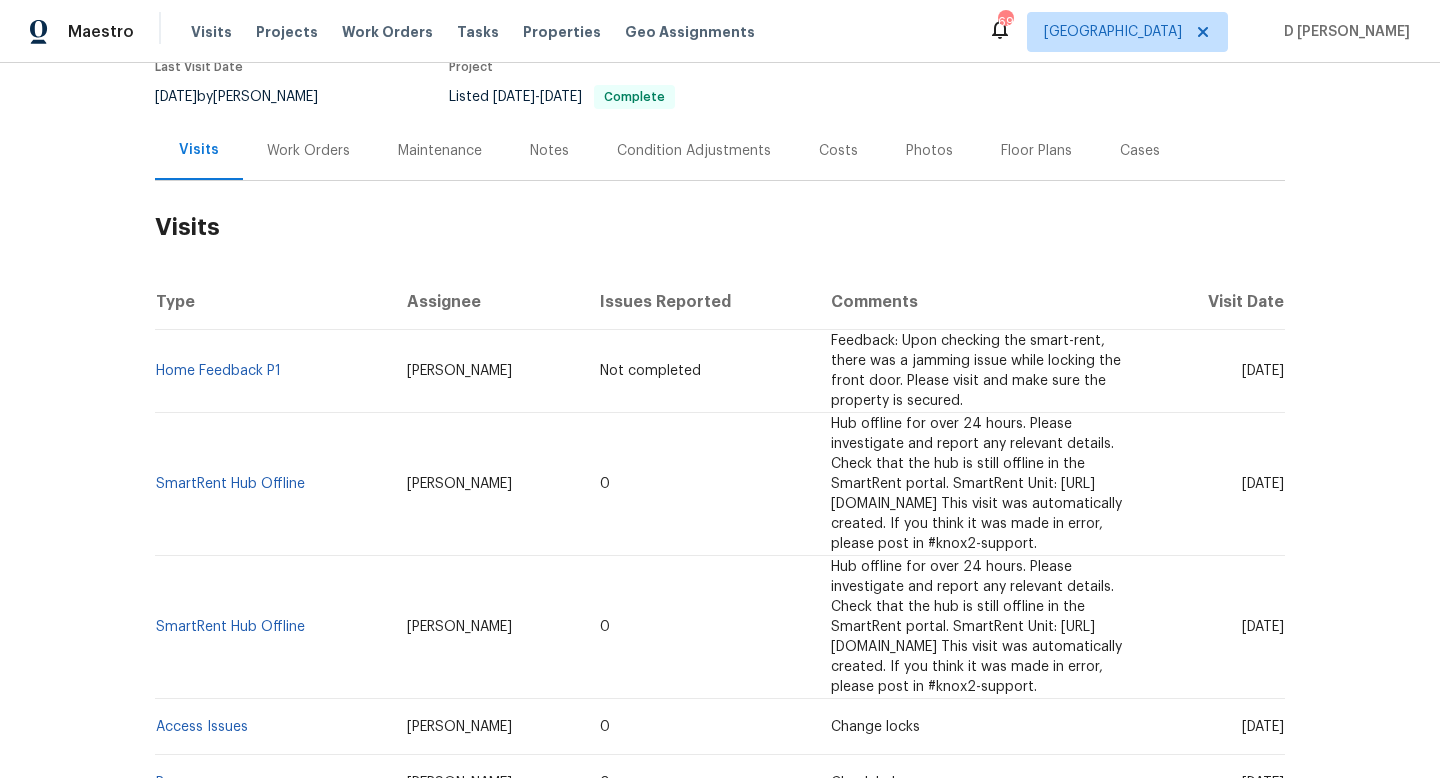 click on "Kim Peshek" at bounding box center (488, 371) 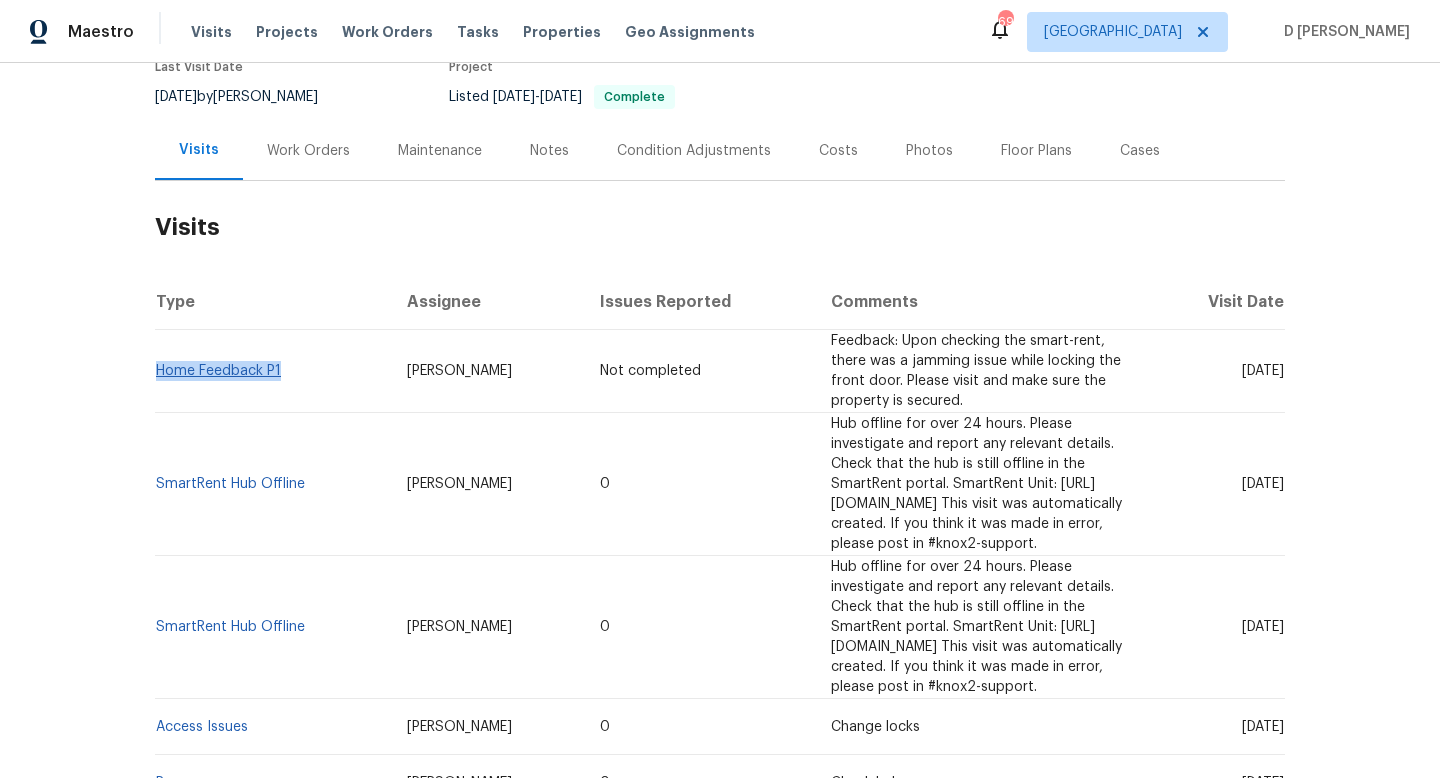 drag, startPoint x: 282, startPoint y: 366, endPoint x: 159, endPoint y: 360, distance: 123.146255 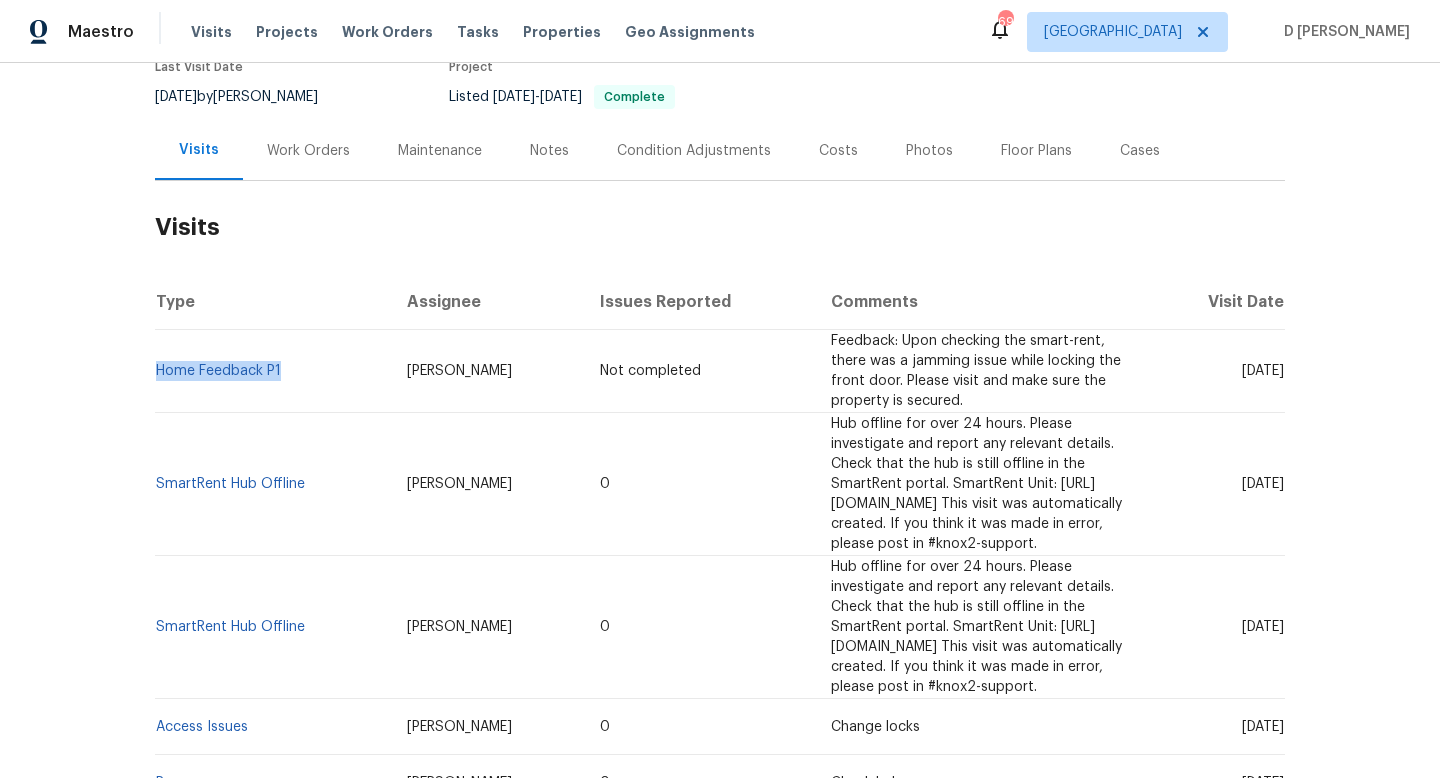 copy on "Home Feedback P1" 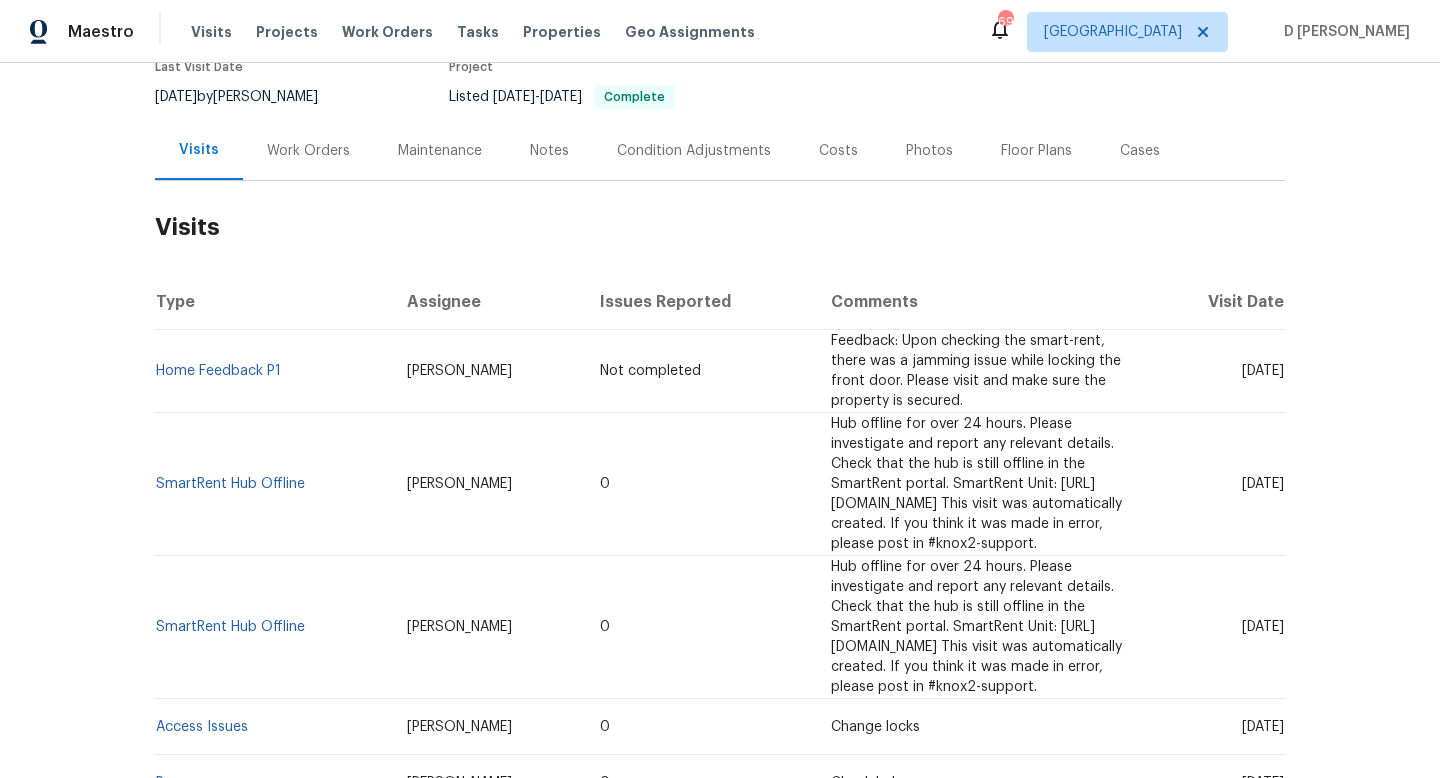 click on "Kim Peshek" at bounding box center [488, 371] 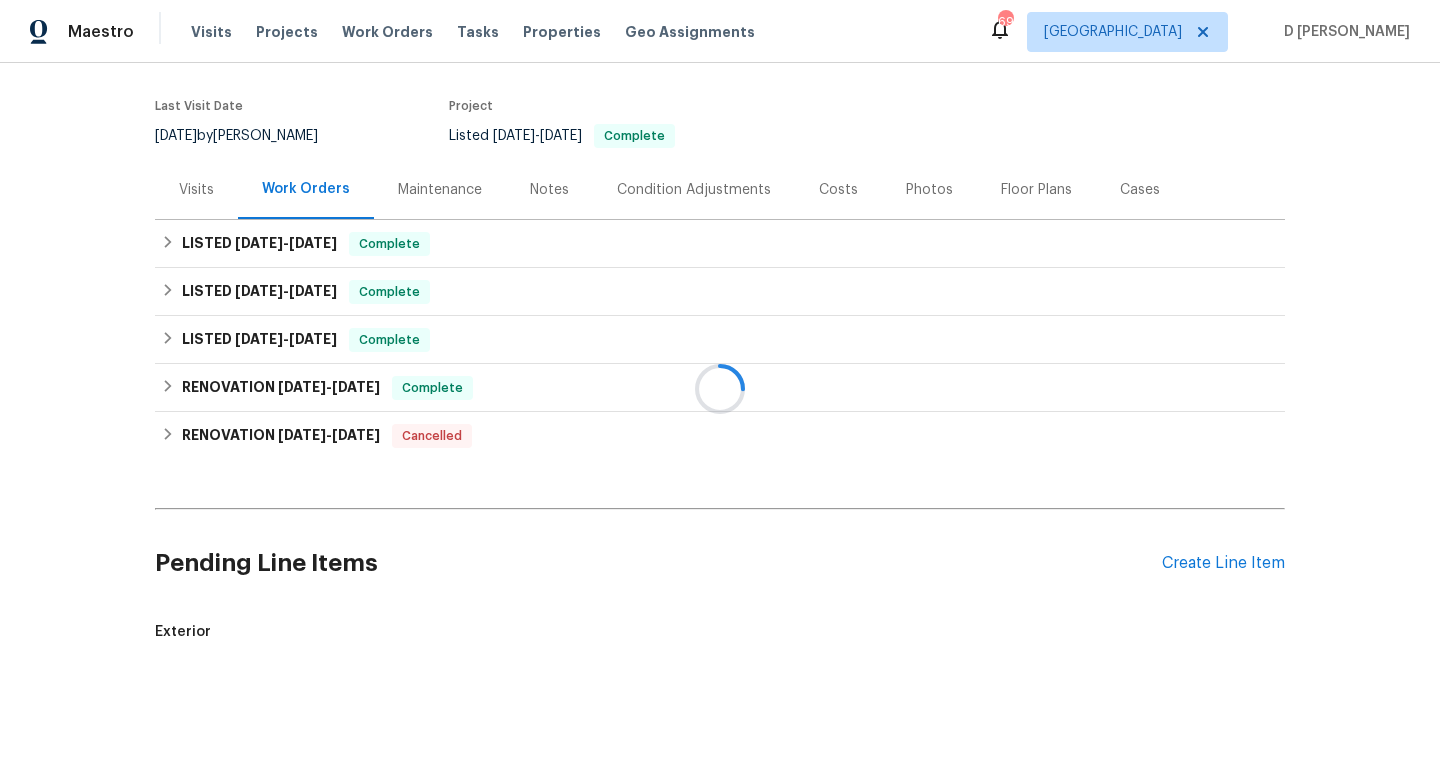 click at bounding box center (720, 389) 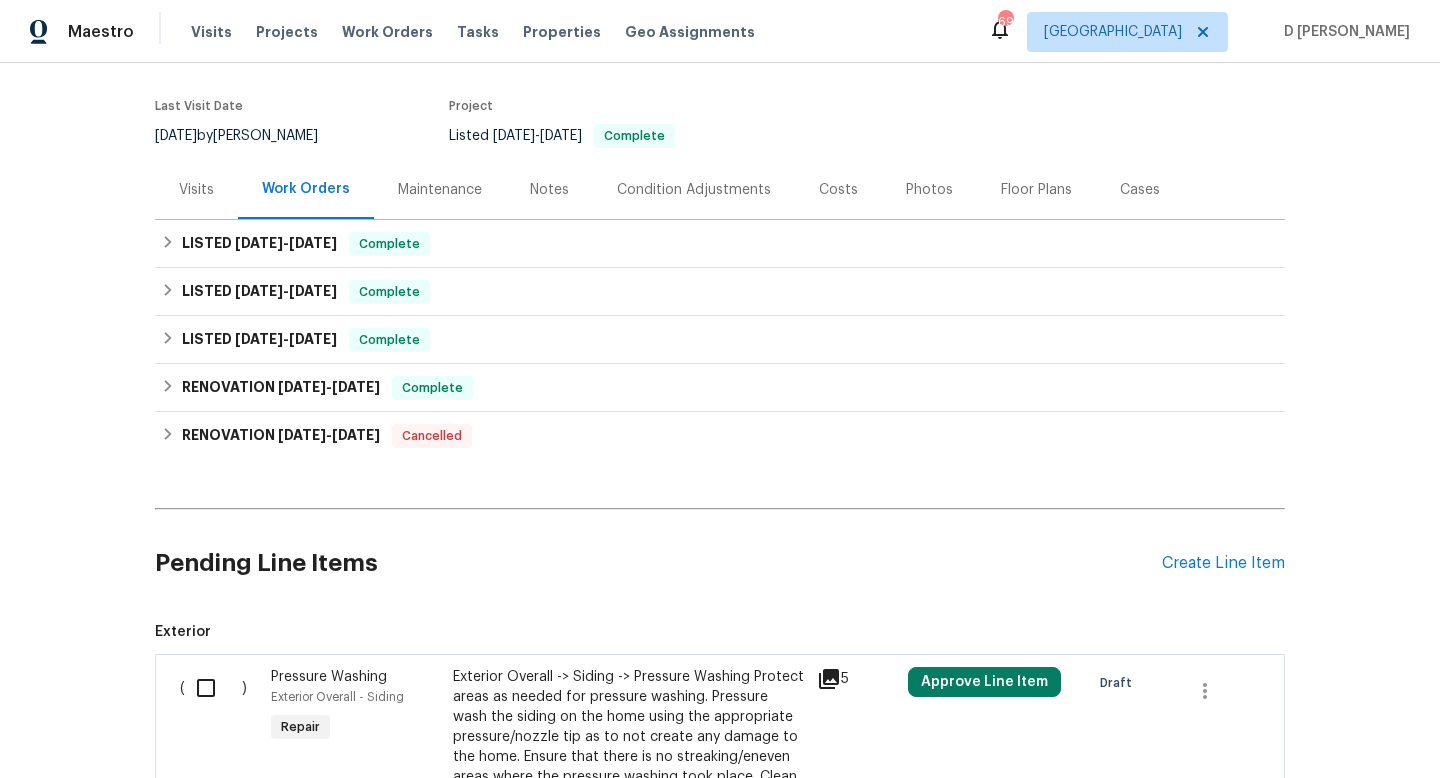 scroll, scrollTop: 182, scrollLeft: 0, axis: vertical 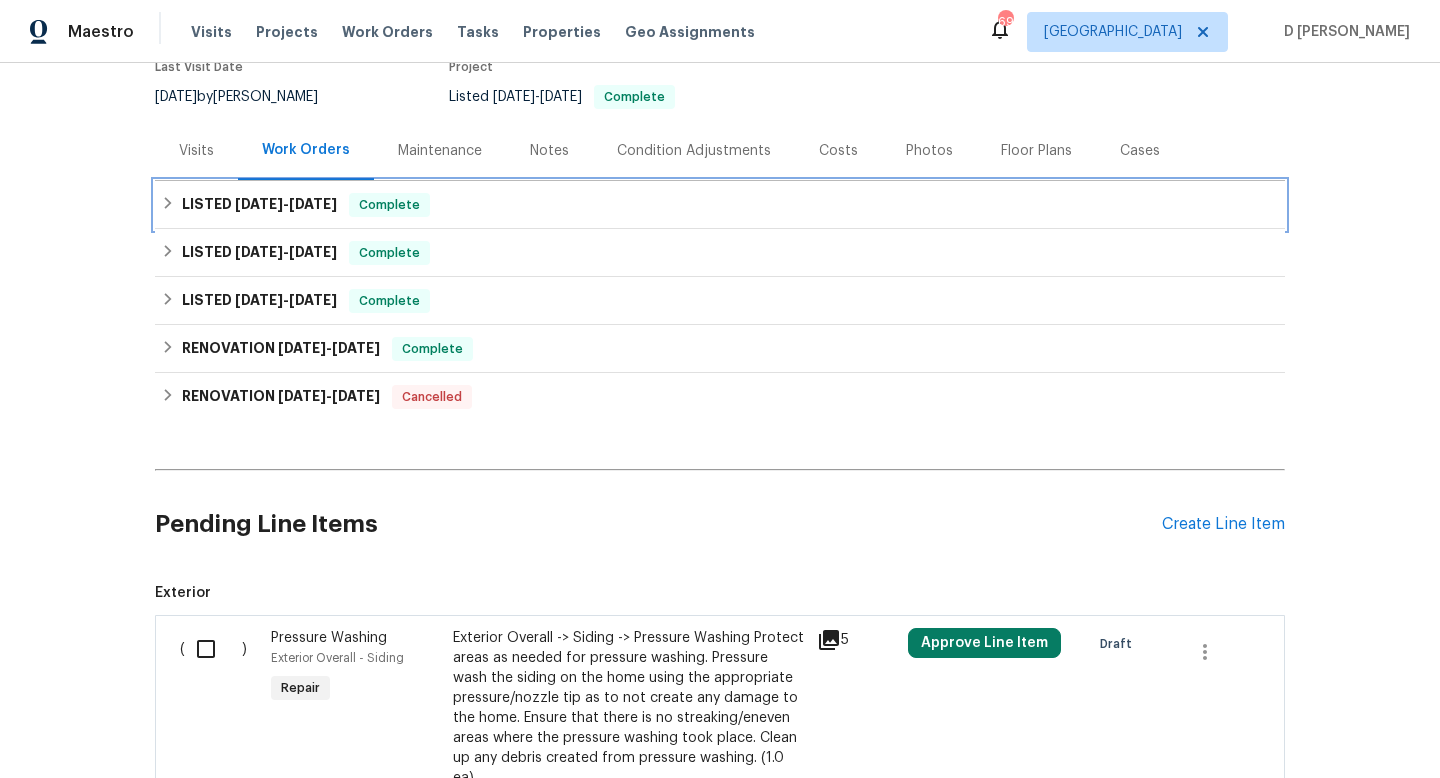 click 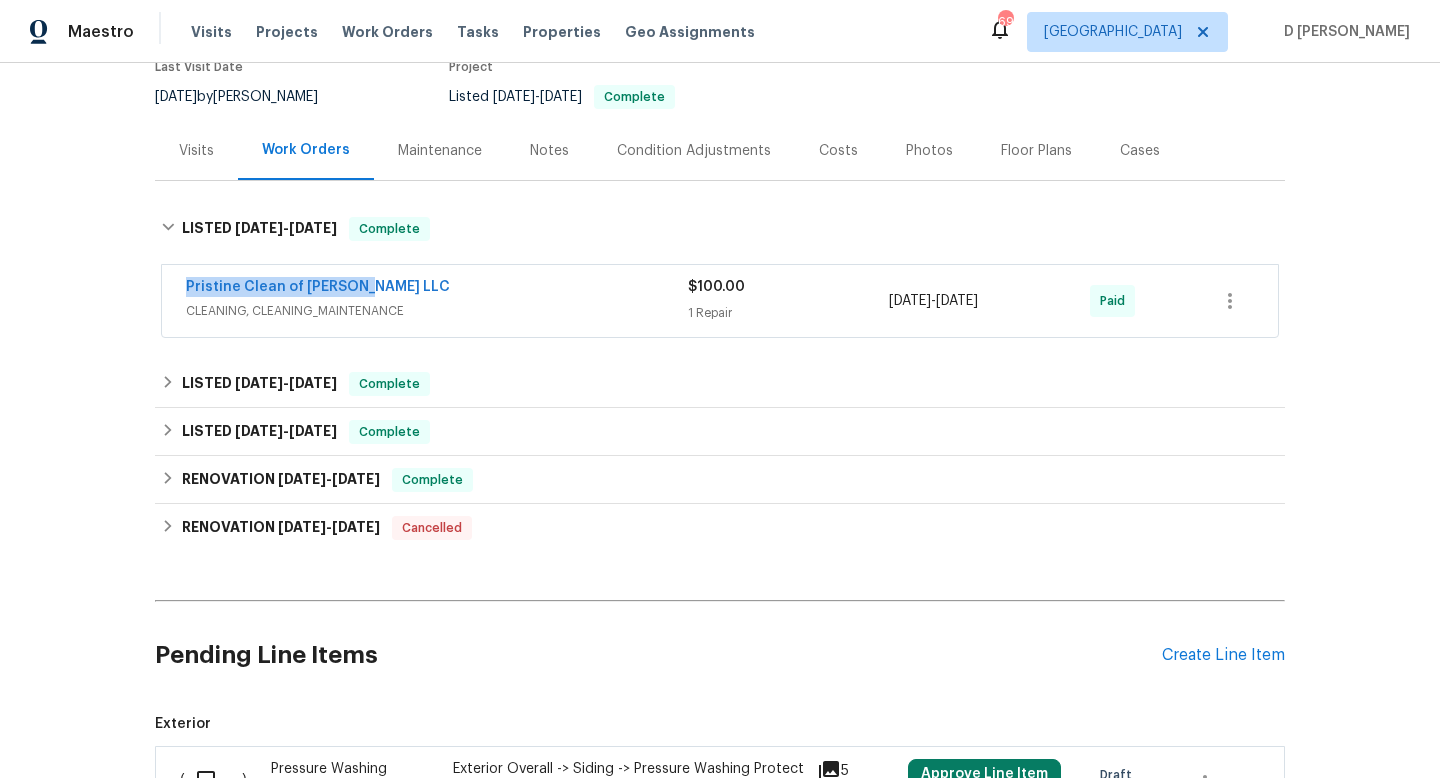drag, startPoint x: 170, startPoint y: 284, endPoint x: 433, endPoint y: 284, distance: 263 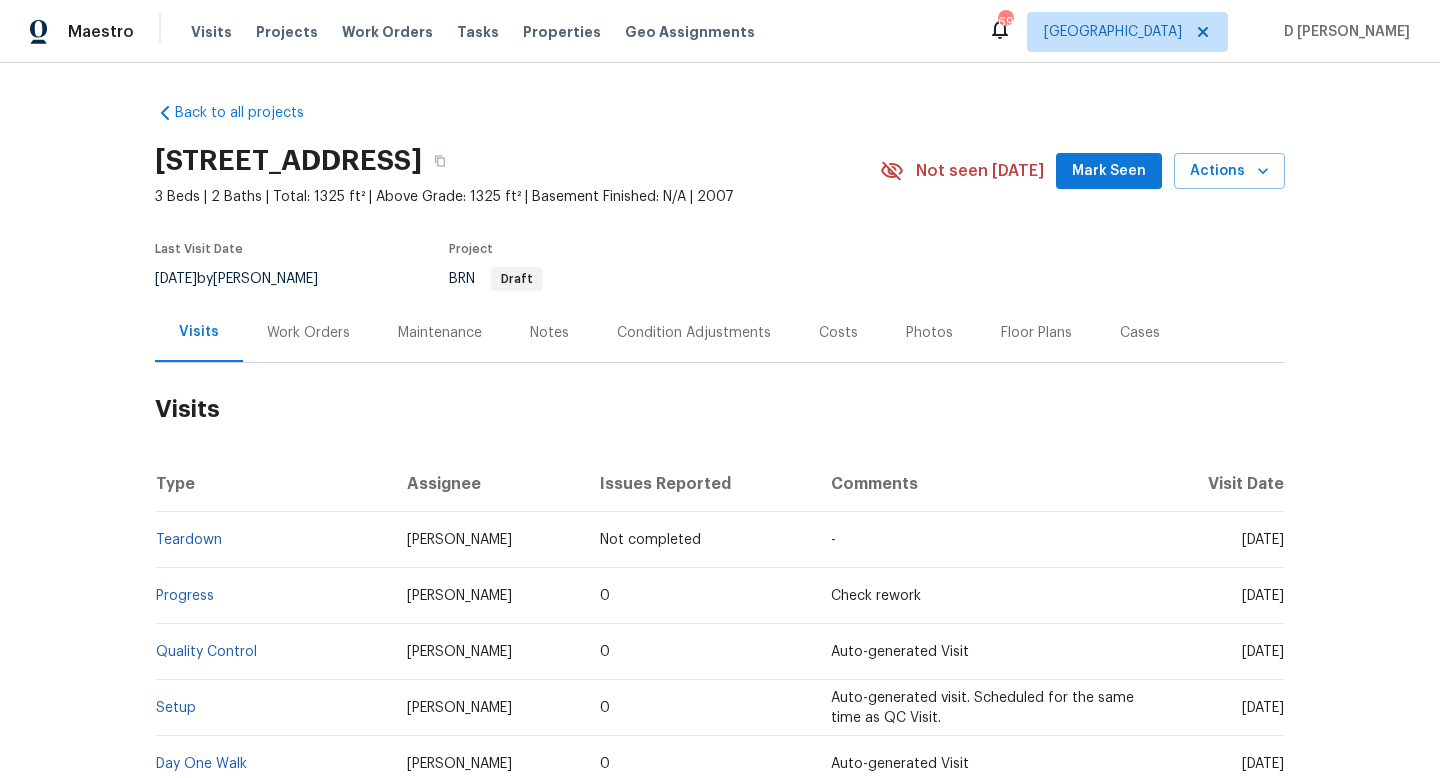 scroll, scrollTop: 0, scrollLeft: 0, axis: both 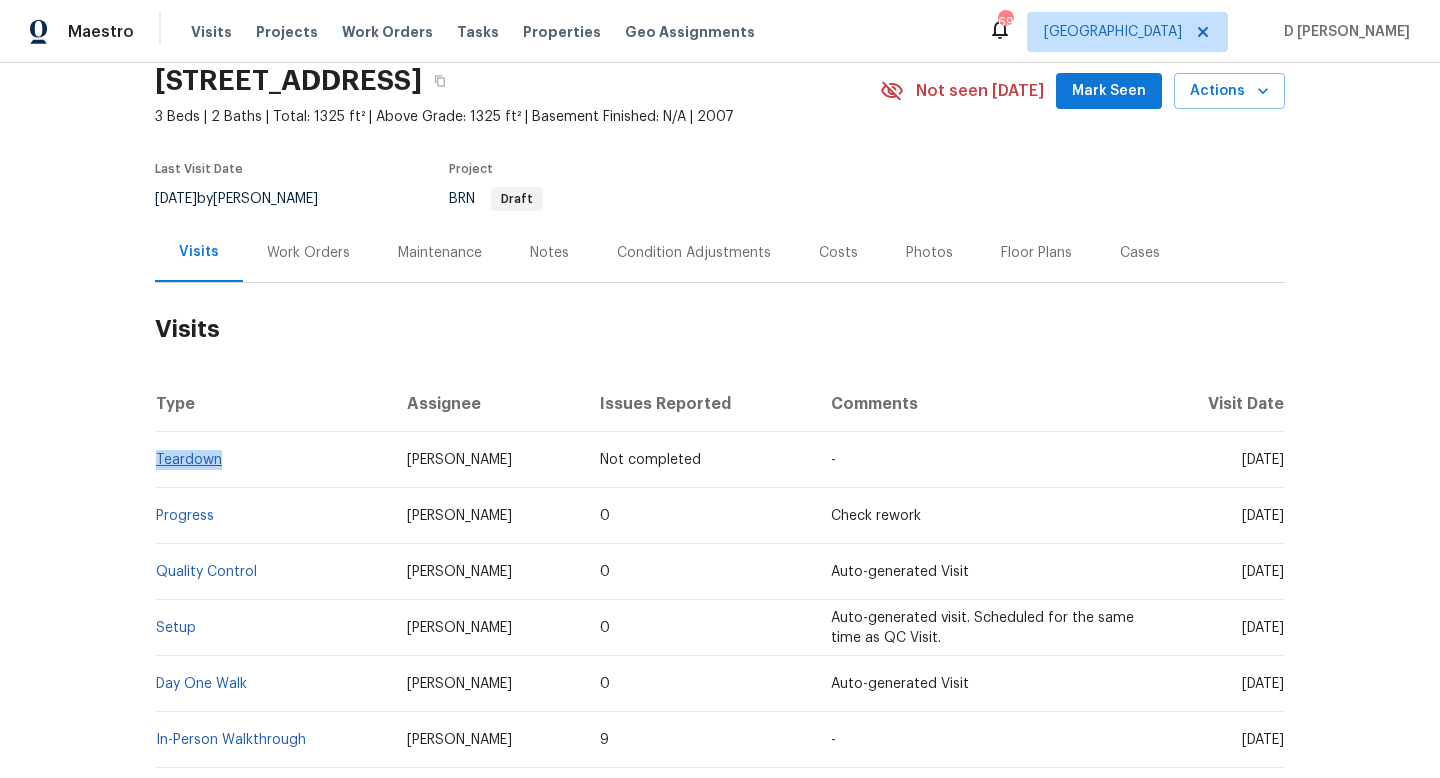 drag, startPoint x: 223, startPoint y: 460, endPoint x: 155, endPoint y: 452, distance: 68.46897 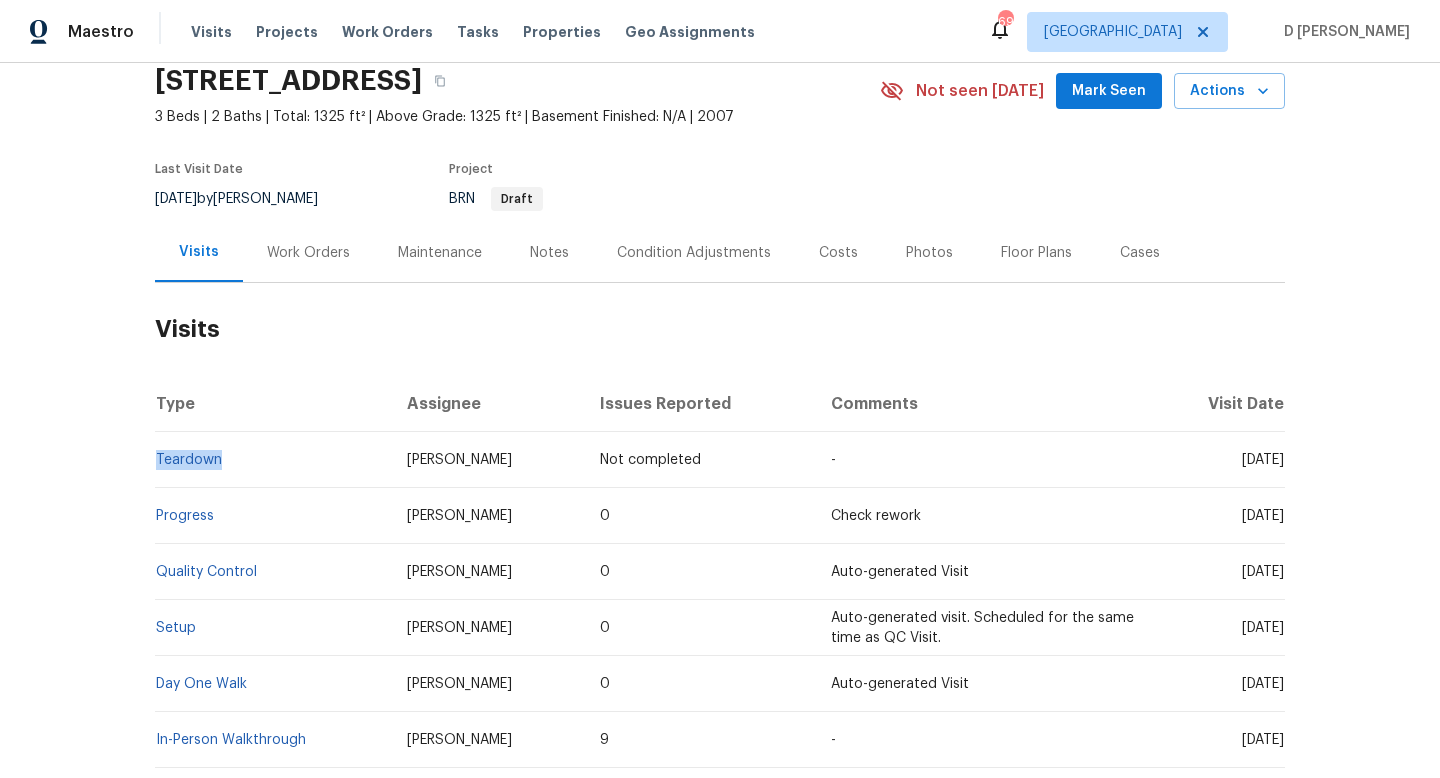 copy on "Teardown" 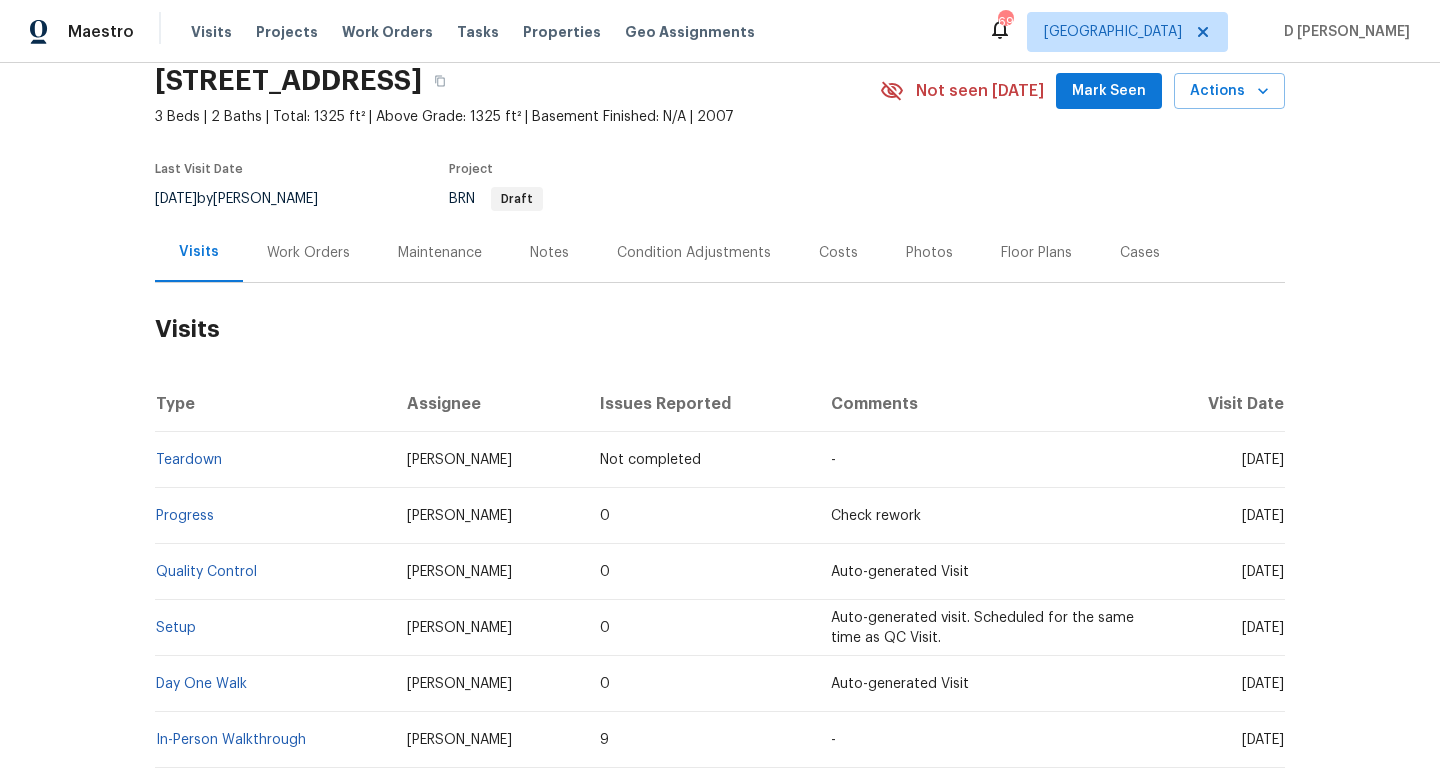 click on "Visits" at bounding box center [720, 329] 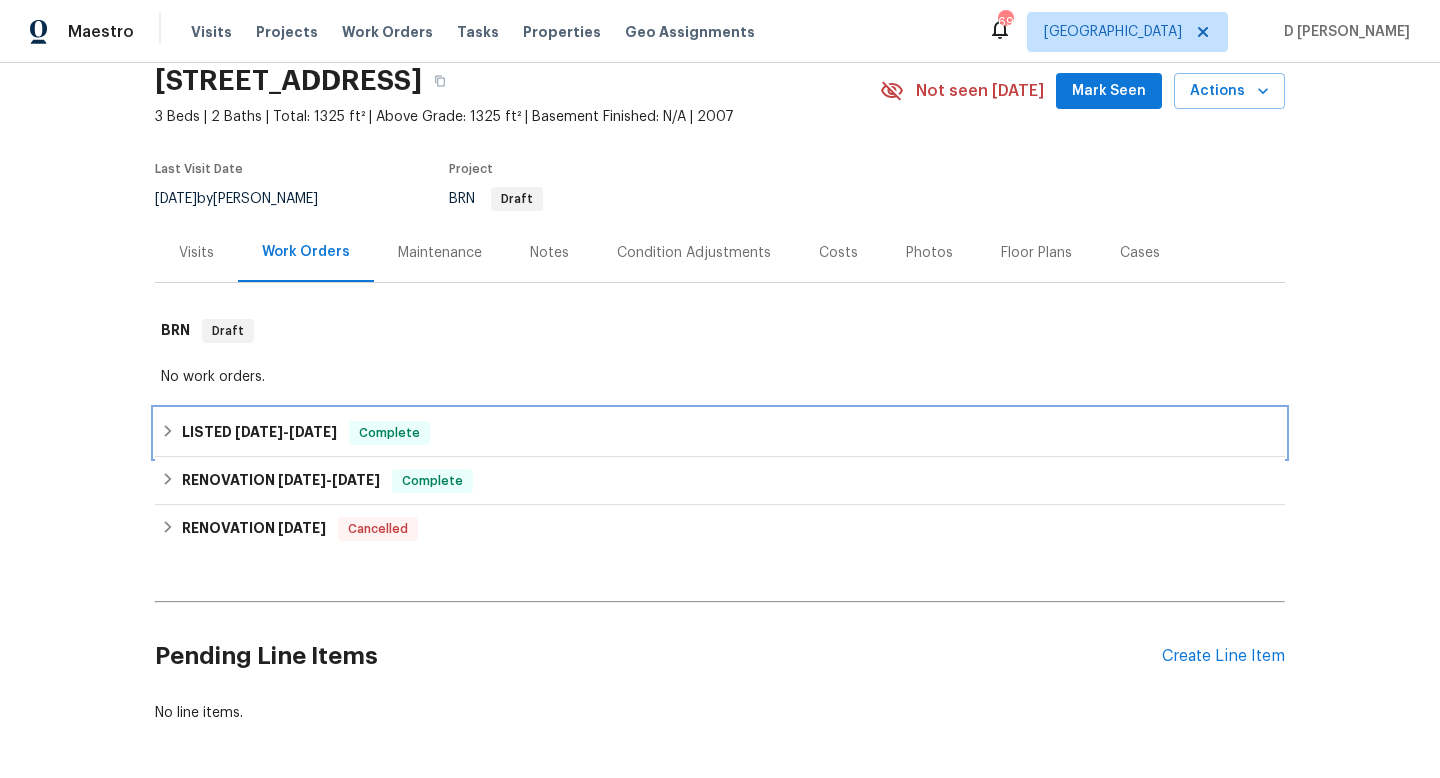 click 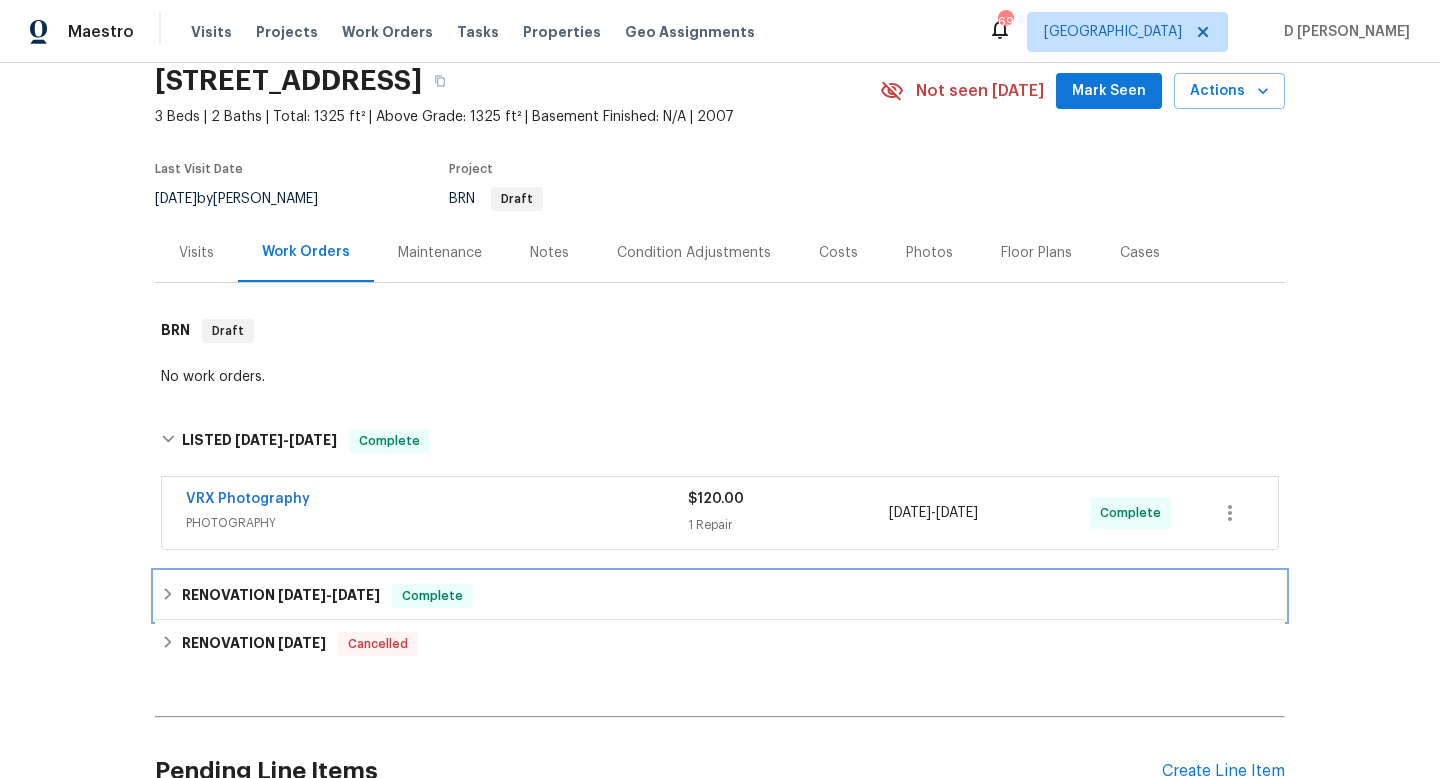 click on "RENOVATION   [DATE]  -  [DATE] Complete" at bounding box center [720, 596] 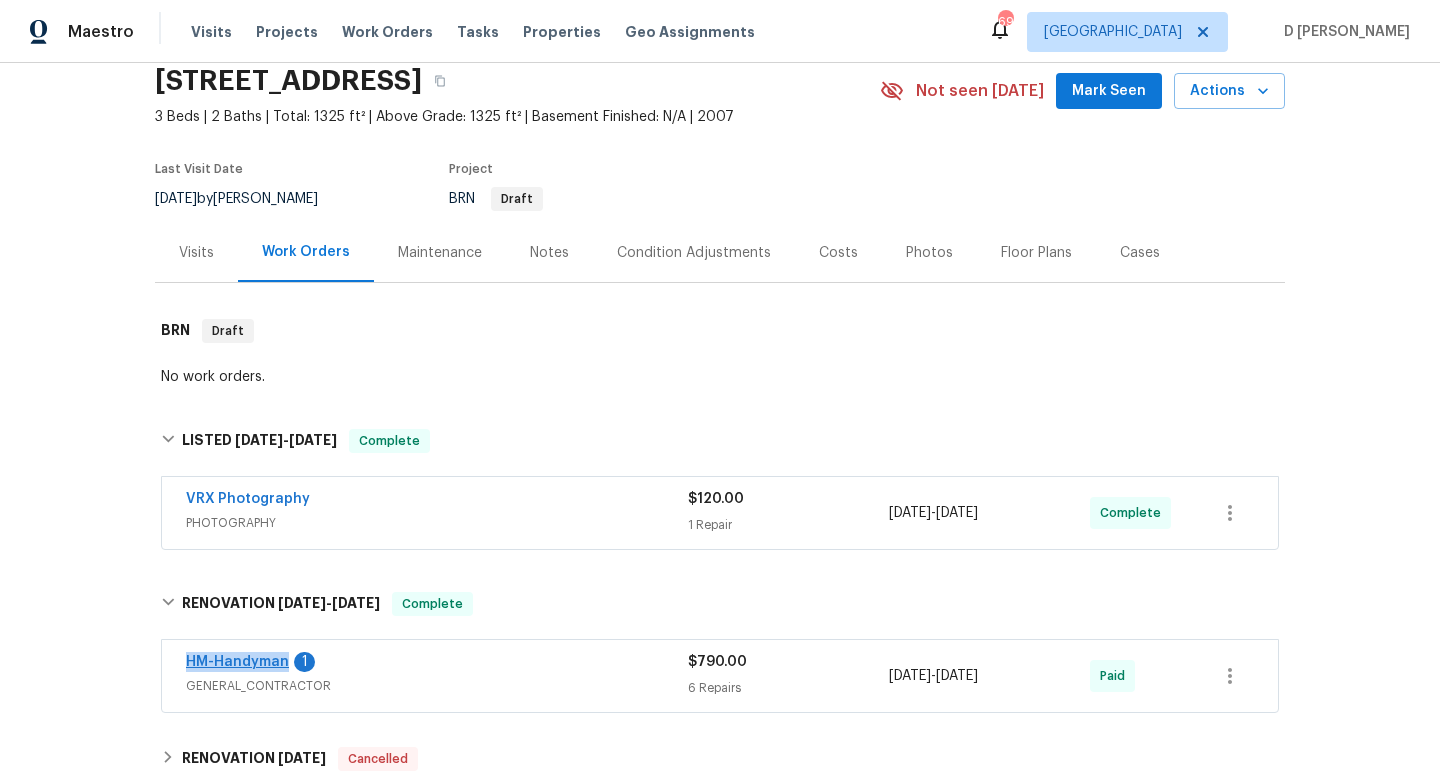 drag, startPoint x: 174, startPoint y: 661, endPoint x: 285, endPoint y: 660, distance: 111.0045 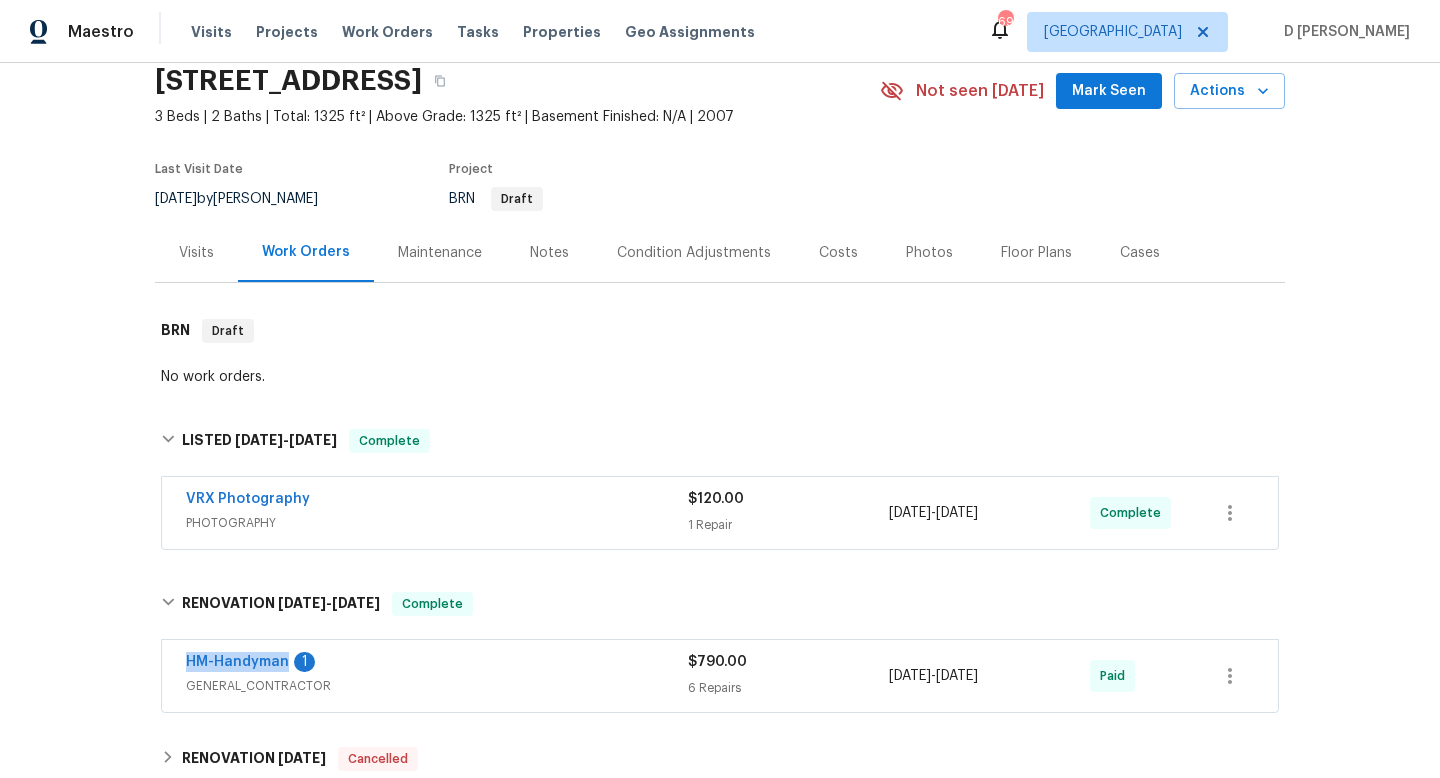 copy on "HM-Handyman" 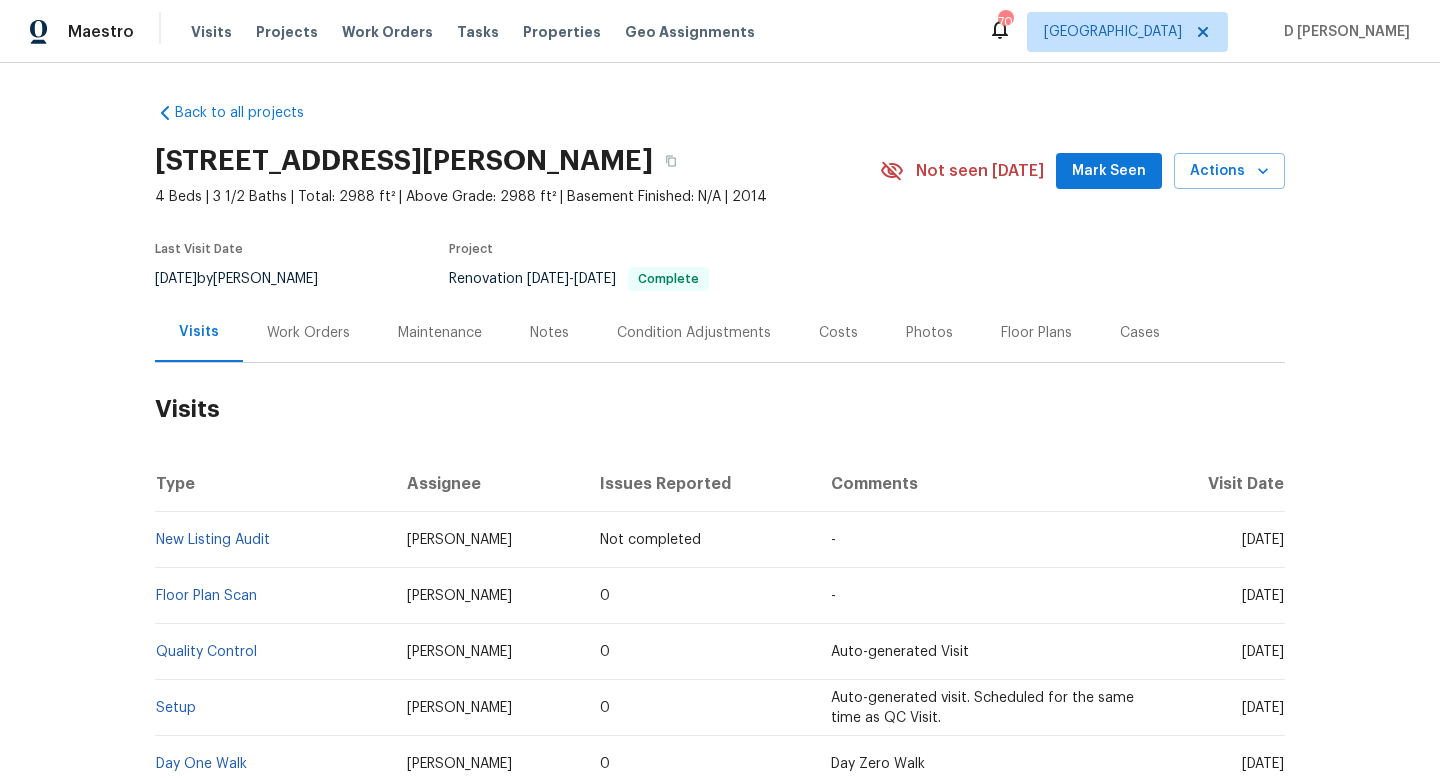 scroll, scrollTop: 0, scrollLeft: 0, axis: both 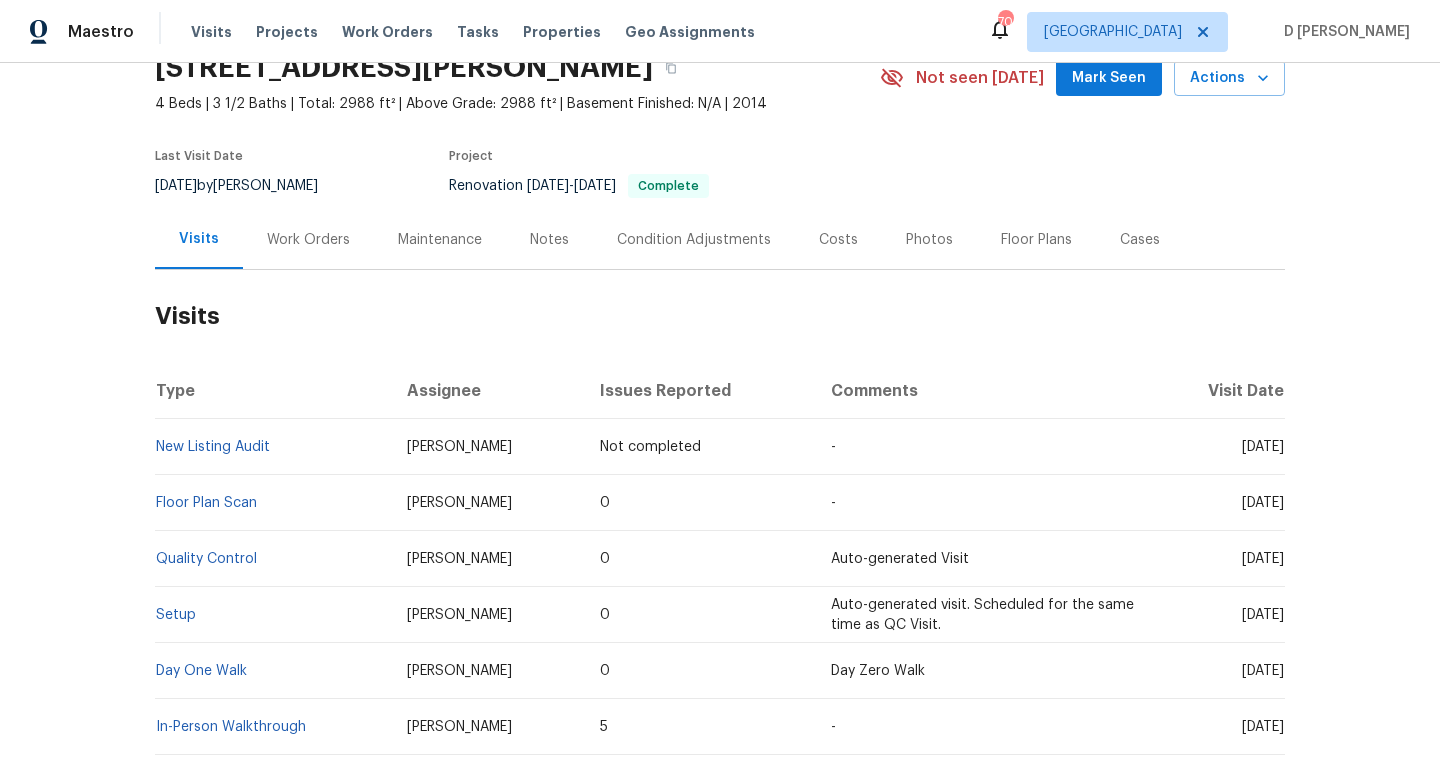 click on "Work Orders" at bounding box center [308, 239] 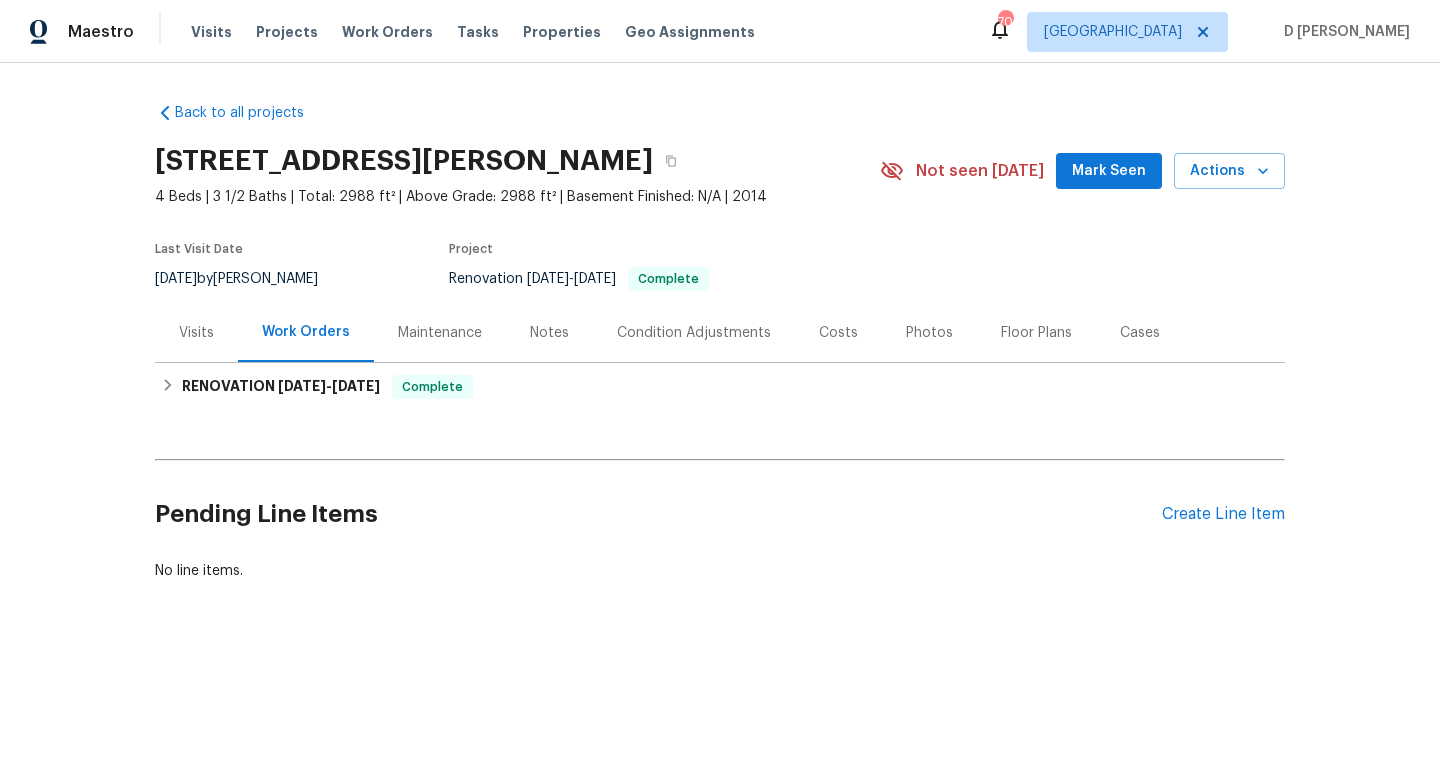 click on "Visits" at bounding box center [196, 333] 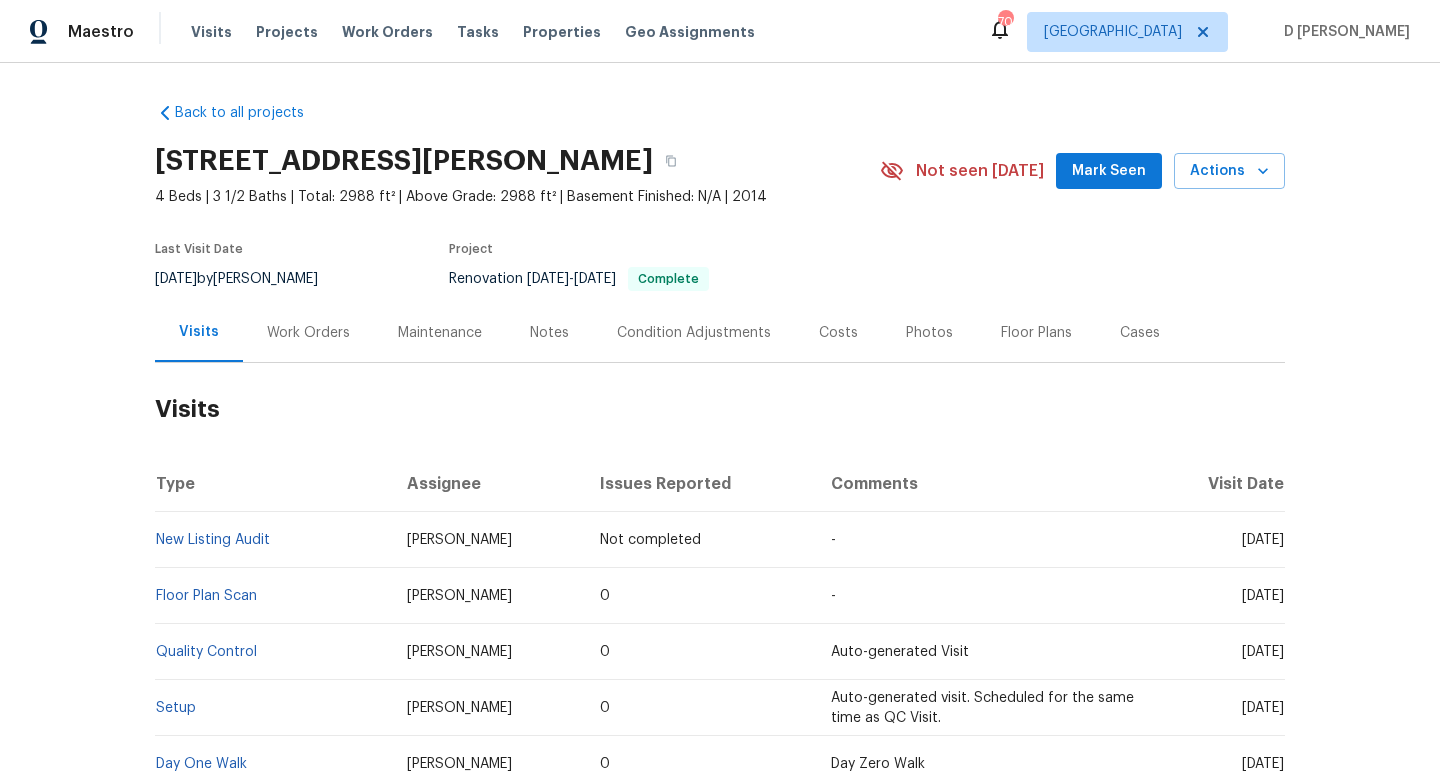 click on "Work Orders" at bounding box center (308, 333) 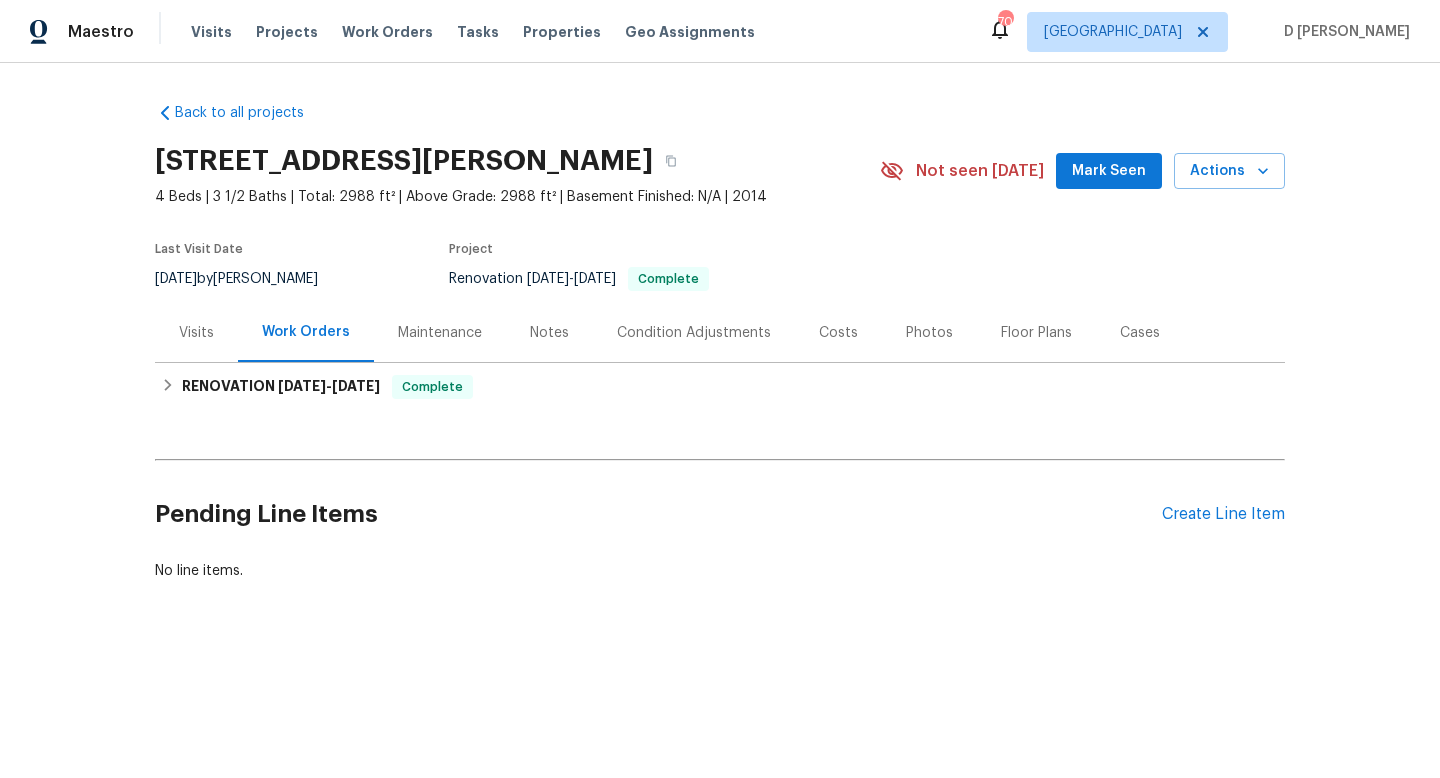 click on "Visits" at bounding box center [196, 333] 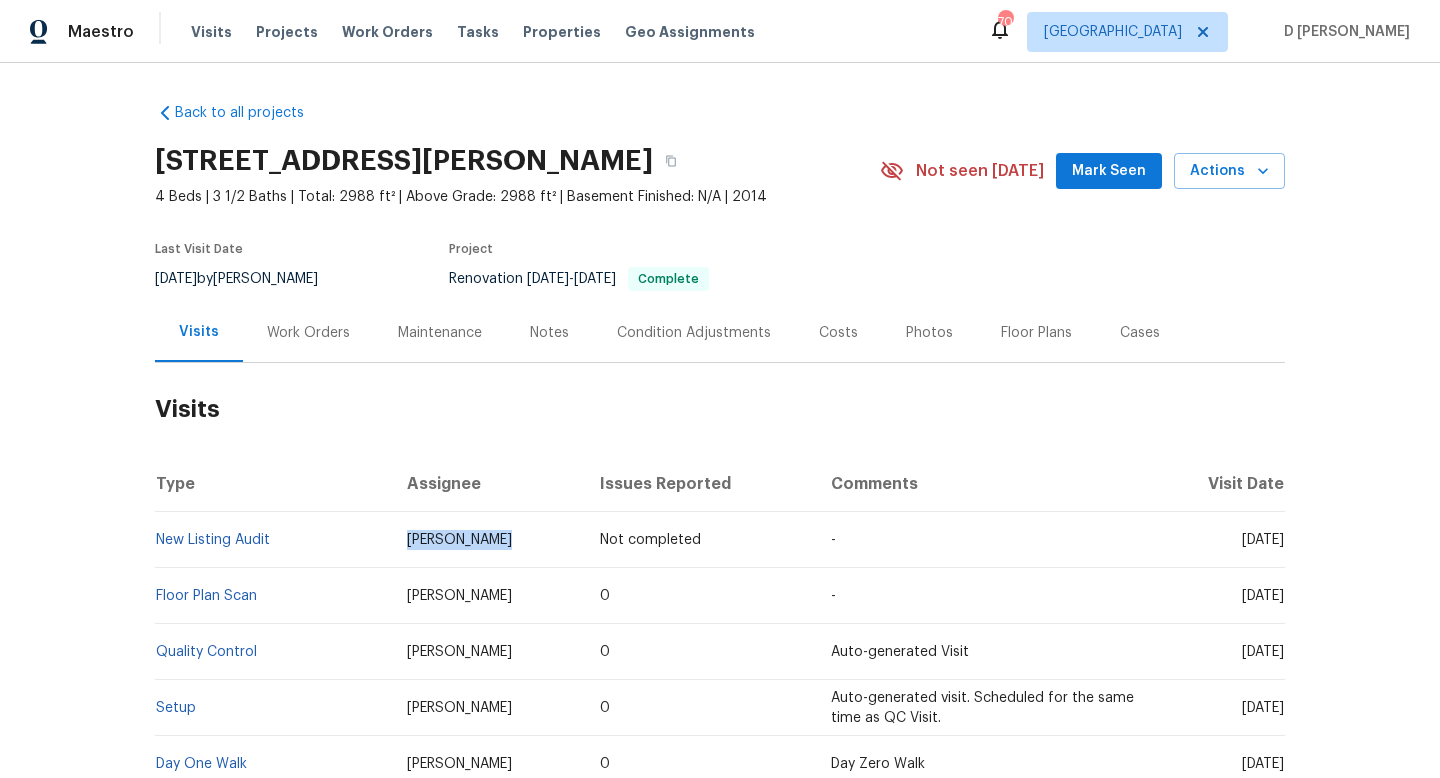 drag, startPoint x: 391, startPoint y: 541, endPoint x: 529, endPoint y: 537, distance: 138.05795 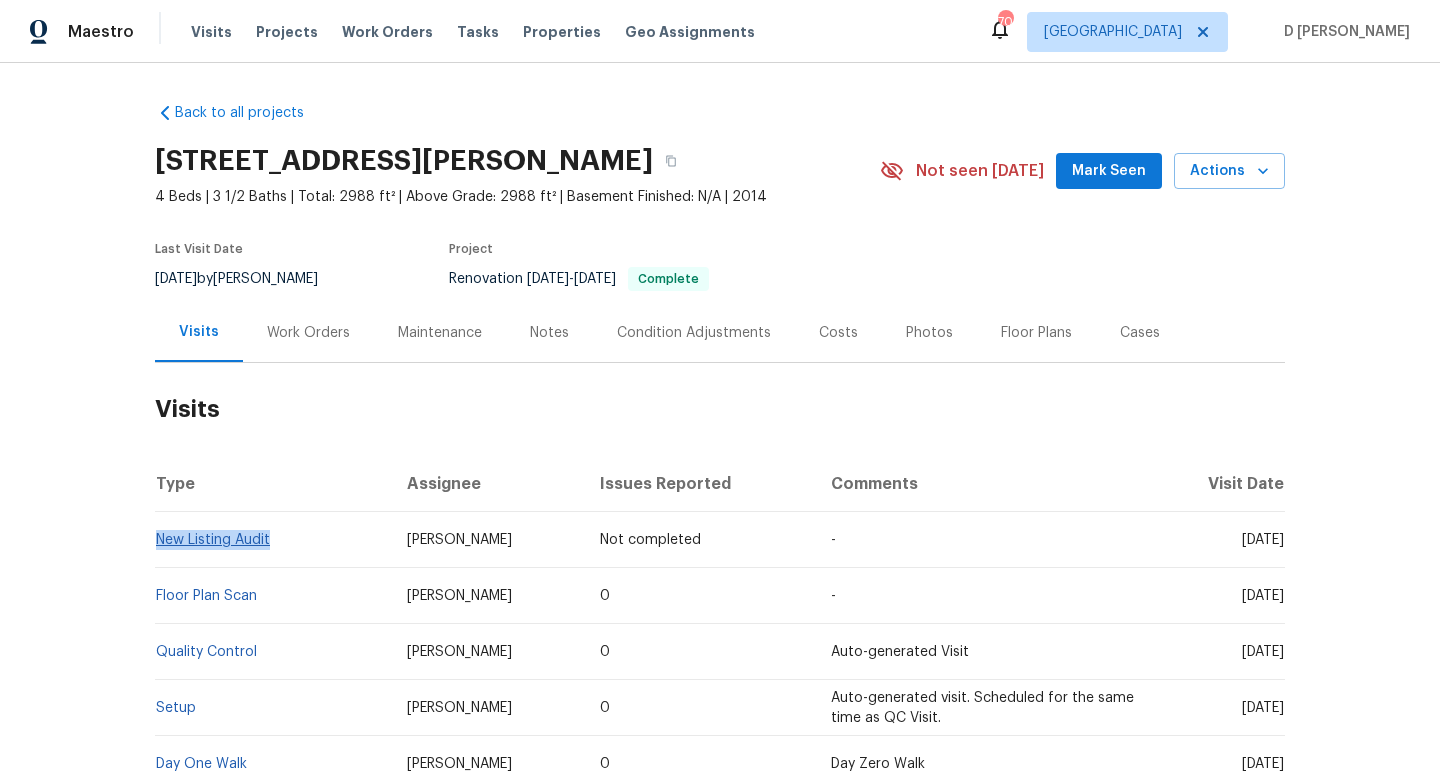 drag, startPoint x: 281, startPoint y: 540, endPoint x: 158, endPoint y: 535, distance: 123.101585 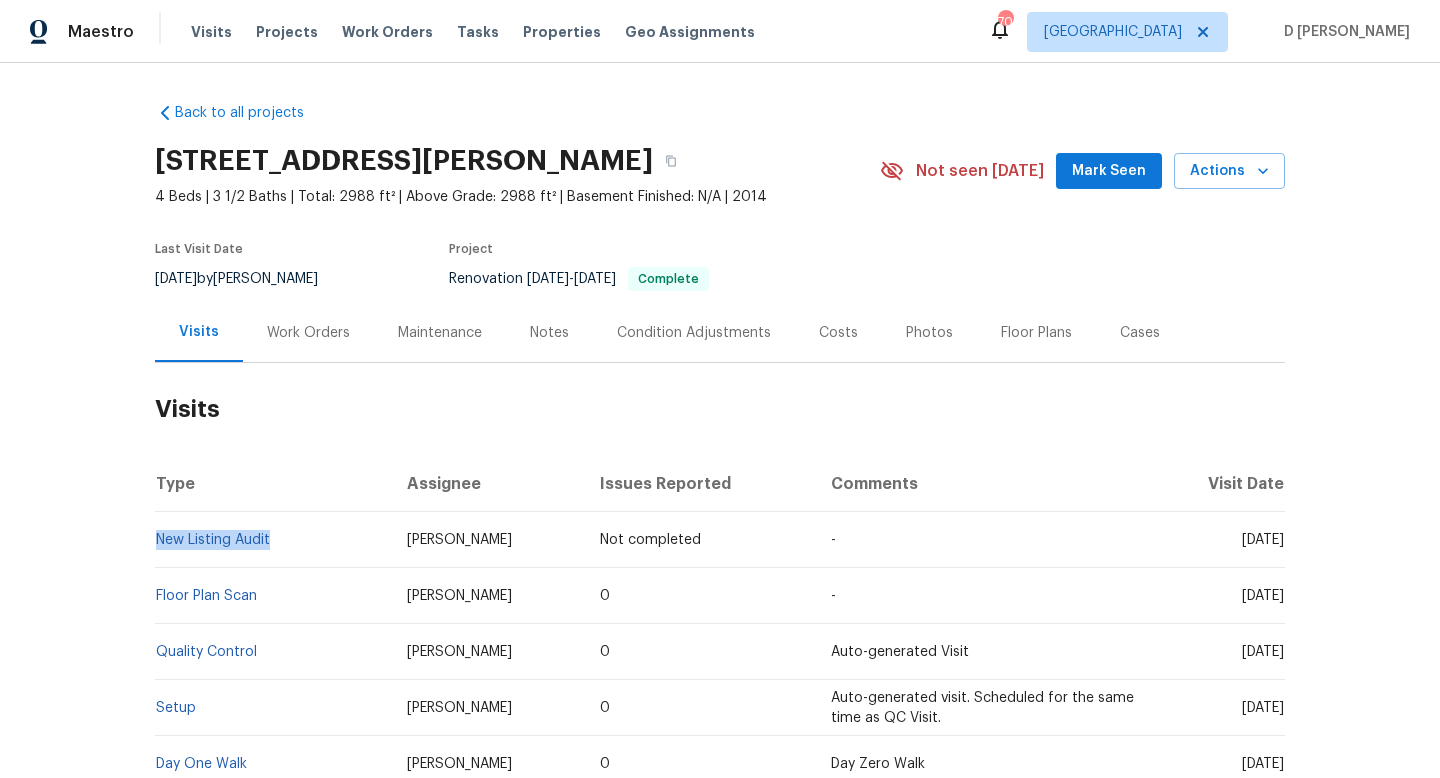copy on "New Listing Audit" 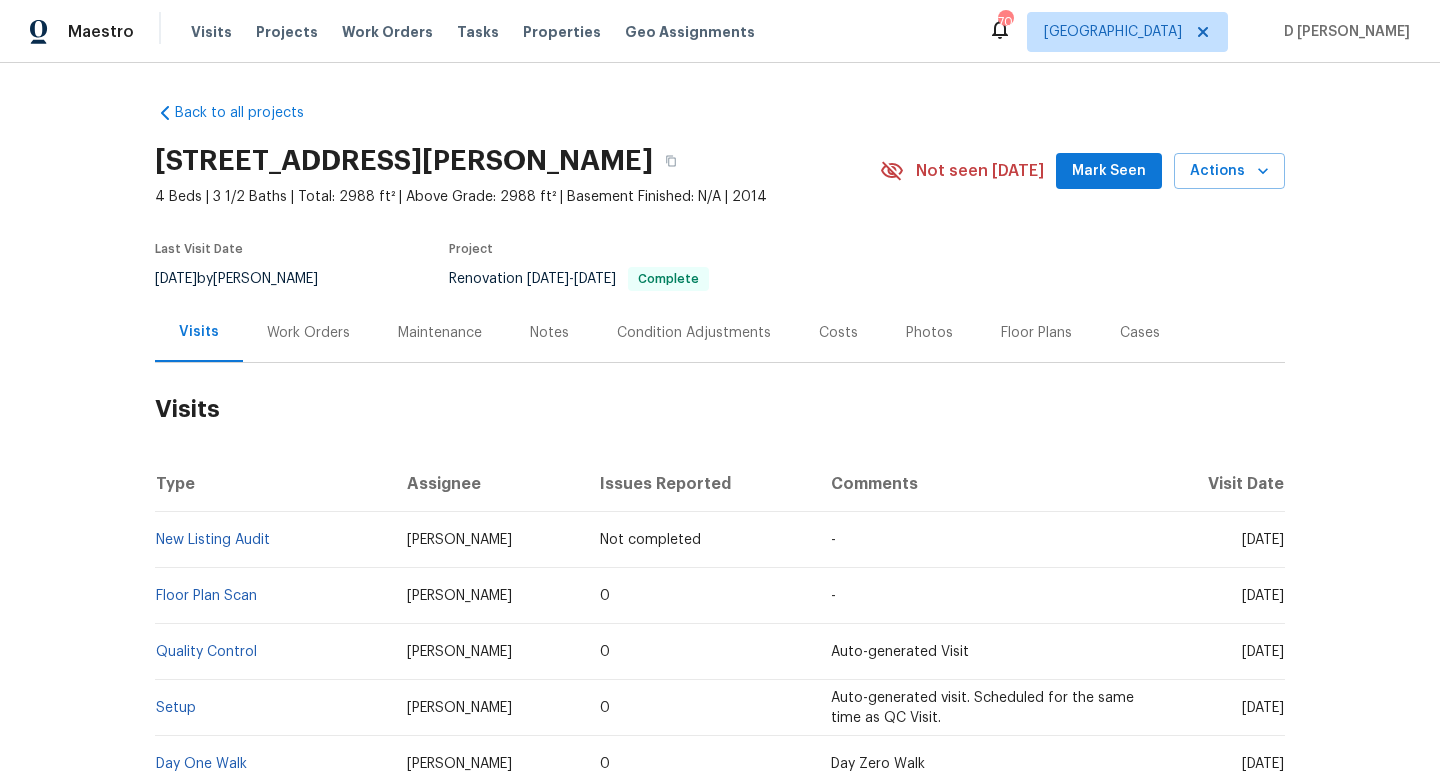 click on "Assignee" at bounding box center (488, 484) 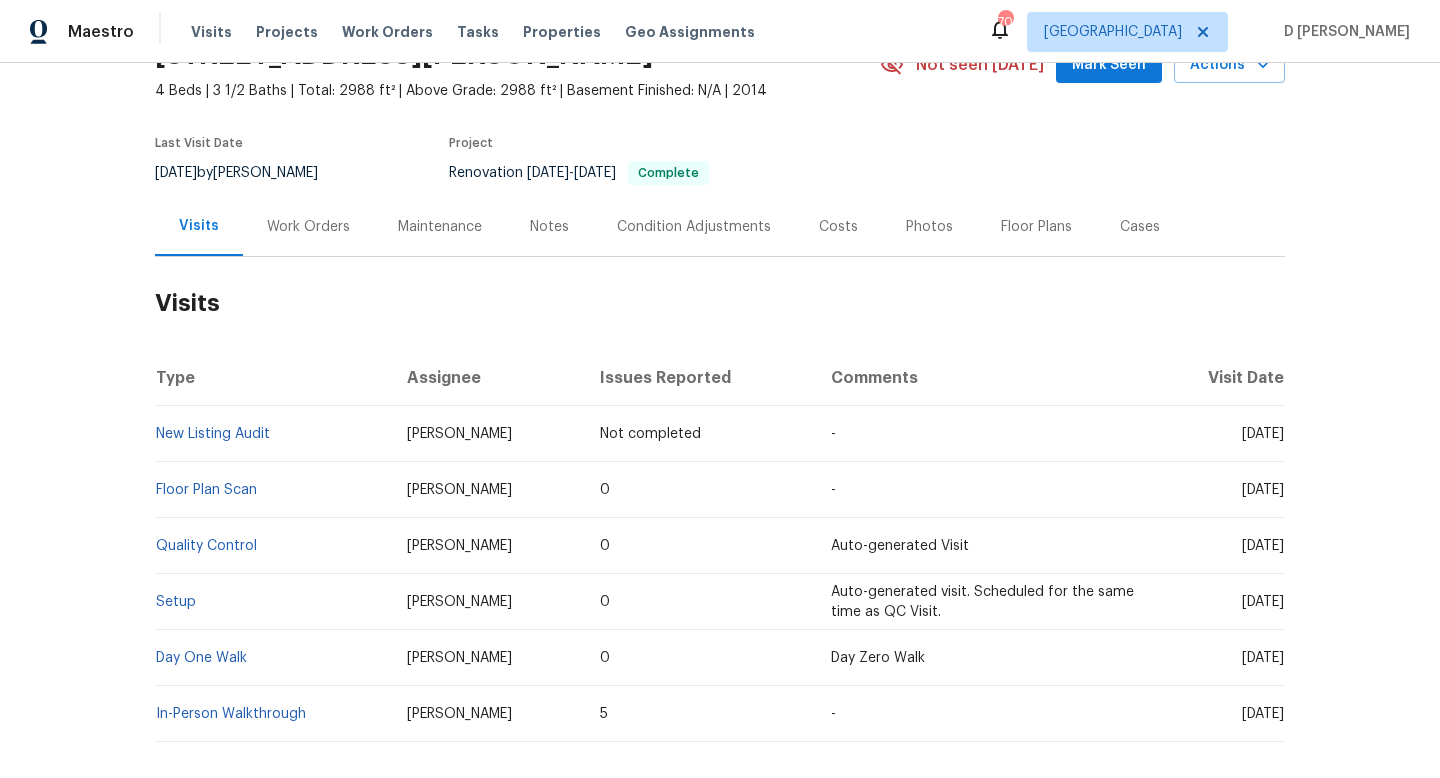drag, startPoint x: 1211, startPoint y: 431, endPoint x: 1249, endPoint y: 431, distance: 38 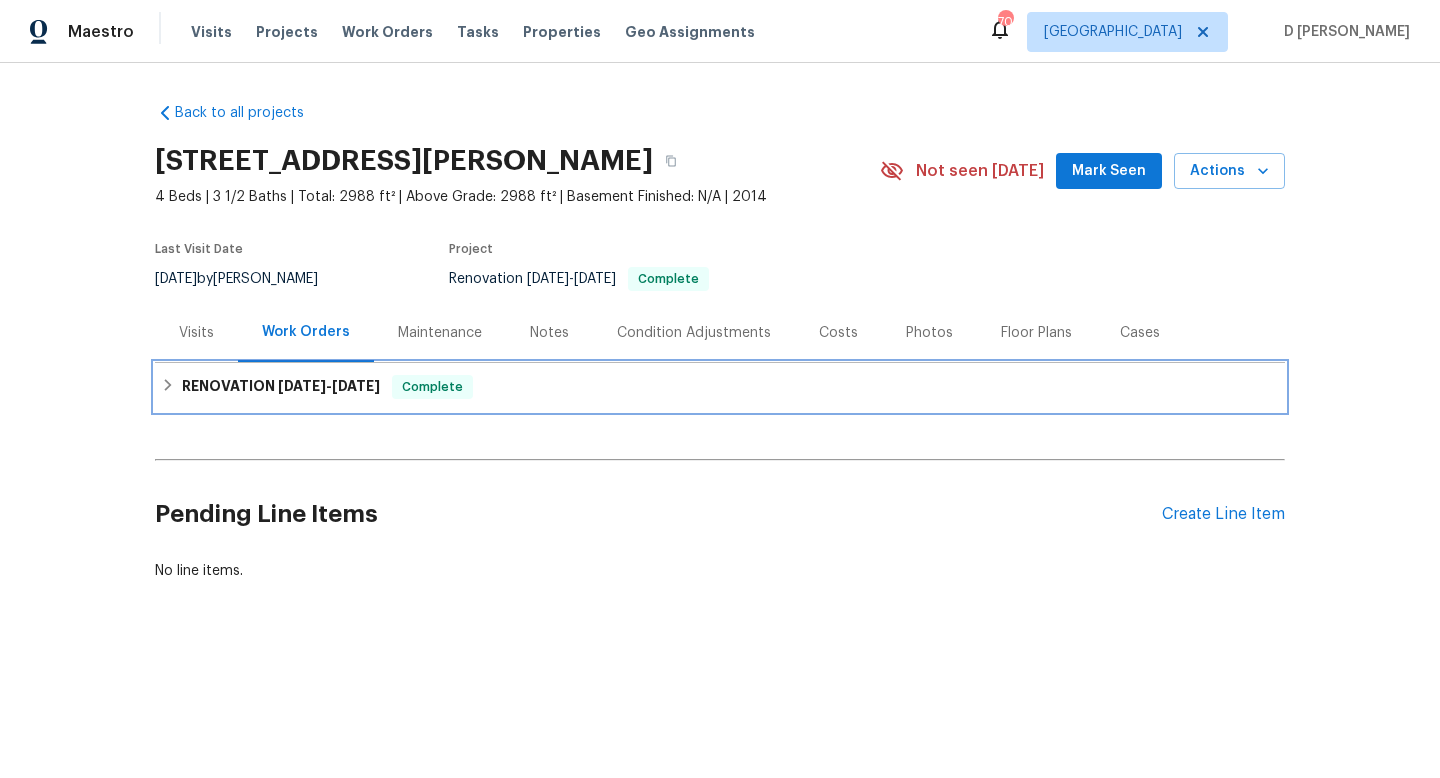 click on "RENOVATION   7/1/25  -  7/9/25 Complete" at bounding box center (720, 387) 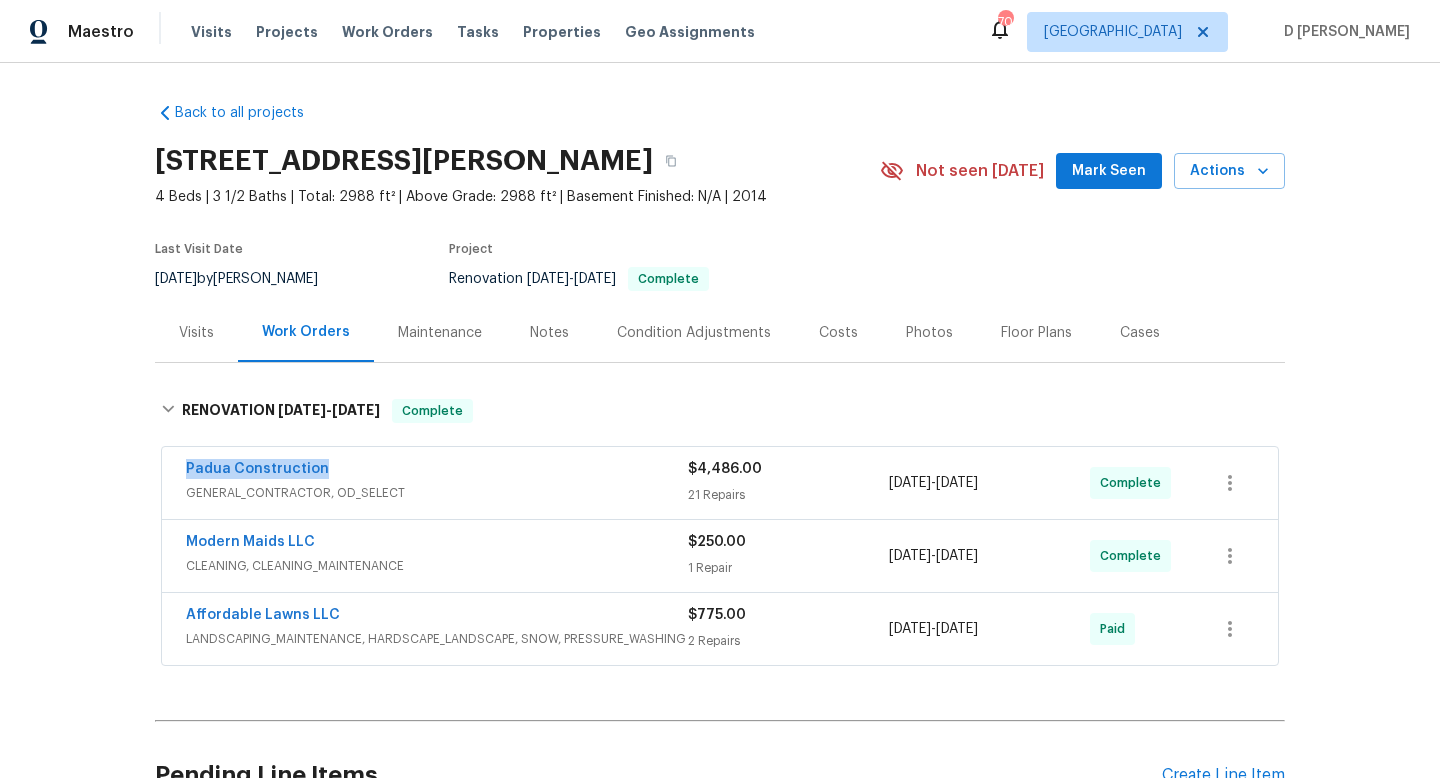 drag, startPoint x: 173, startPoint y: 464, endPoint x: 373, endPoint y: 464, distance: 200 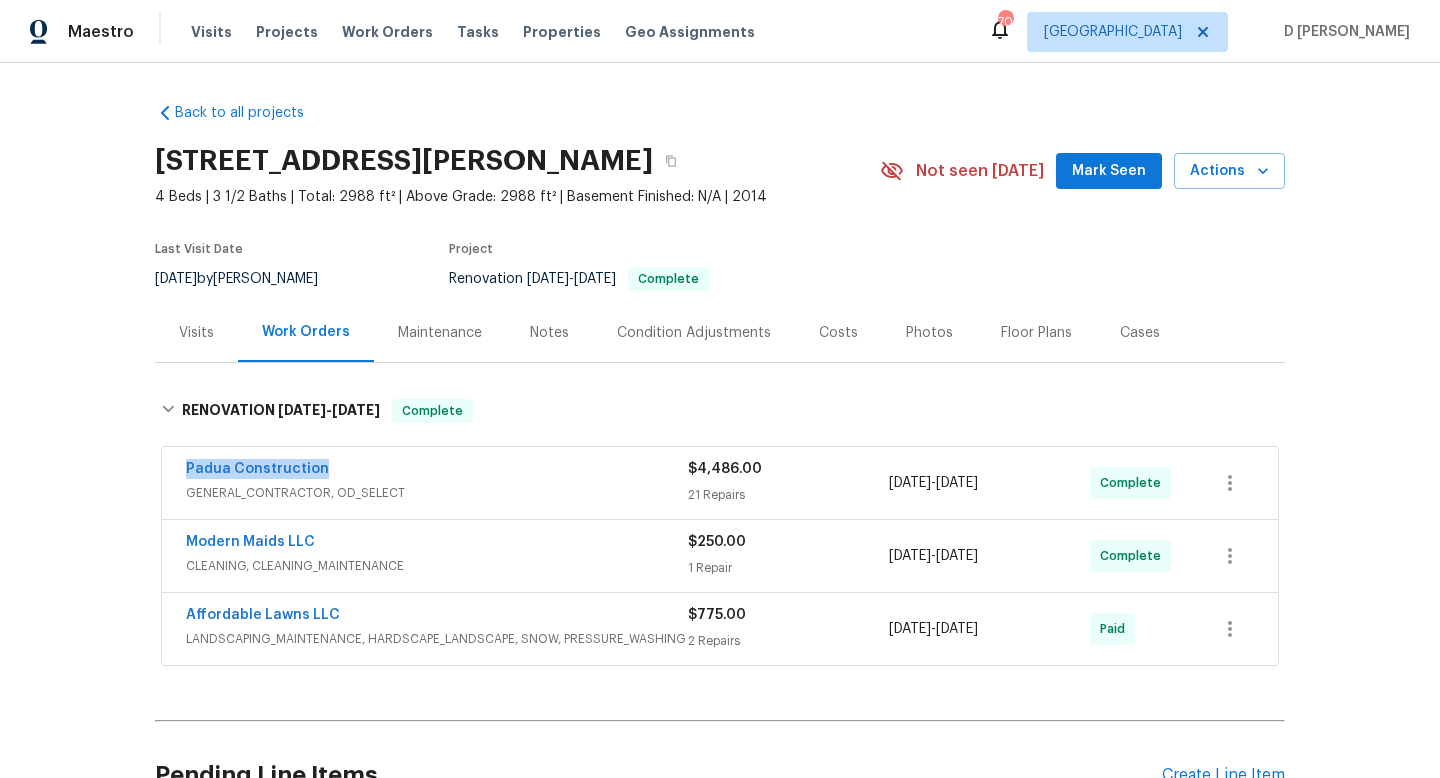 click on "Padua Construction GENERAL_CONTRACTOR, OD_SELECT $4,486.00 21 Repairs 7/1/2025  -  7/7/2025 Complete" at bounding box center [720, 483] 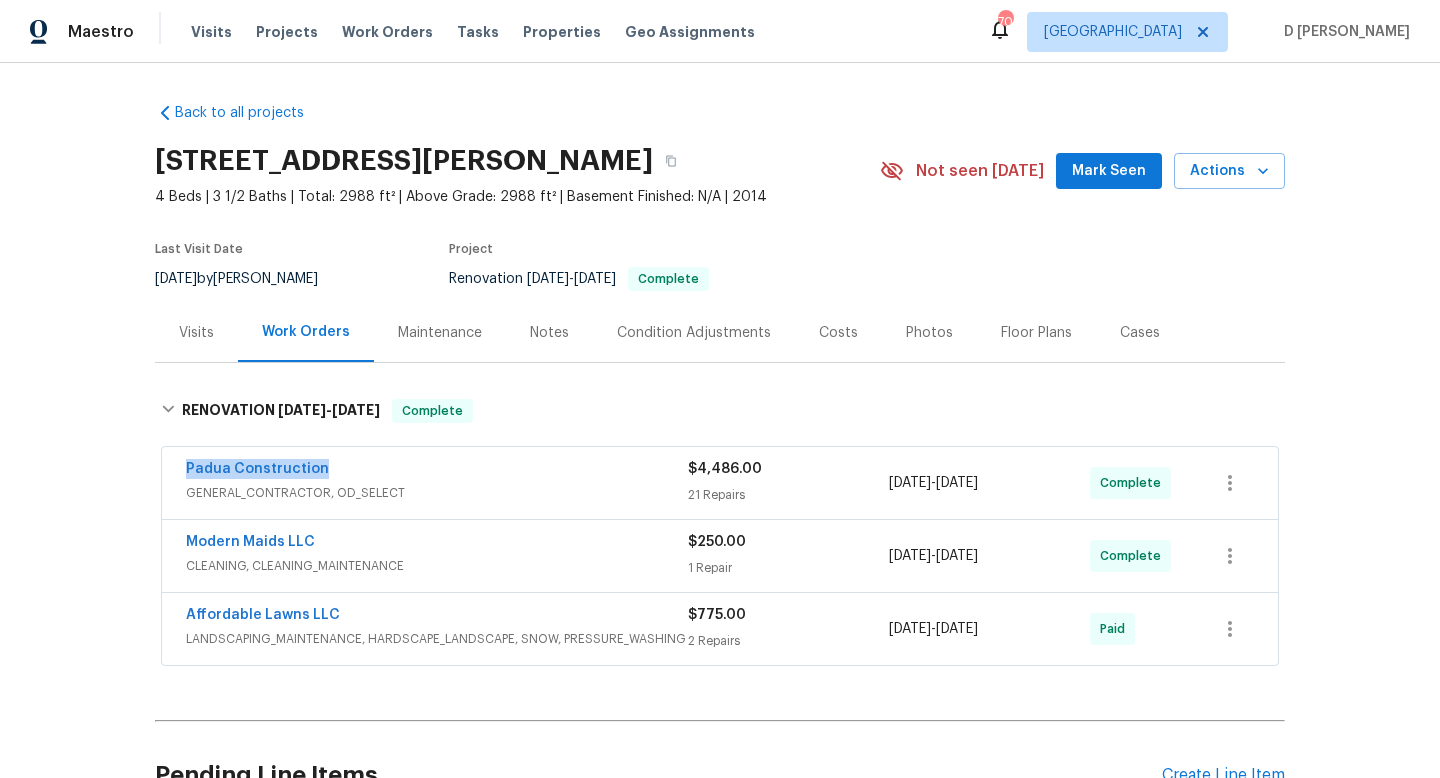 copy on "Padua Construction" 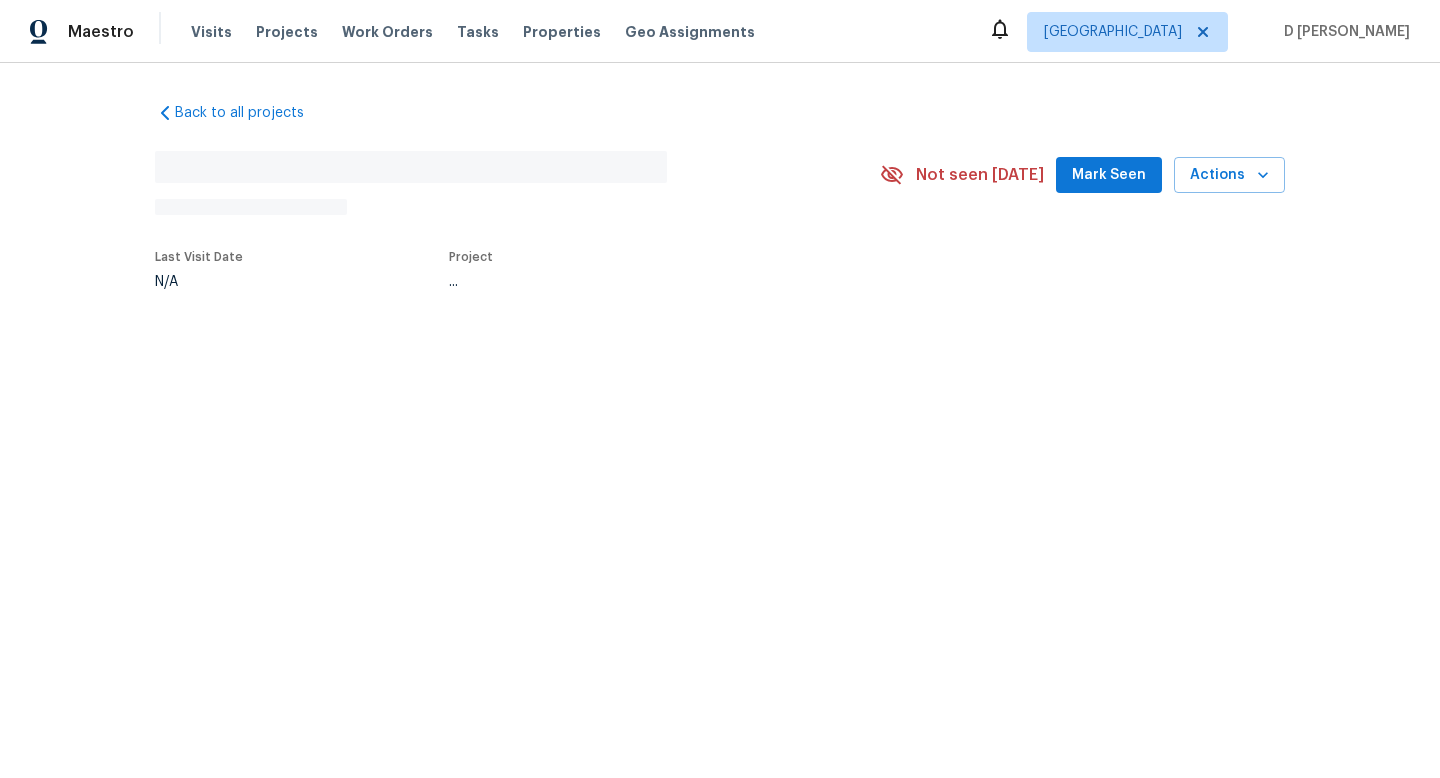 scroll, scrollTop: 0, scrollLeft: 0, axis: both 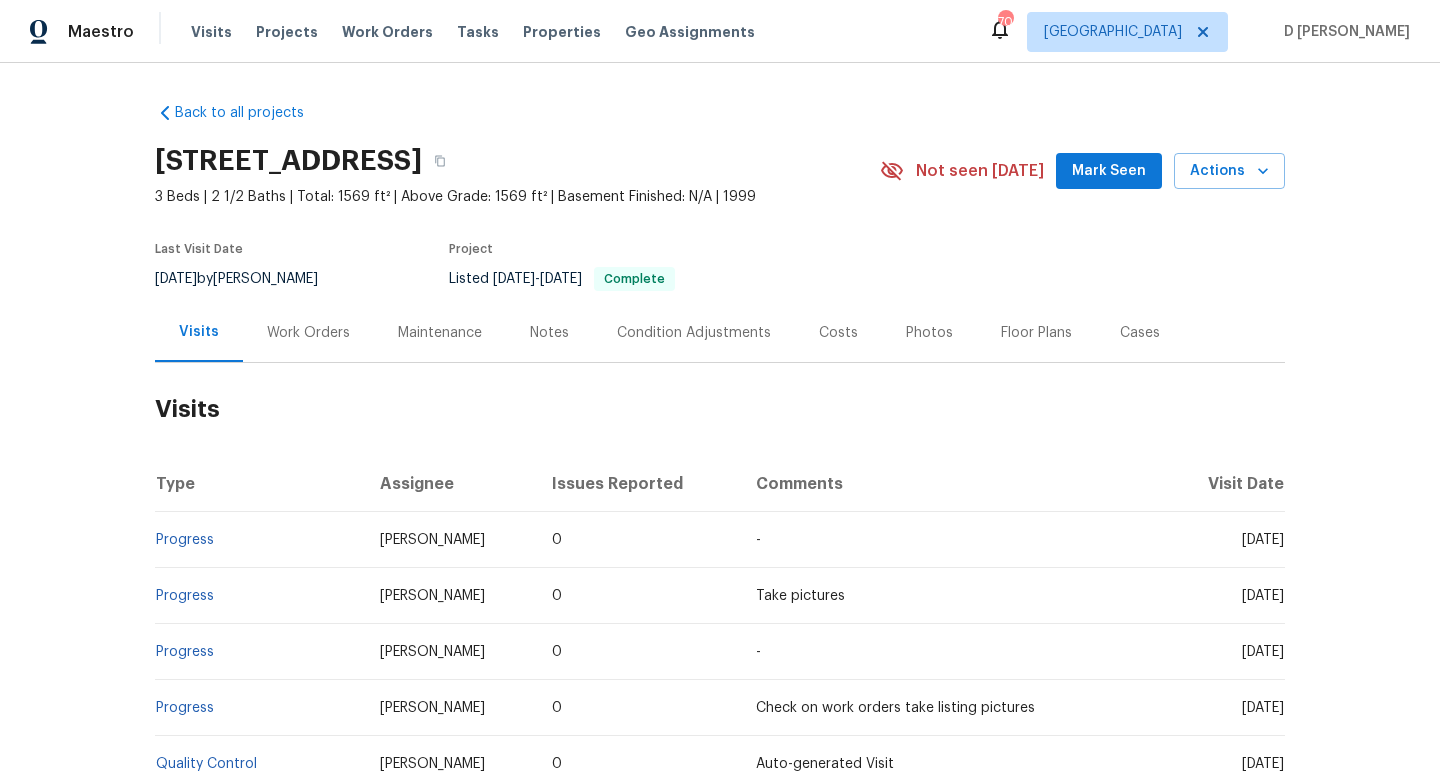 click on "Work Orders" at bounding box center (308, 333) 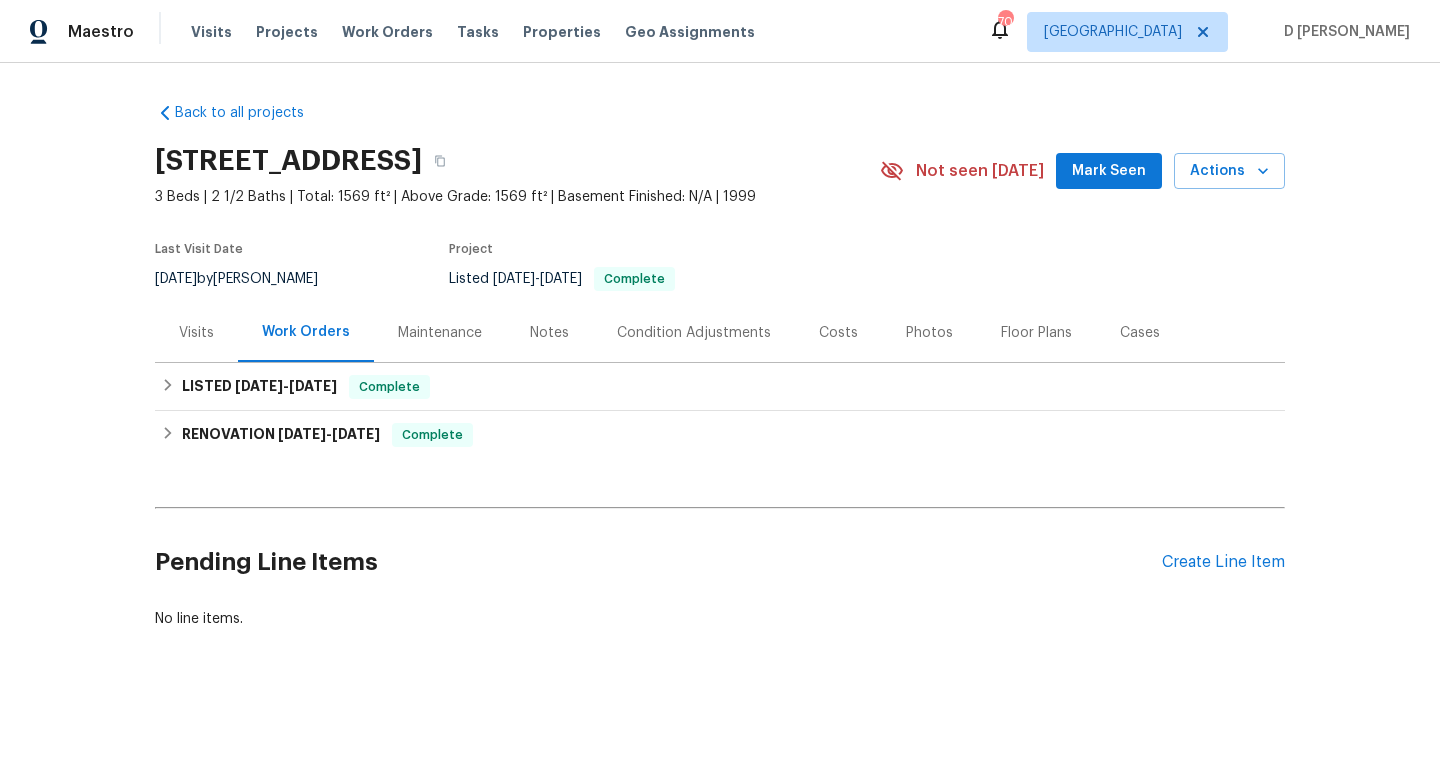 click on "Visits" at bounding box center [196, 333] 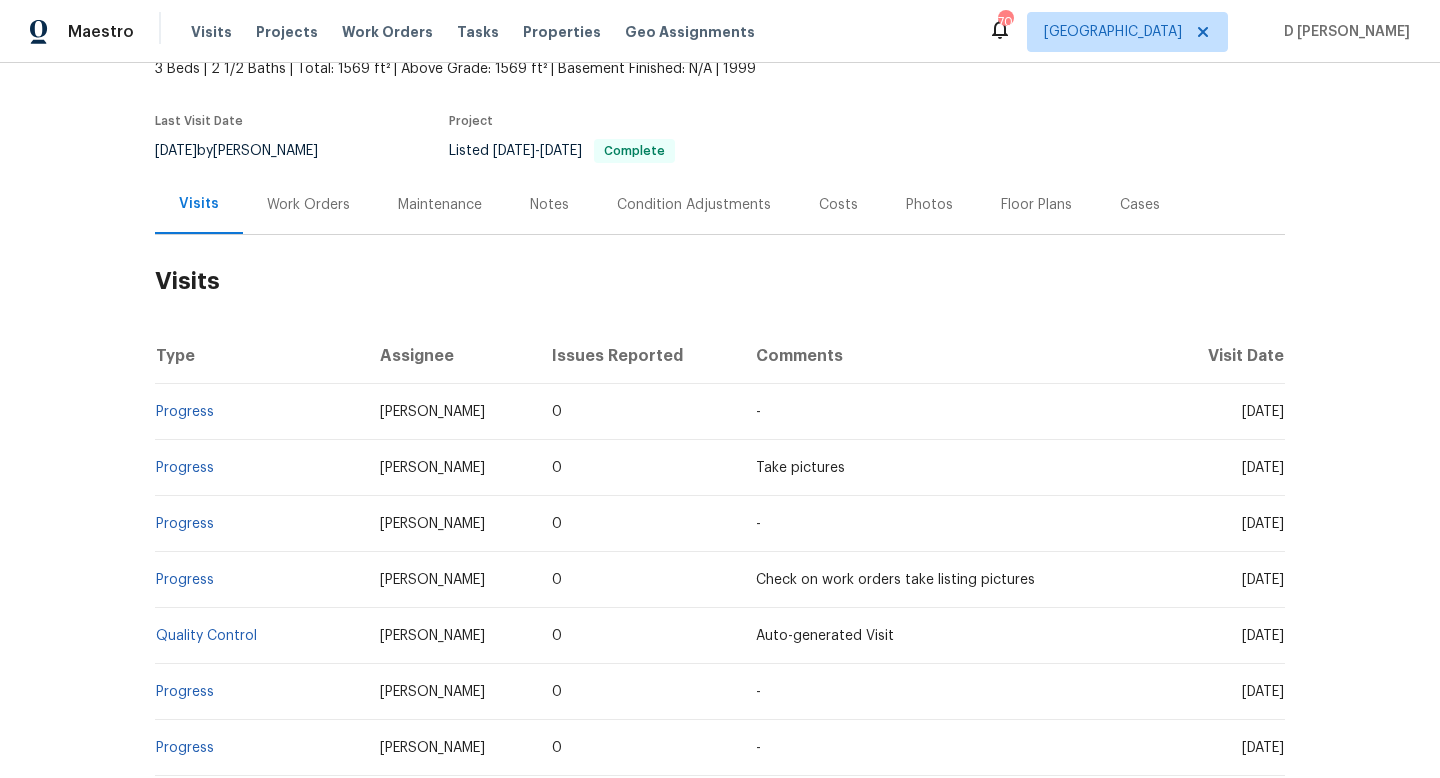 scroll, scrollTop: 146, scrollLeft: 0, axis: vertical 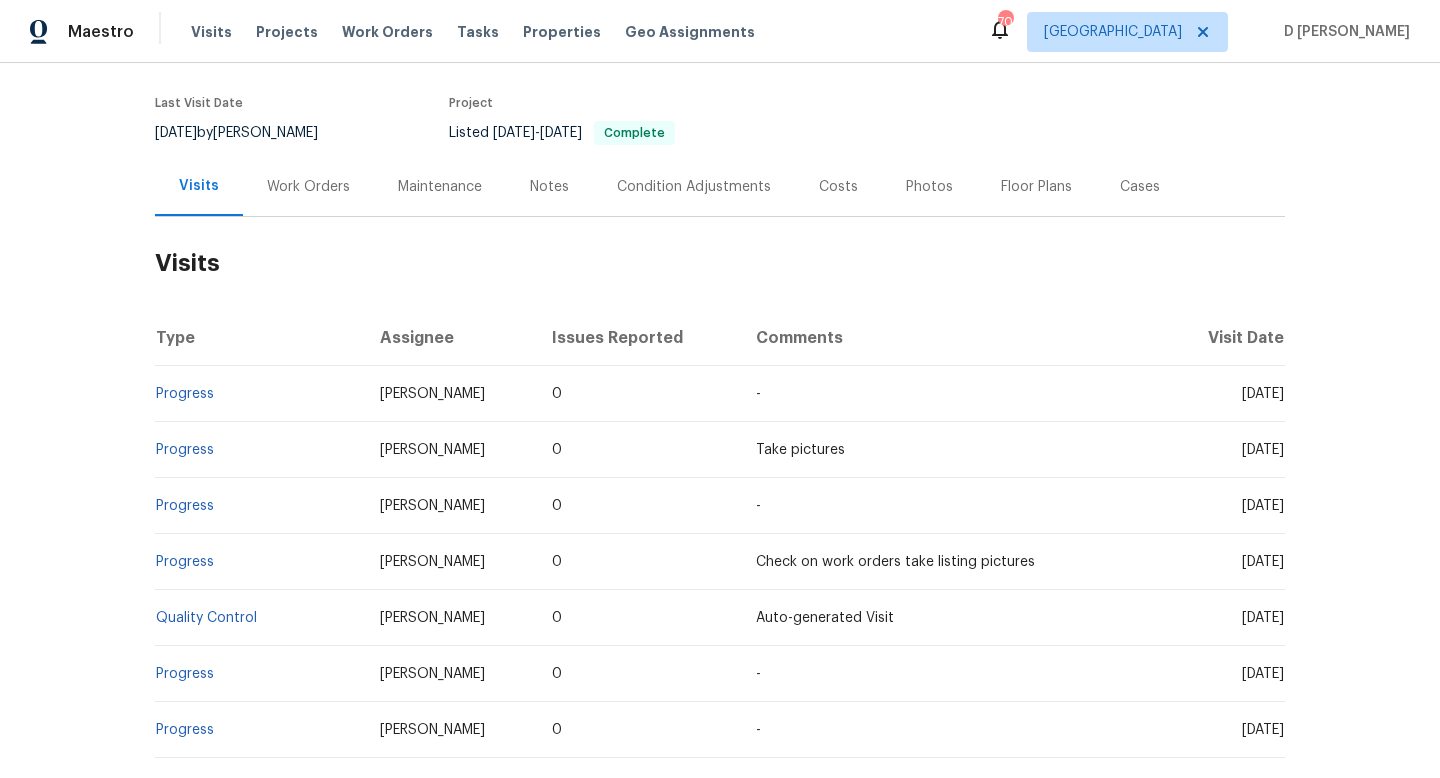 drag, startPoint x: 1205, startPoint y: 391, endPoint x: 1247, endPoint y: 390, distance: 42.0119 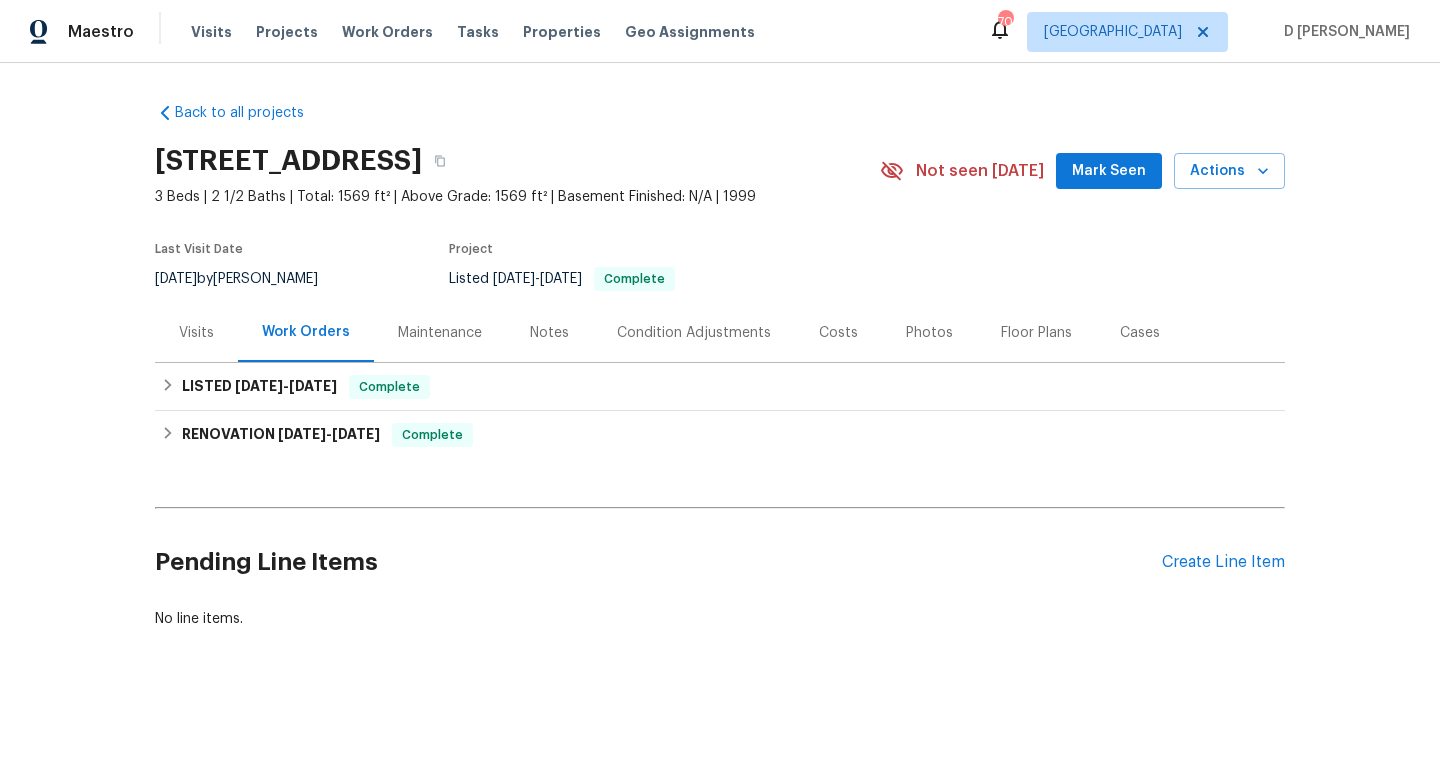 click on "3 Beds | 2 1/2 Baths | Total: 1569 ft² | Above Grade: 1569 ft² | Basement Finished: N/A | 1999" at bounding box center (517, 197) 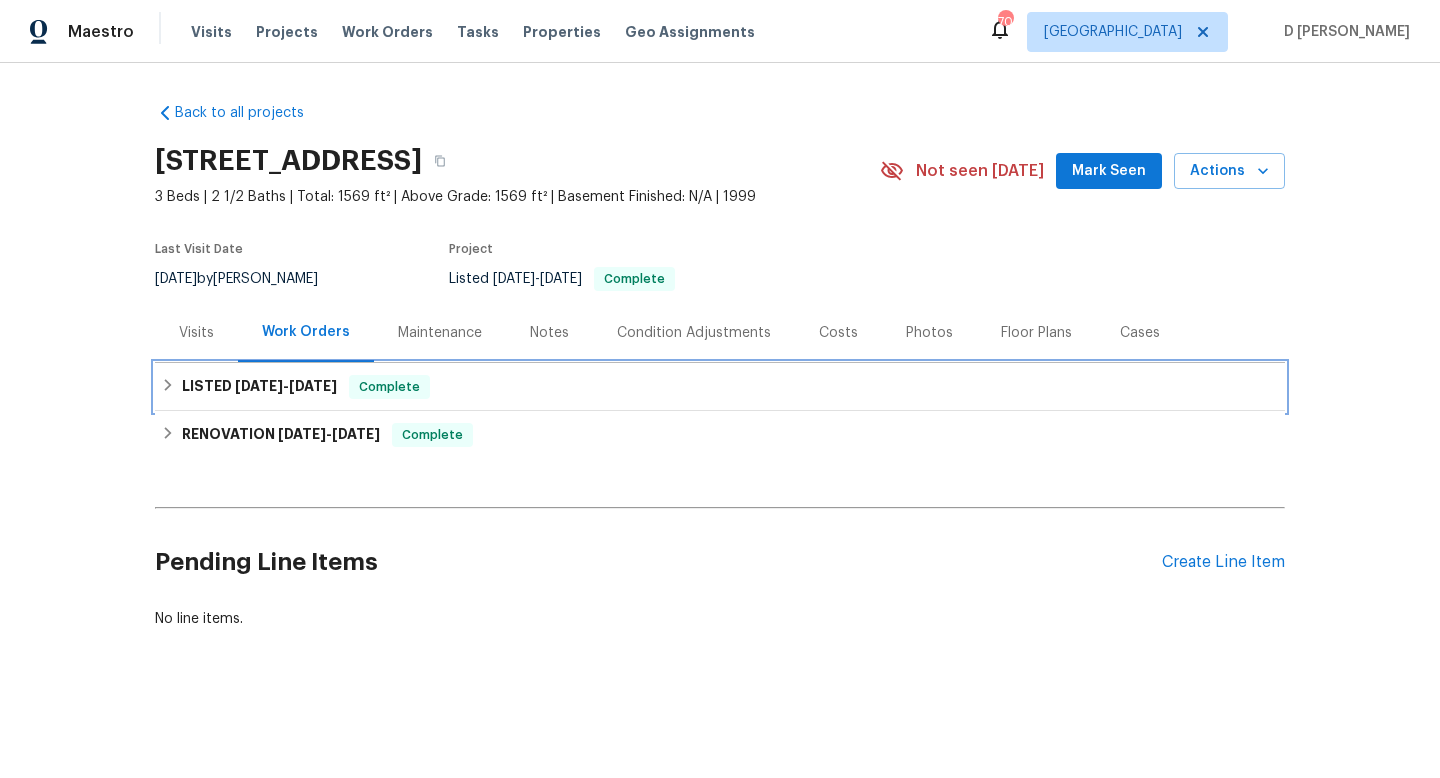 click 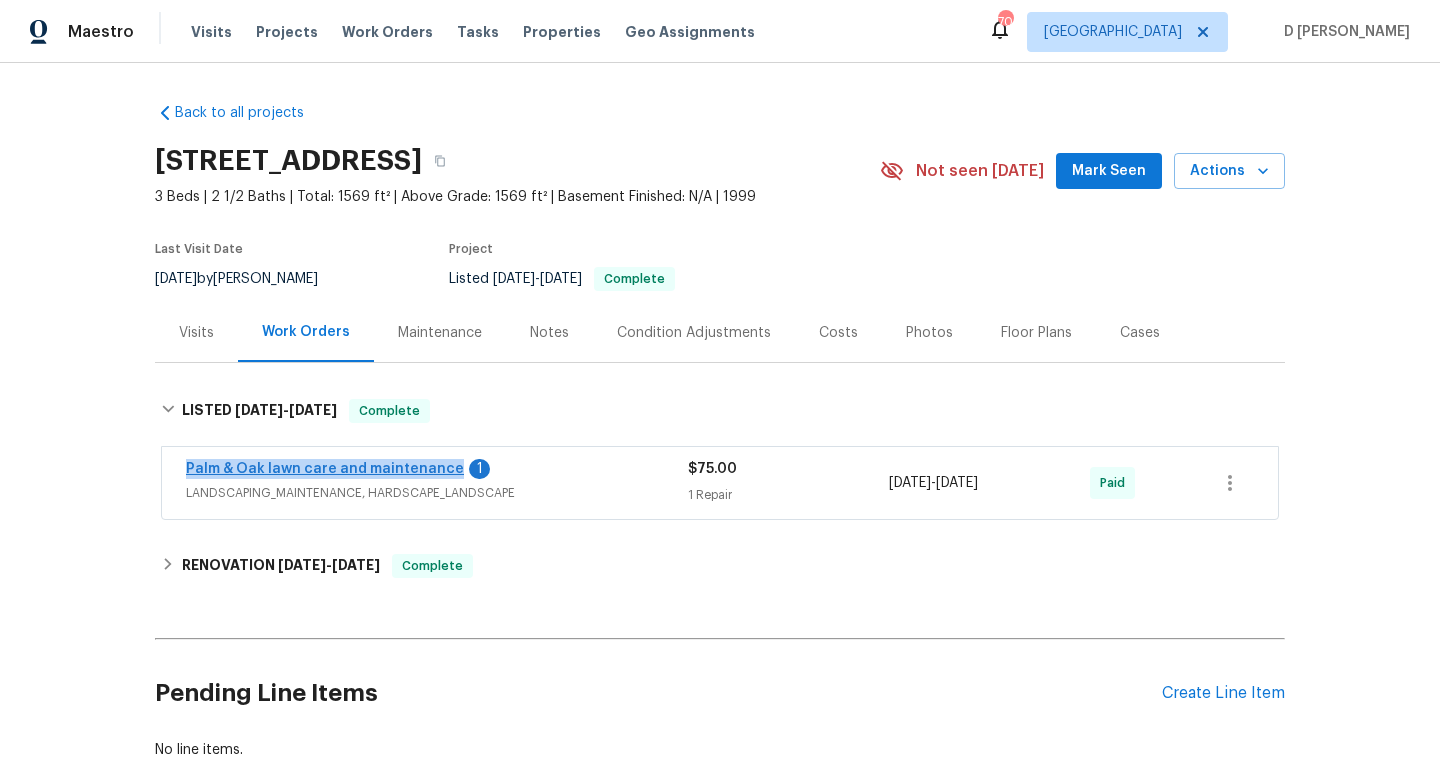 drag, startPoint x: 169, startPoint y: 468, endPoint x: 448, endPoint y: 468, distance: 279 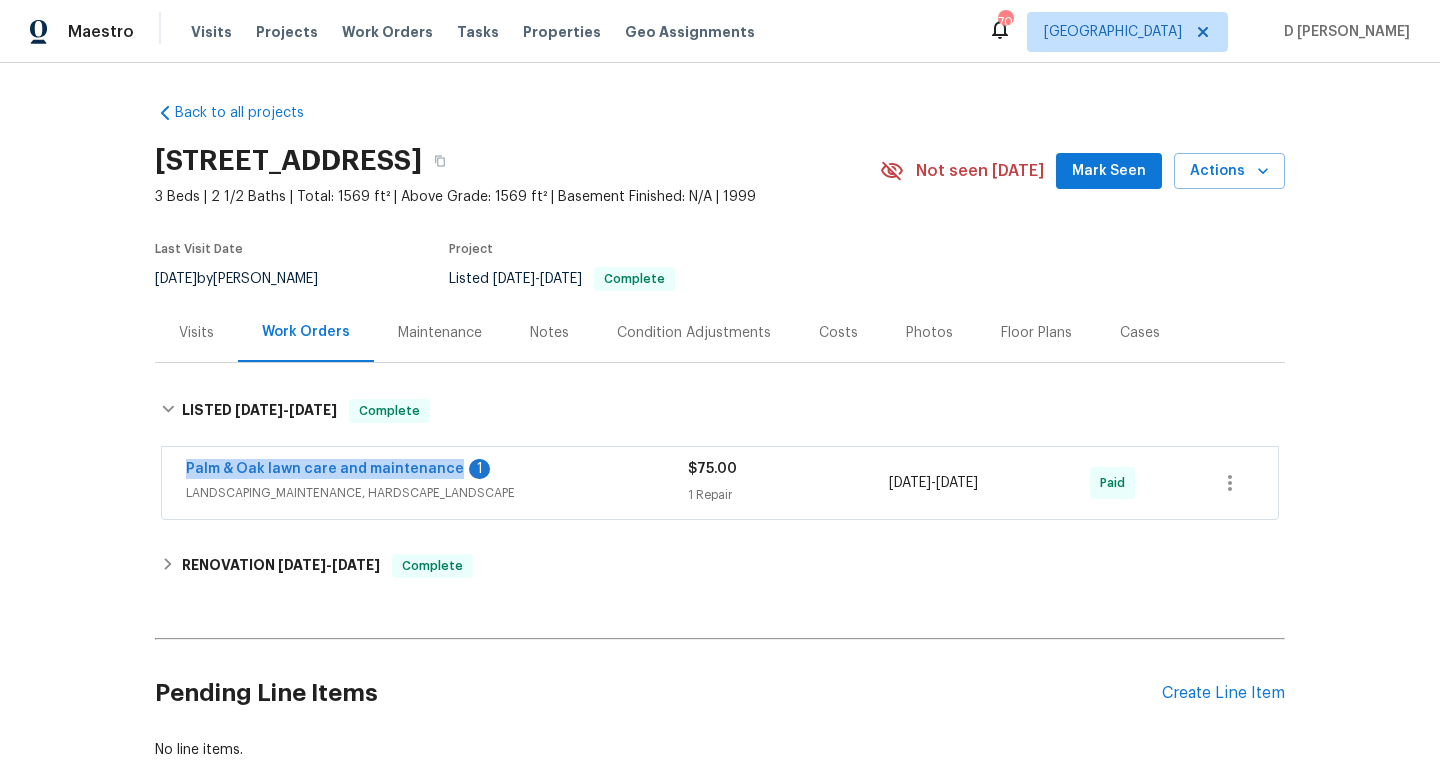 copy on "Palm & Oak lawn care and maintenance" 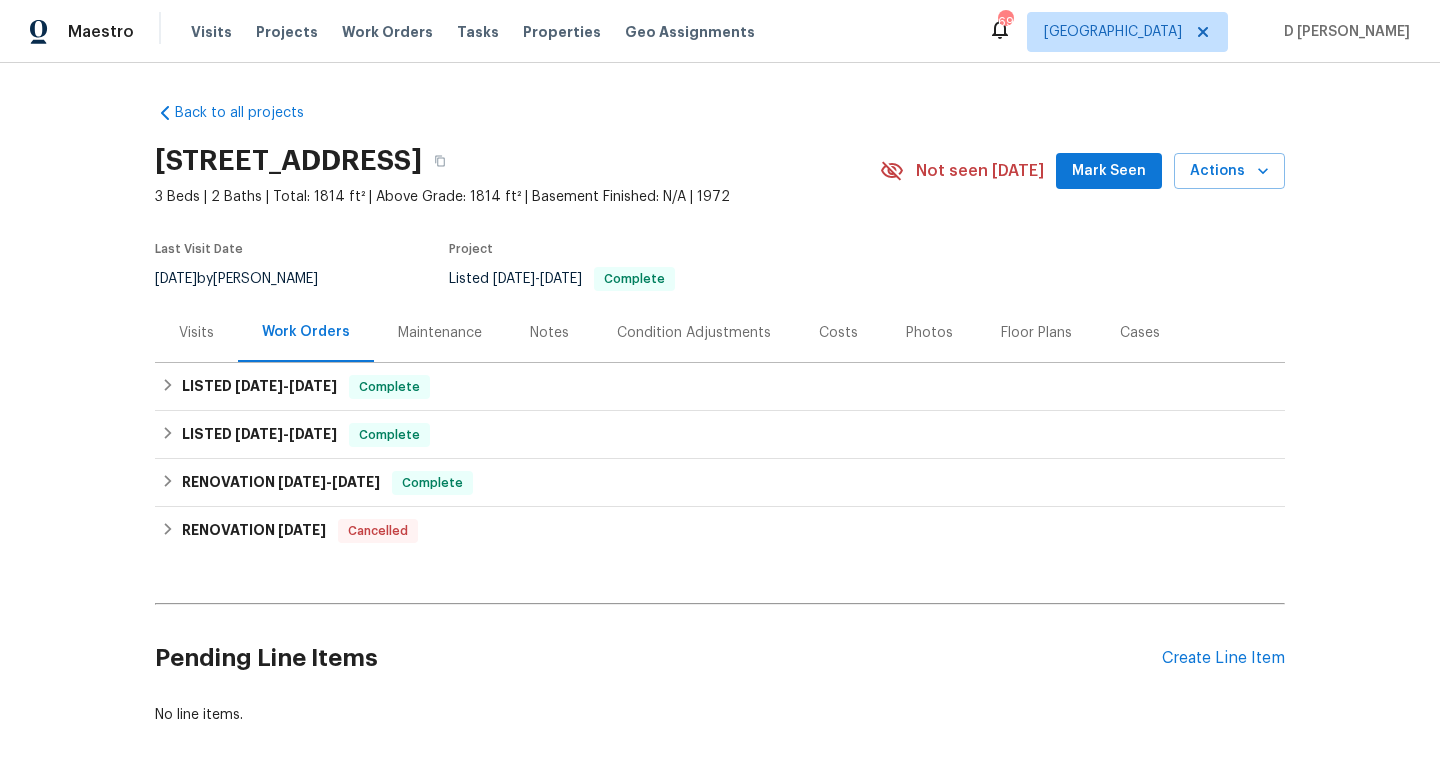 scroll, scrollTop: 0, scrollLeft: 0, axis: both 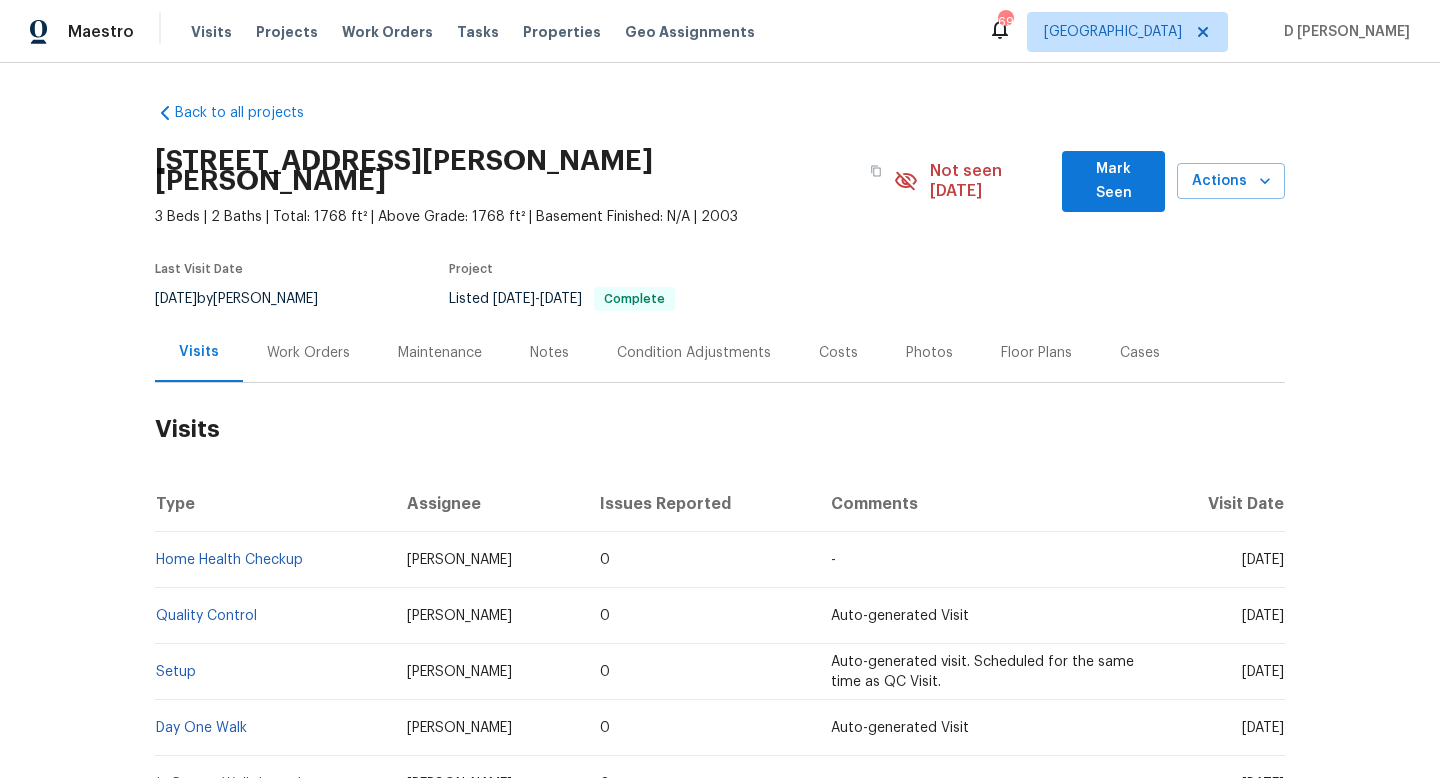 drag, startPoint x: 1206, startPoint y: 536, endPoint x: 1248, endPoint y: 532, distance: 42.190044 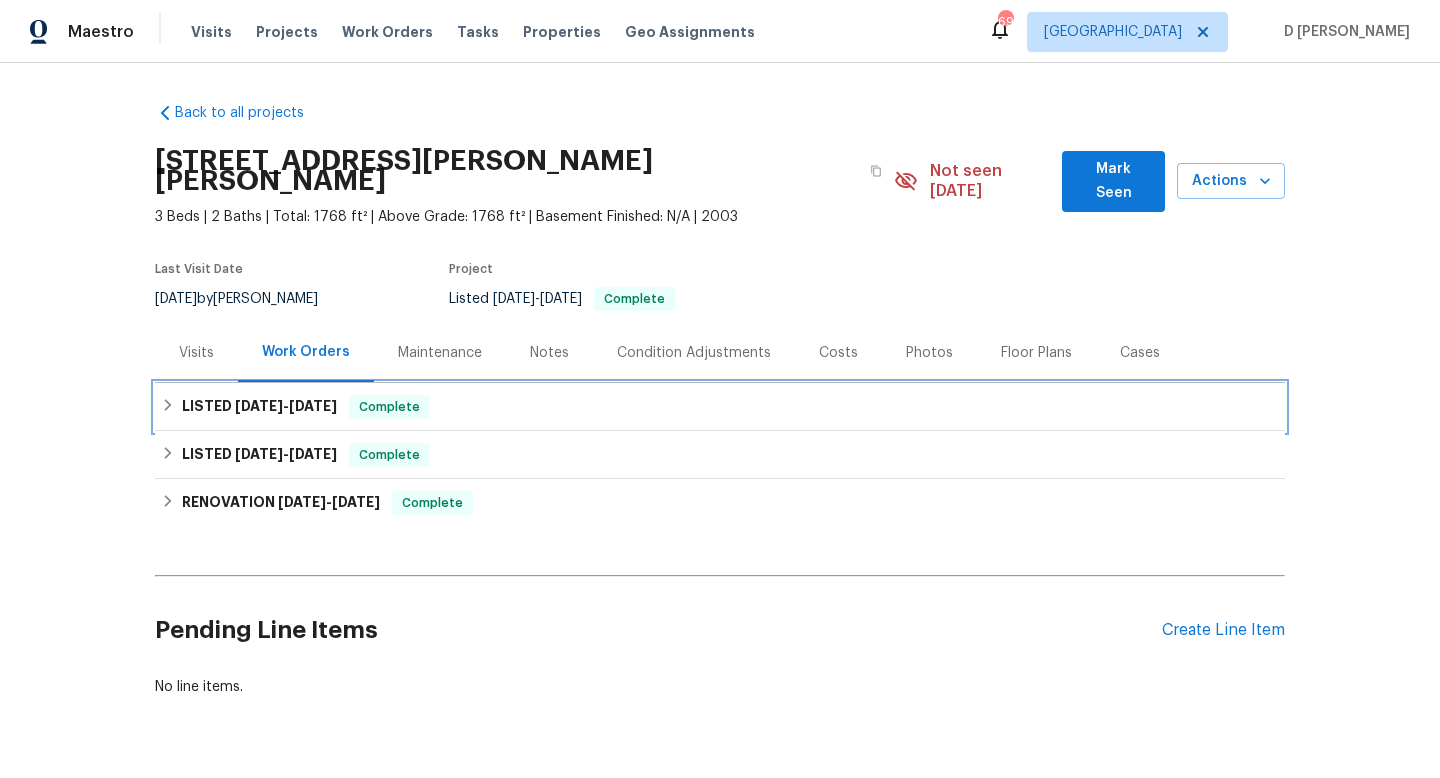 click on "LISTED   [DATE]  -  [DATE] Complete" at bounding box center [720, 407] 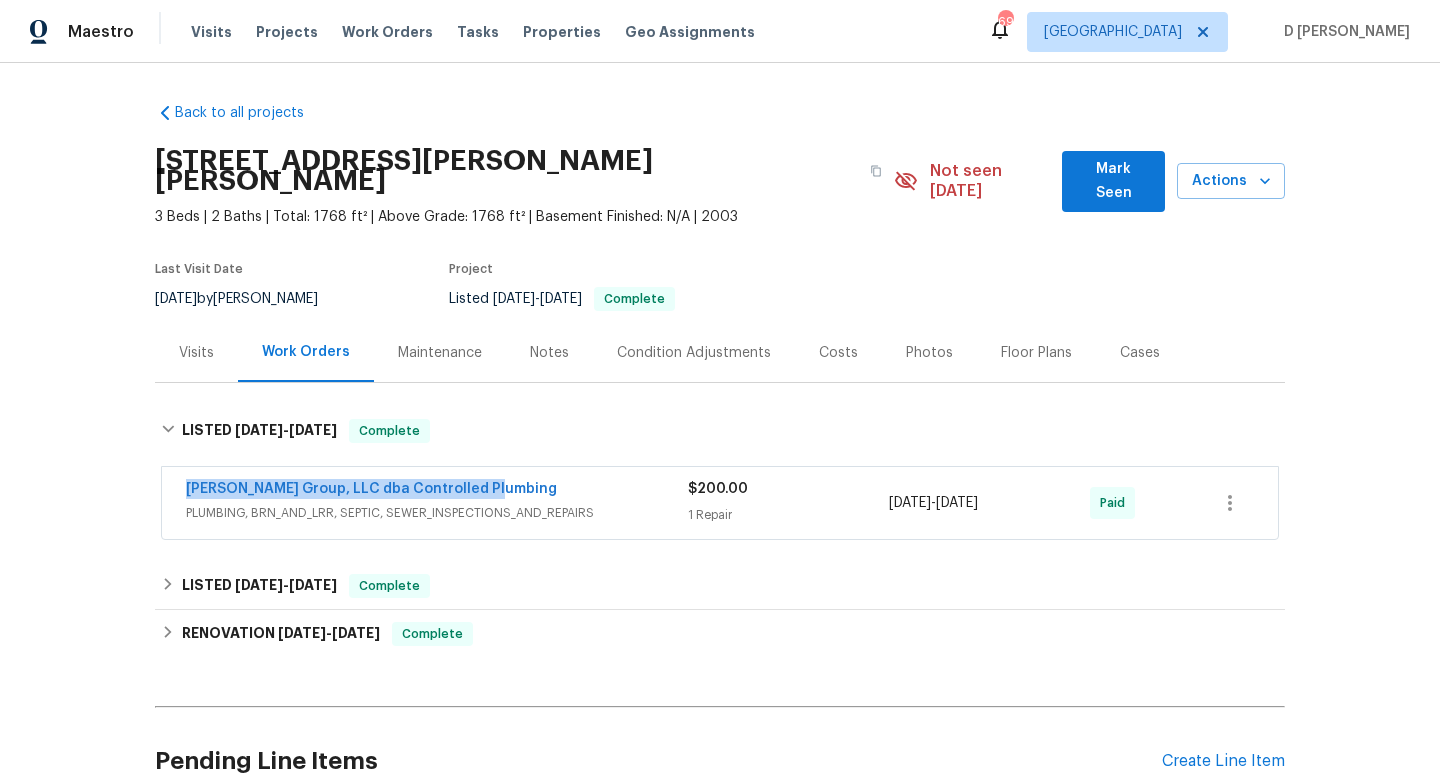 drag, startPoint x: 176, startPoint y: 470, endPoint x: 496, endPoint y: 467, distance: 320.01407 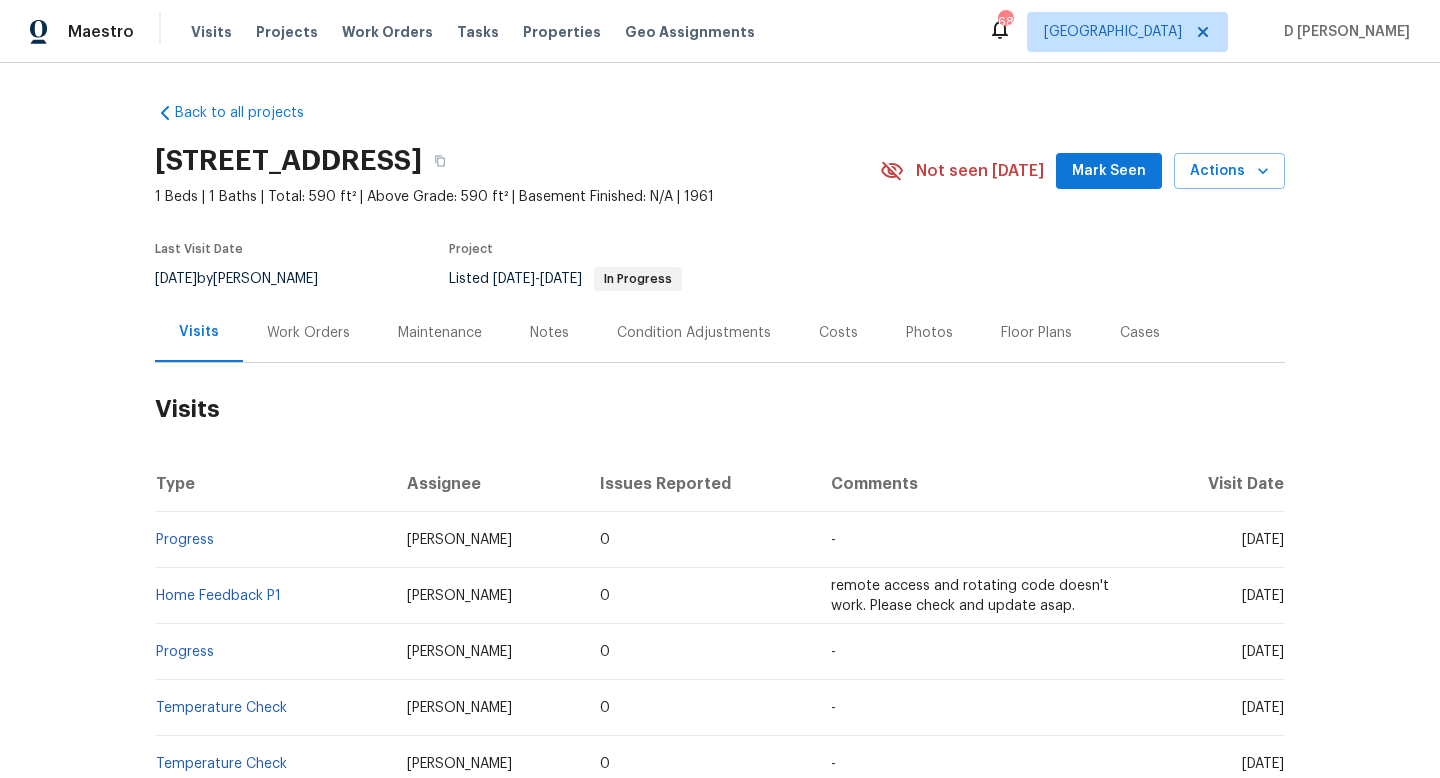 scroll, scrollTop: 0, scrollLeft: 0, axis: both 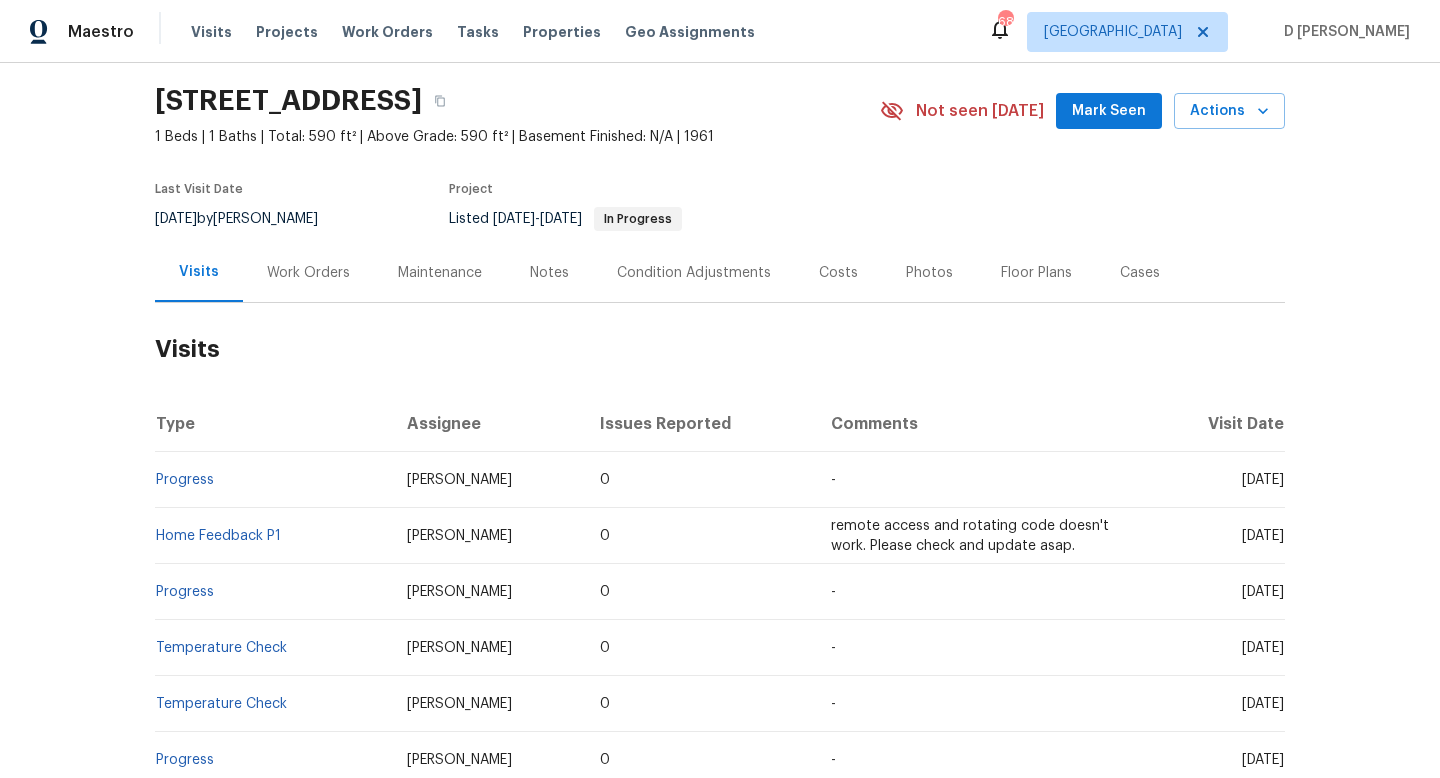 click on "Work Orders" at bounding box center (308, 273) 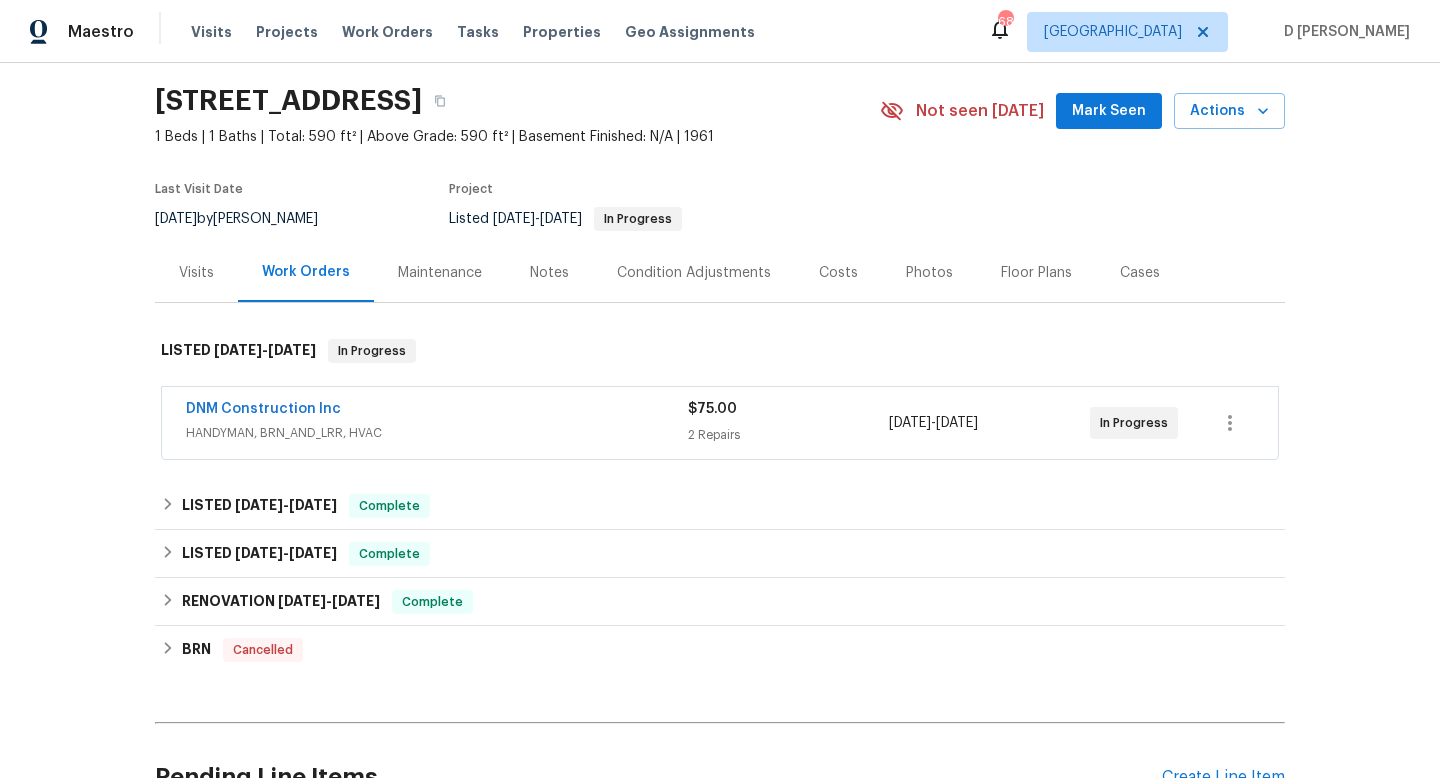 click on "DNM Construction Inc" at bounding box center (437, 411) 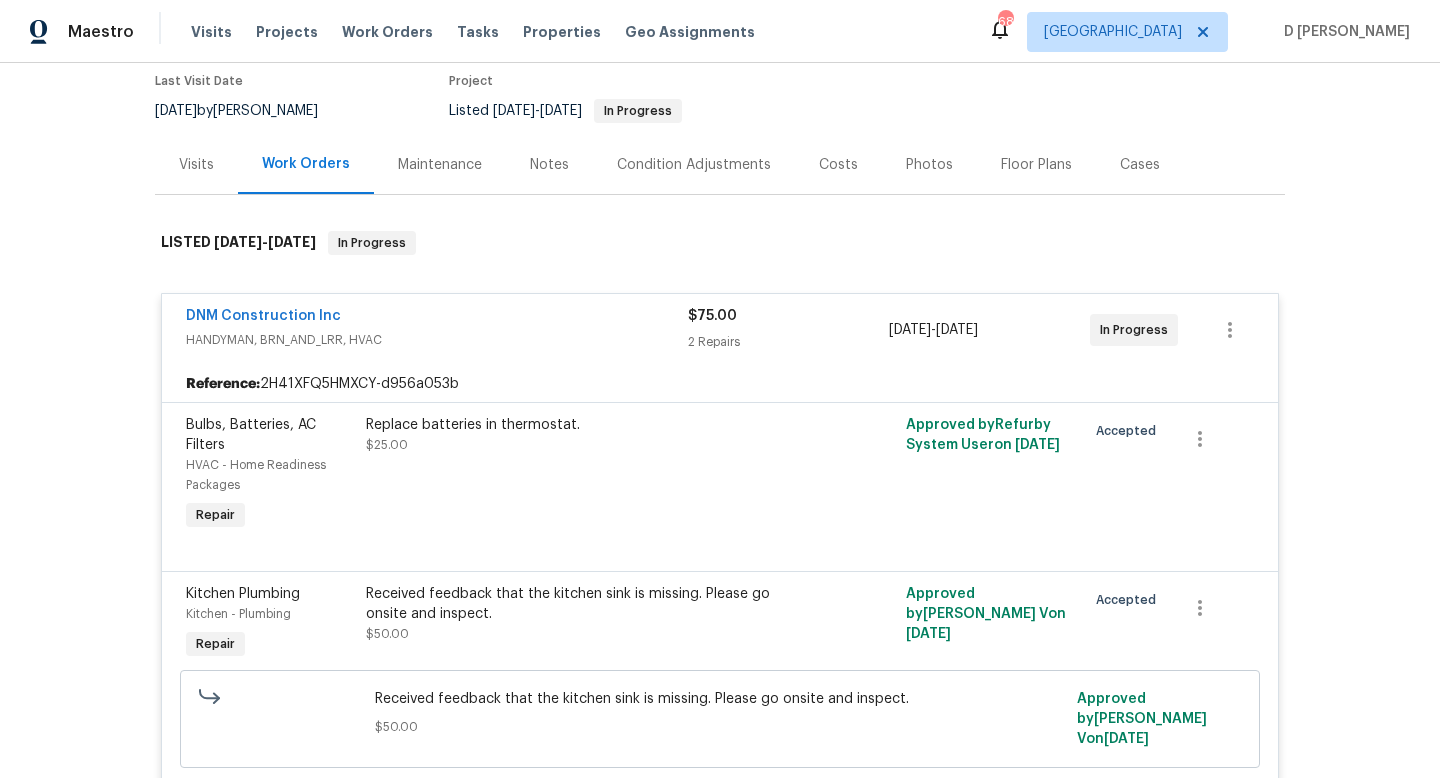 scroll, scrollTop: 164, scrollLeft: 0, axis: vertical 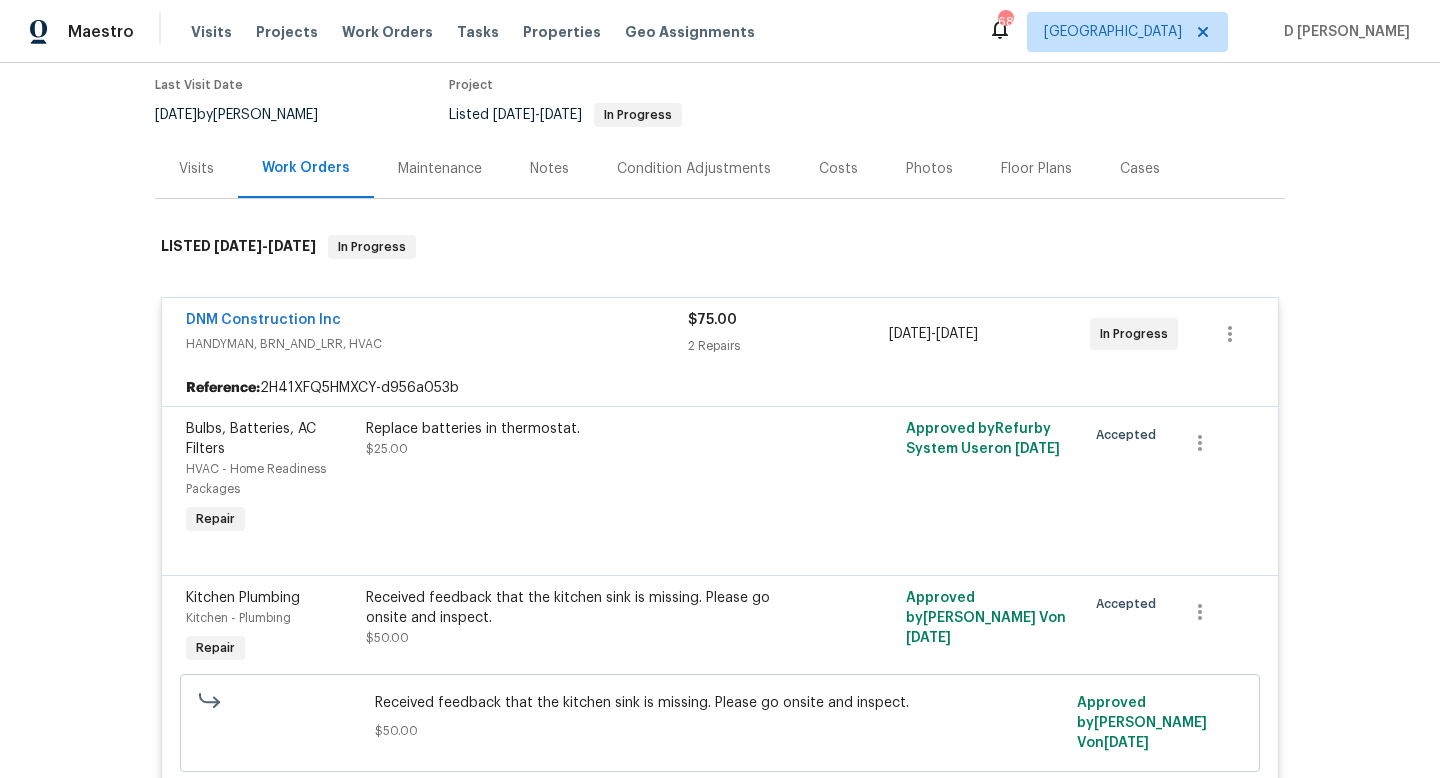 click on "HANDYMAN, BRN_AND_LRR, HVAC" at bounding box center [437, 344] 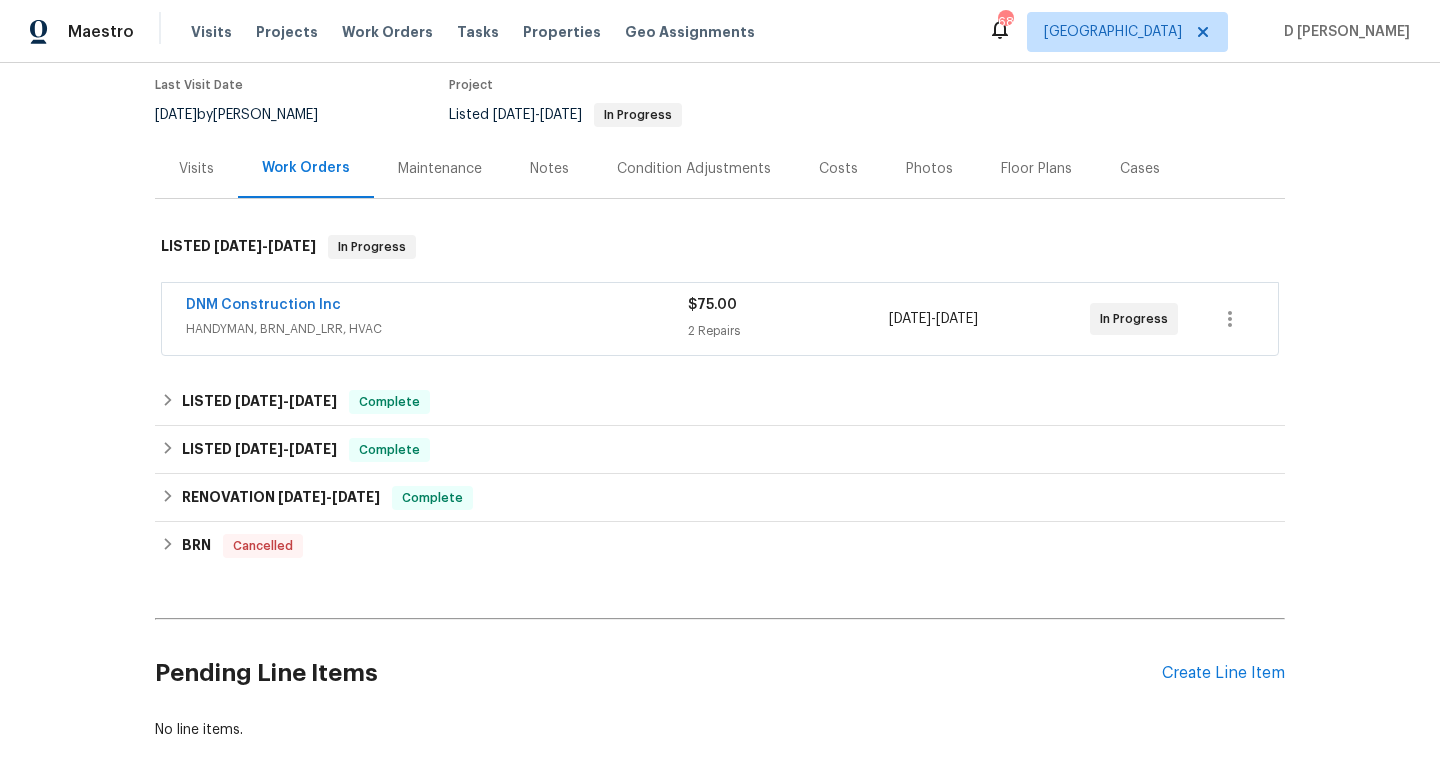 click on "Visits" at bounding box center (196, 169) 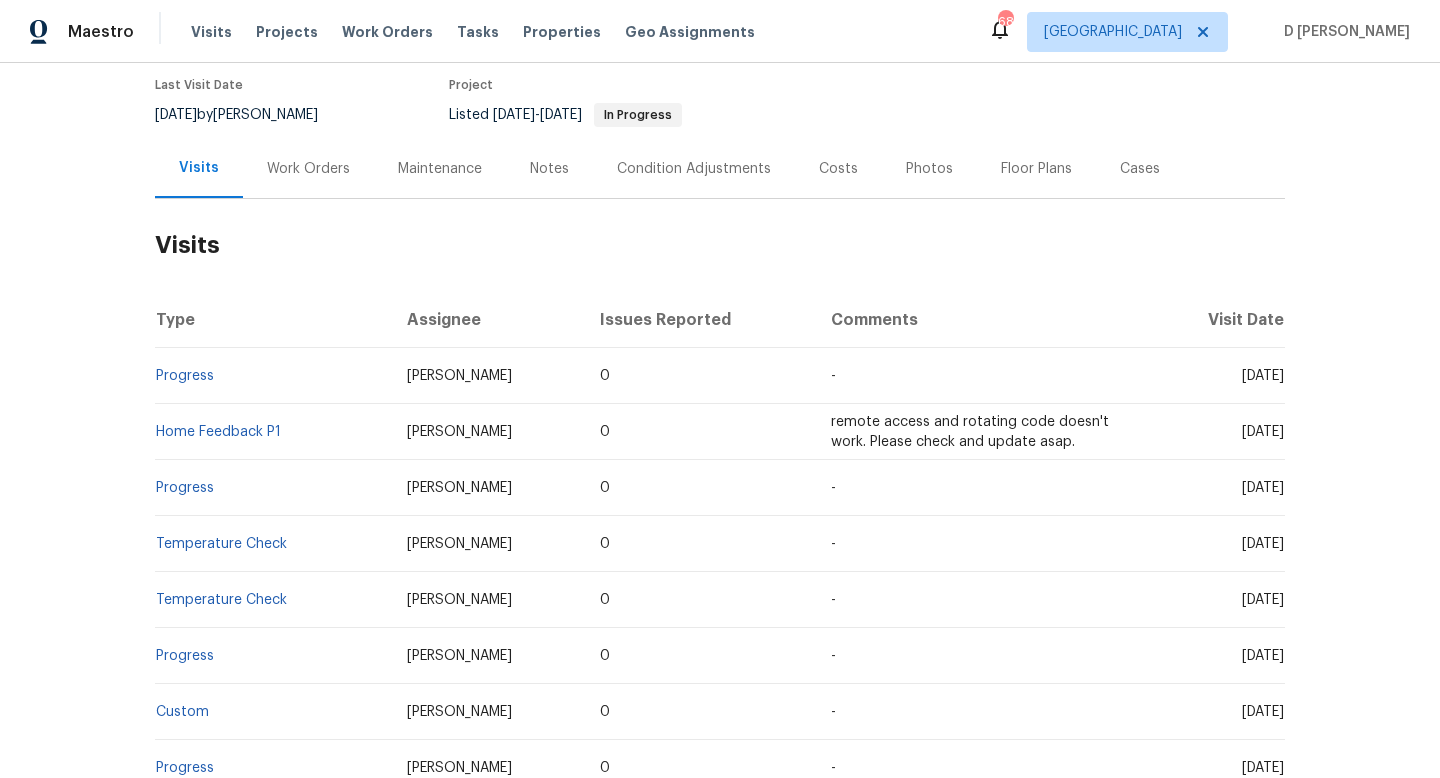 click on "Cases" at bounding box center (1140, 168) 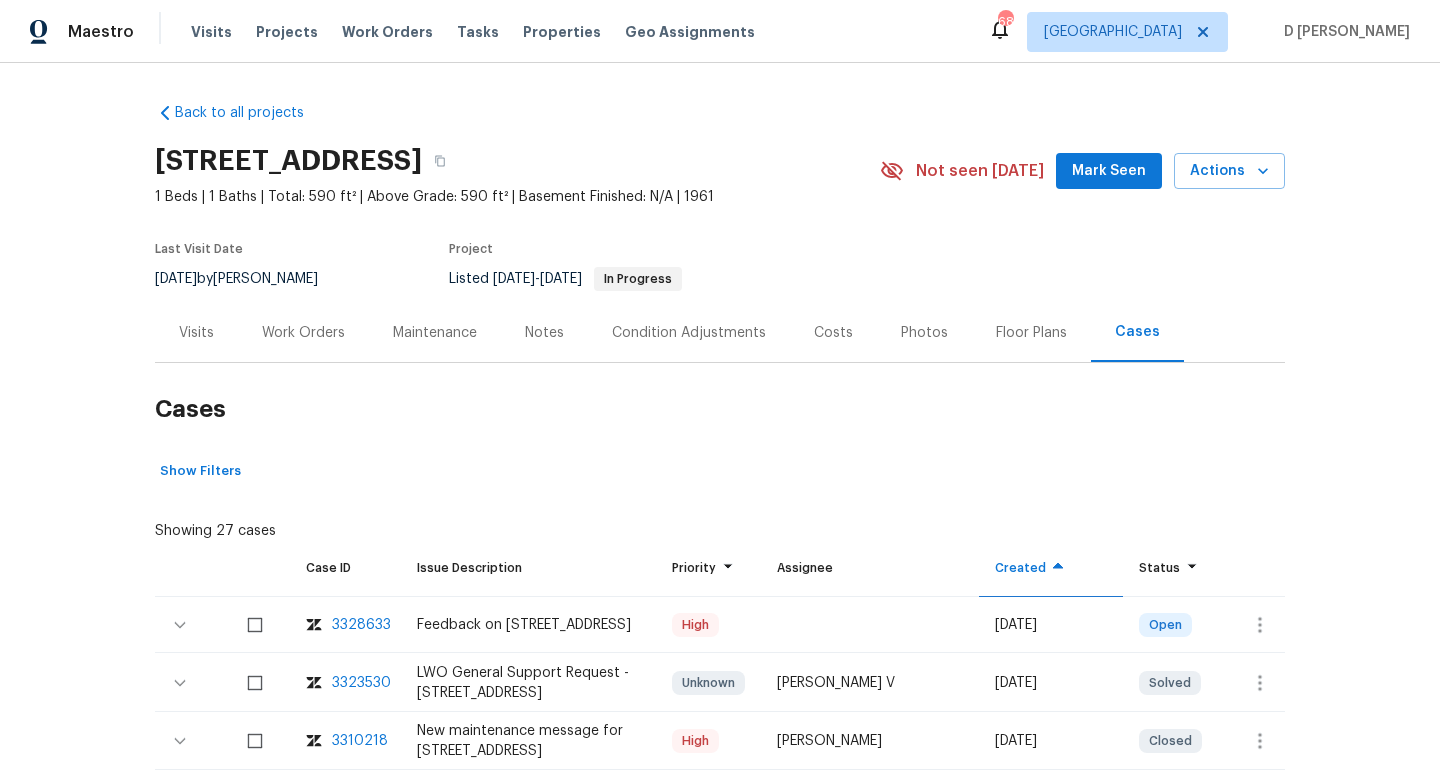 scroll, scrollTop: 157, scrollLeft: 0, axis: vertical 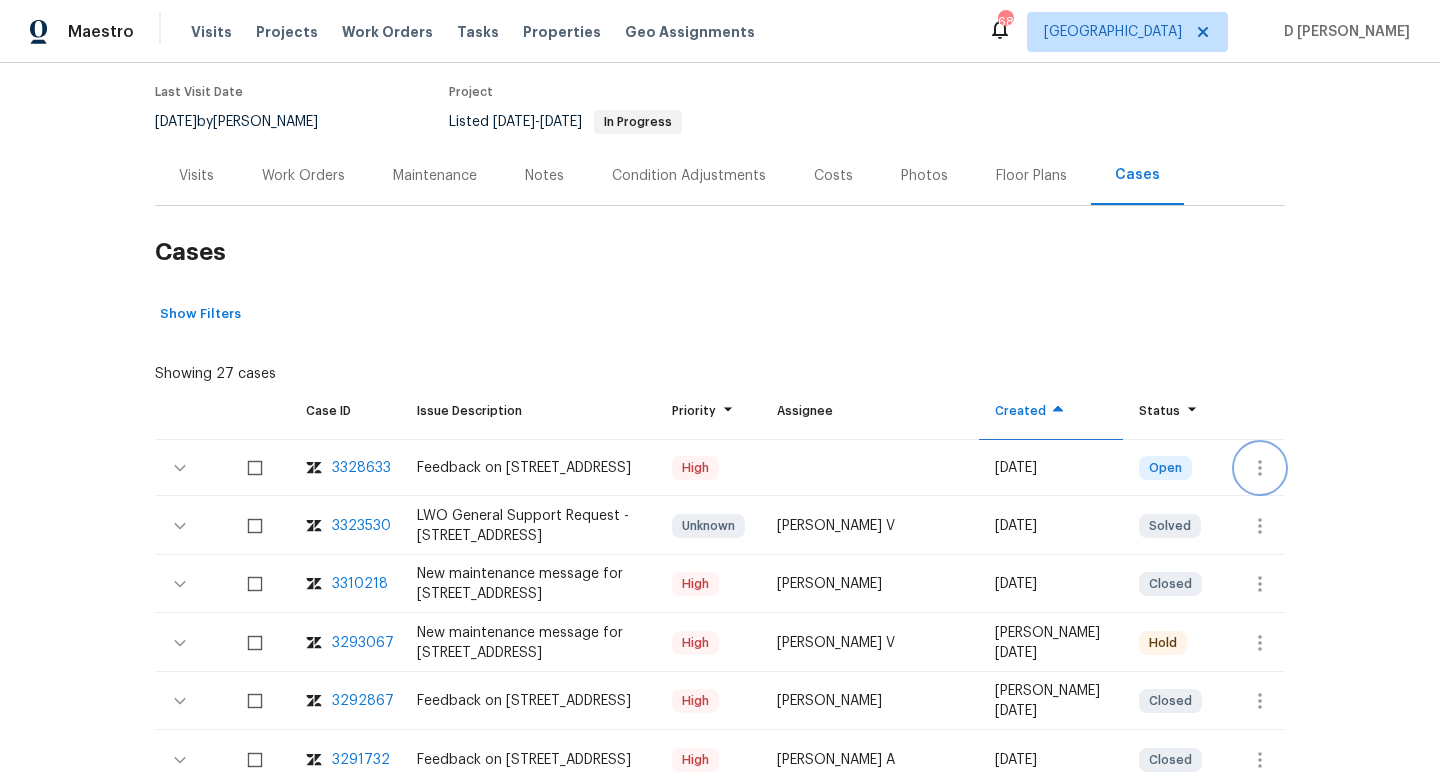 click 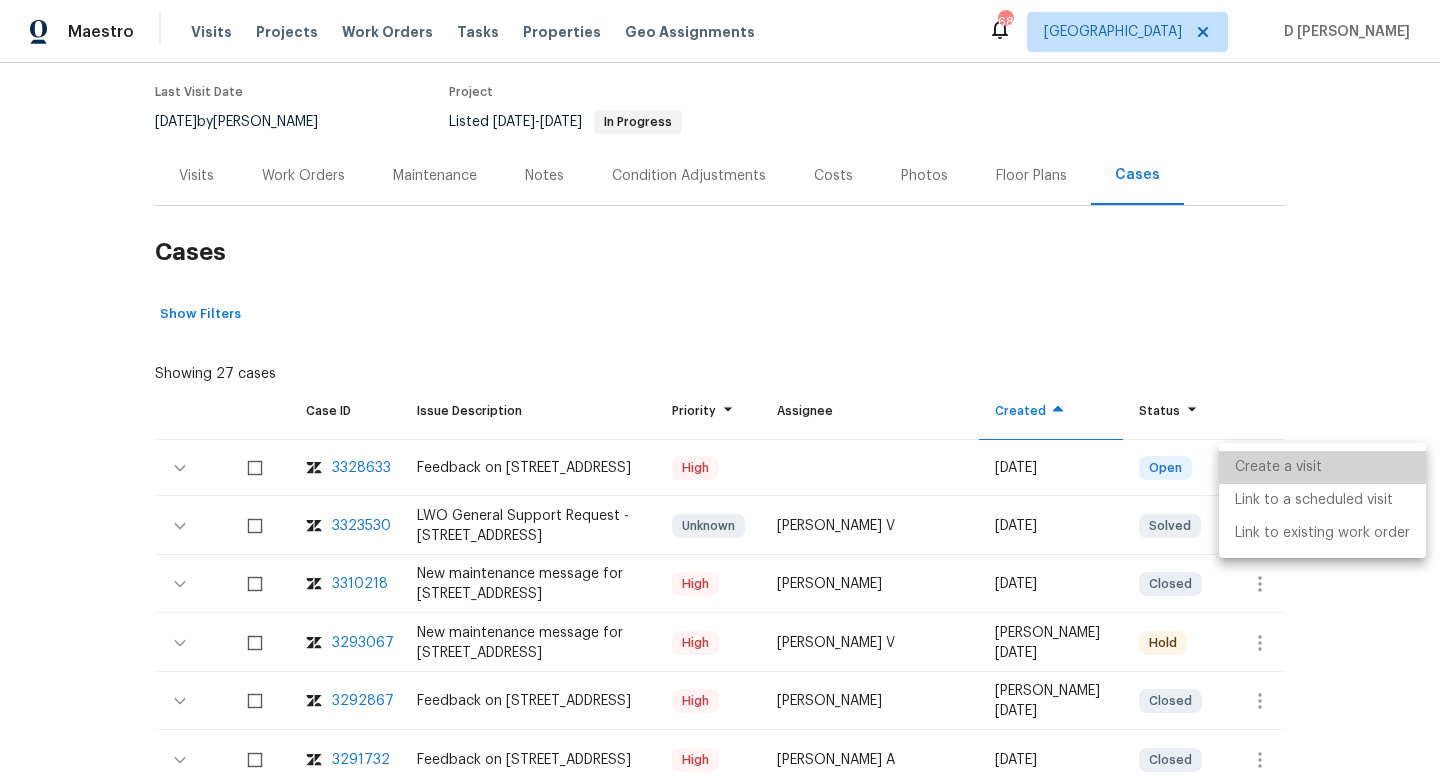 click on "Create a visit" at bounding box center (1322, 467) 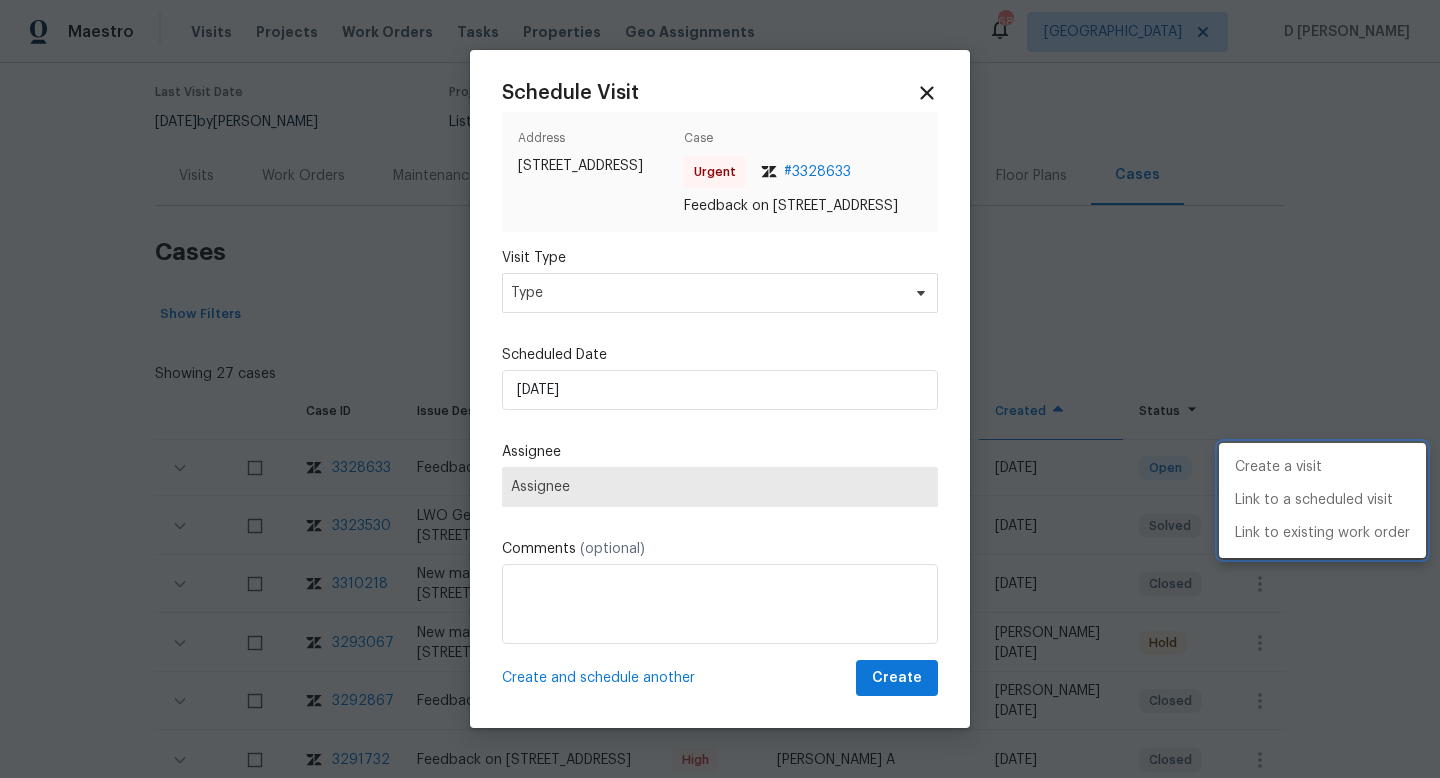 click at bounding box center (720, 389) 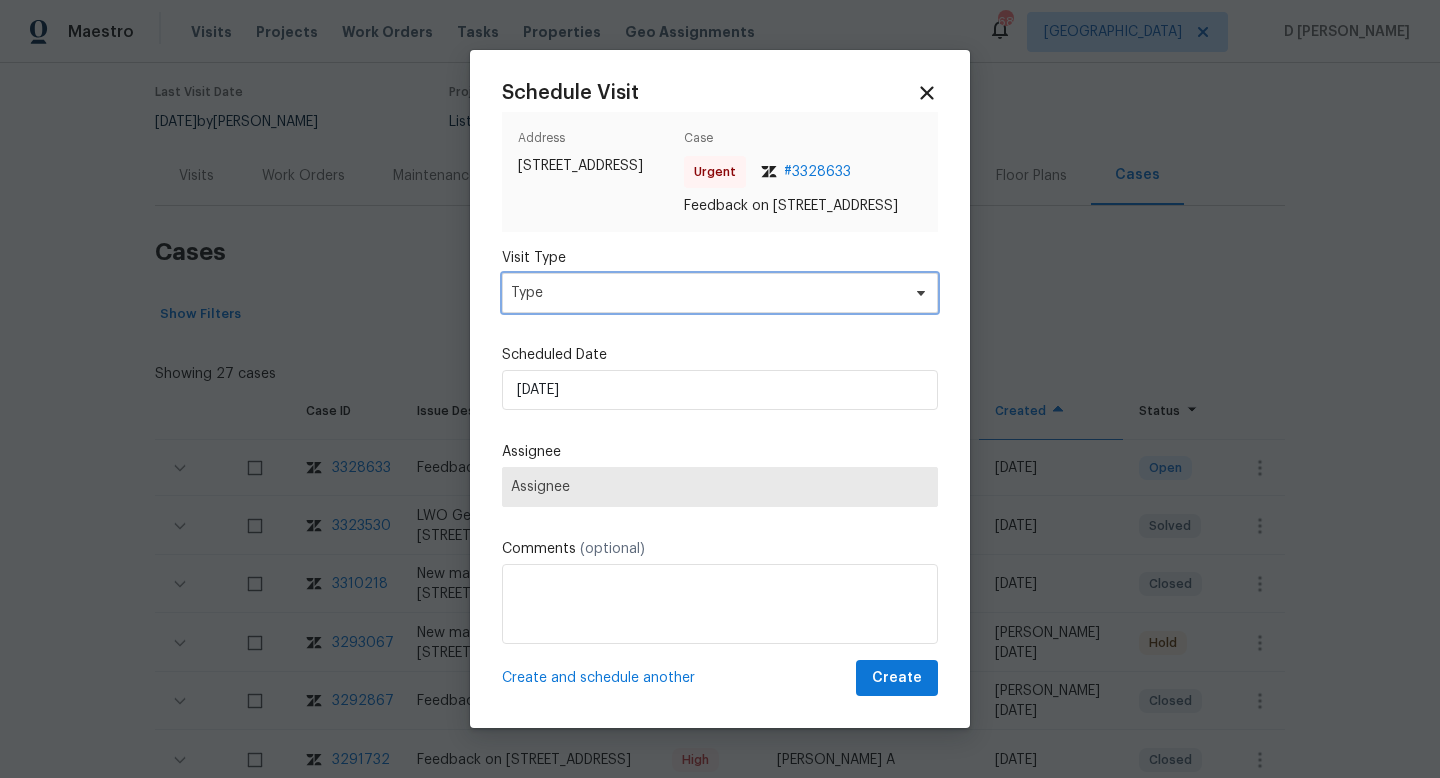 click on "Type" at bounding box center (705, 293) 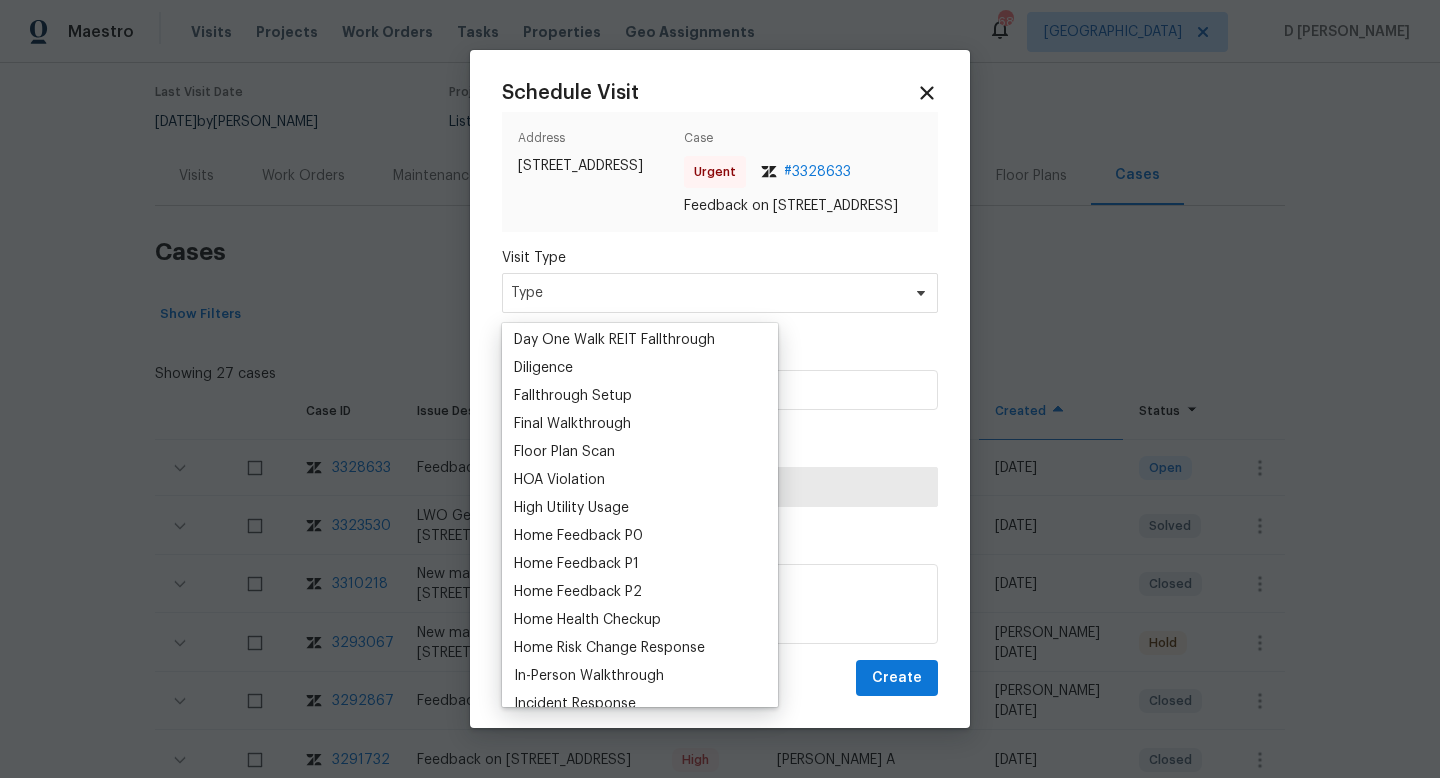 scroll, scrollTop: 488, scrollLeft: 0, axis: vertical 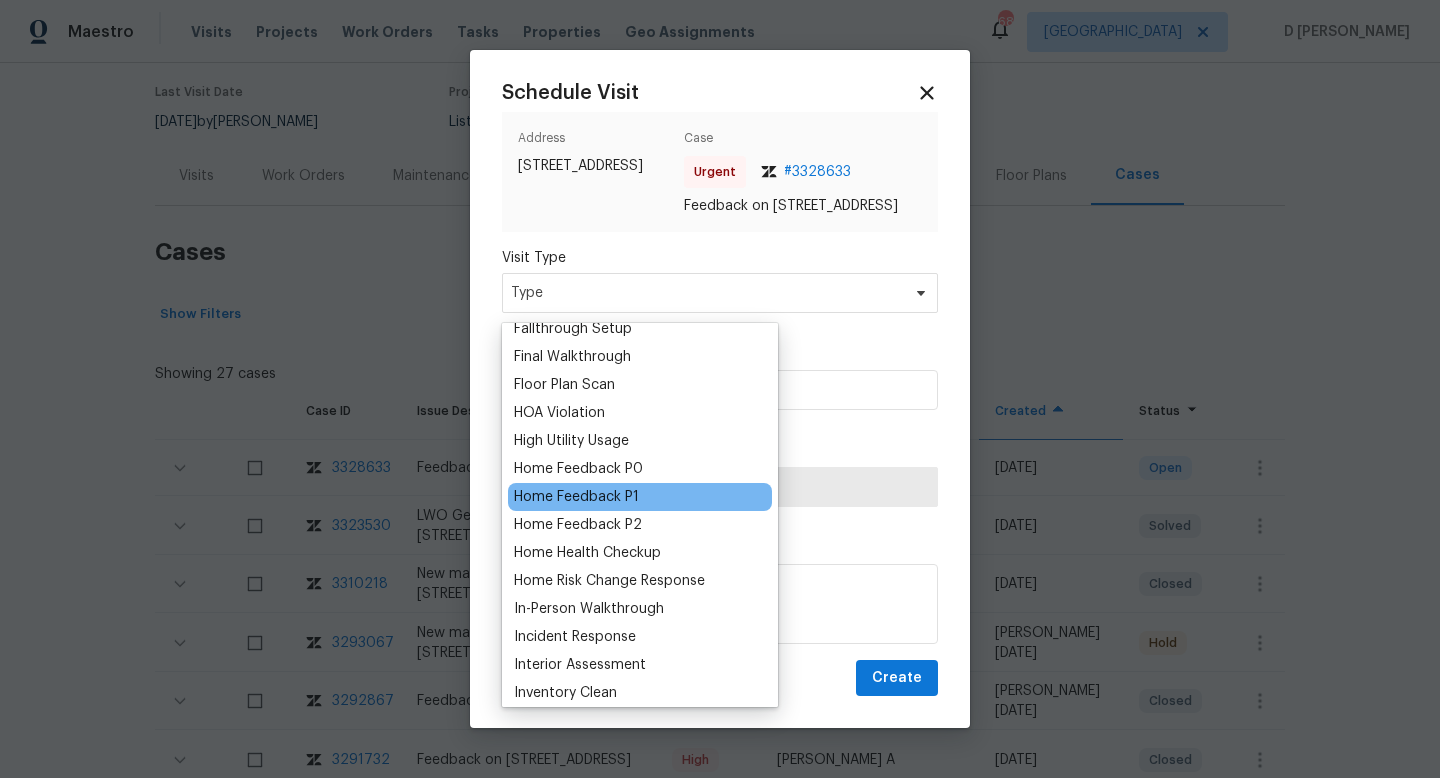 click on "Home Feedback P1" at bounding box center (576, 497) 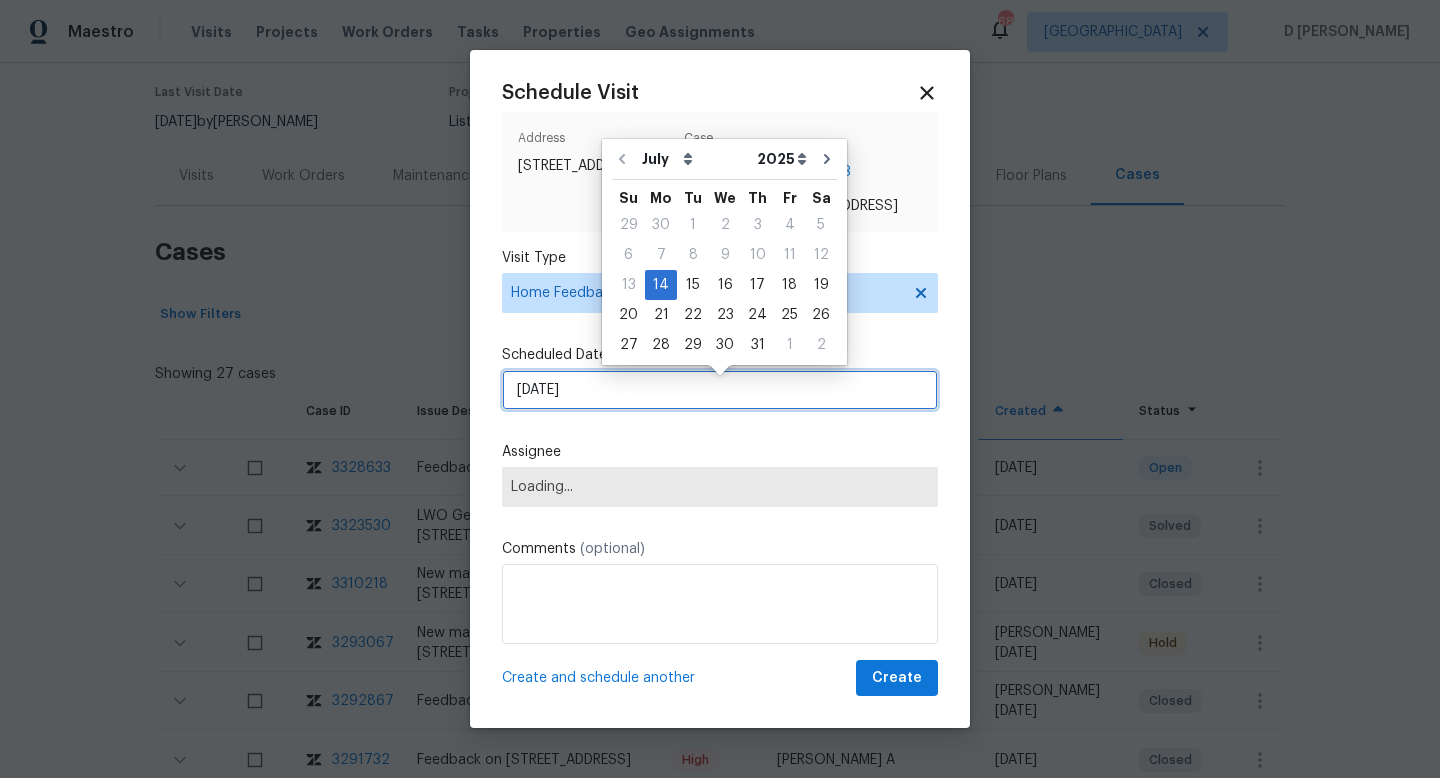click on "[DATE]" at bounding box center (720, 390) 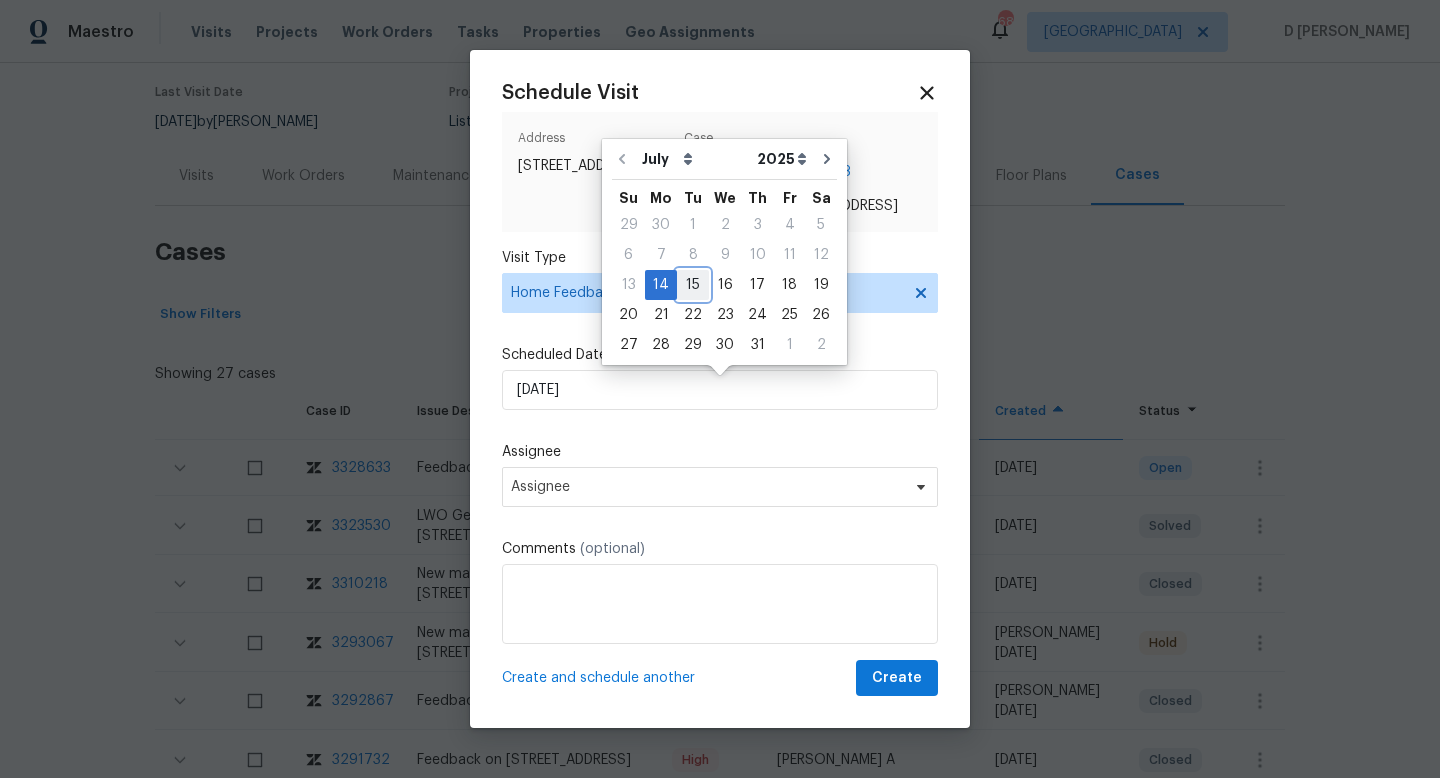 click on "15" at bounding box center [693, 285] 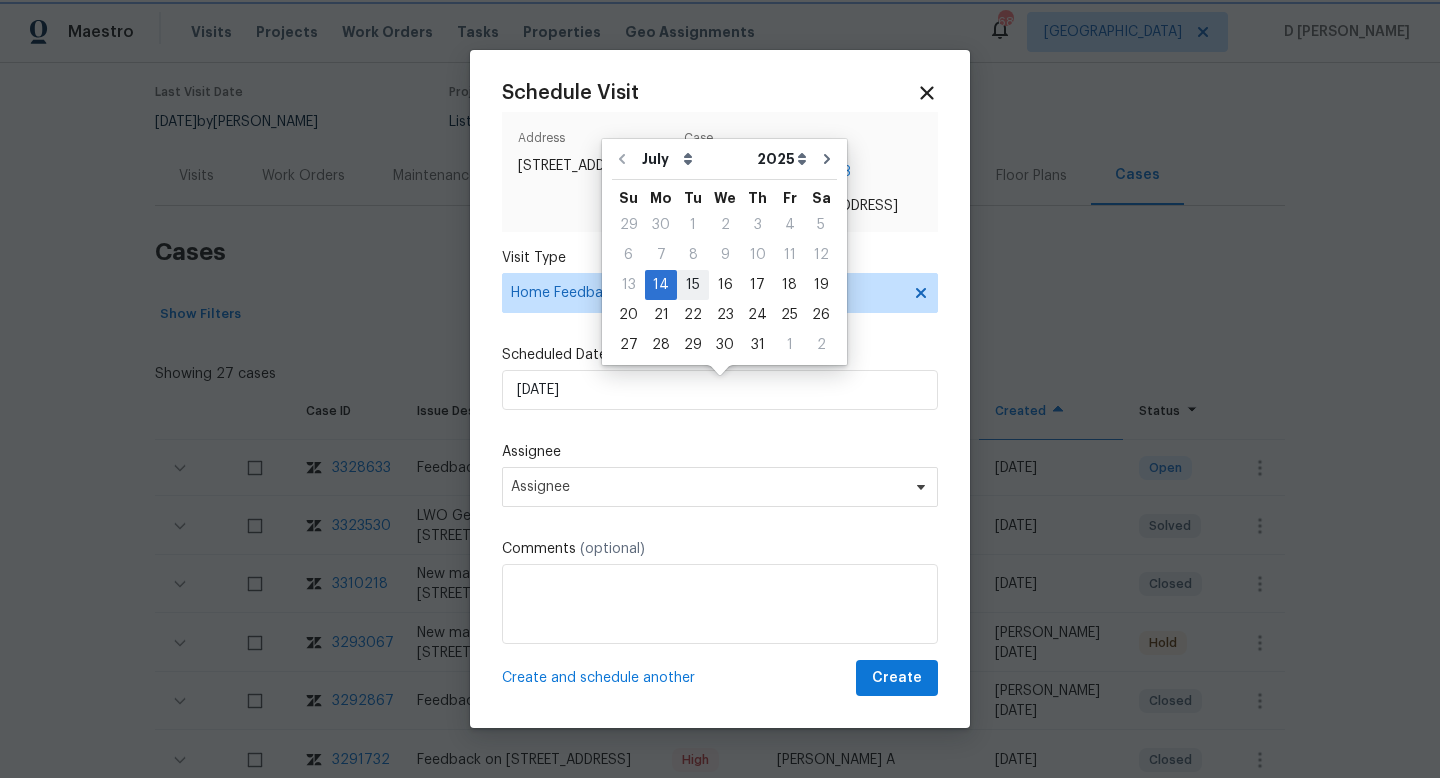 type on "[DATE]" 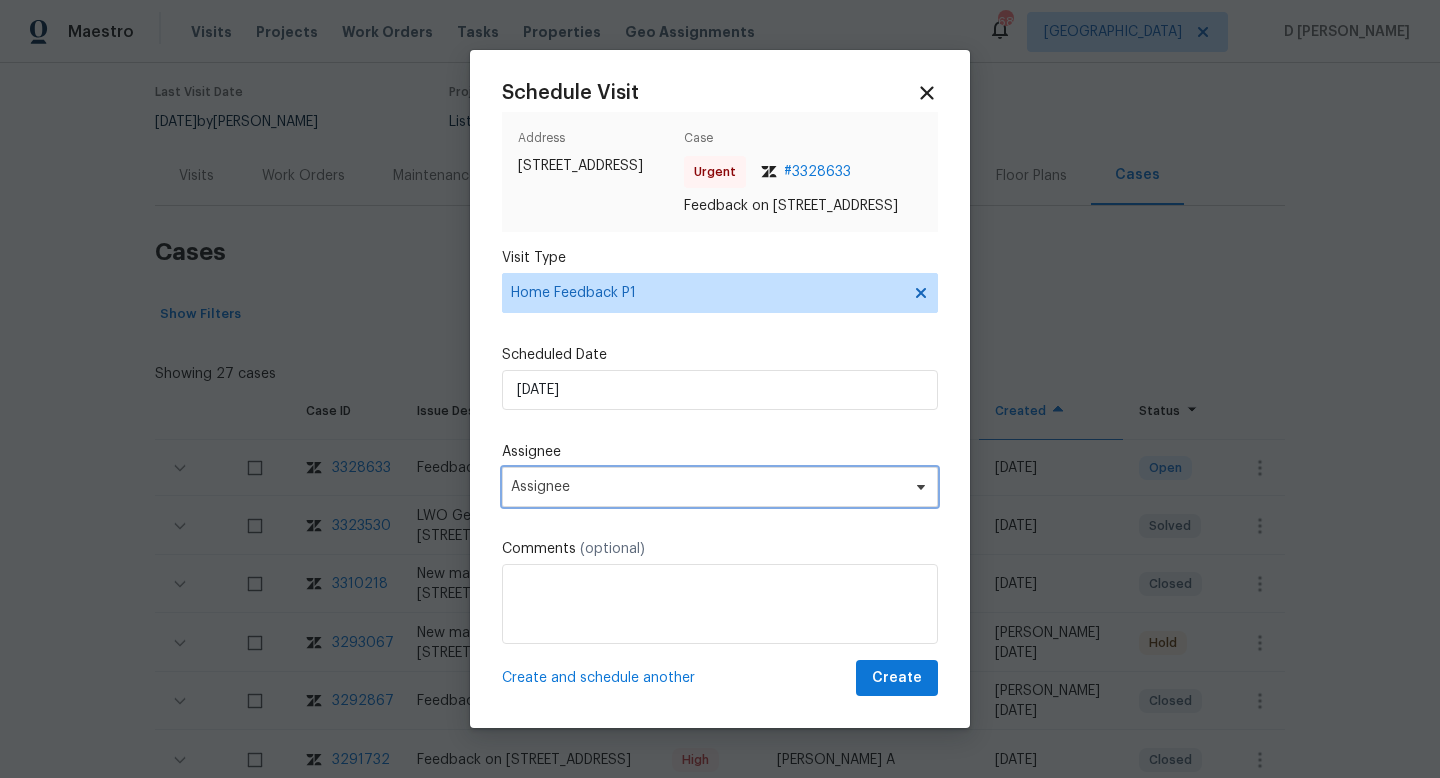 click on "Assignee" at bounding box center [720, 487] 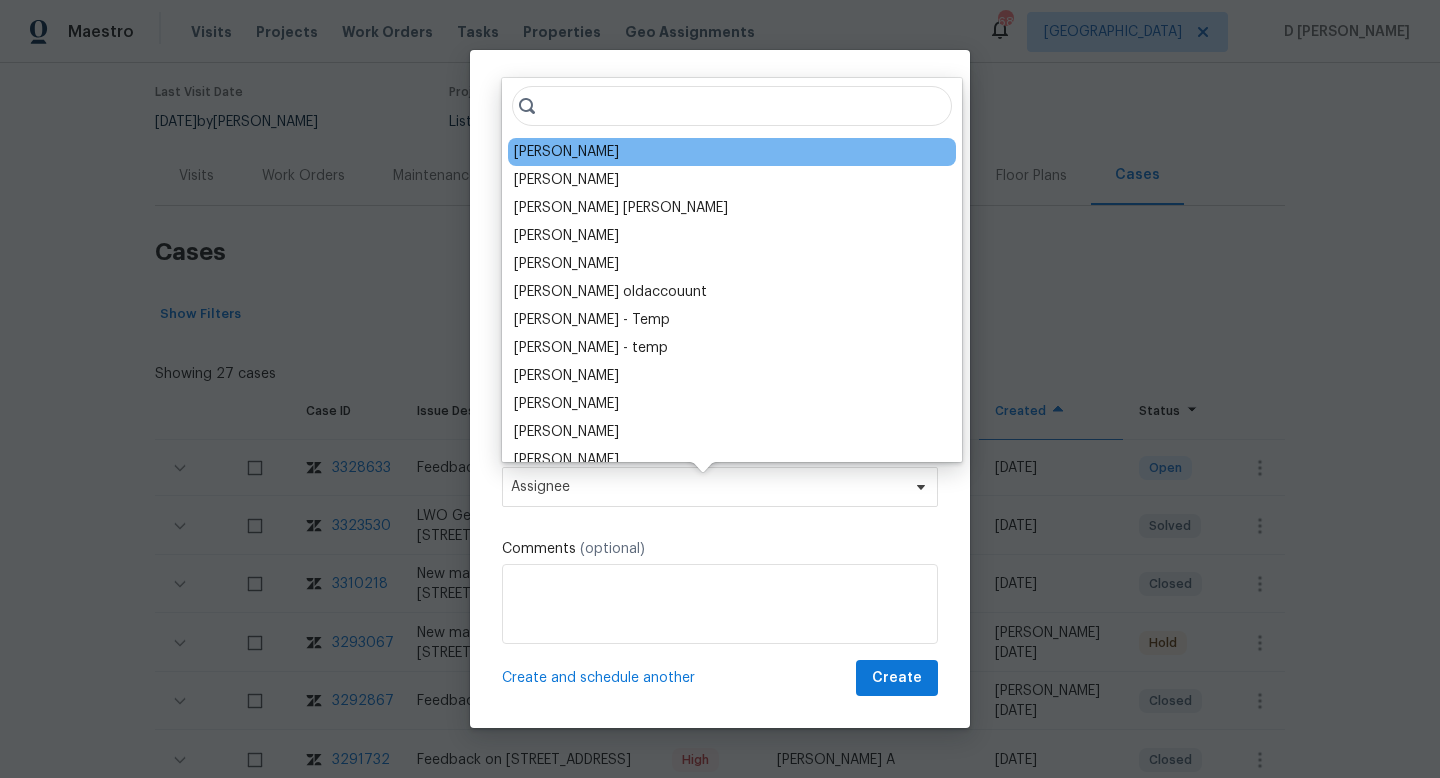 click on "[PERSON_NAME]" at bounding box center (566, 152) 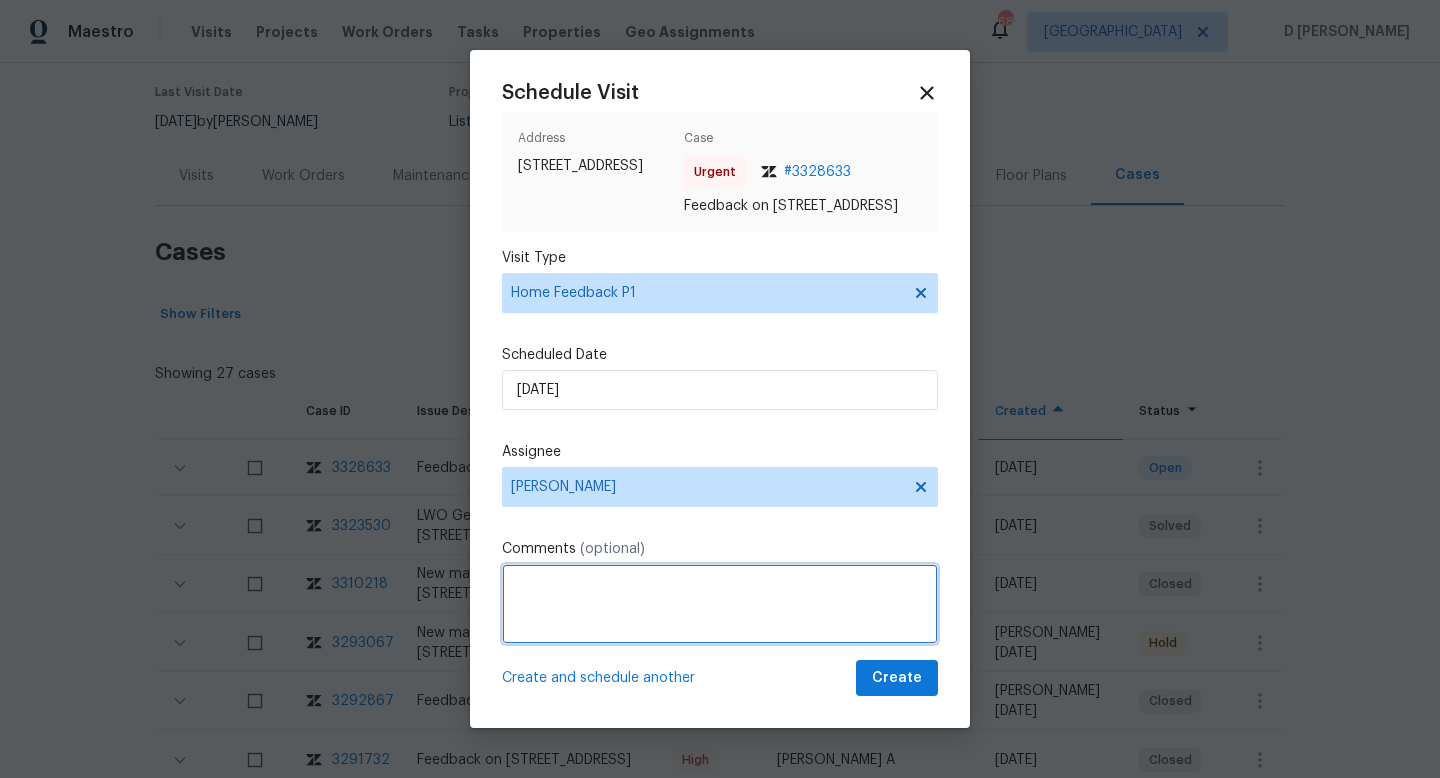 click at bounding box center [720, 604] 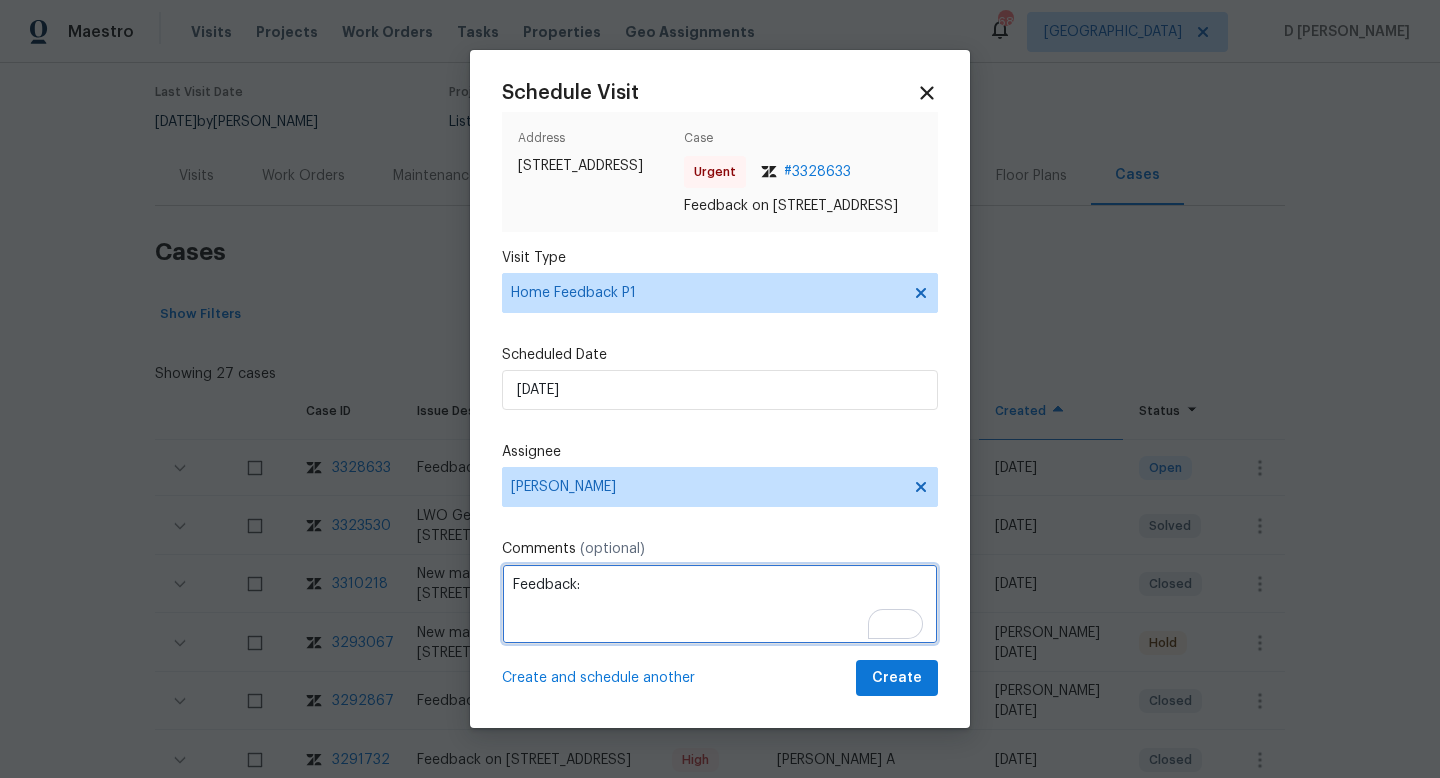 paste on "keys inside the lock box are not working also keypad its not responding unable to have access" 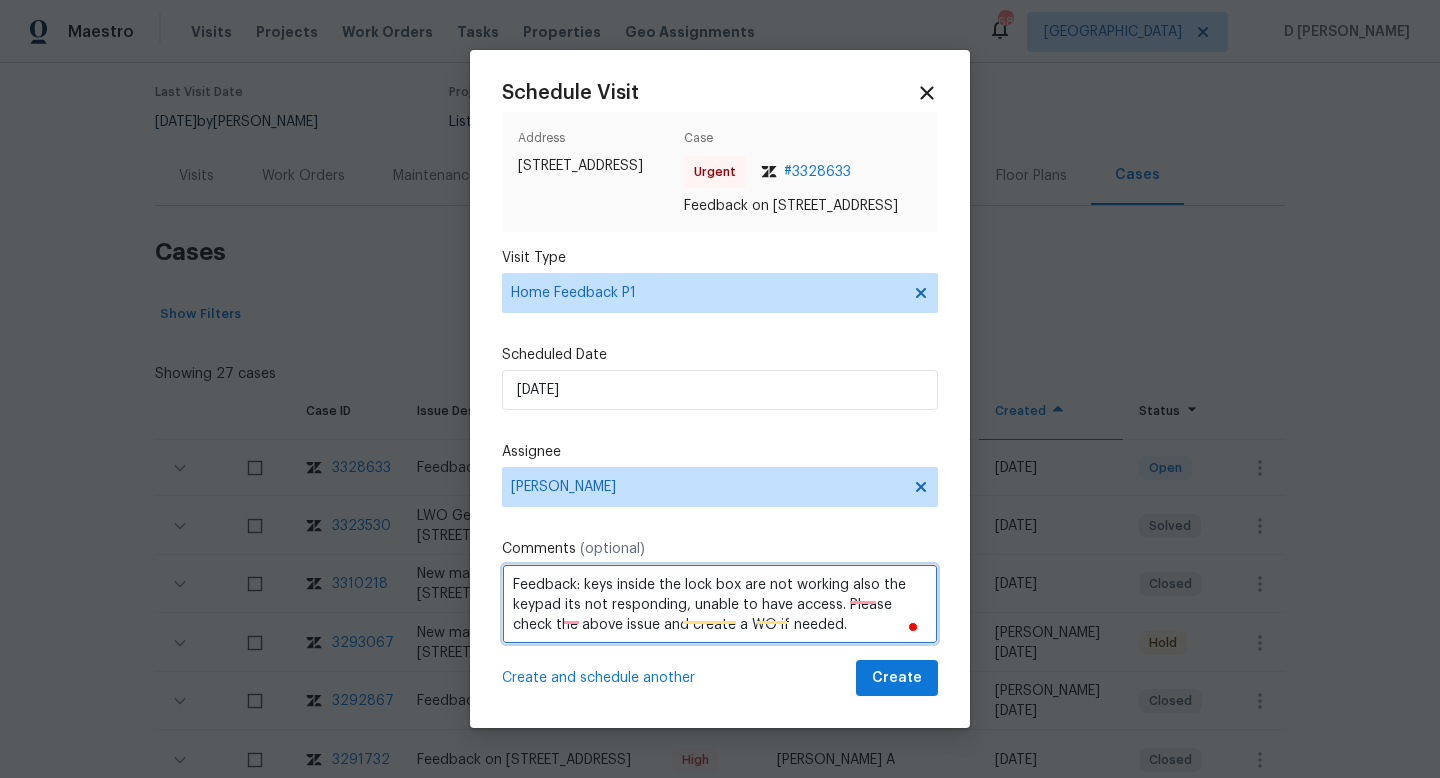 type on "Feedback: keys inside the lock box are not working also the keypad its not responding, unable to have access. Please check the above issue and create a WO if needed." 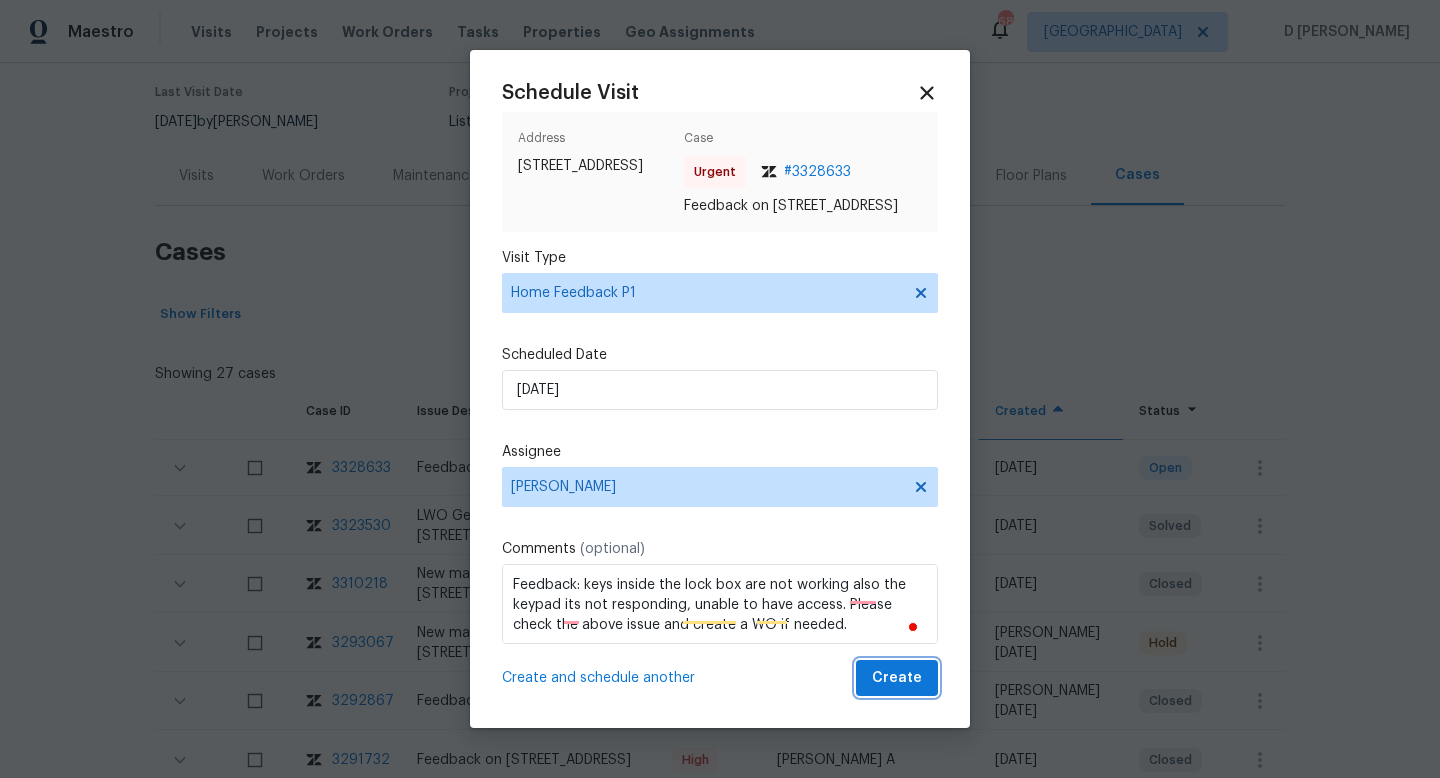 click on "Create" at bounding box center [897, 678] 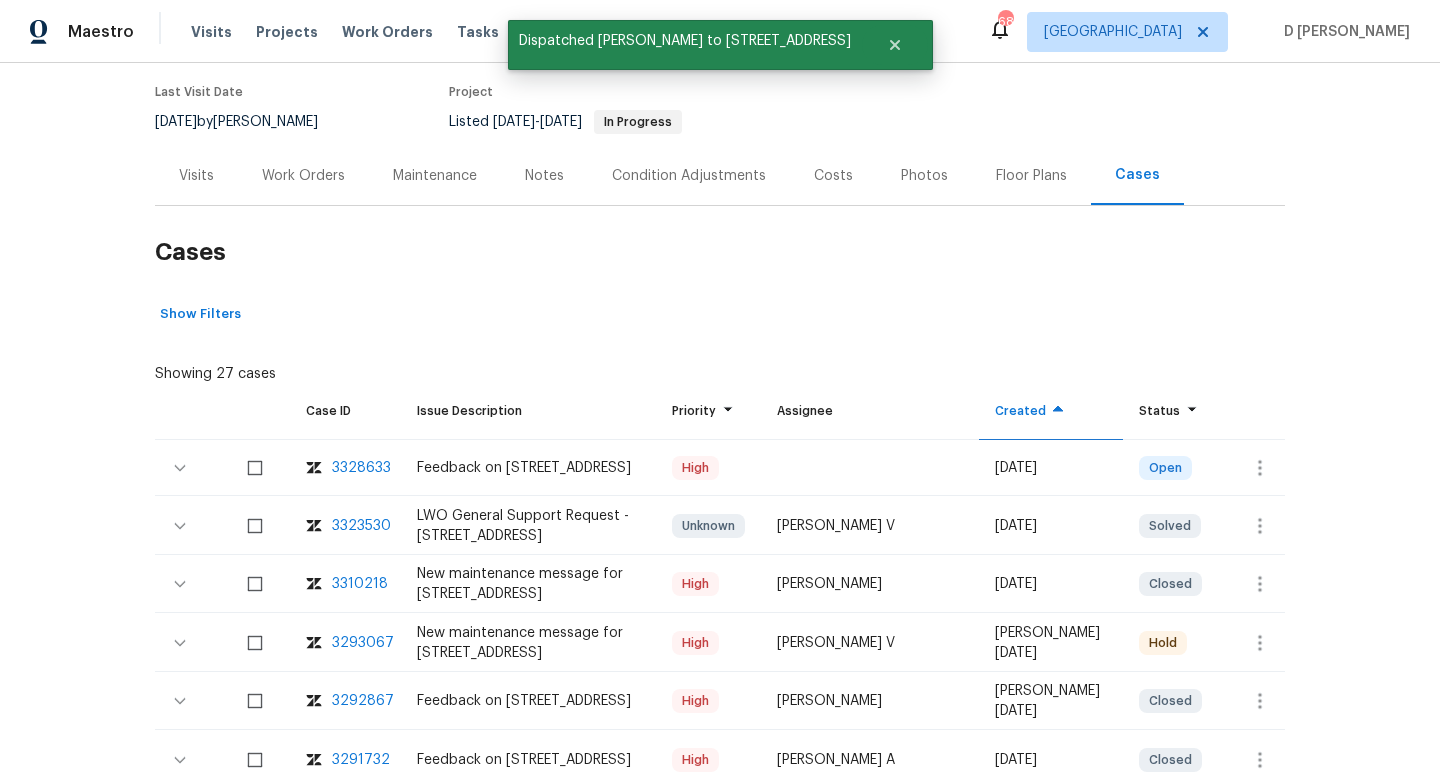 click on "Visits" at bounding box center [196, 176] 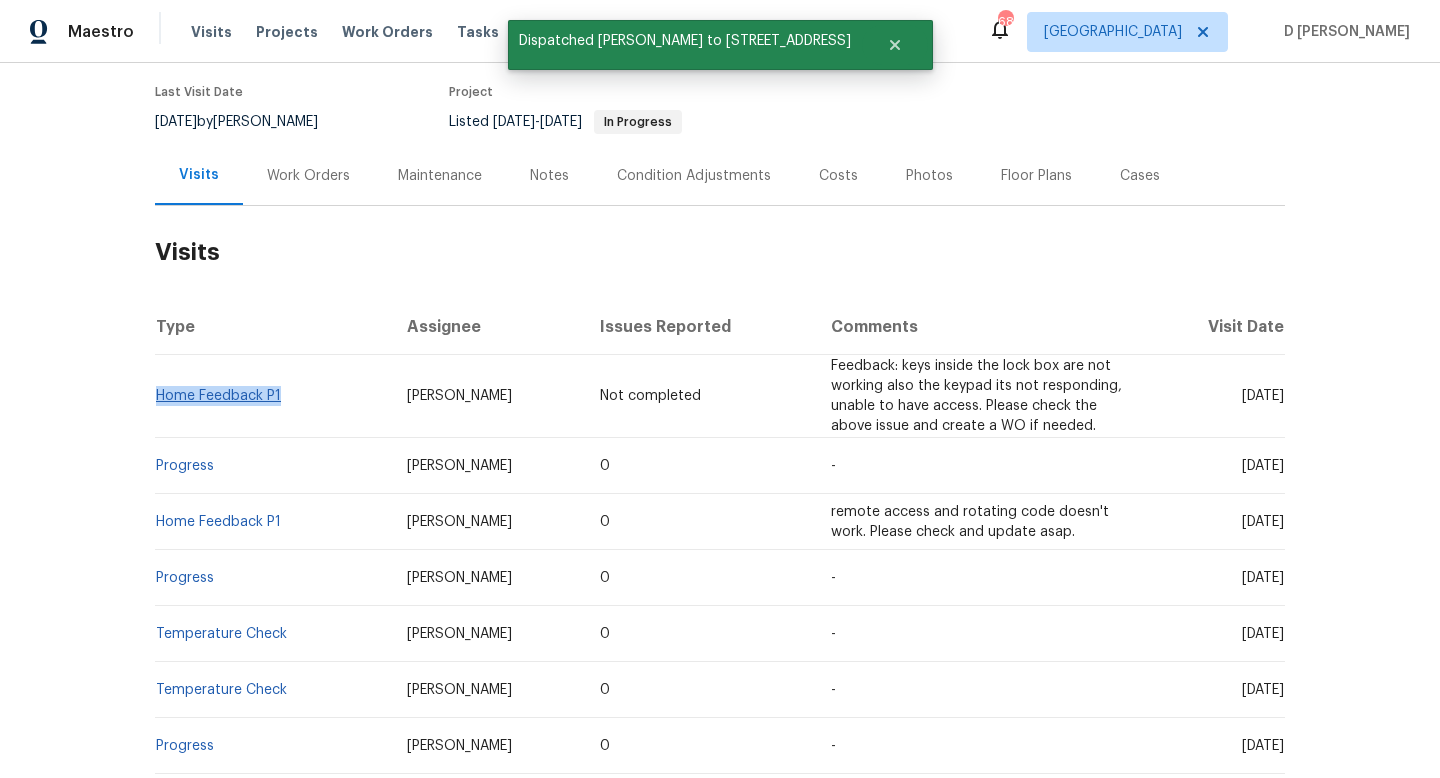 drag, startPoint x: 291, startPoint y: 402, endPoint x: 158, endPoint y: 392, distance: 133.37541 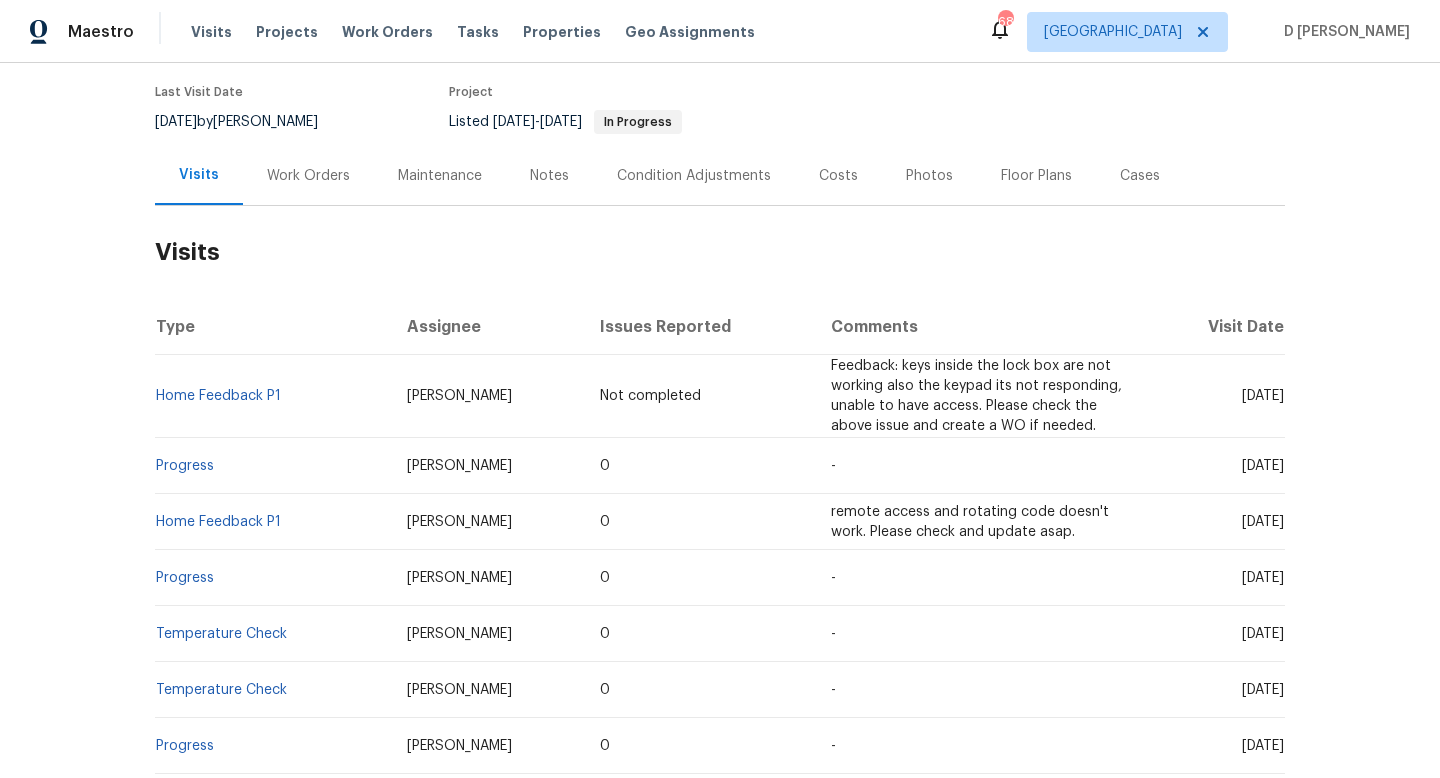 click on "[PERSON_NAME]" at bounding box center [488, 396] 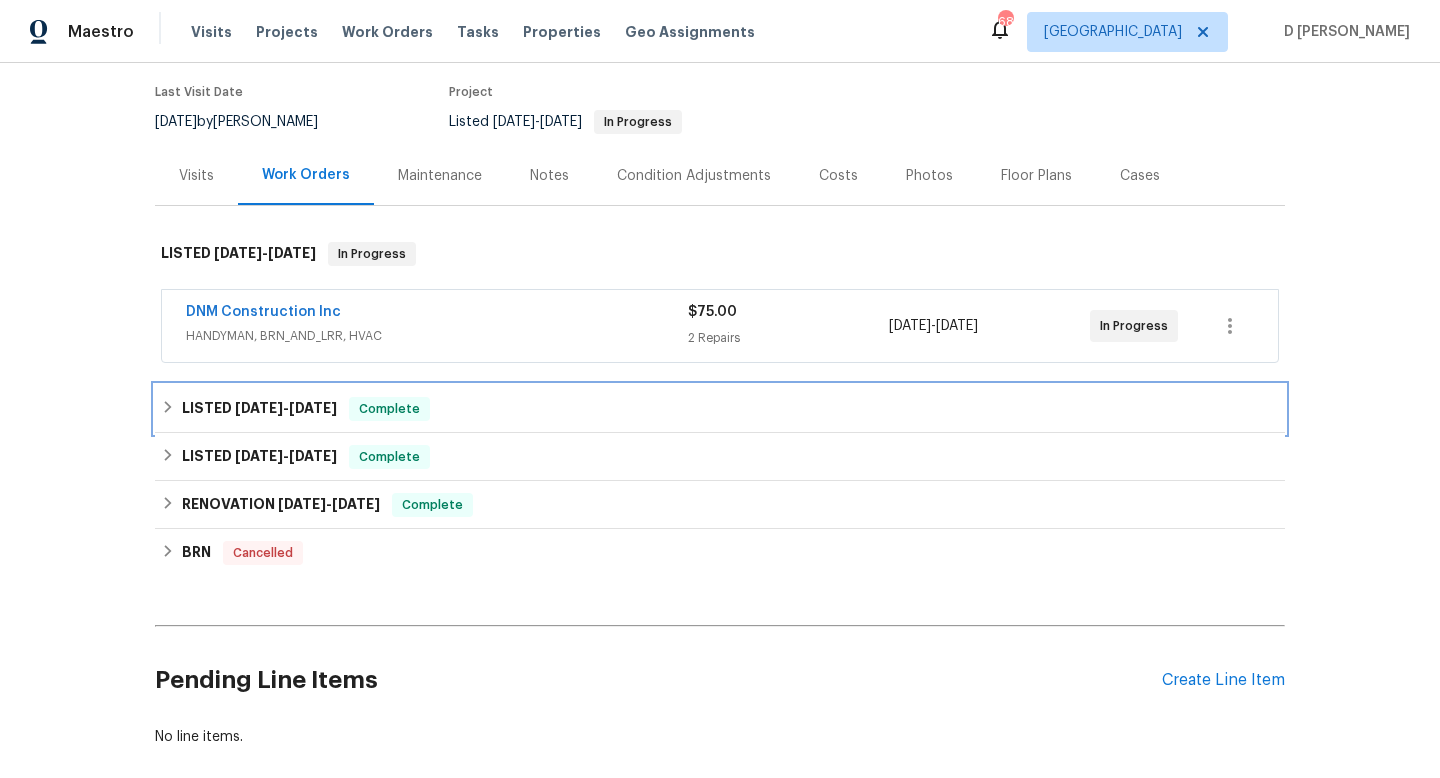 click 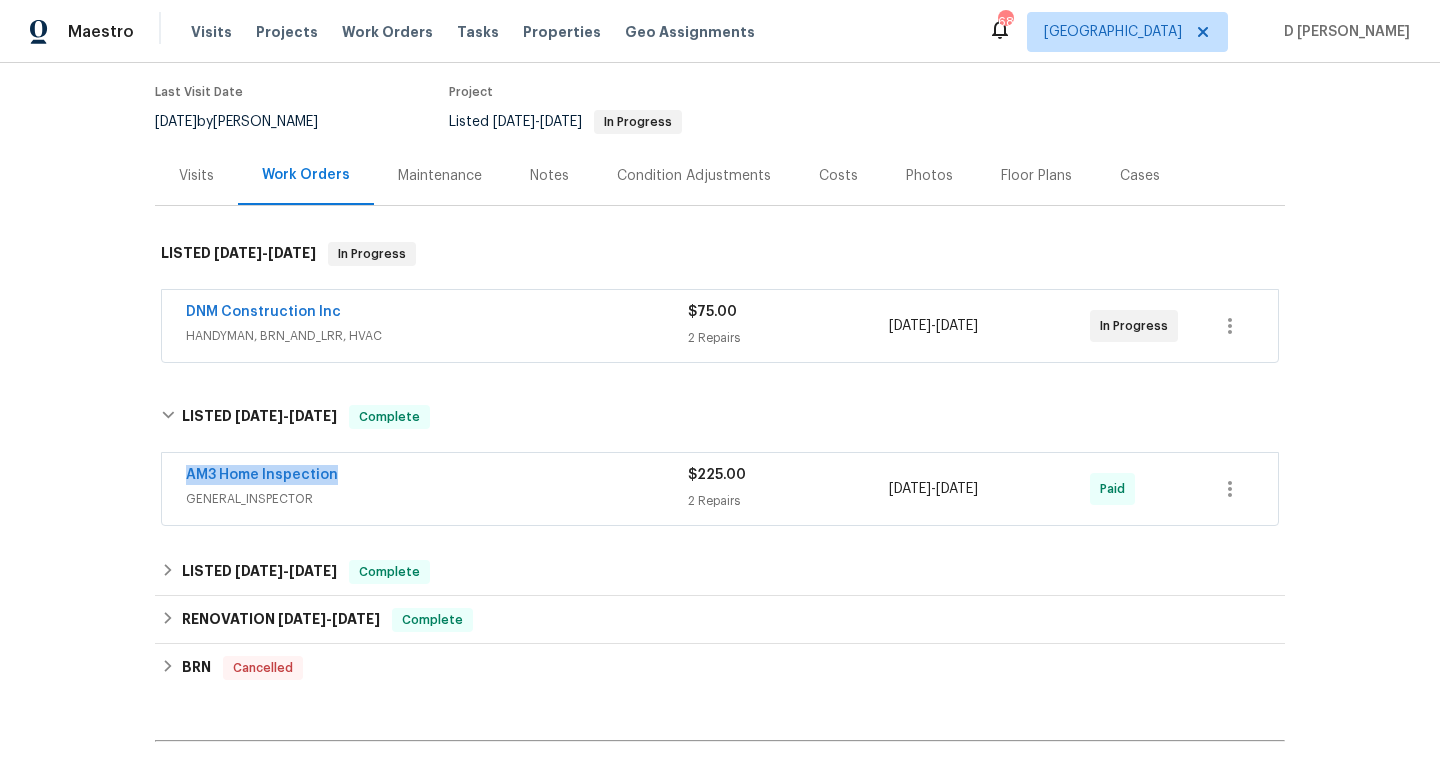 drag, startPoint x: 174, startPoint y: 476, endPoint x: 426, endPoint y: 476, distance: 252 